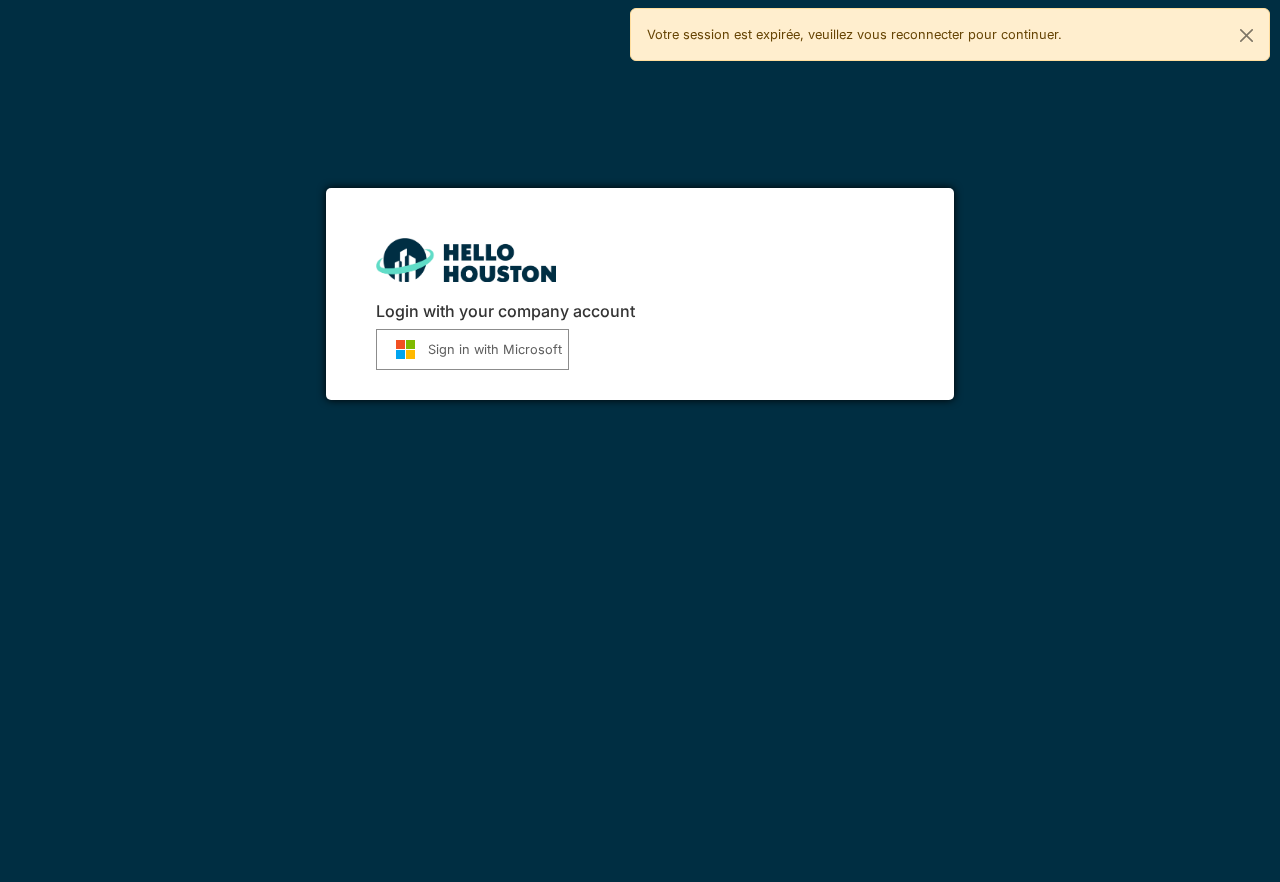 scroll, scrollTop: 0, scrollLeft: 0, axis: both 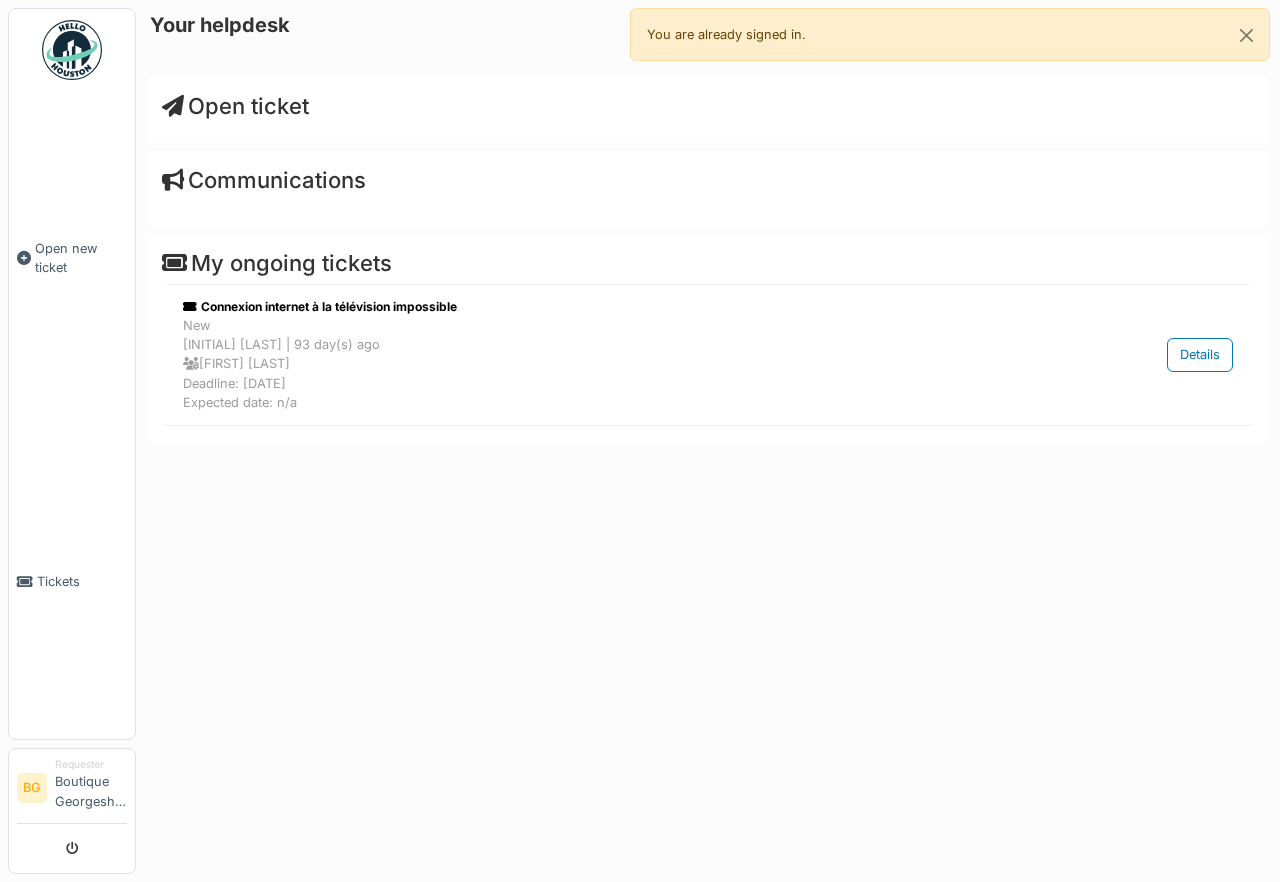 click on "Open ticket" at bounding box center [235, 106] 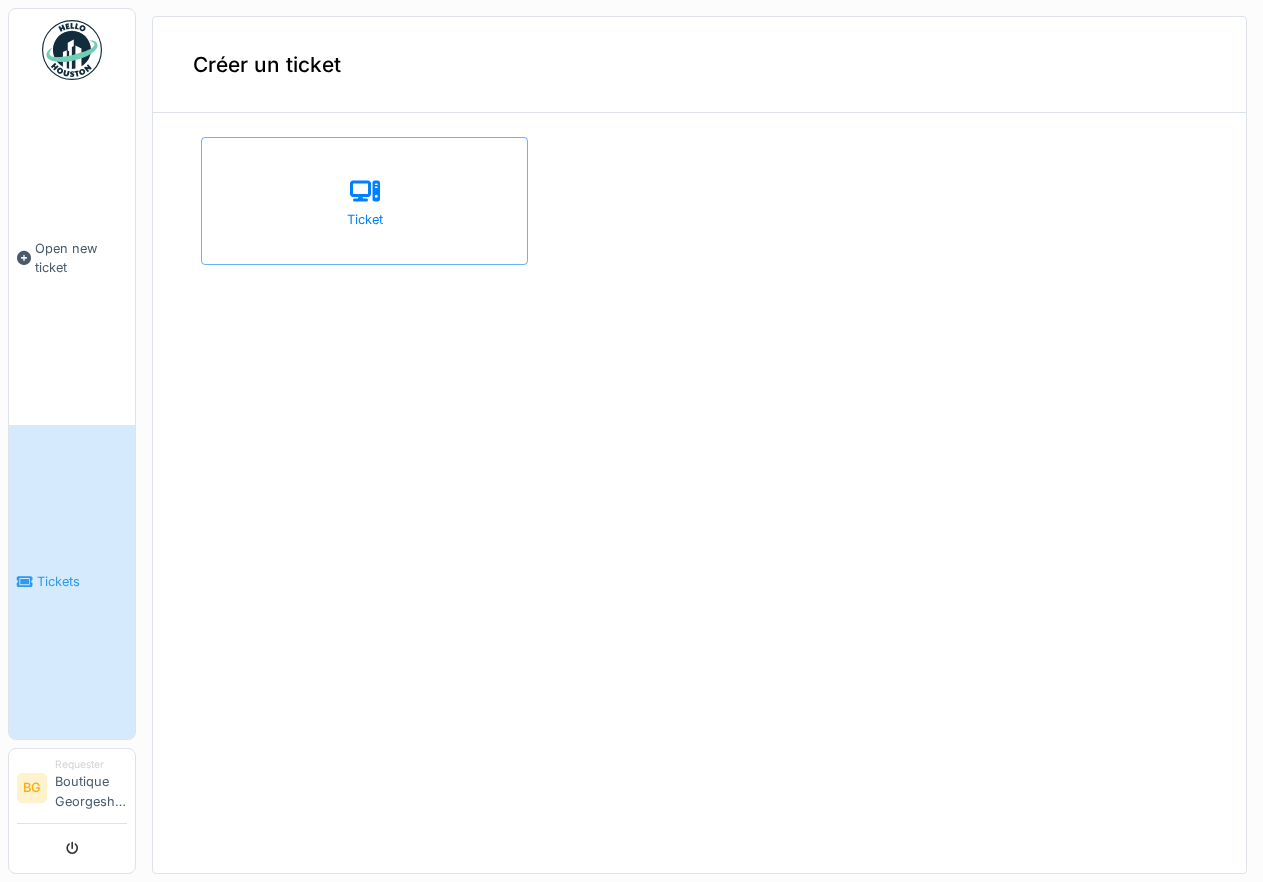scroll, scrollTop: 0, scrollLeft: 0, axis: both 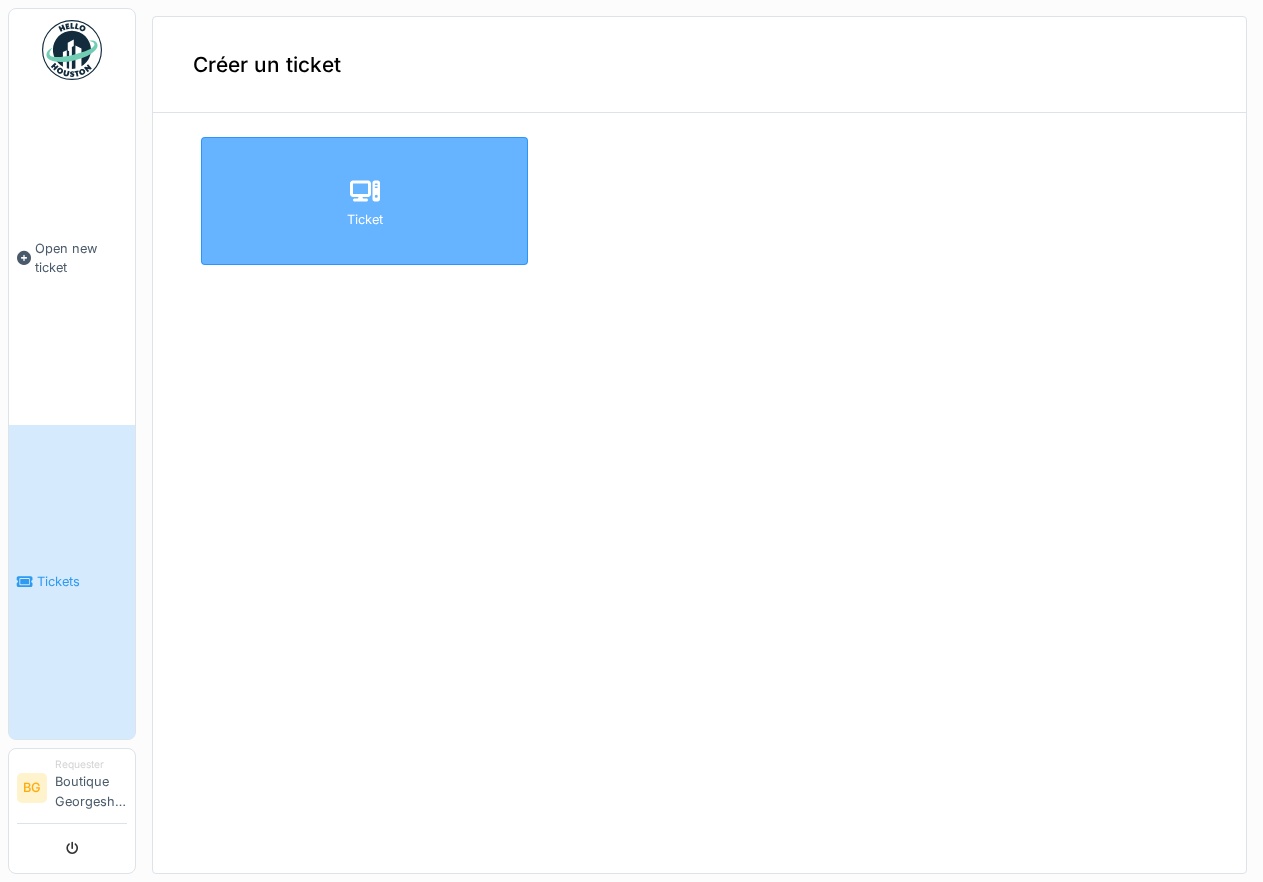 click on "Ticket" at bounding box center [364, 201] 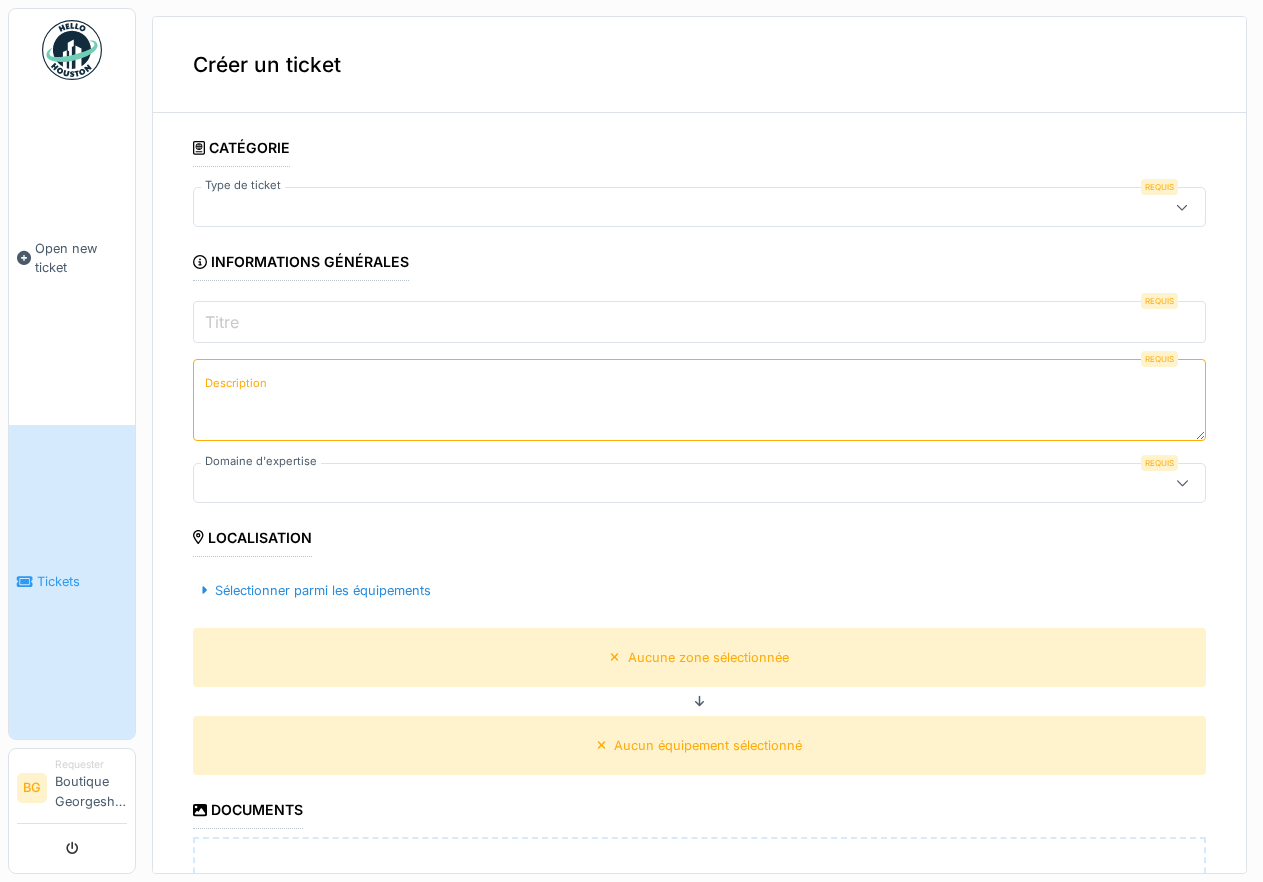 type on "***" 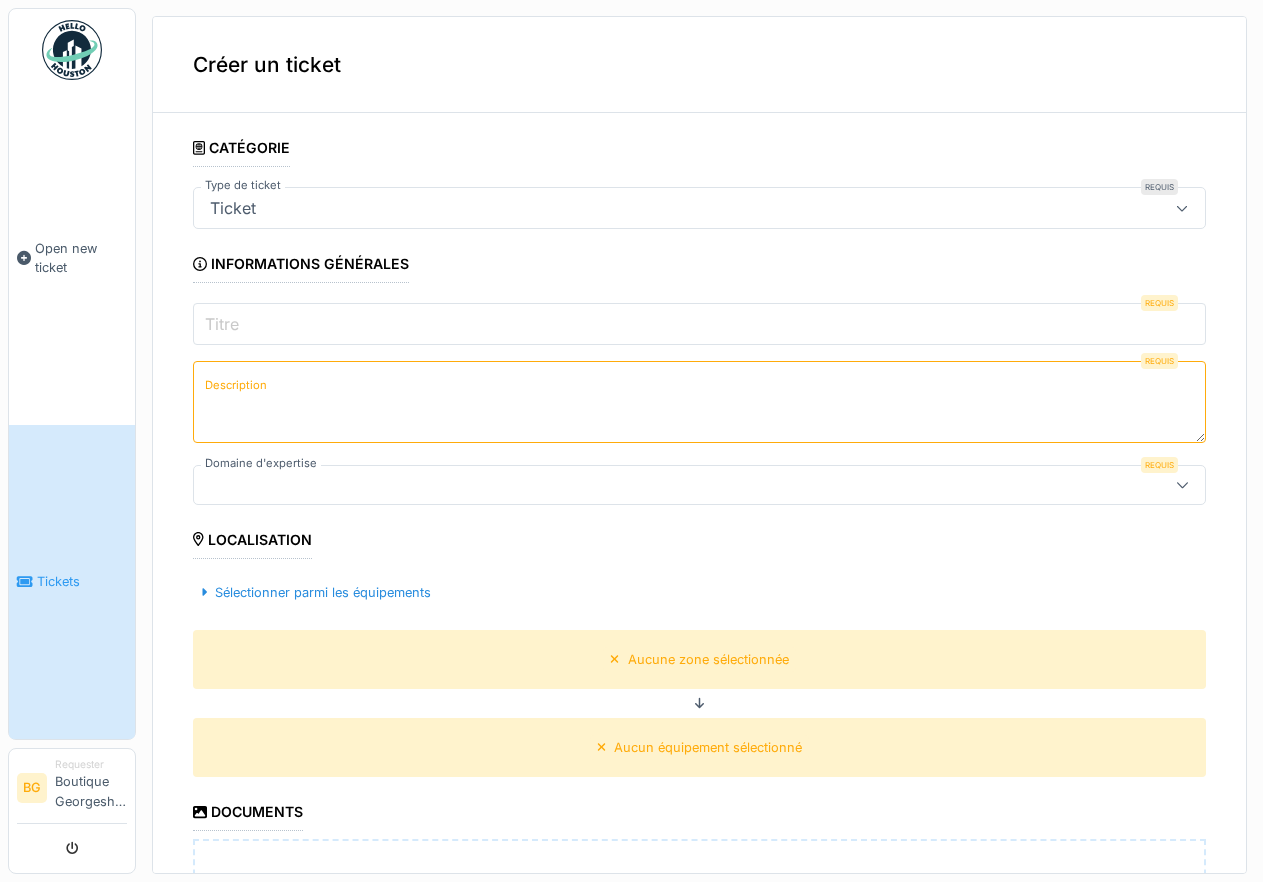 click 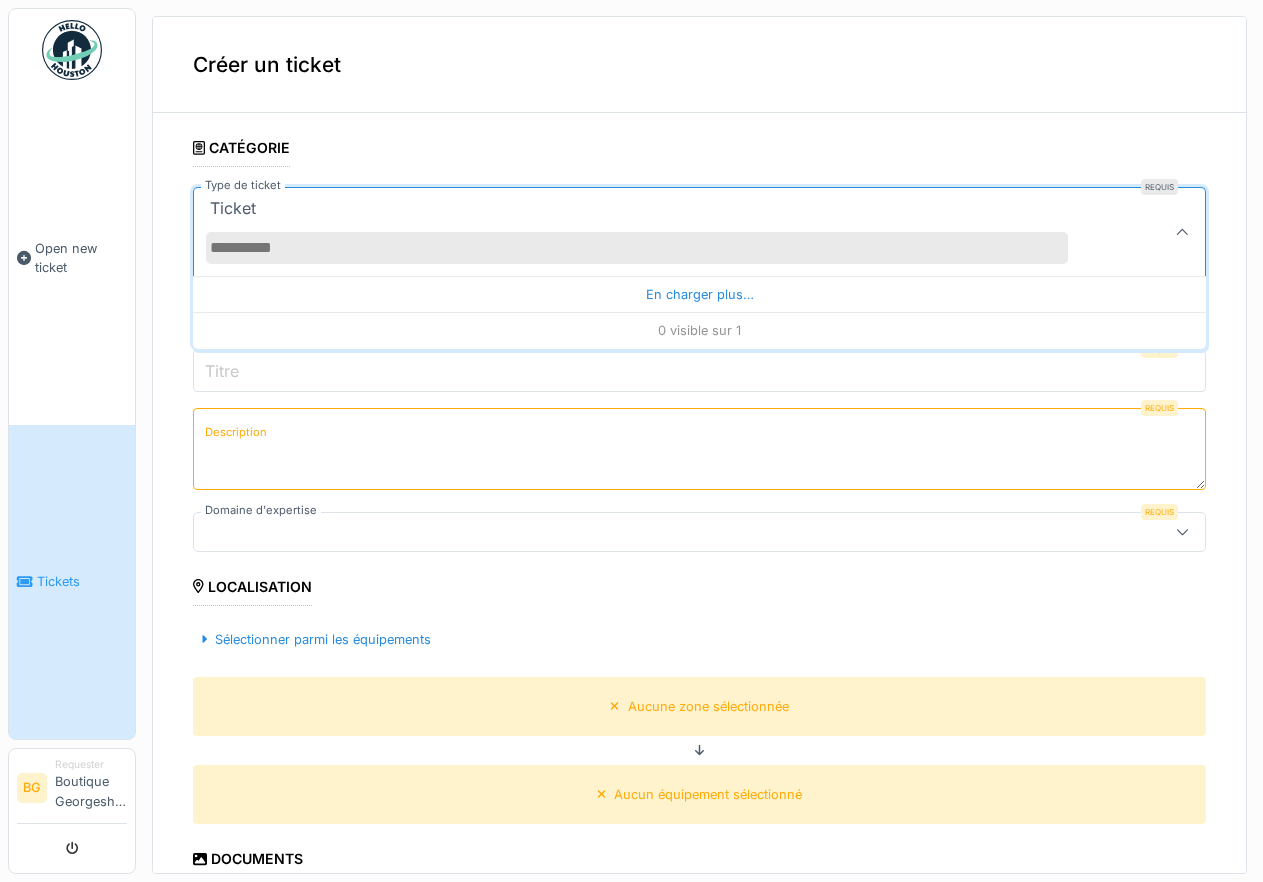 click at bounding box center [1182, 232] 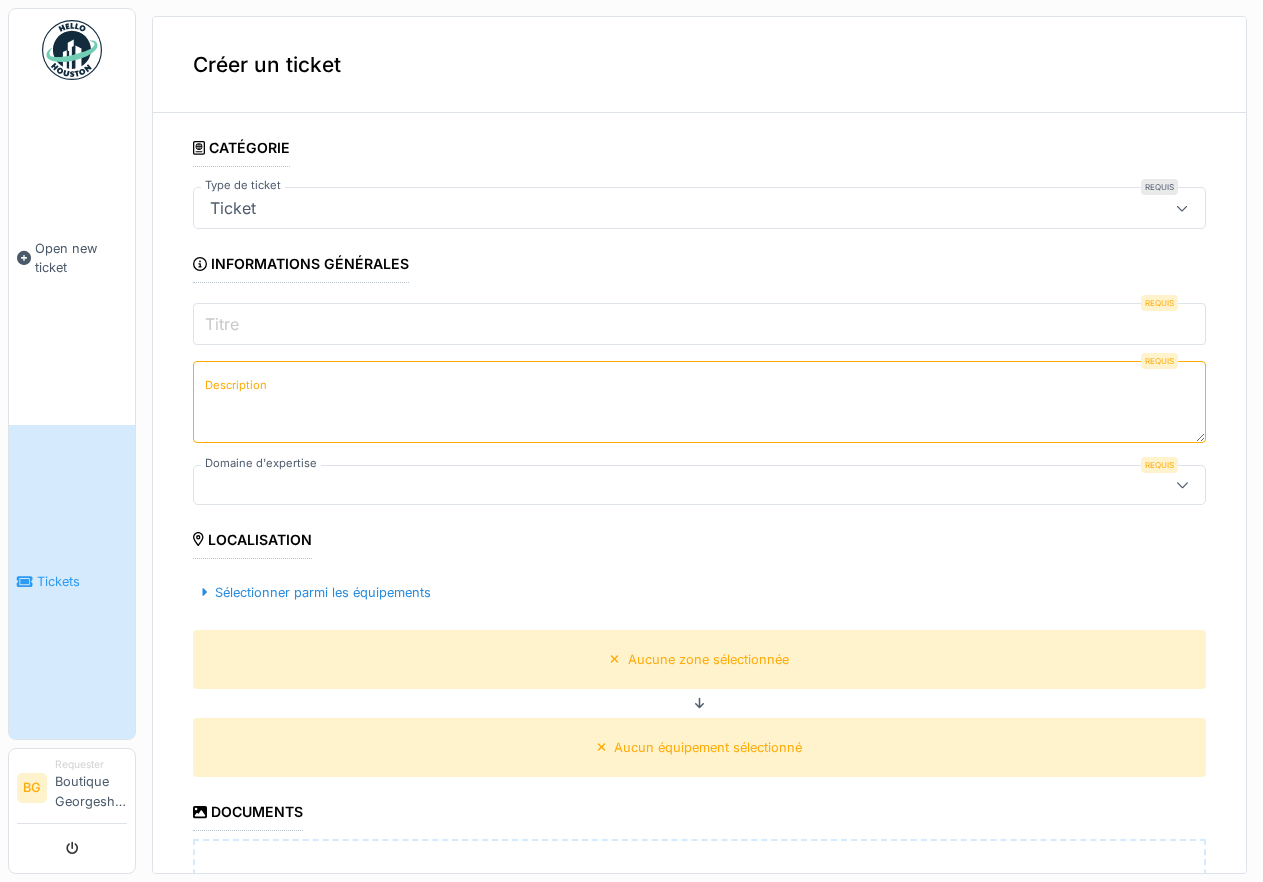 click 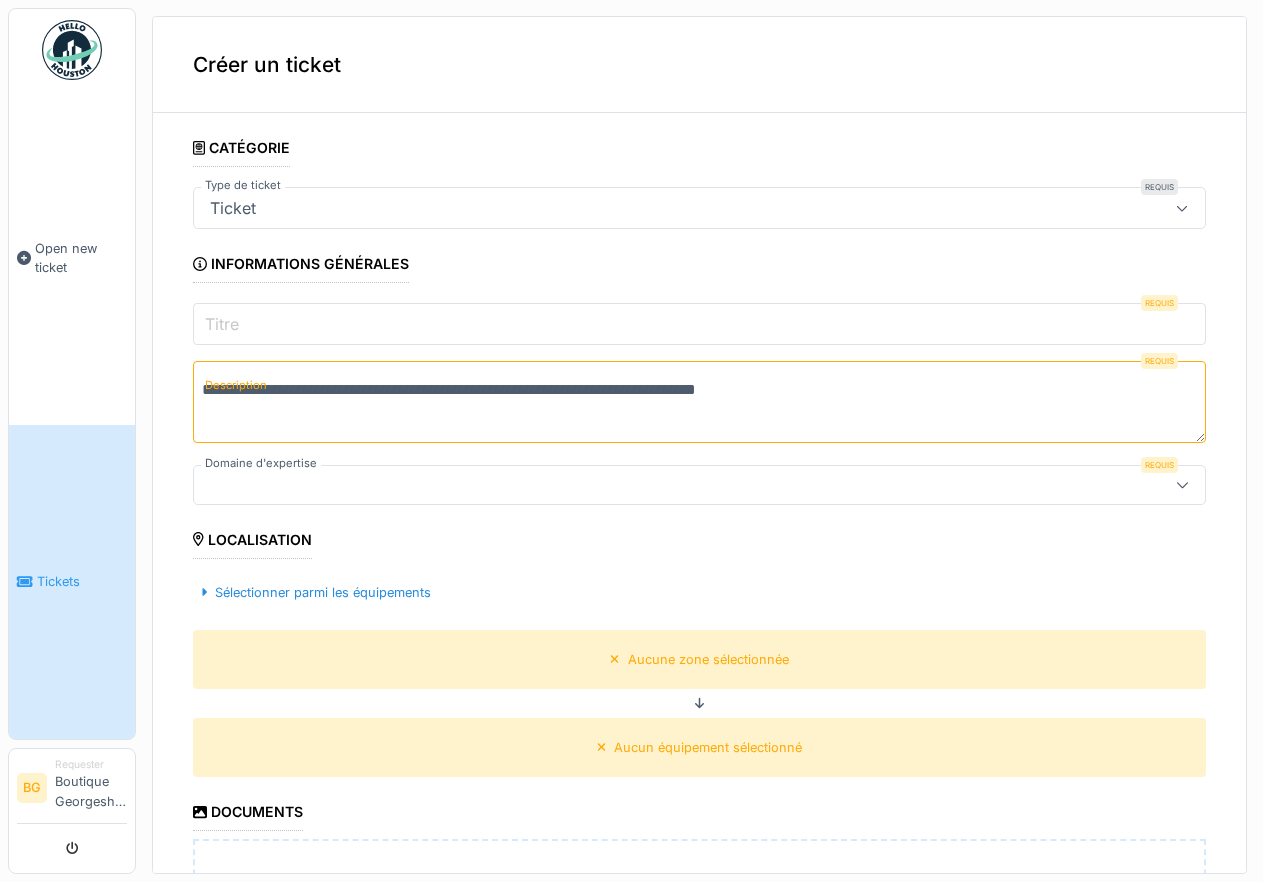 type on "**********" 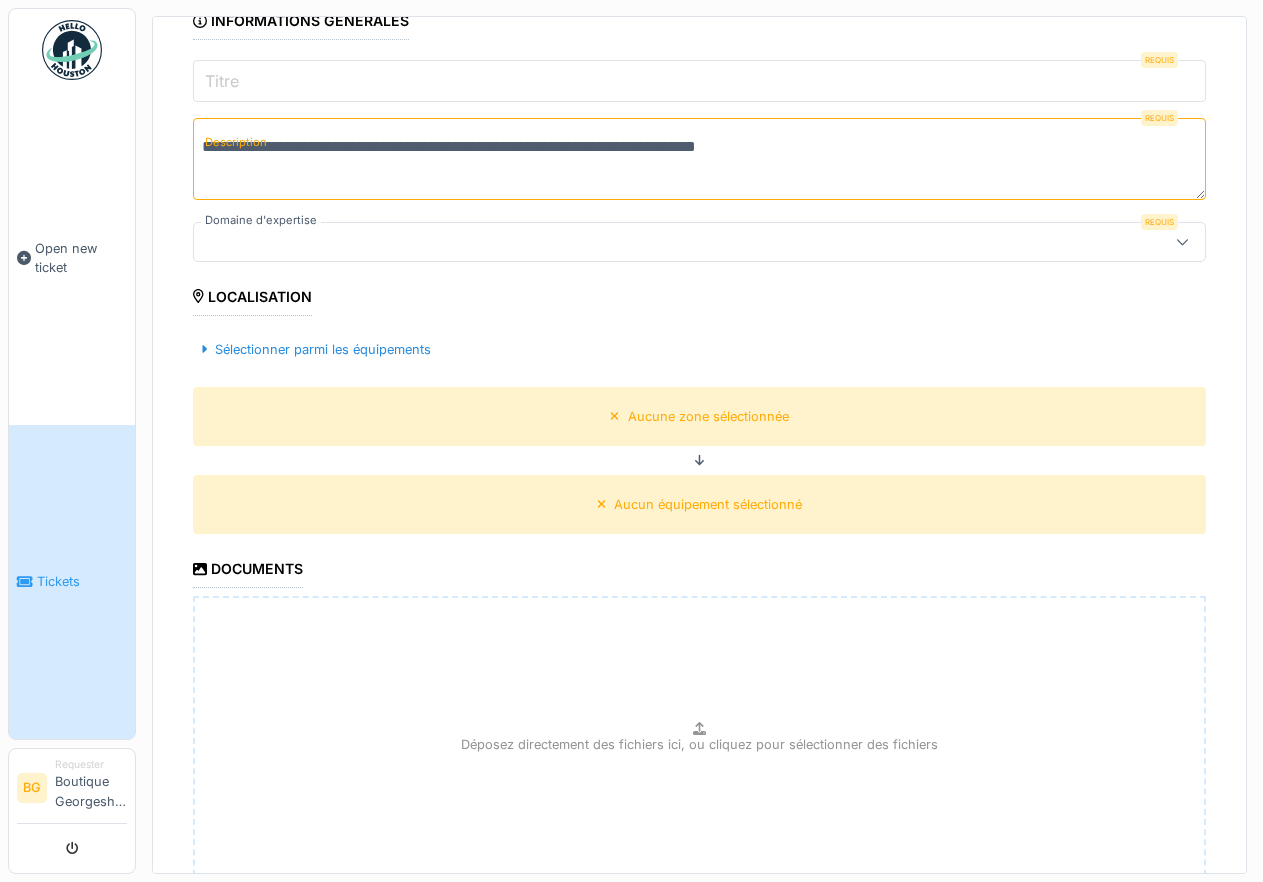 scroll, scrollTop: 270, scrollLeft: 0, axis: vertical 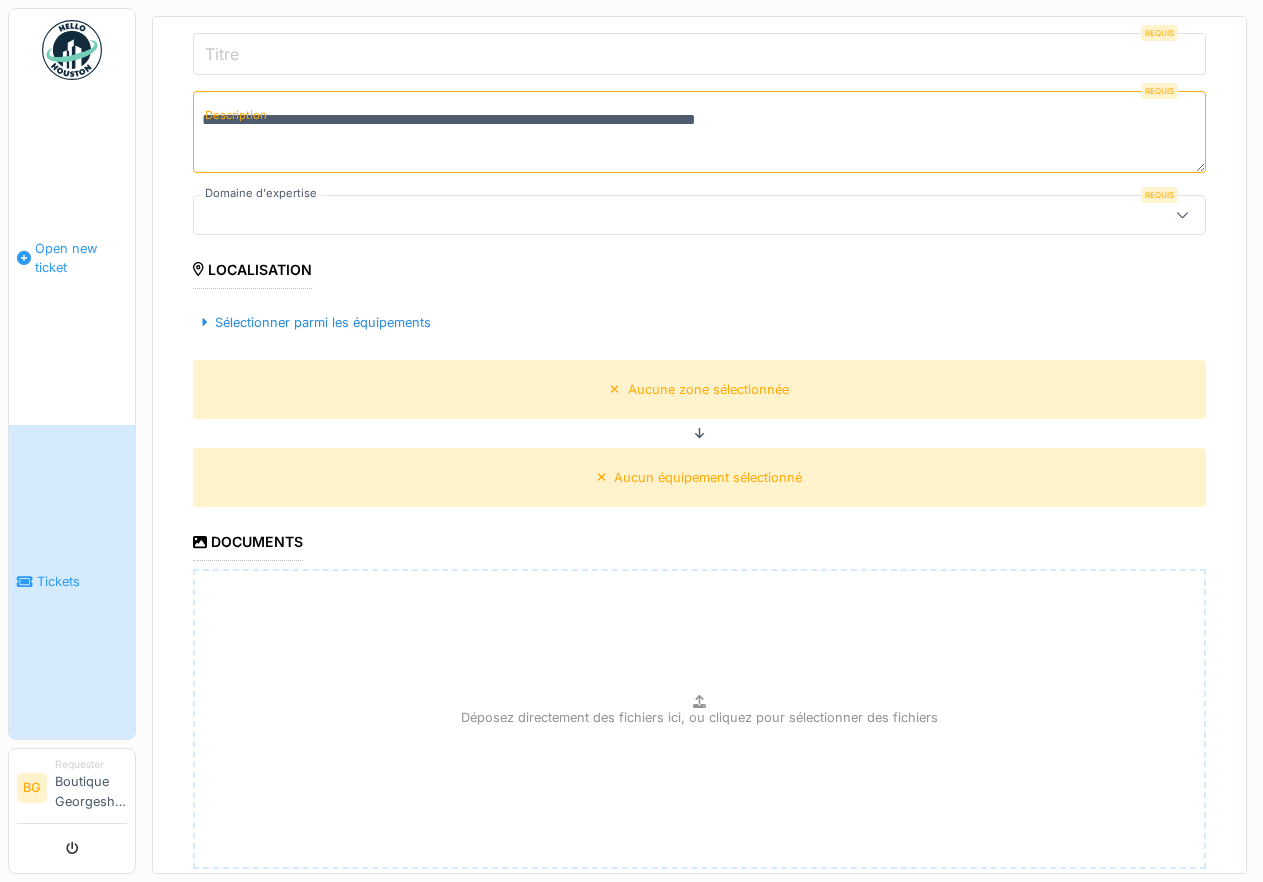 click on "Open new ticket" at bounding box center (72, 258) 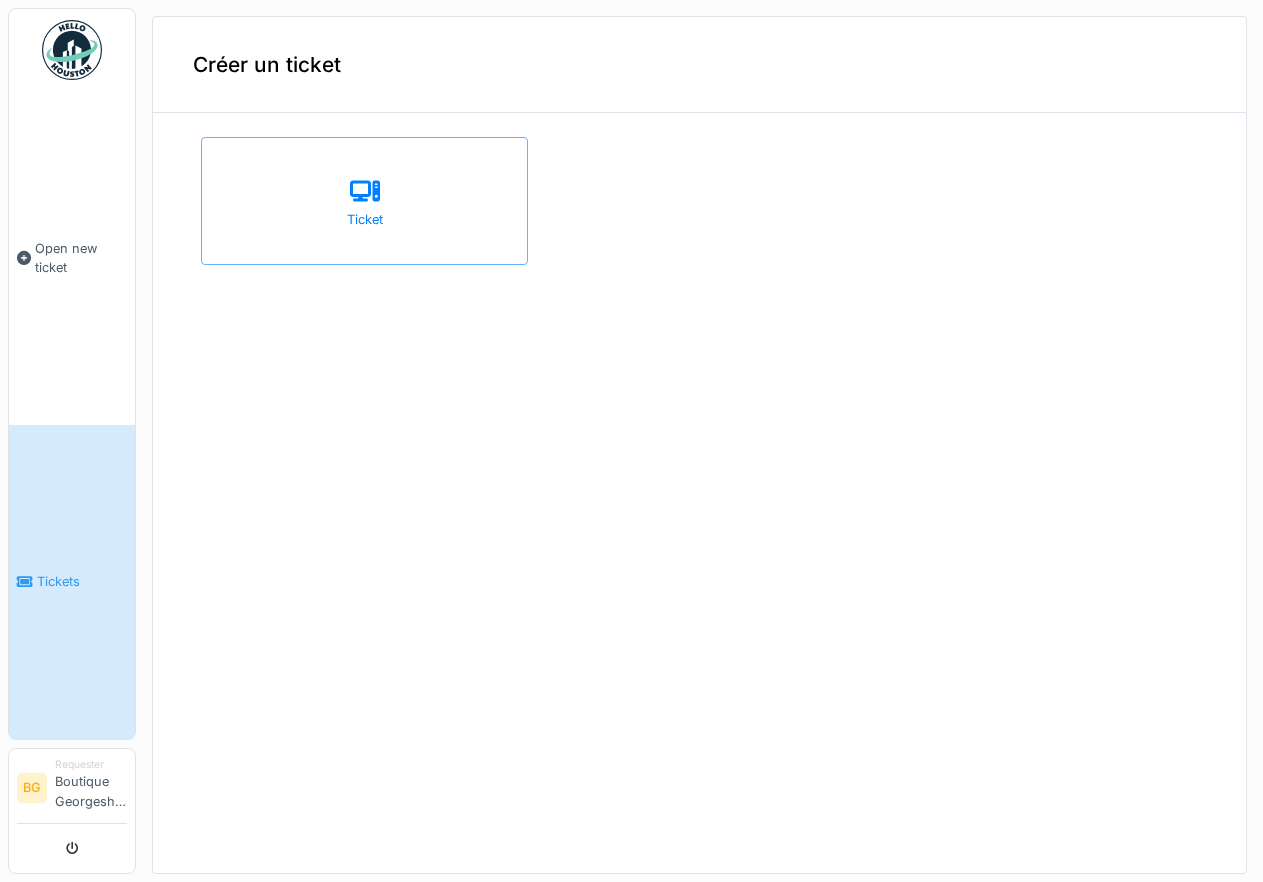 scroll, scrollTop: 0, scrollLeft: 0, axis: both 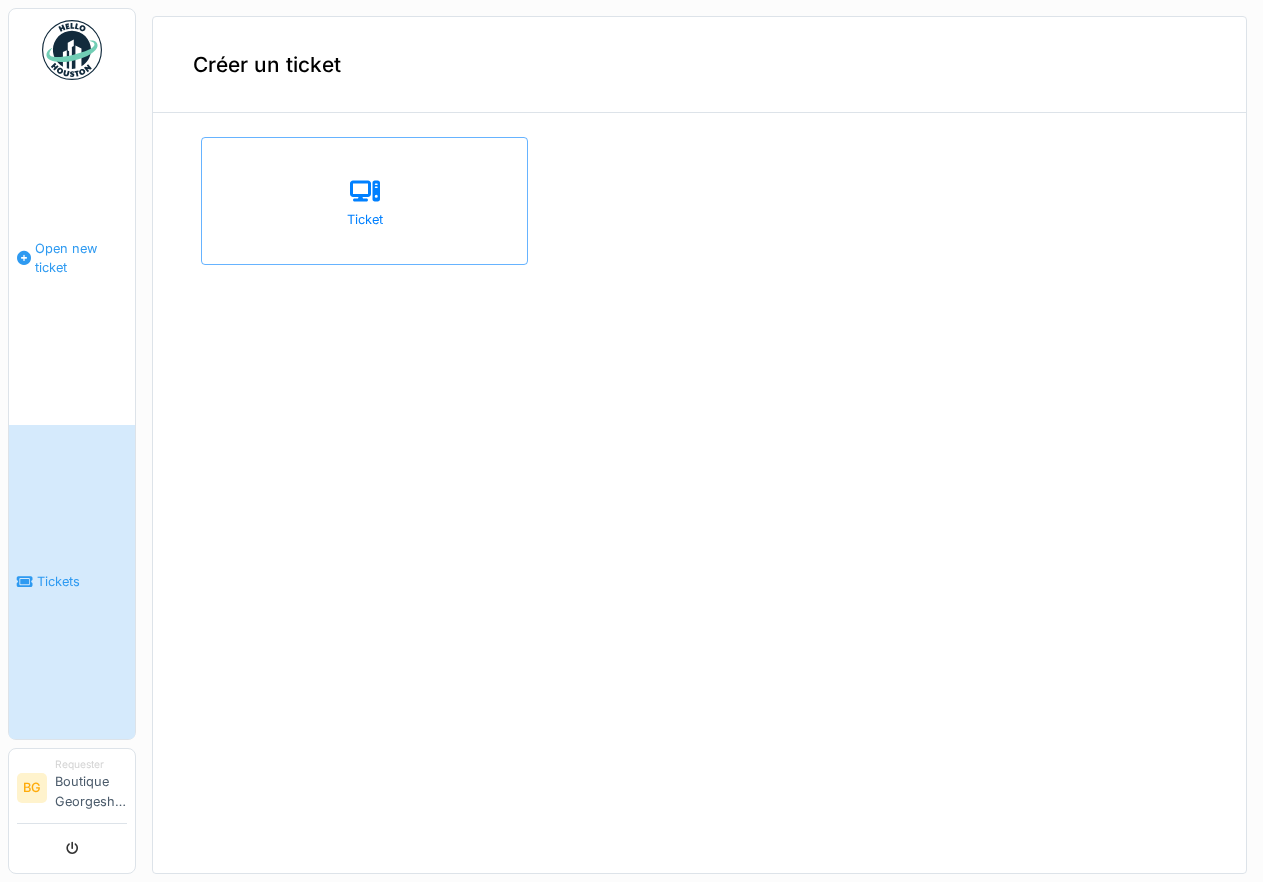 click on "Open new ticket" at bounding box center [72, 258] 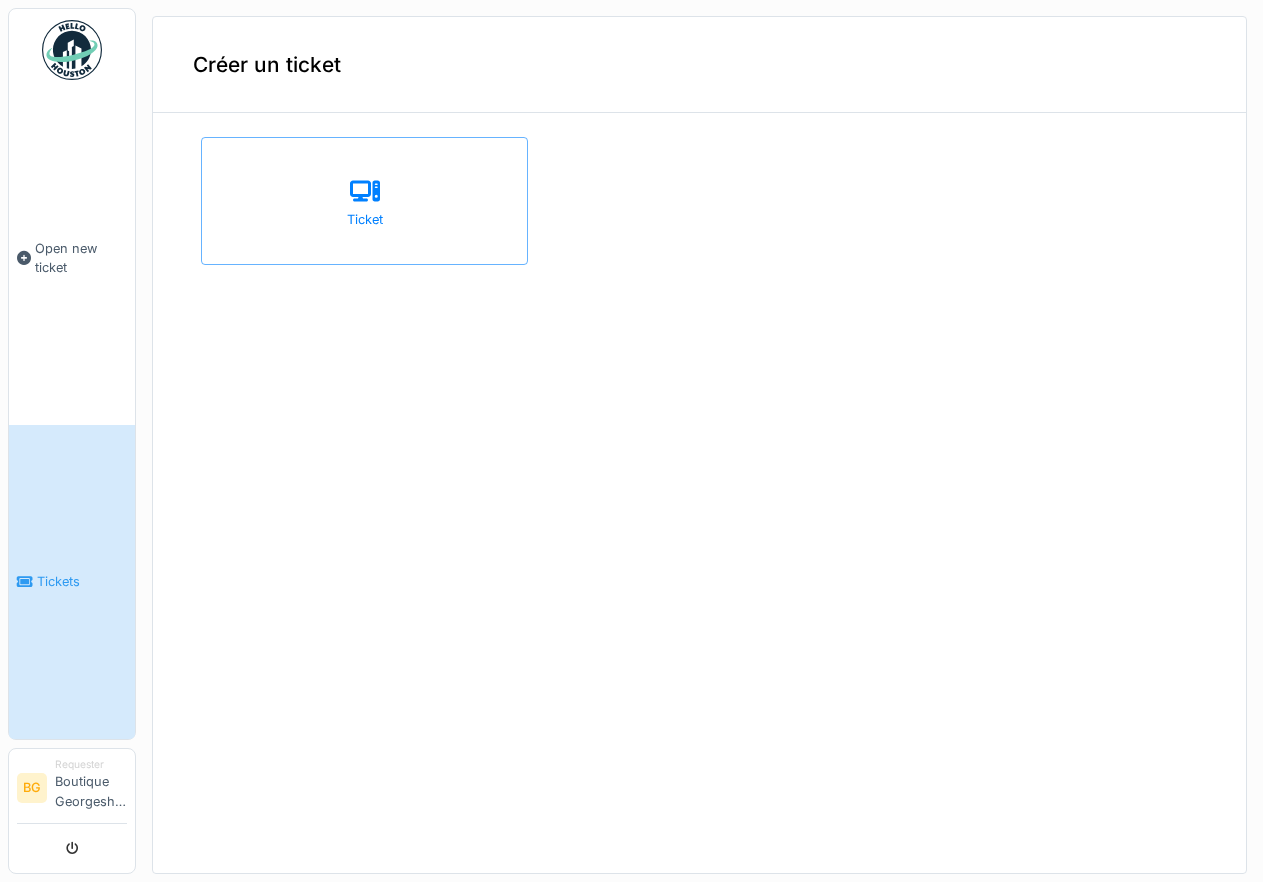 scroll, scrollTop: 0, scrollLeft: 0, axis: both 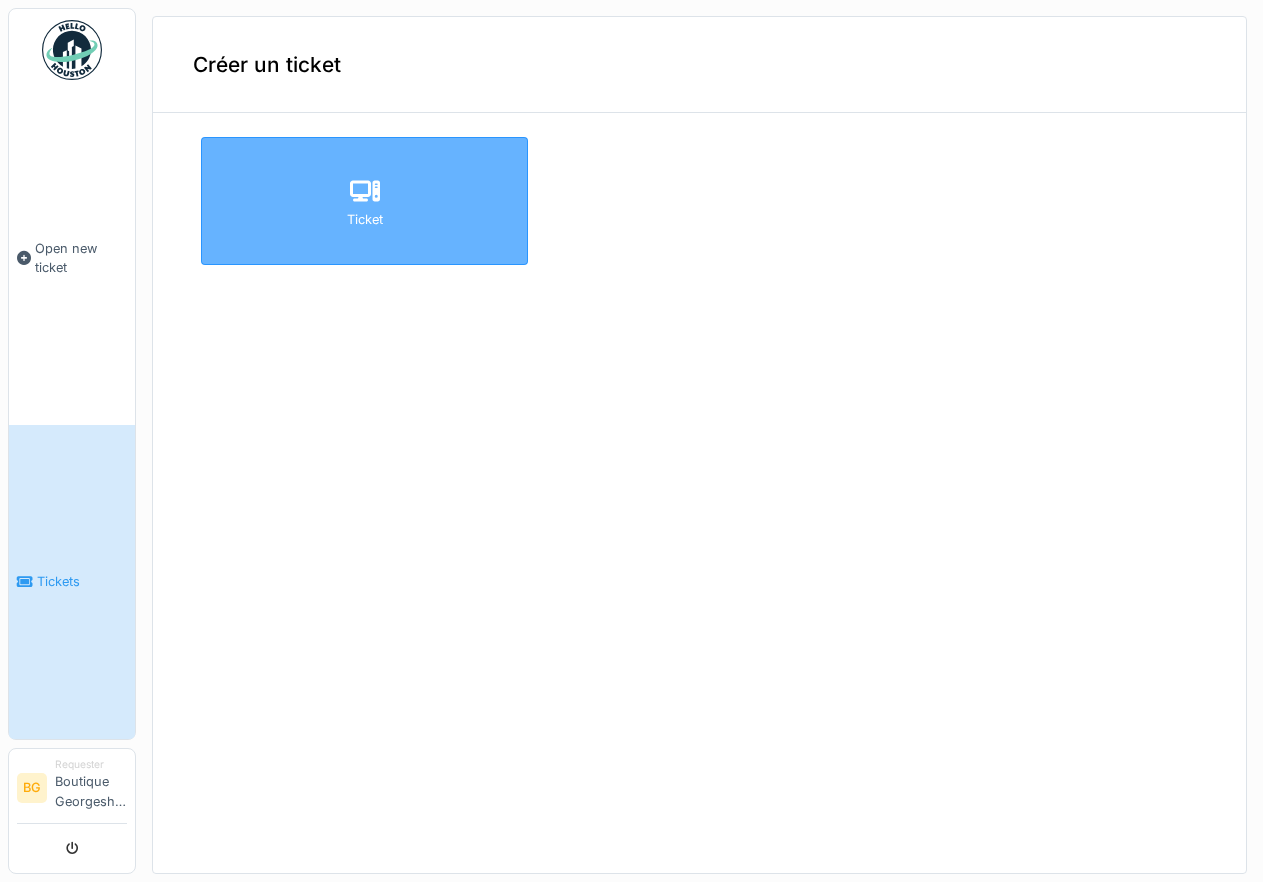 click 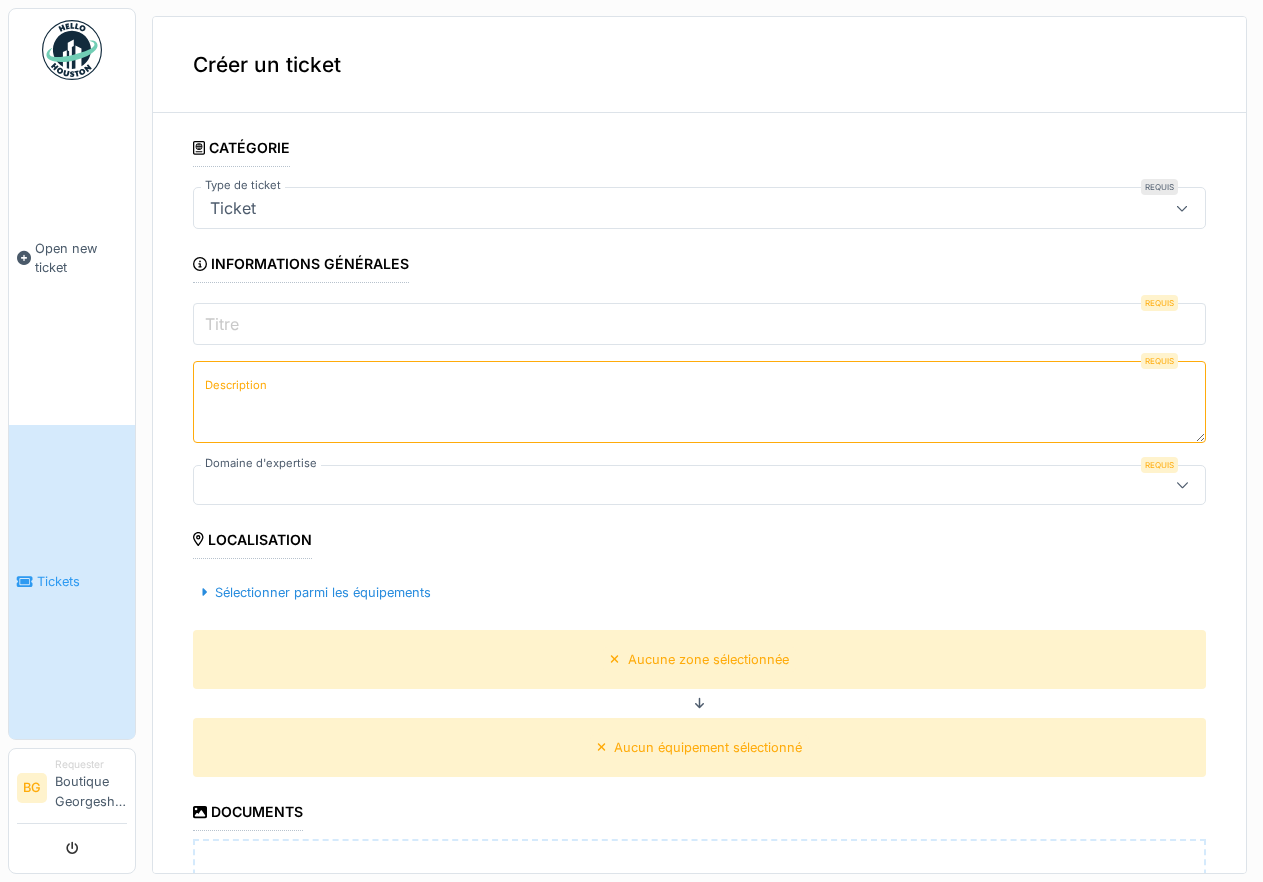 click 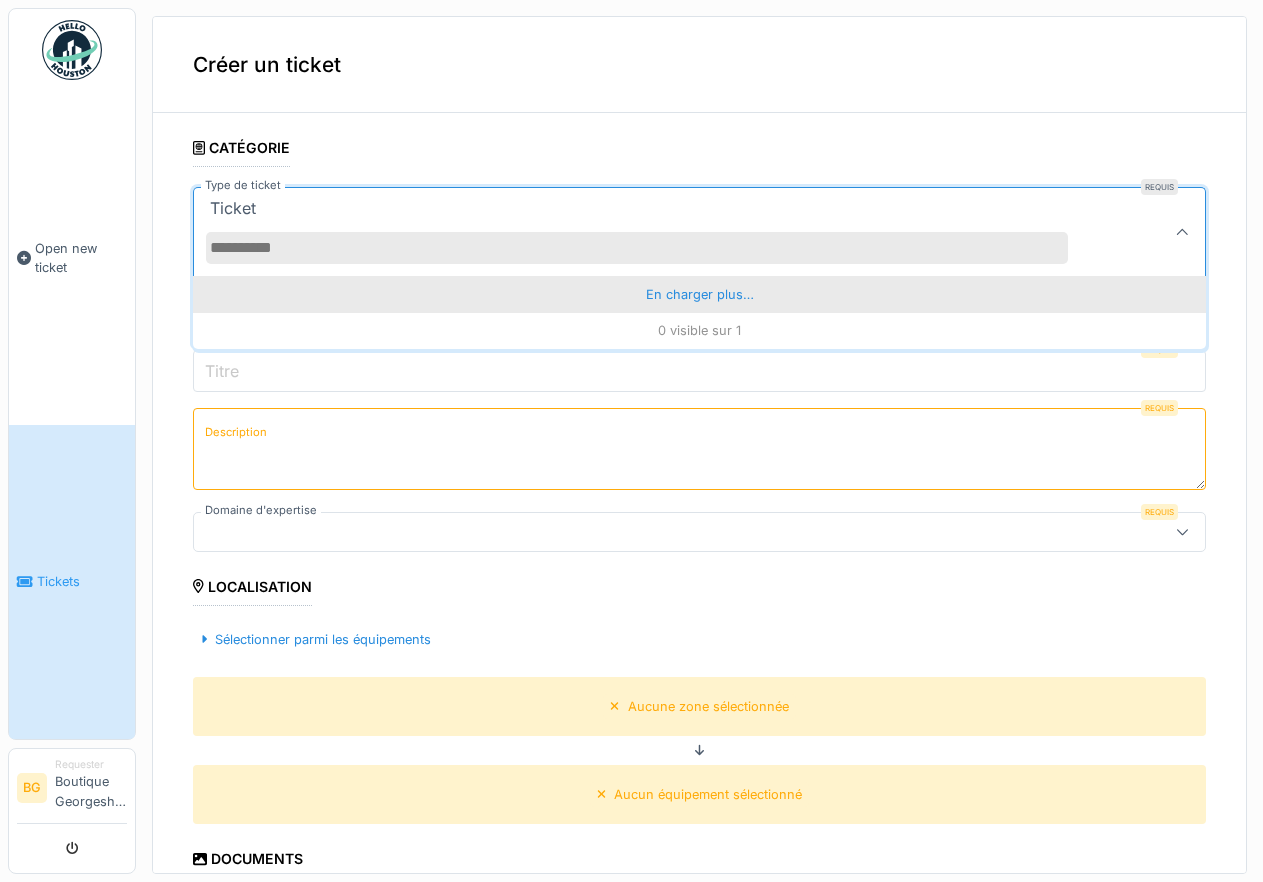 click on "En charger plus…" at bounding box center (699, 294) 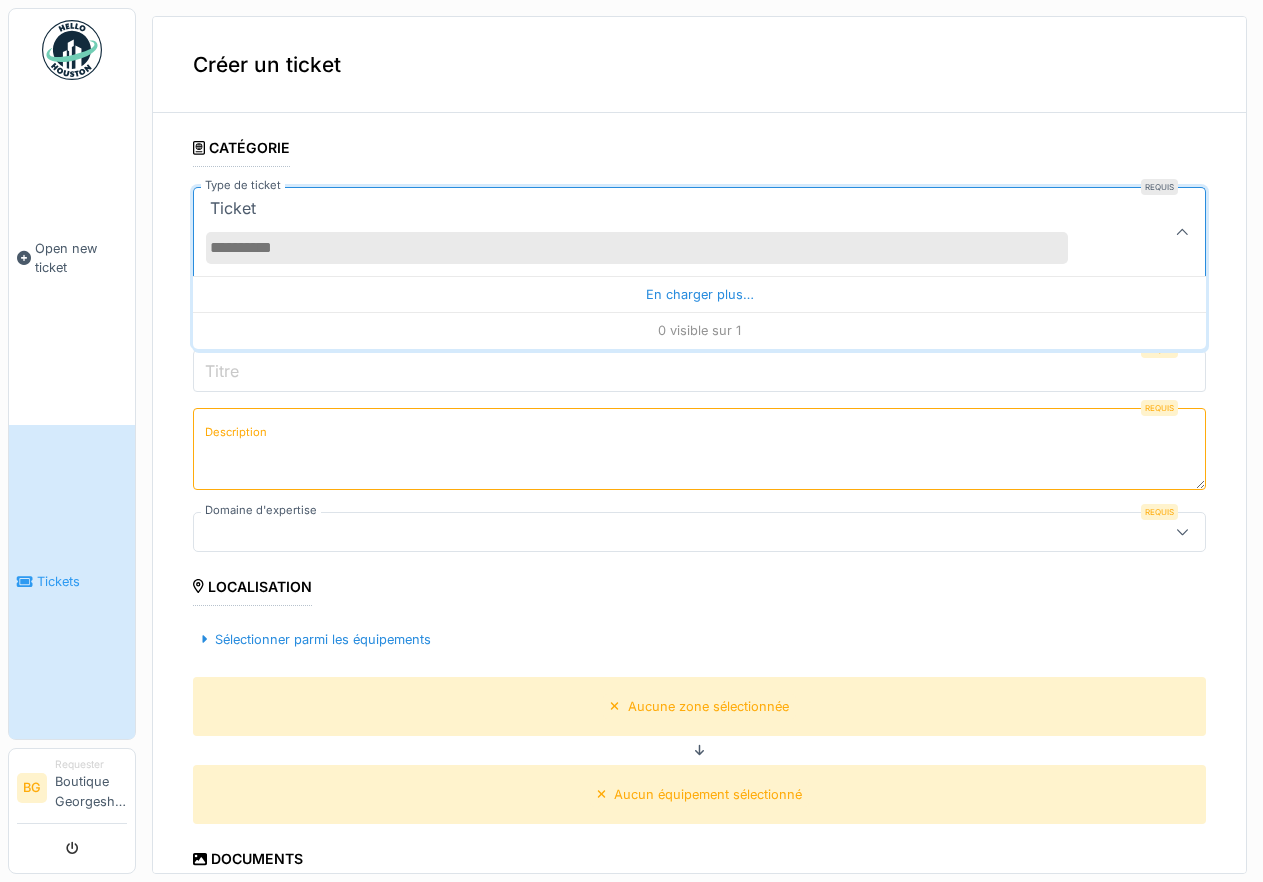 click on "Type de ticket" at bounding box center [637, 248] 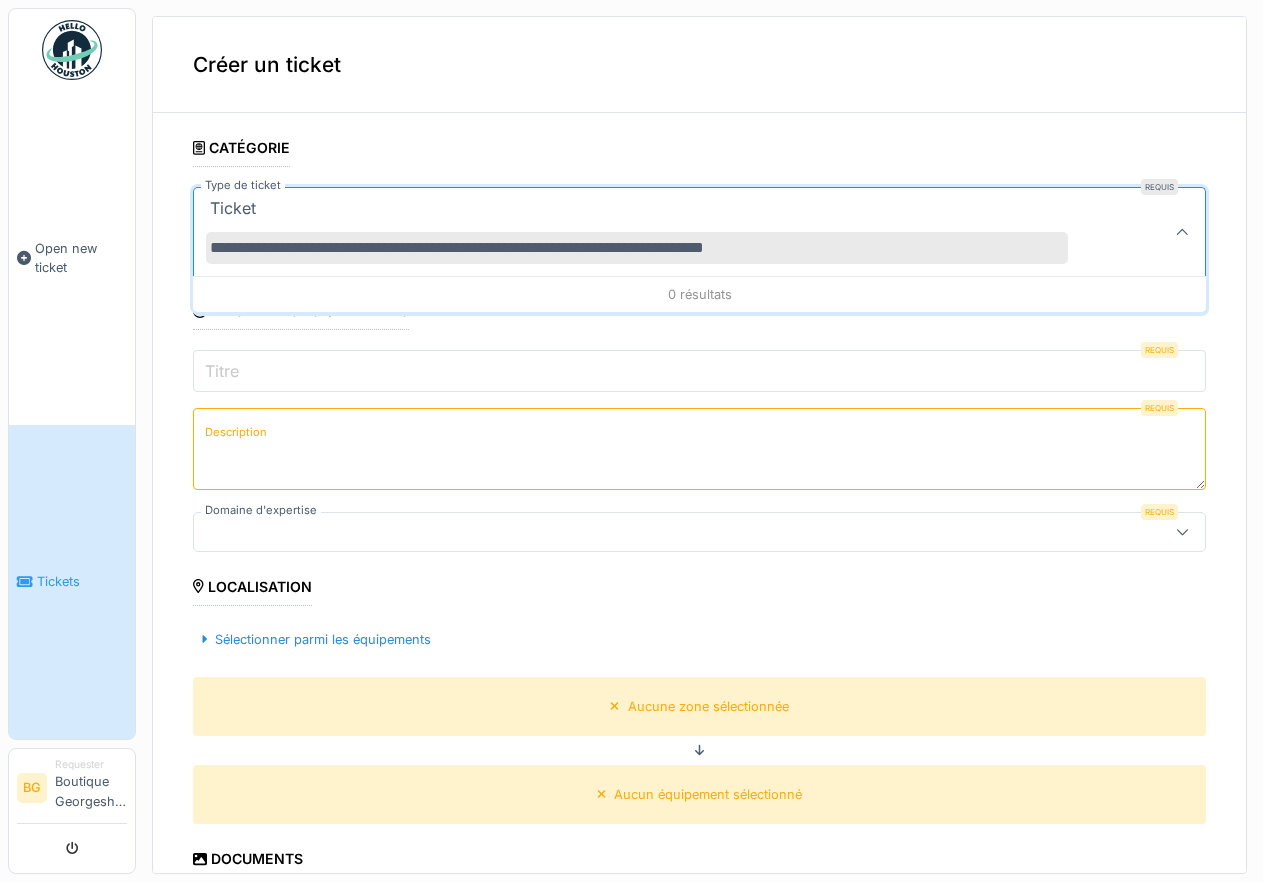 type on "**********" 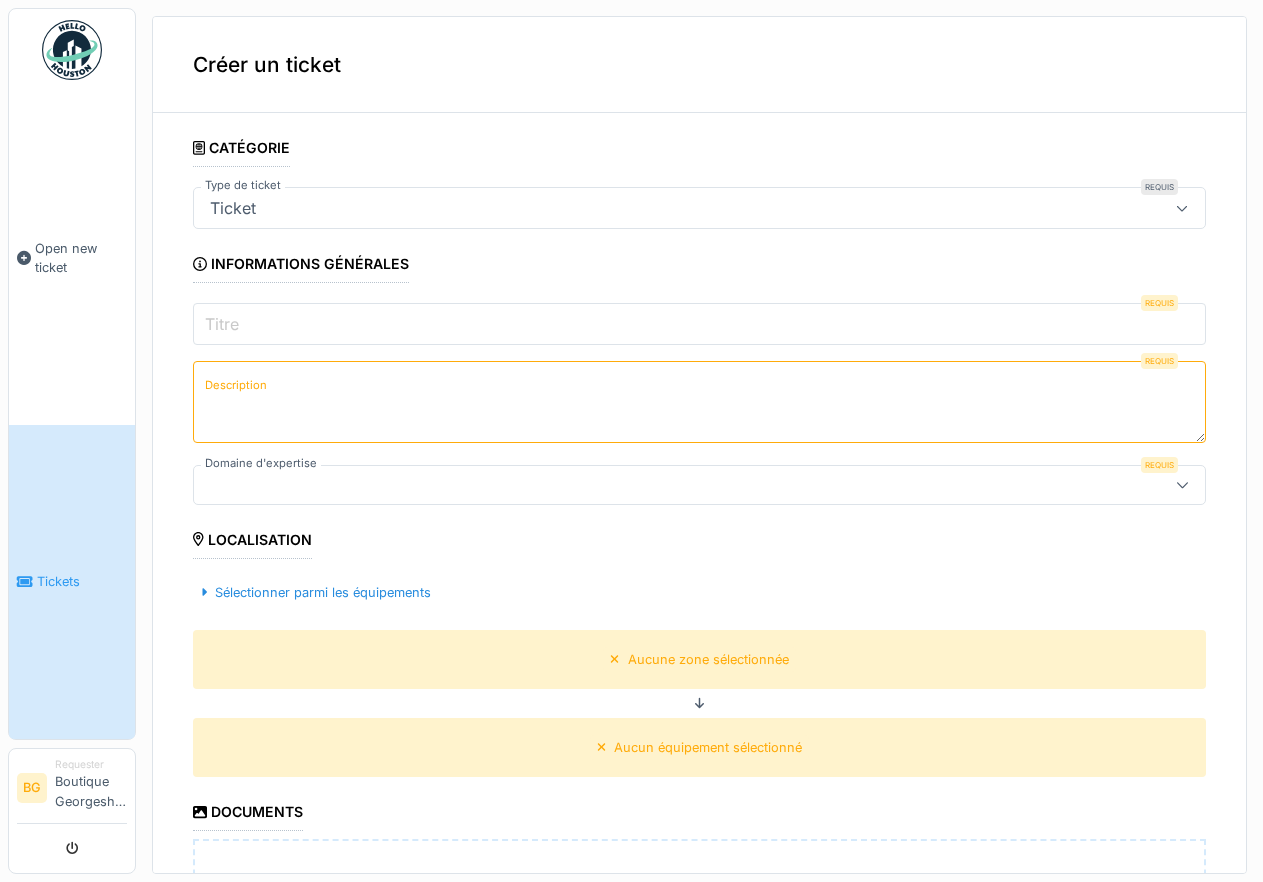 paste on "**********" 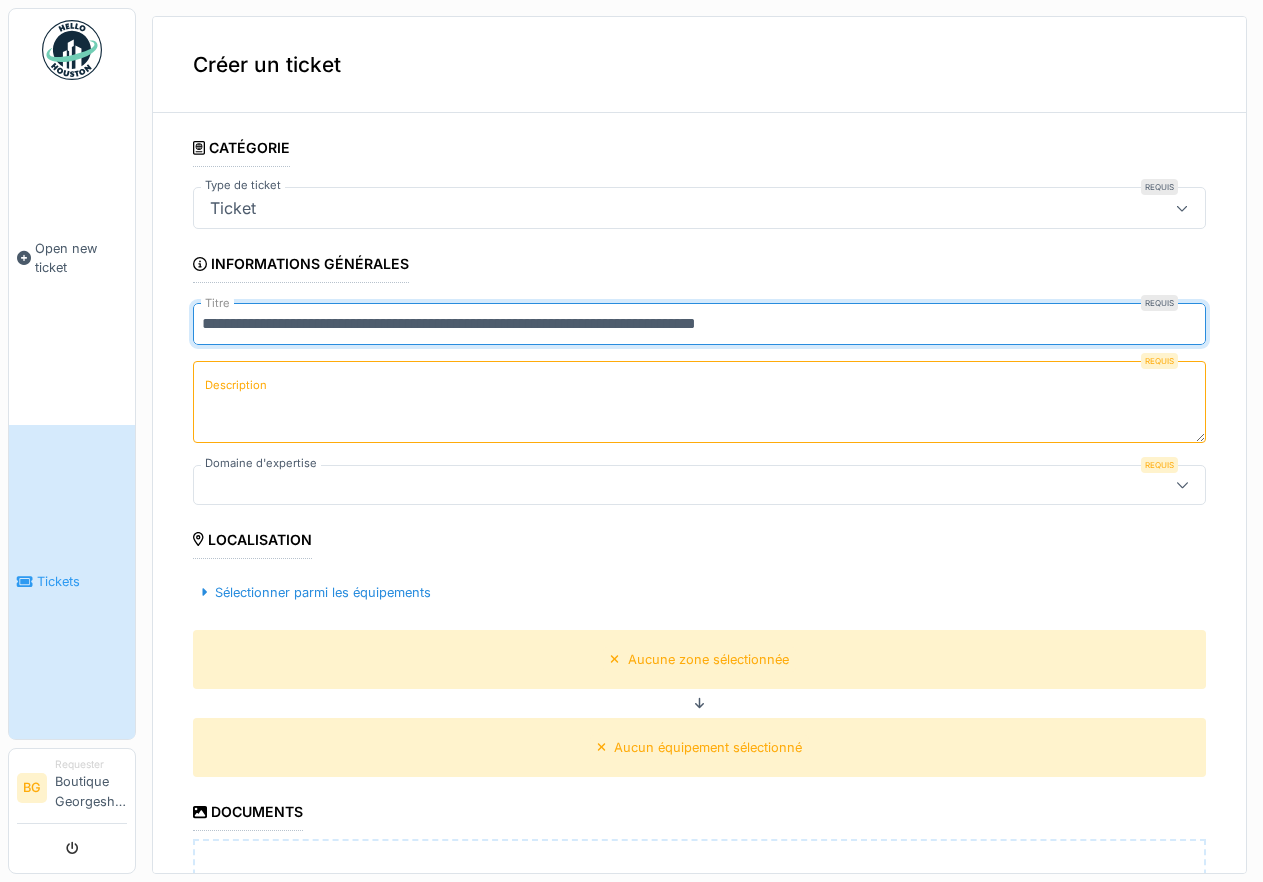 type on "**********" 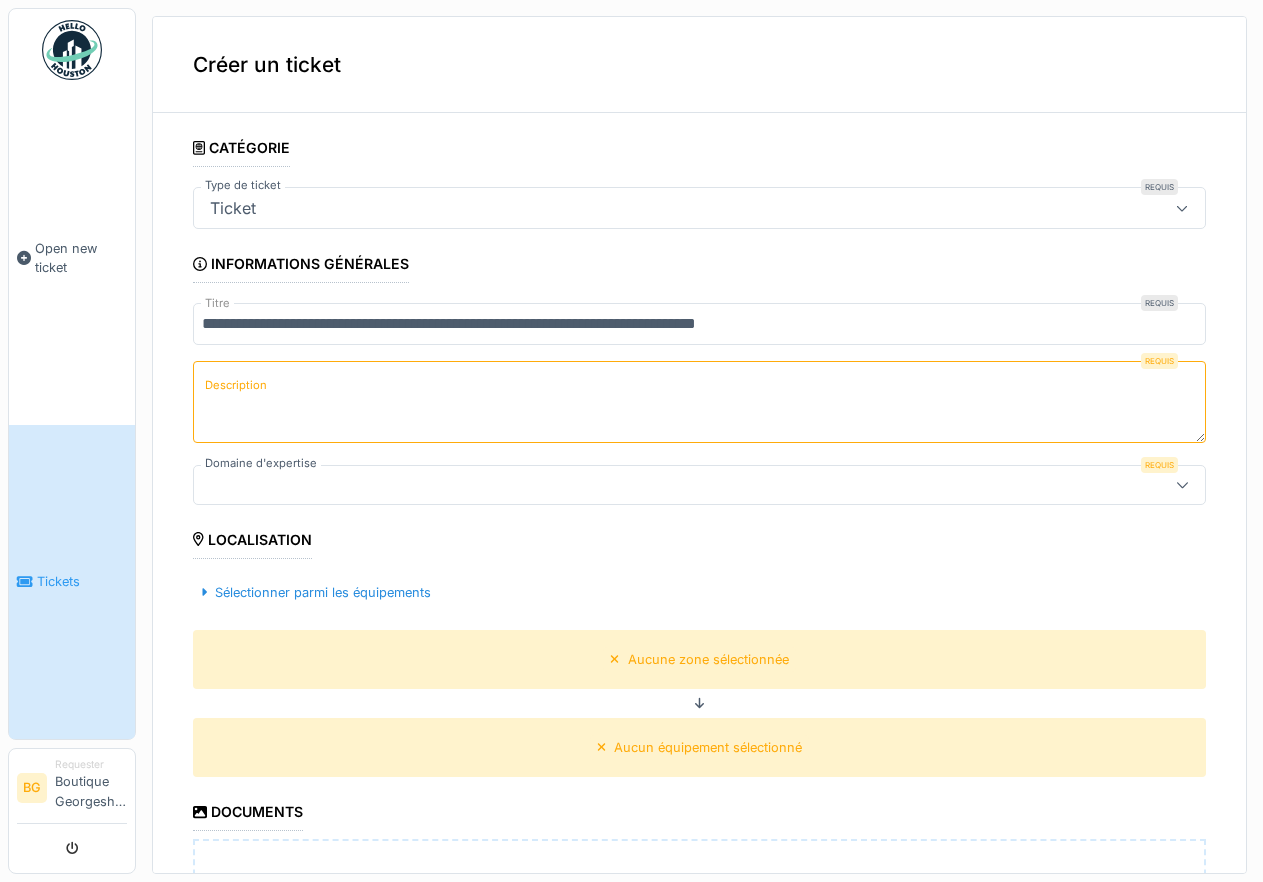 click on "Description" at bounding box center [699, 402] 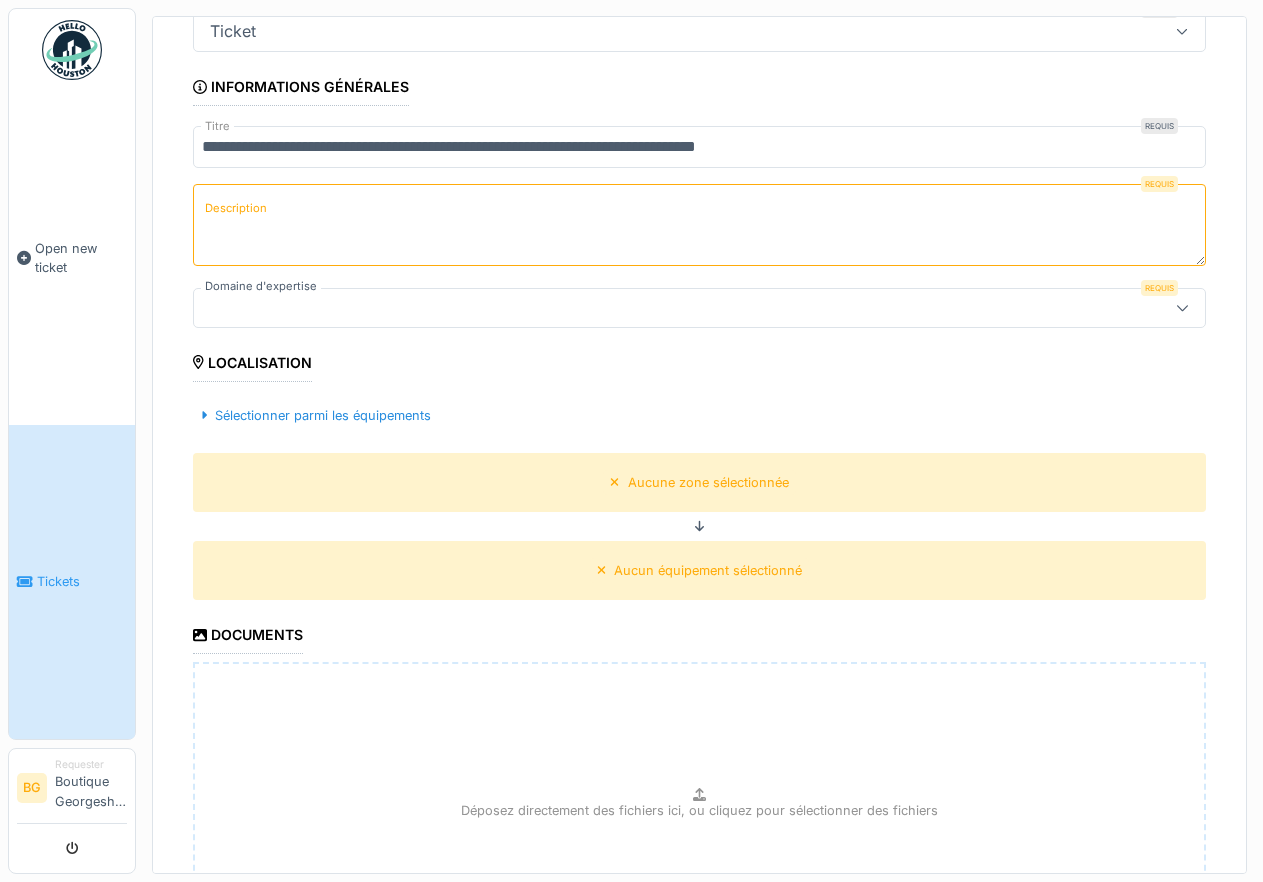 scroll, scrollTop: 180, scrollLeft: 0, axis: vertical 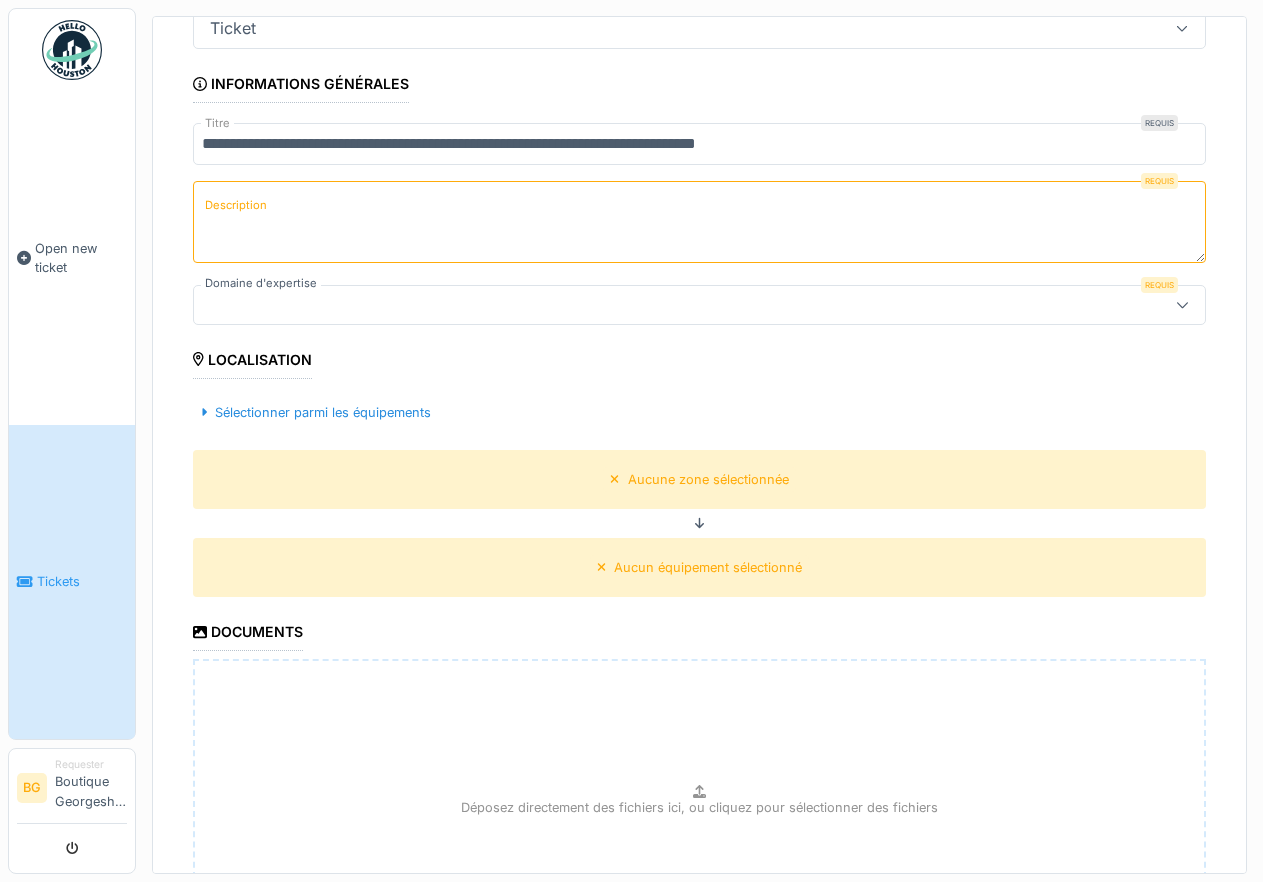 click at bounding box center [1182, 305] 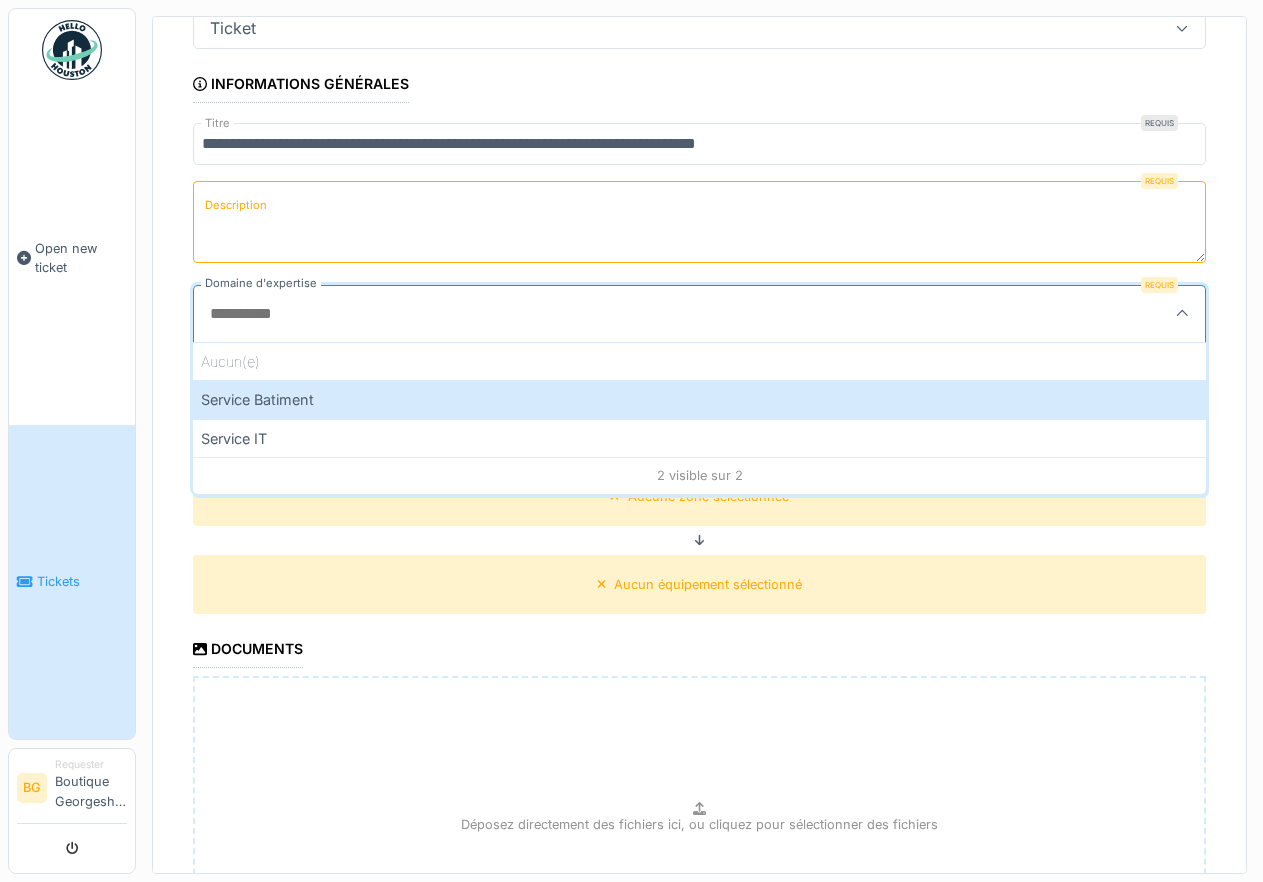scroll, scrollTop: 4, scrollLeft: 0, axis: vertical 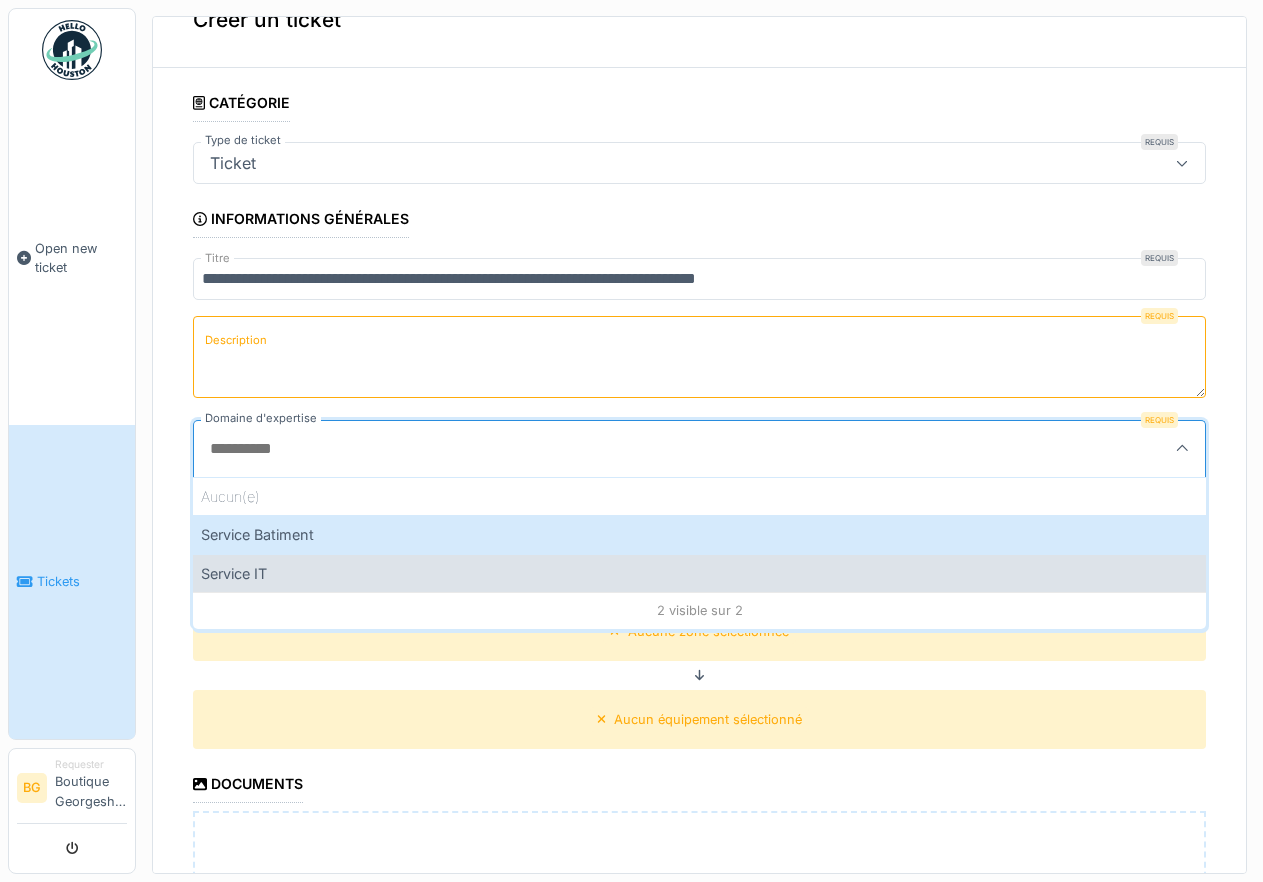 click on "Service IT" at bounding box center (699, 573) 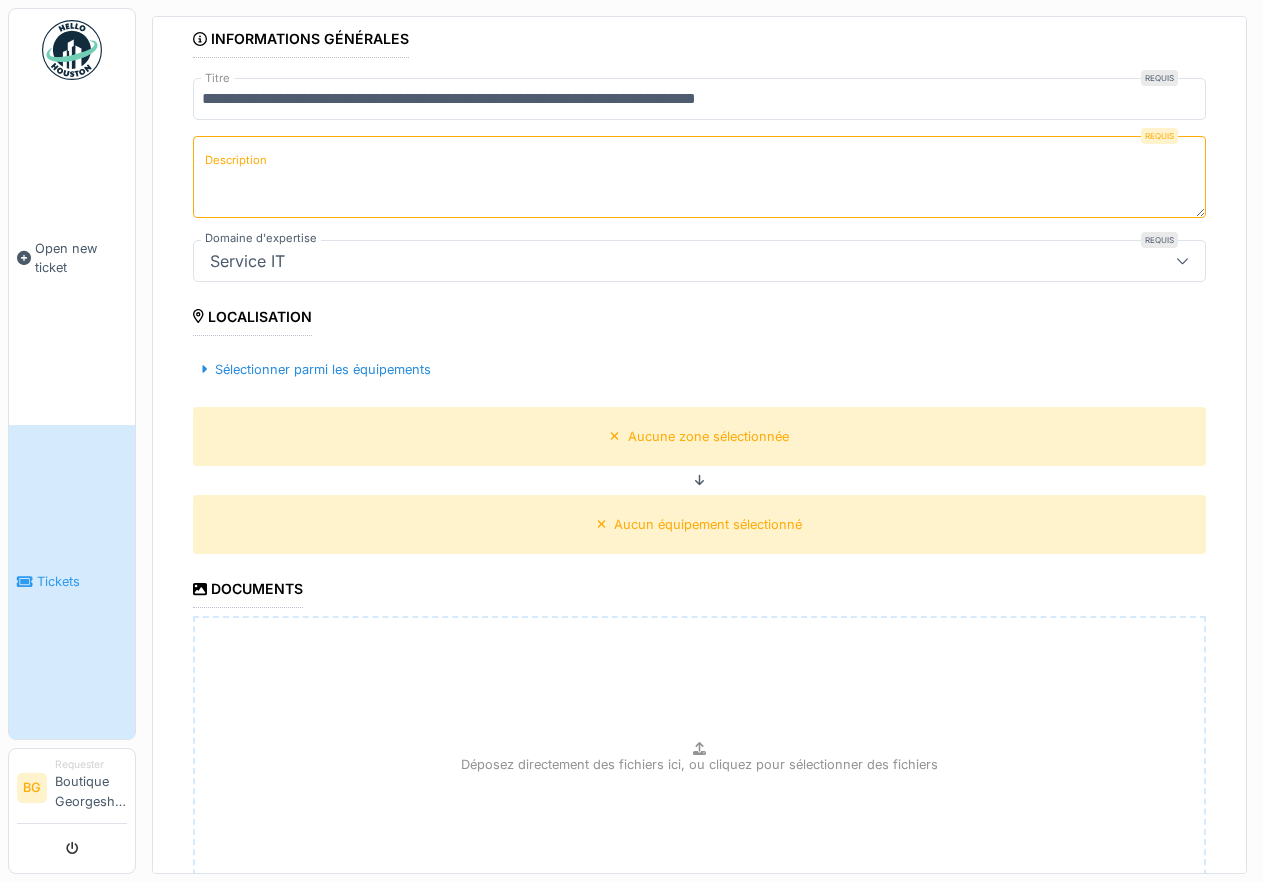 scroll, scrollTop: 315, scrollLeft: 0, axis: vertical 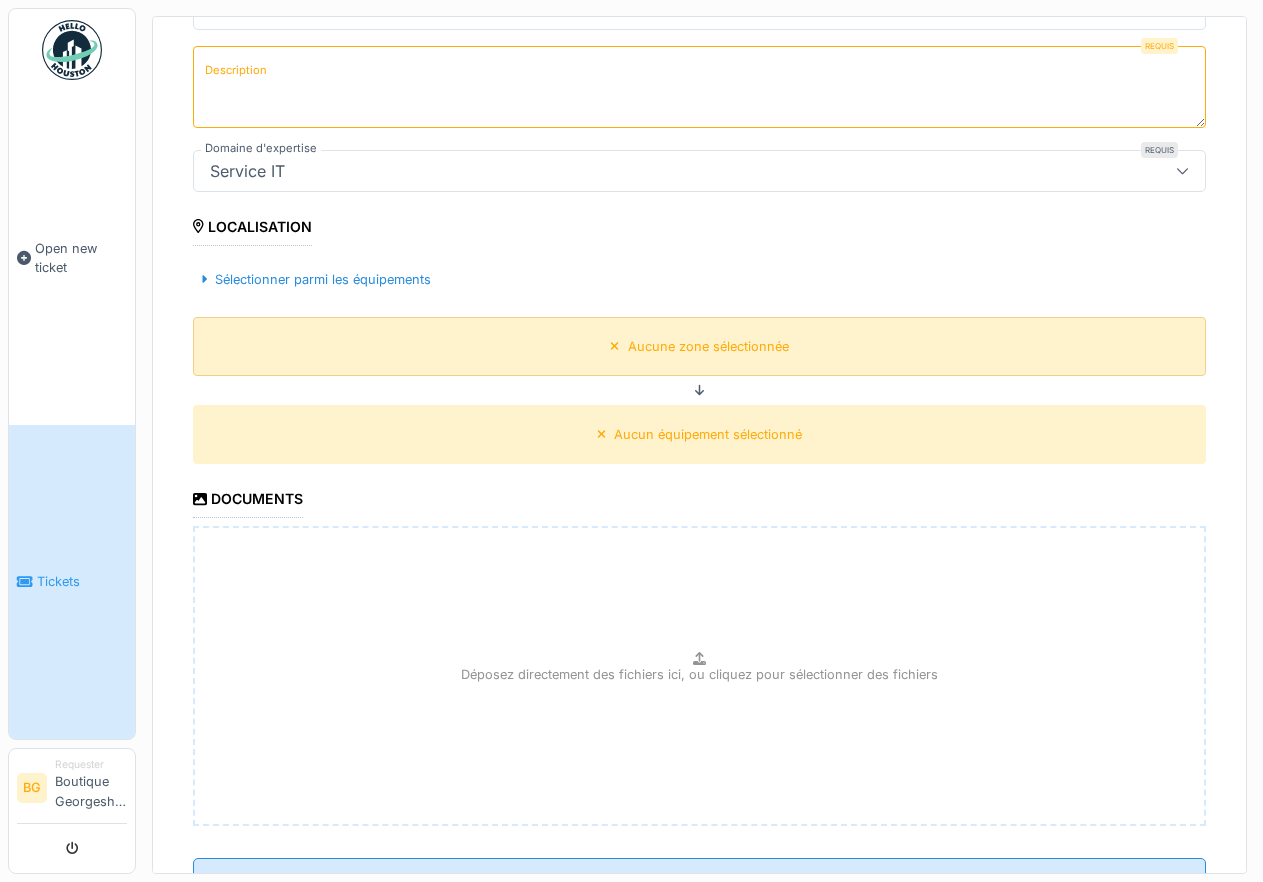 click on "Aucune zone sélectionnée" at bounding box center [699, 346] 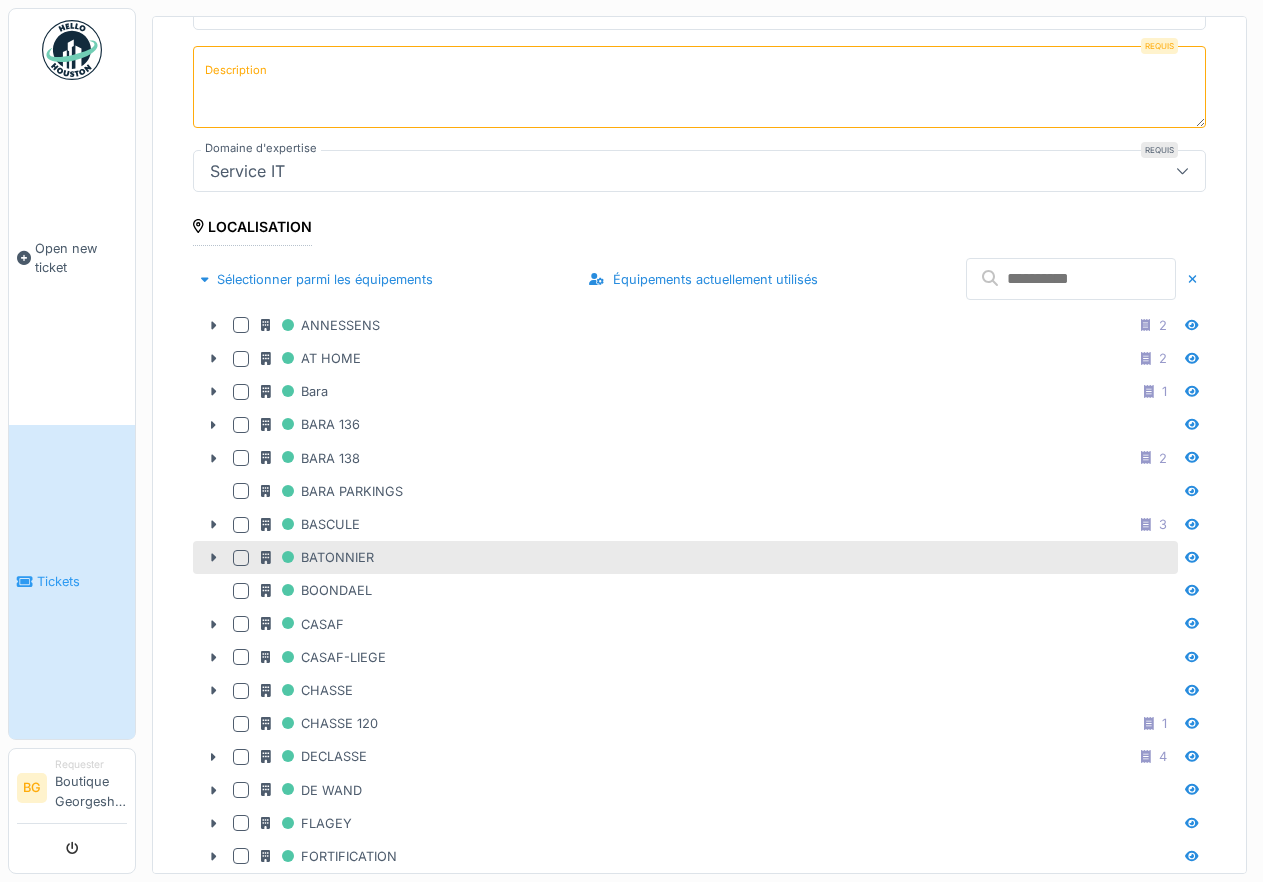 scroll, scrollTop: 765, scrollLeft: 0, axis: vertical 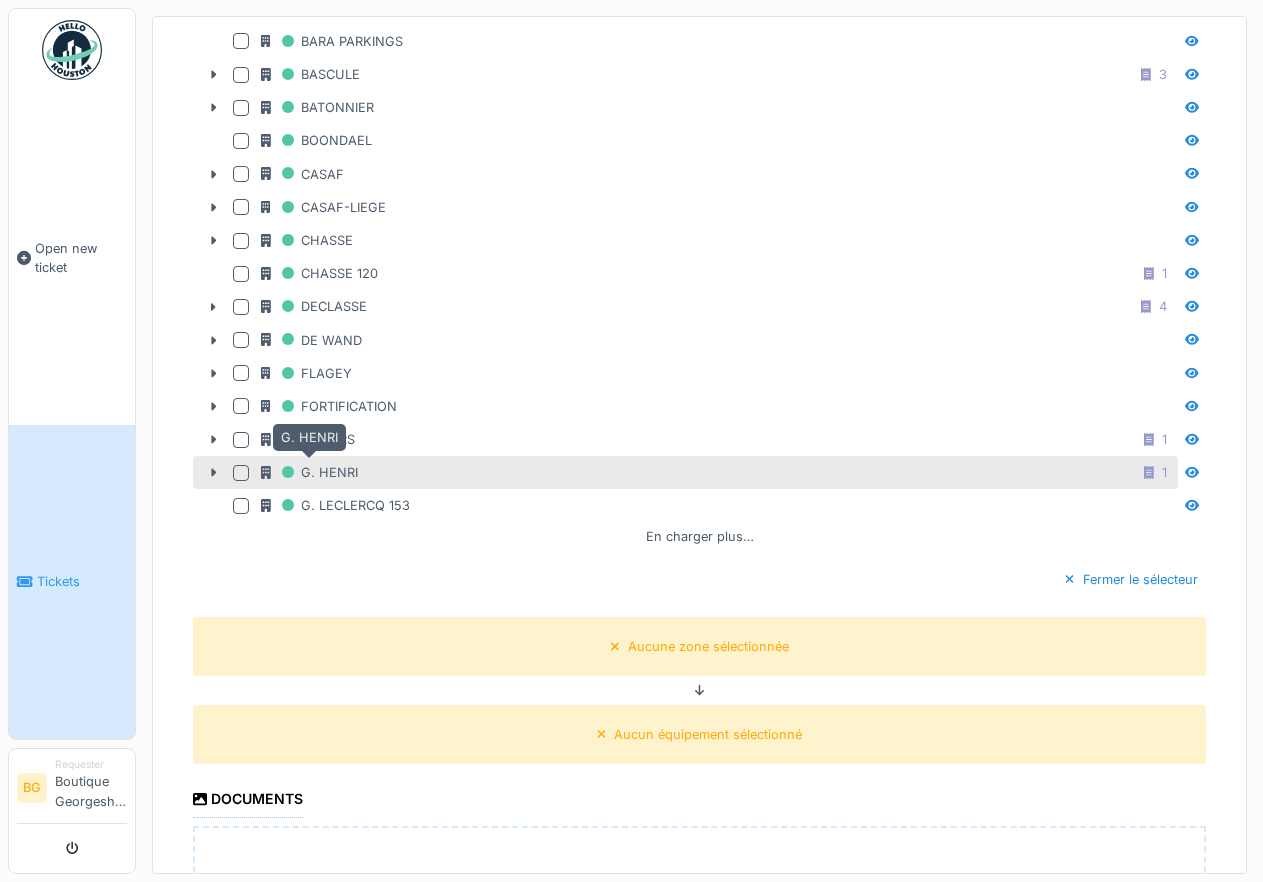 click on "G. HENRI" at bounding box center [309, 472] 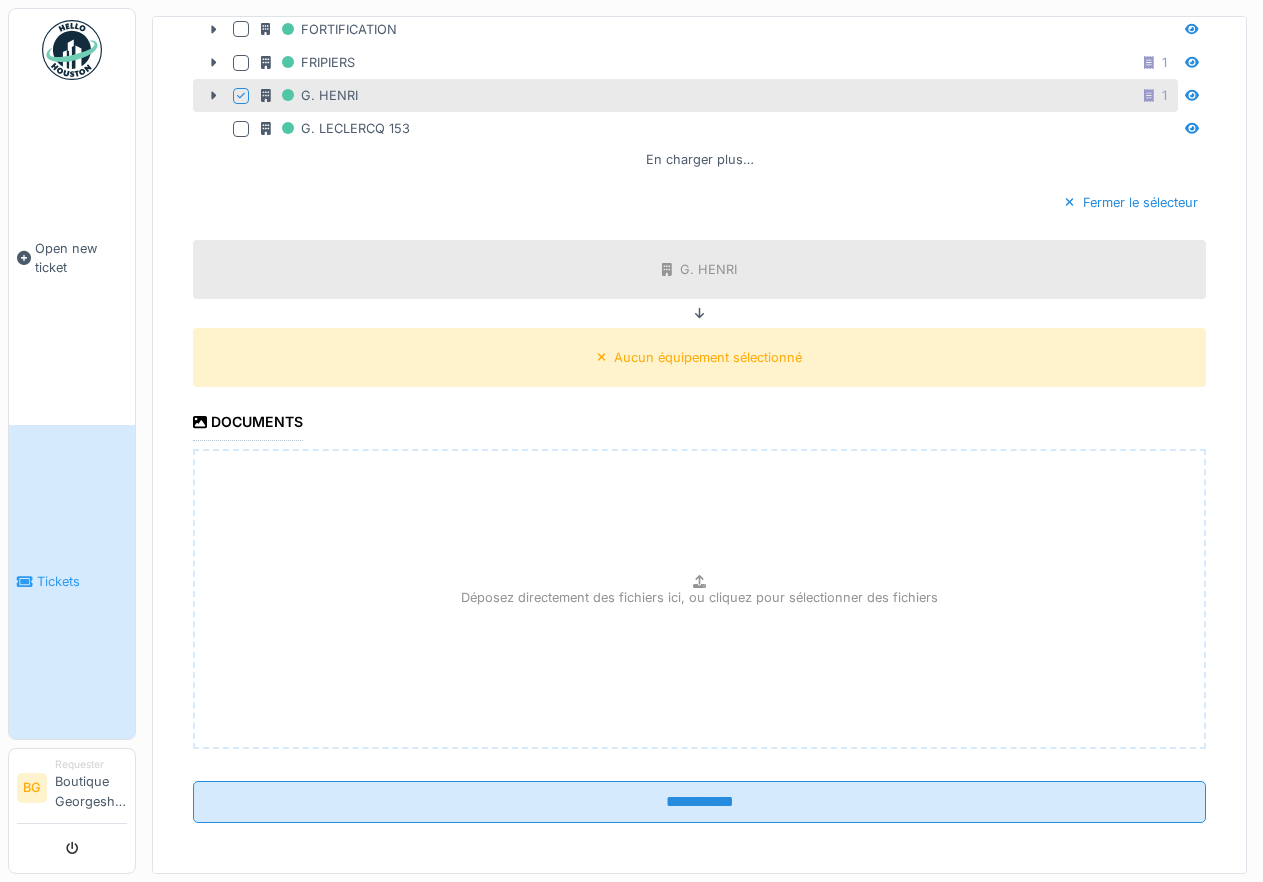 scroll, scrollTop: 1146, scrollLeft: 0, axis: vertical 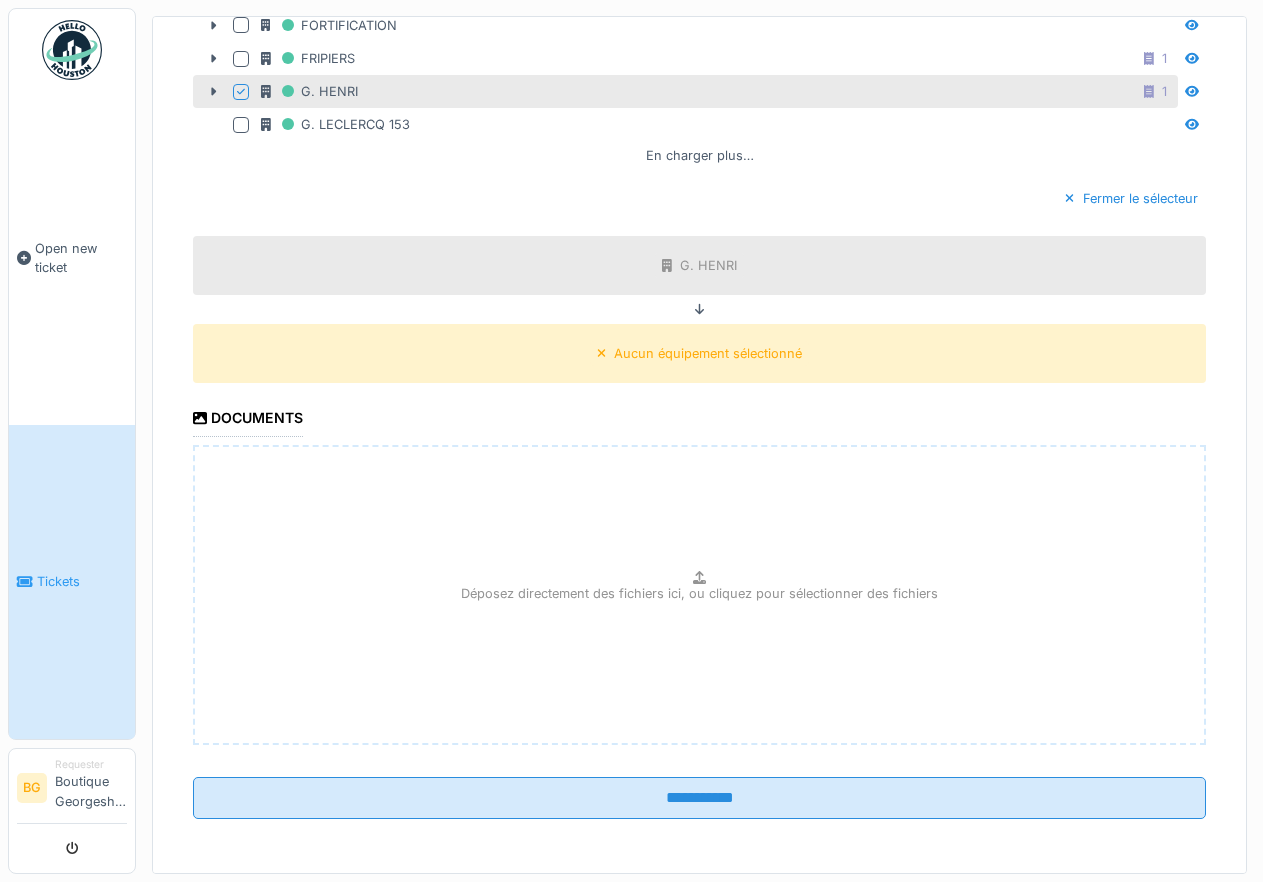 click on "Documents" at bounding box center (248, 420) 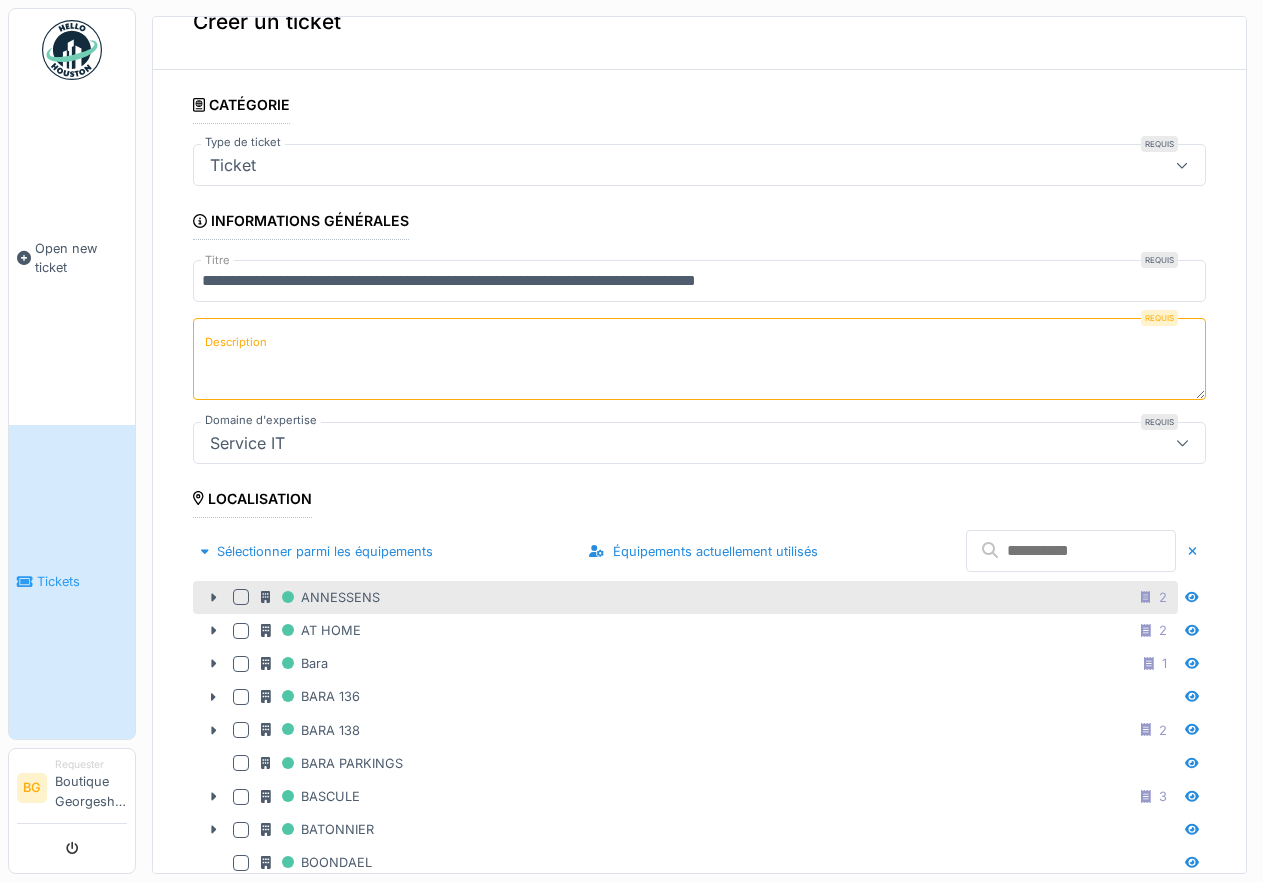 scroll, scrollTop: 0, scrollLeft: 0, axis: both 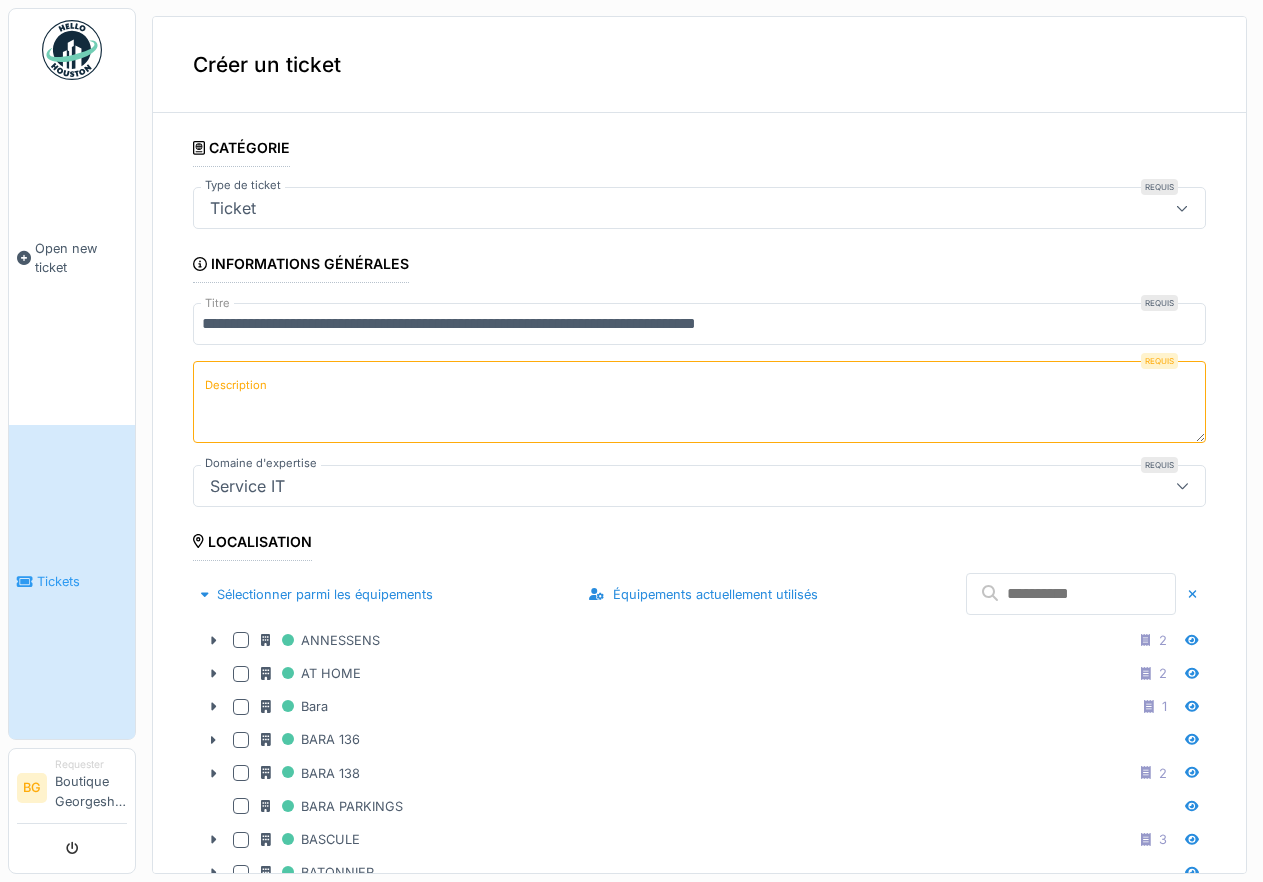 paste on "**********" 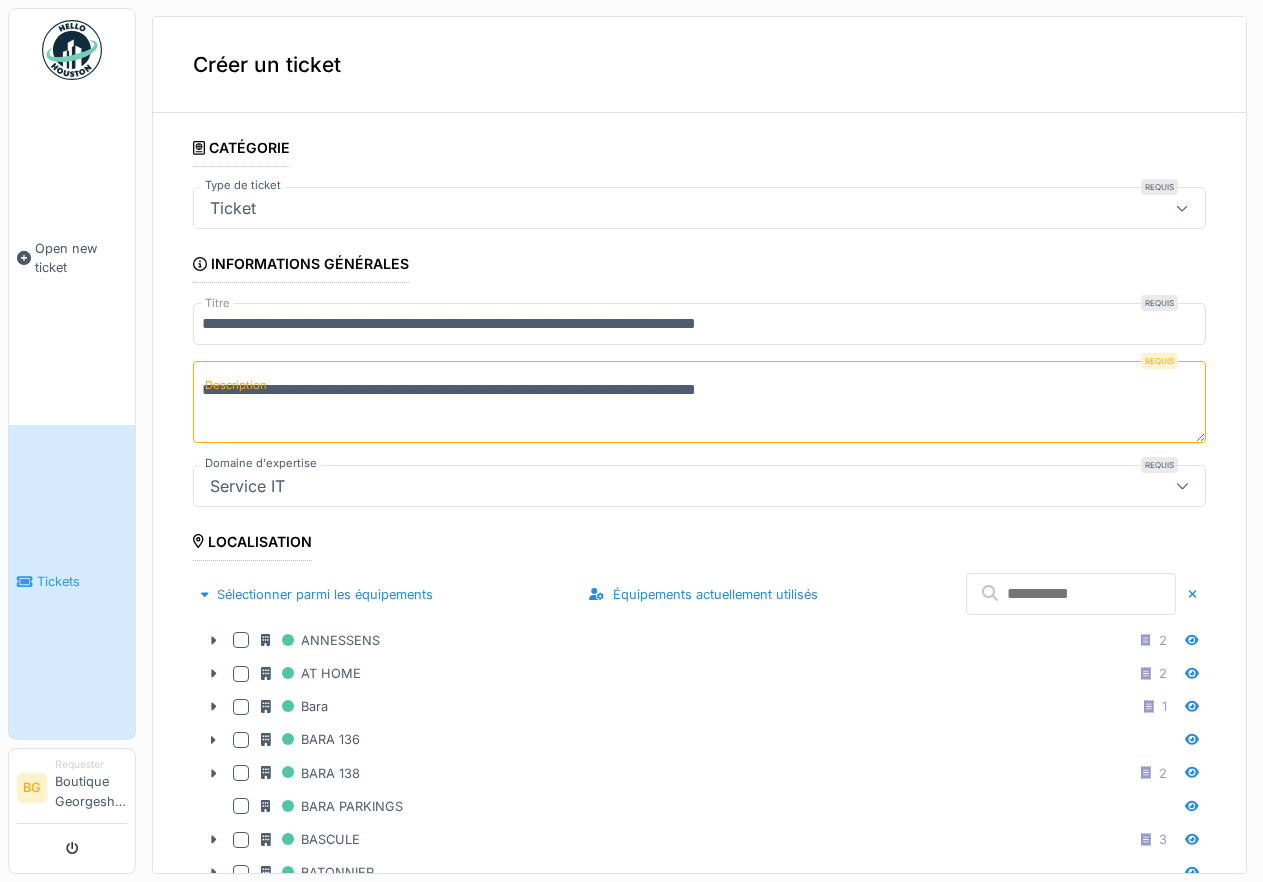 type on "**********" 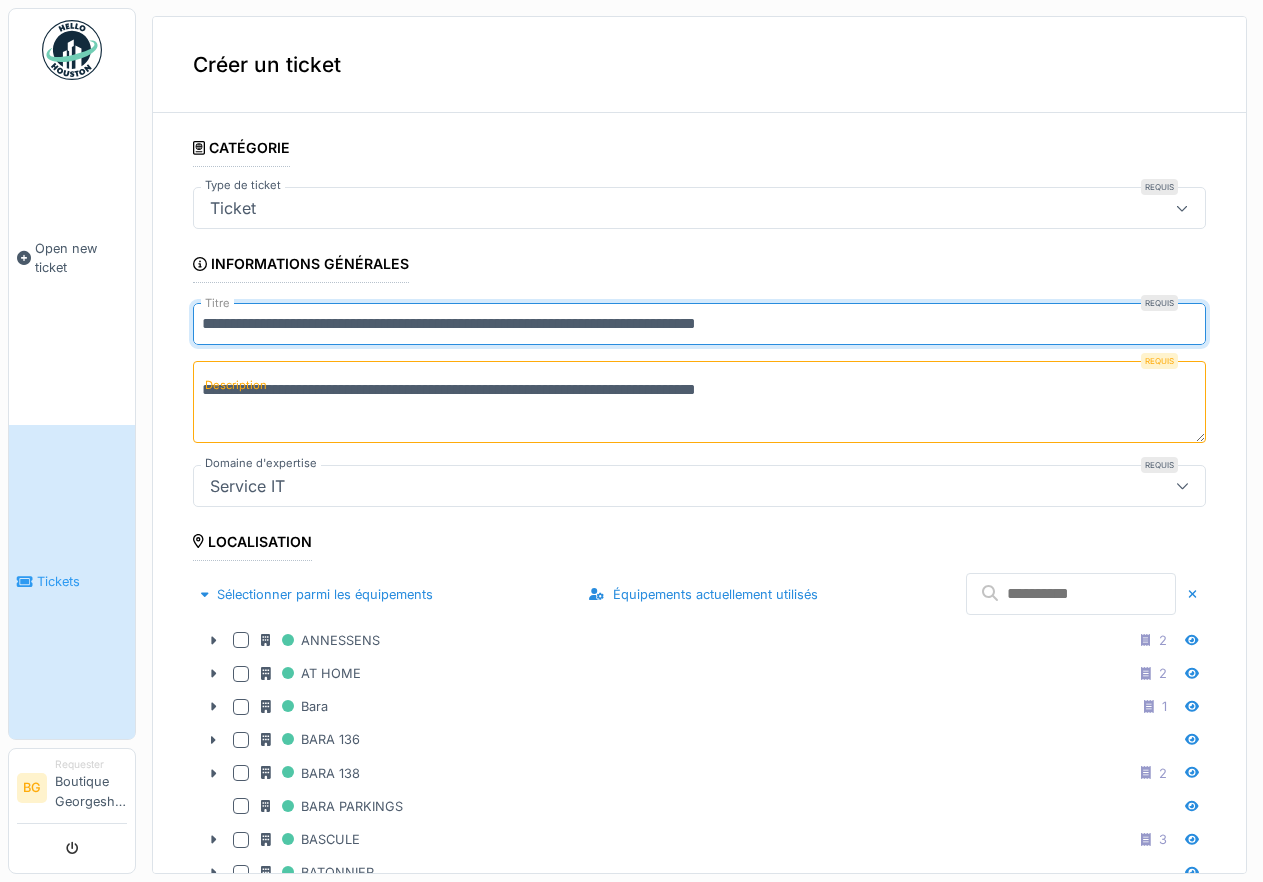 drag, startPoint x: 454, startPoint y: 314, endPoint x: 811, endPoint y: 337, distance: 357.74014 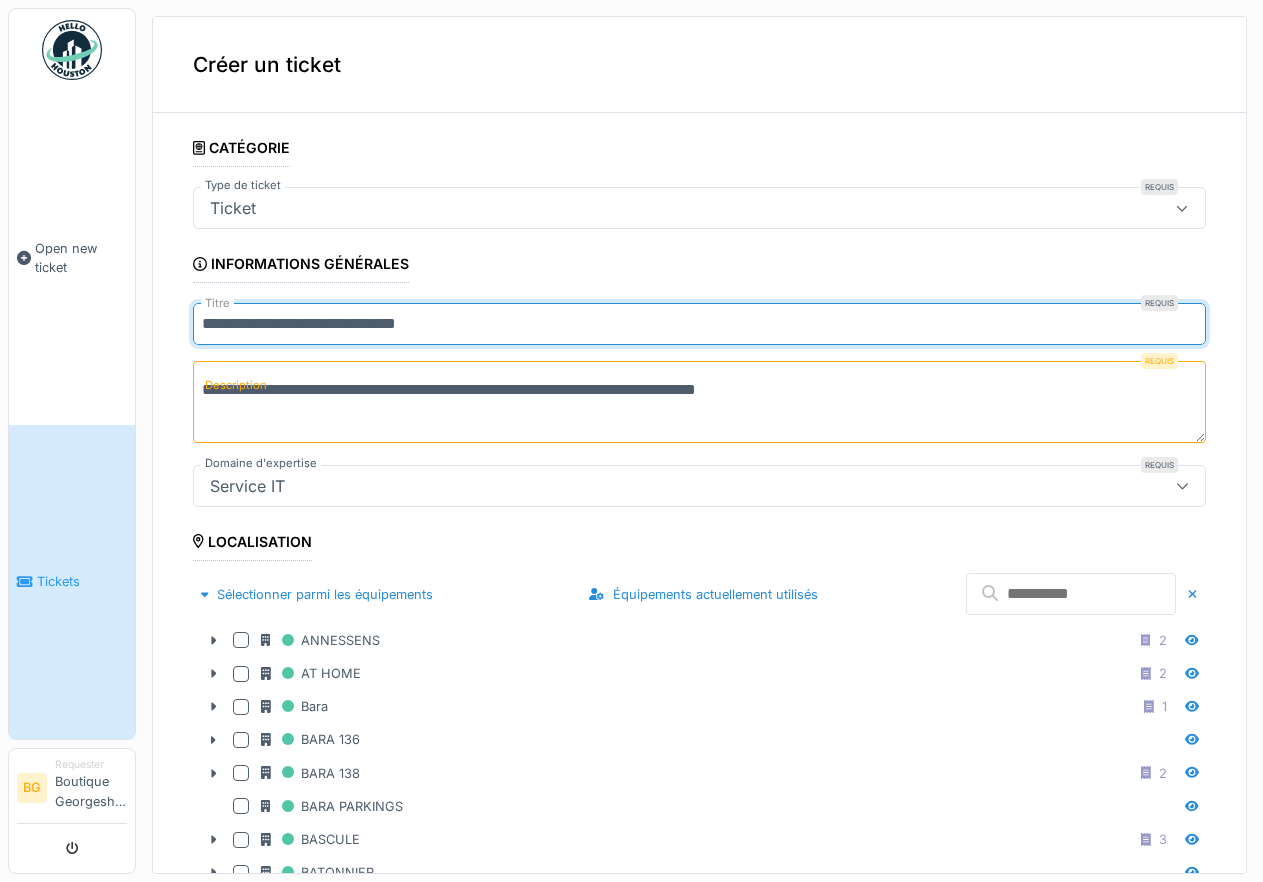 type on "**********" 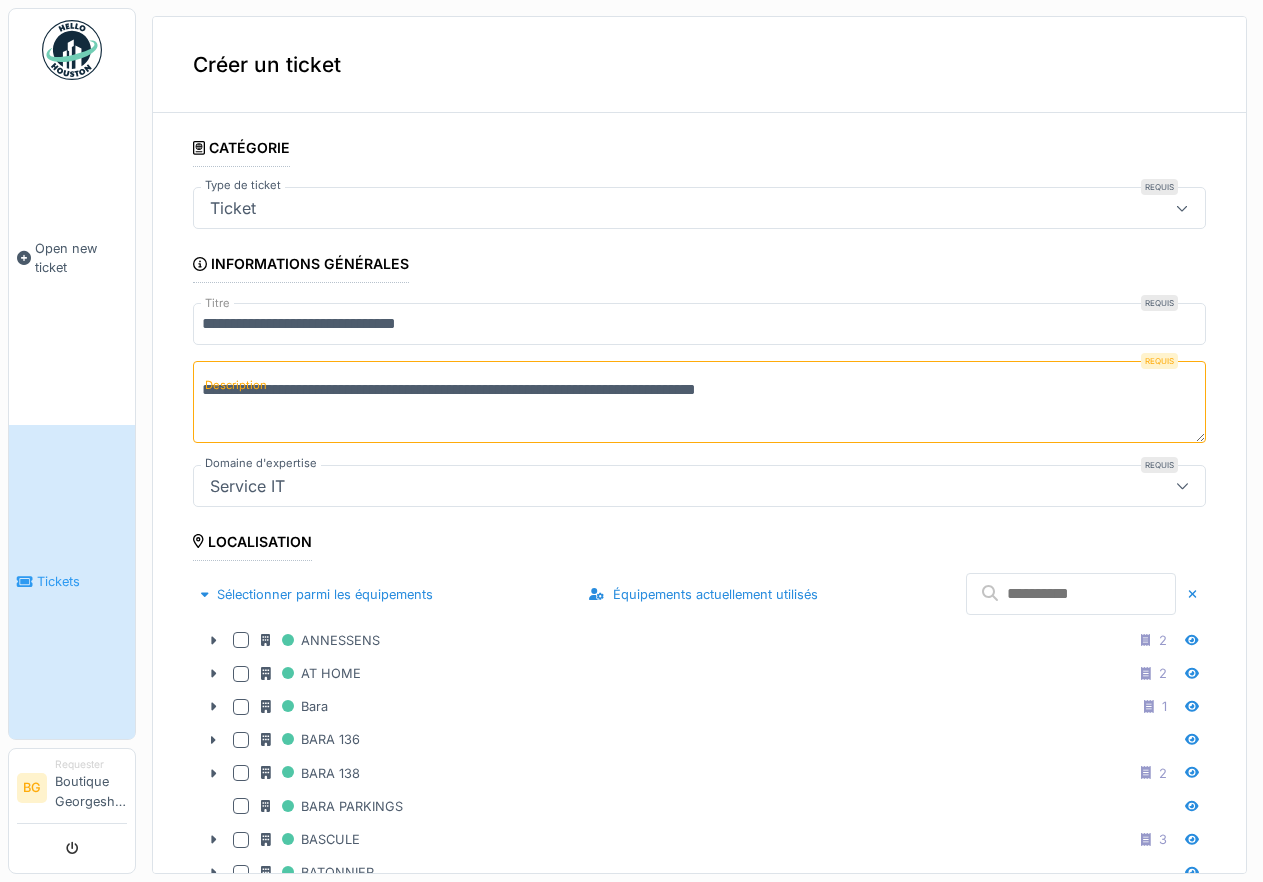 click on "Ticket" at bounding box center [649, 208] 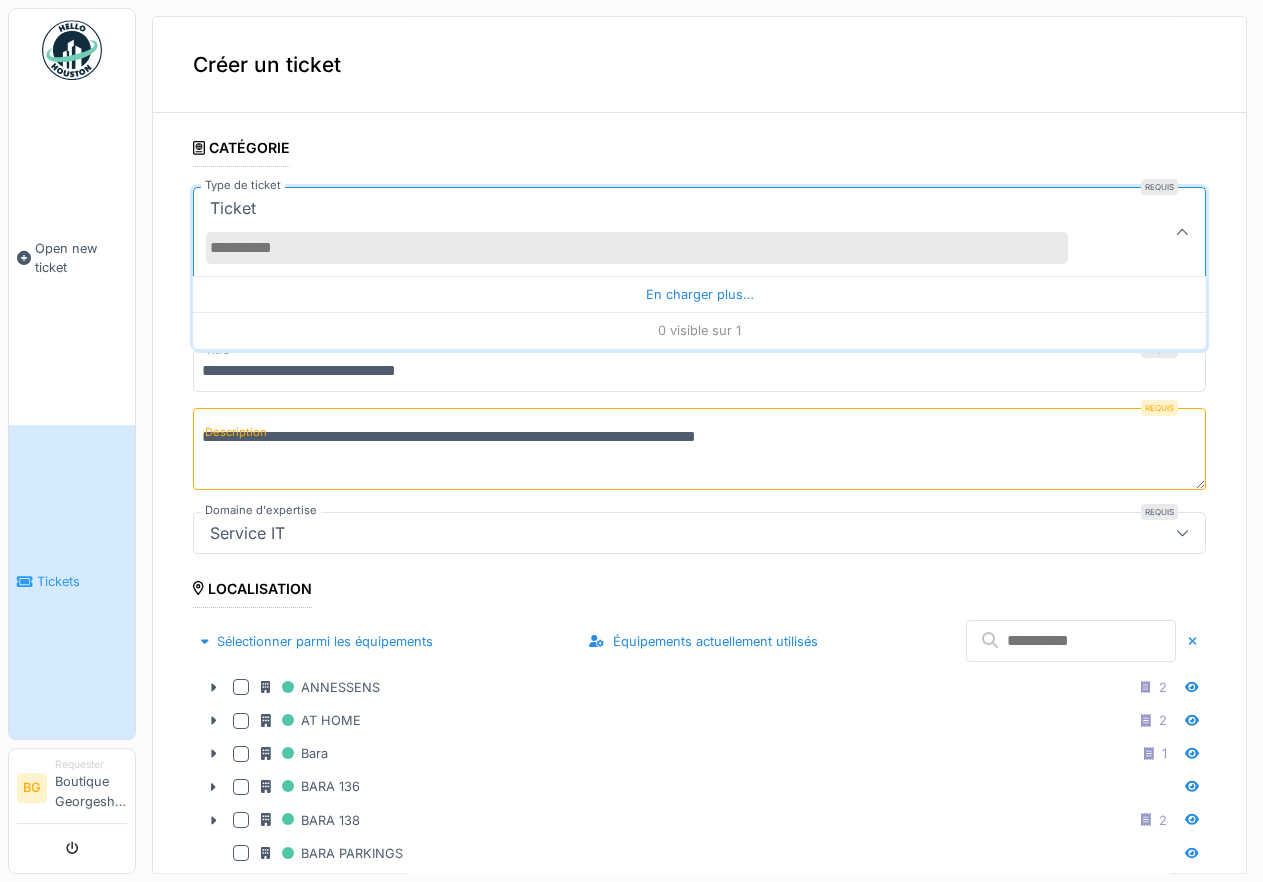 scroll, scrollTop: 0, scrollLeft: 0, axis: both 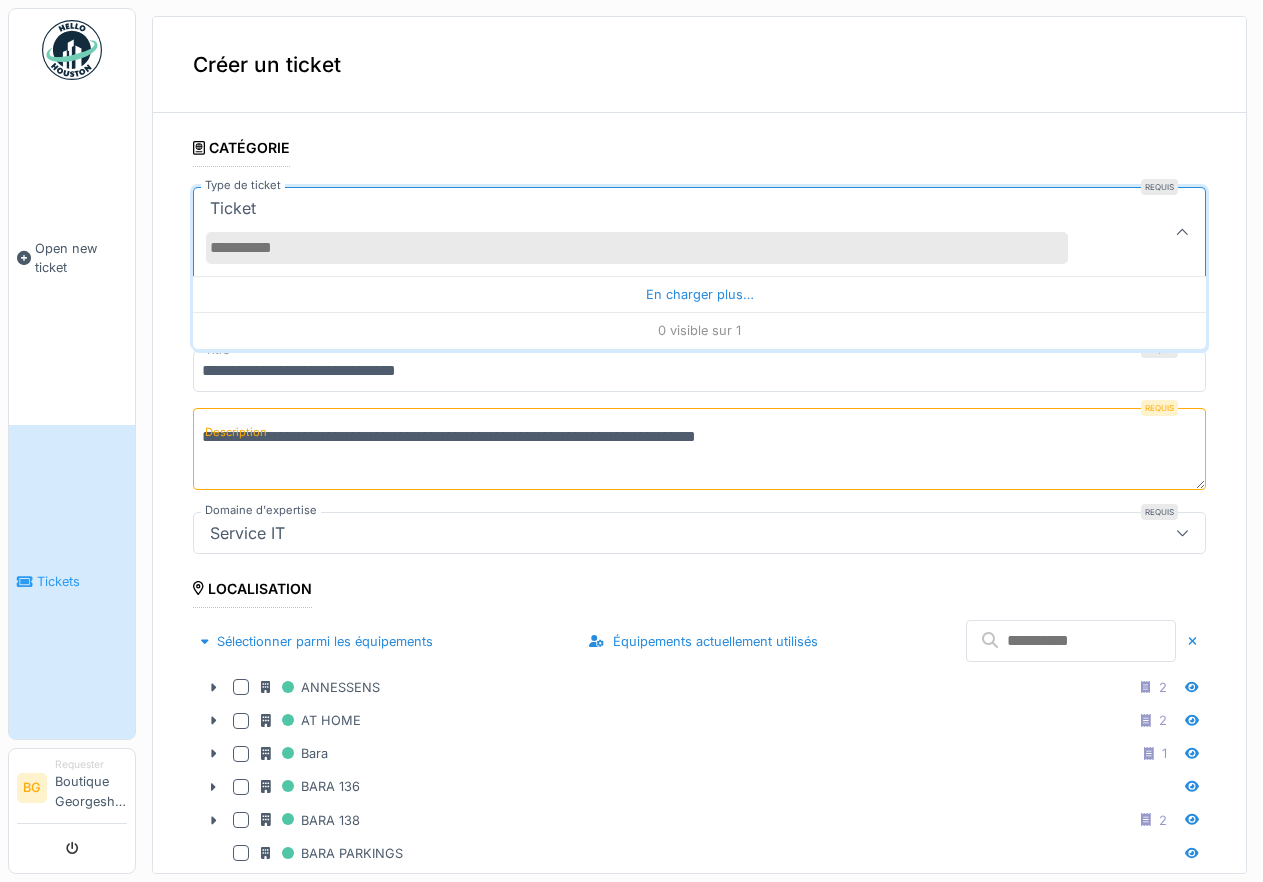 click on "Type de ticket" at bounding box center [637, 248] 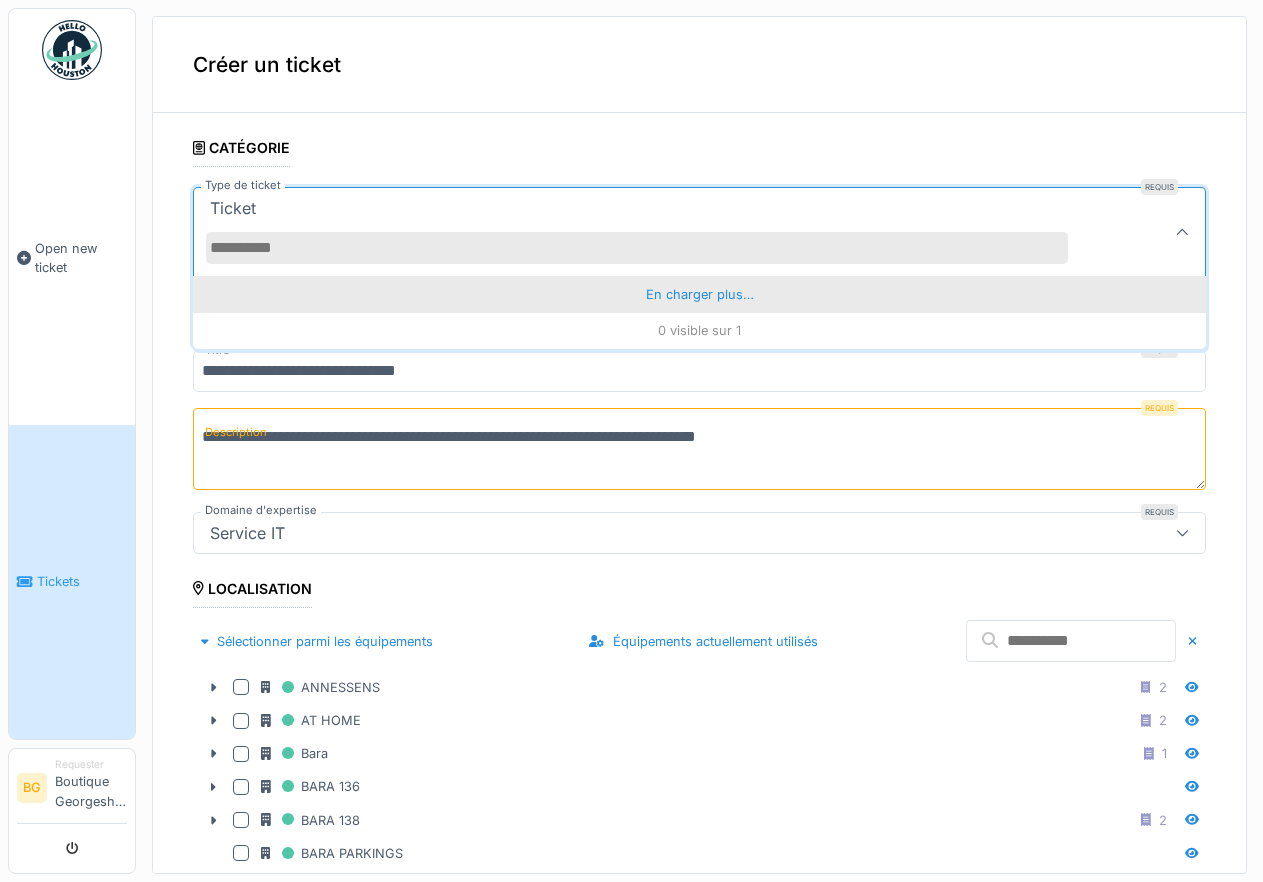 click on "En charger plus…" at bounding box center [699, 294] 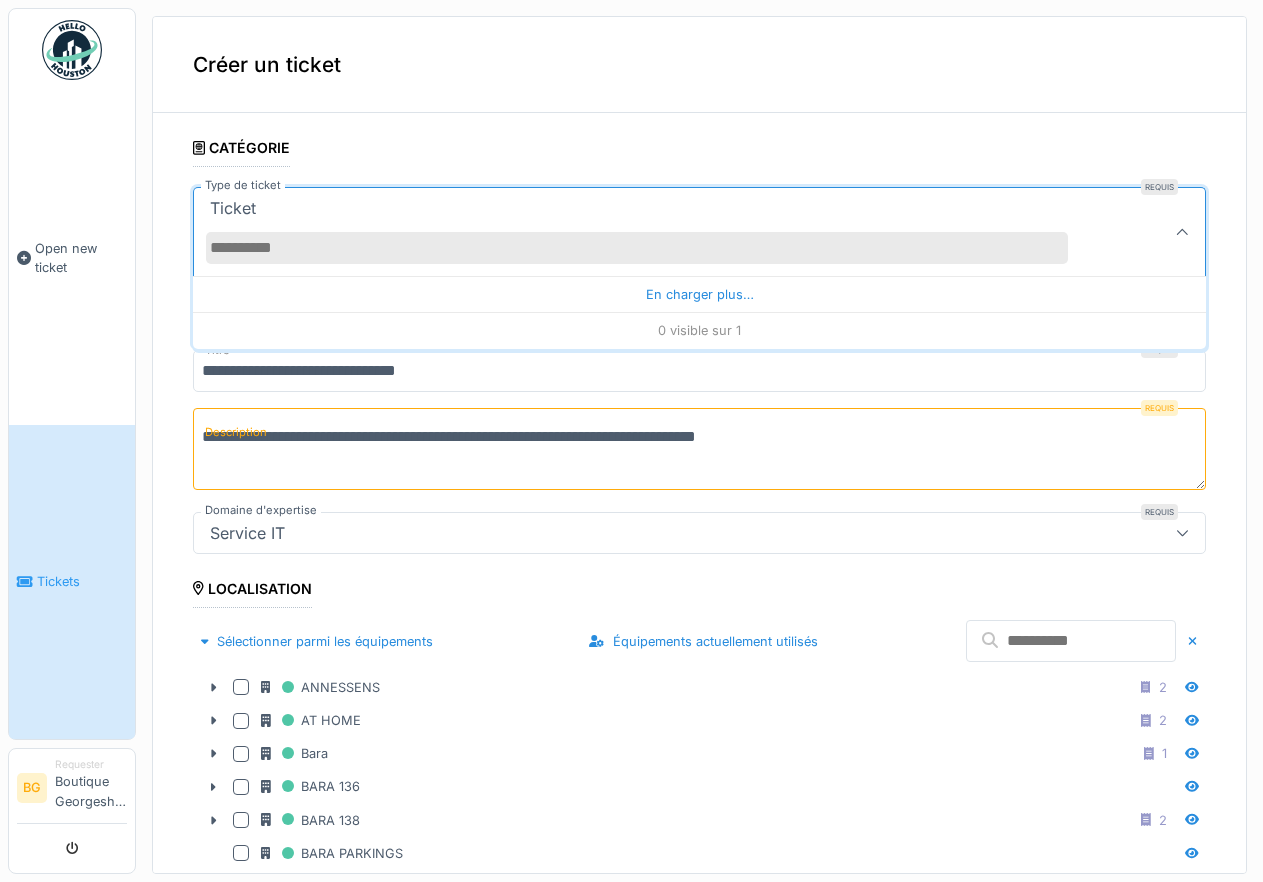 click 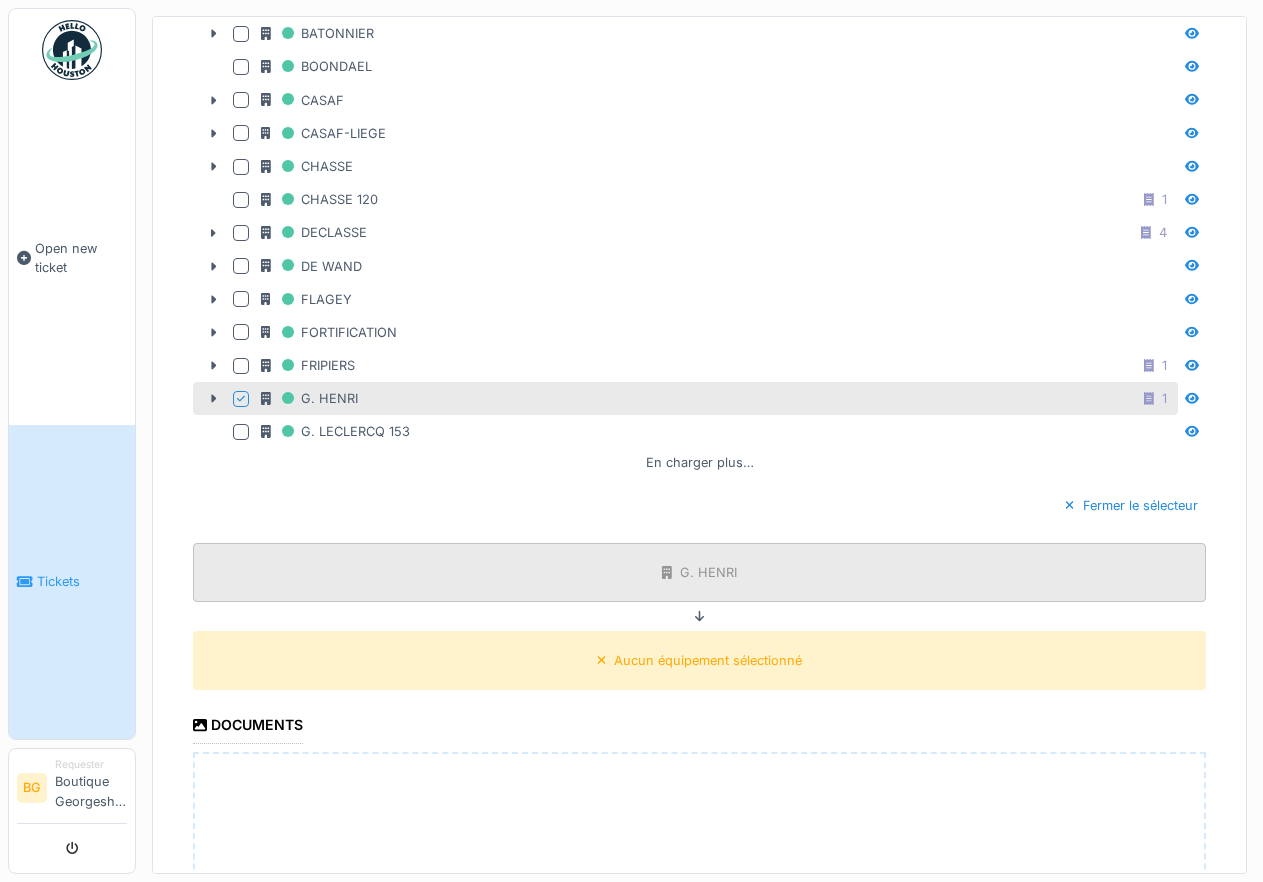 scroll, scrollTop: 990, scrollLeft: 0, axis: vertical 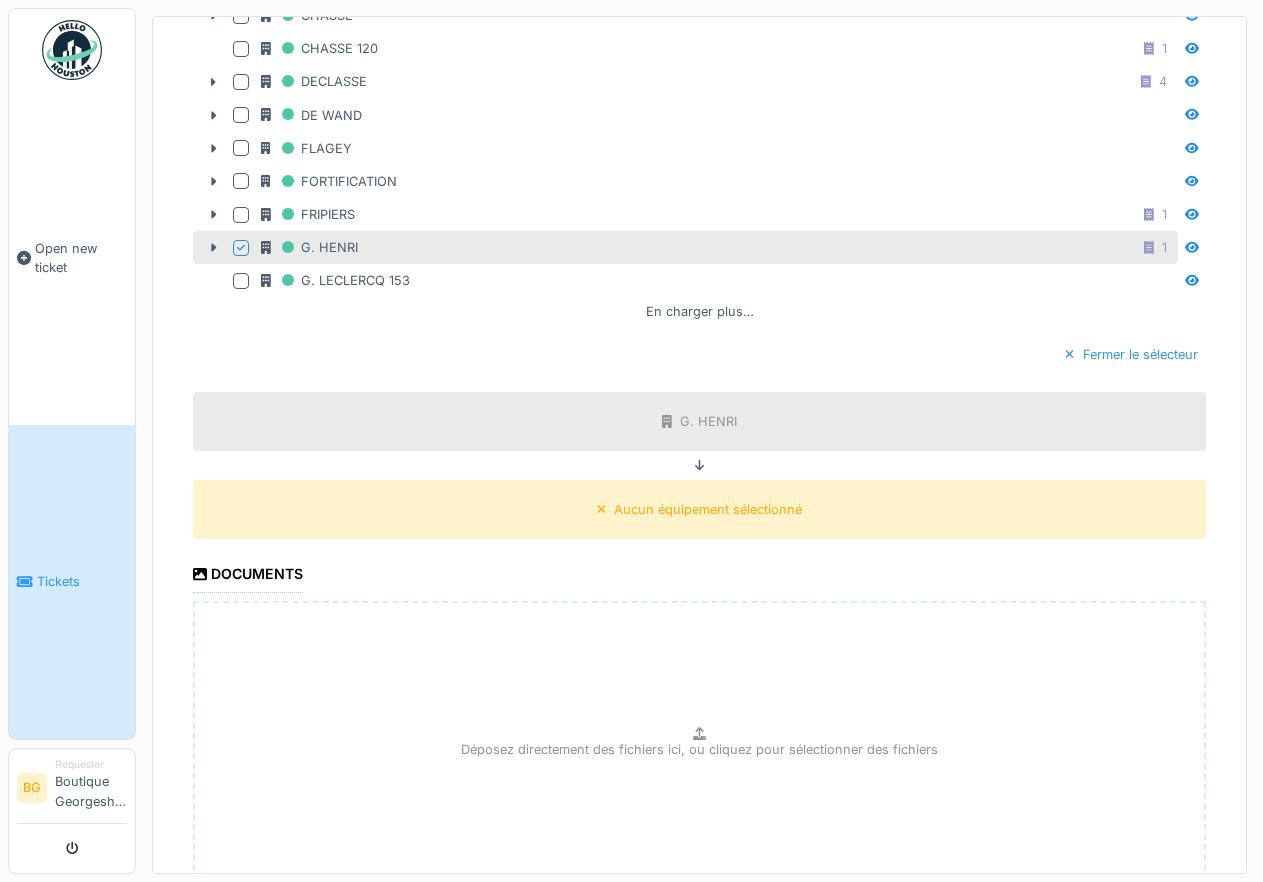 click on "Fermer le sélecteur" at bounding box center [1131, 354] 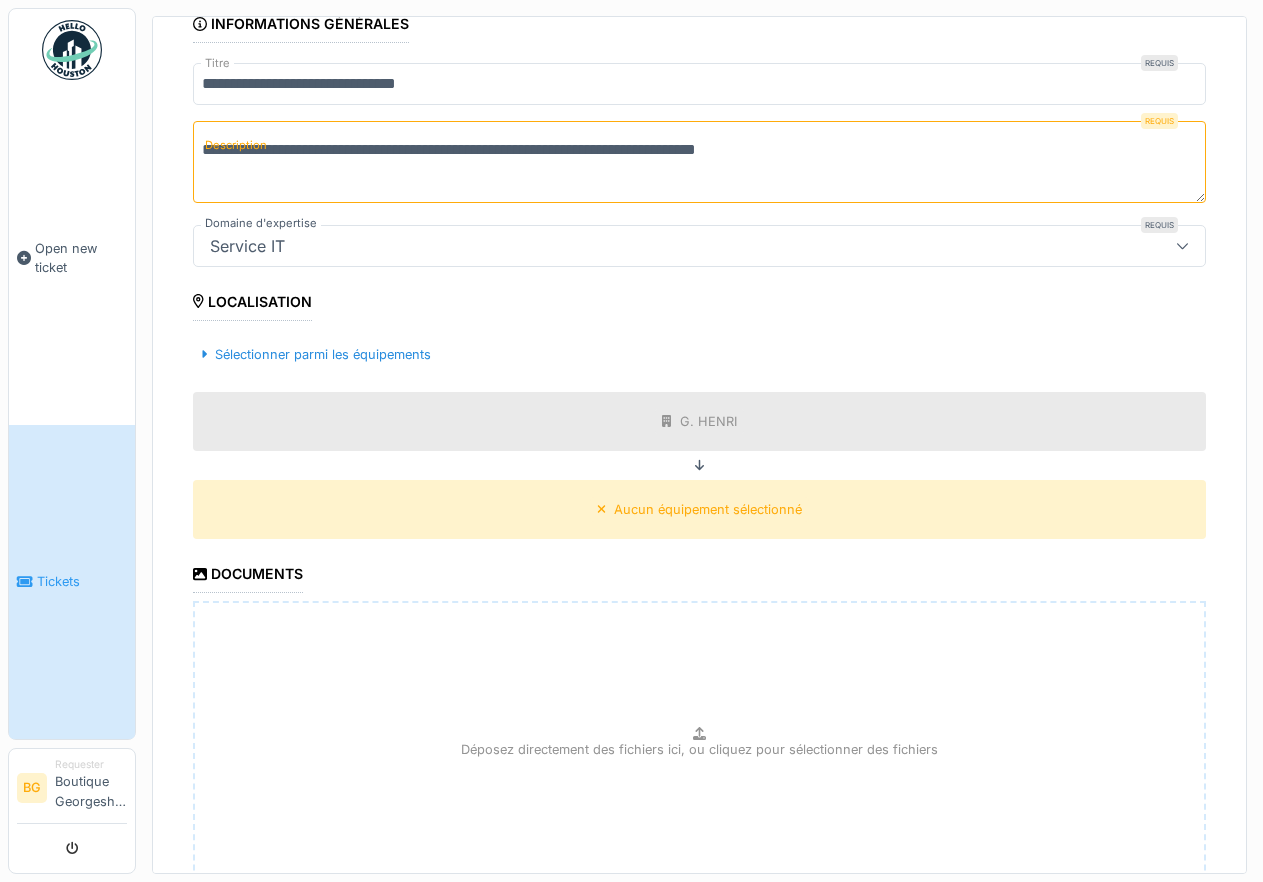 scroll, scrollTop: 395, scrollLeft: 0, axis: vertical 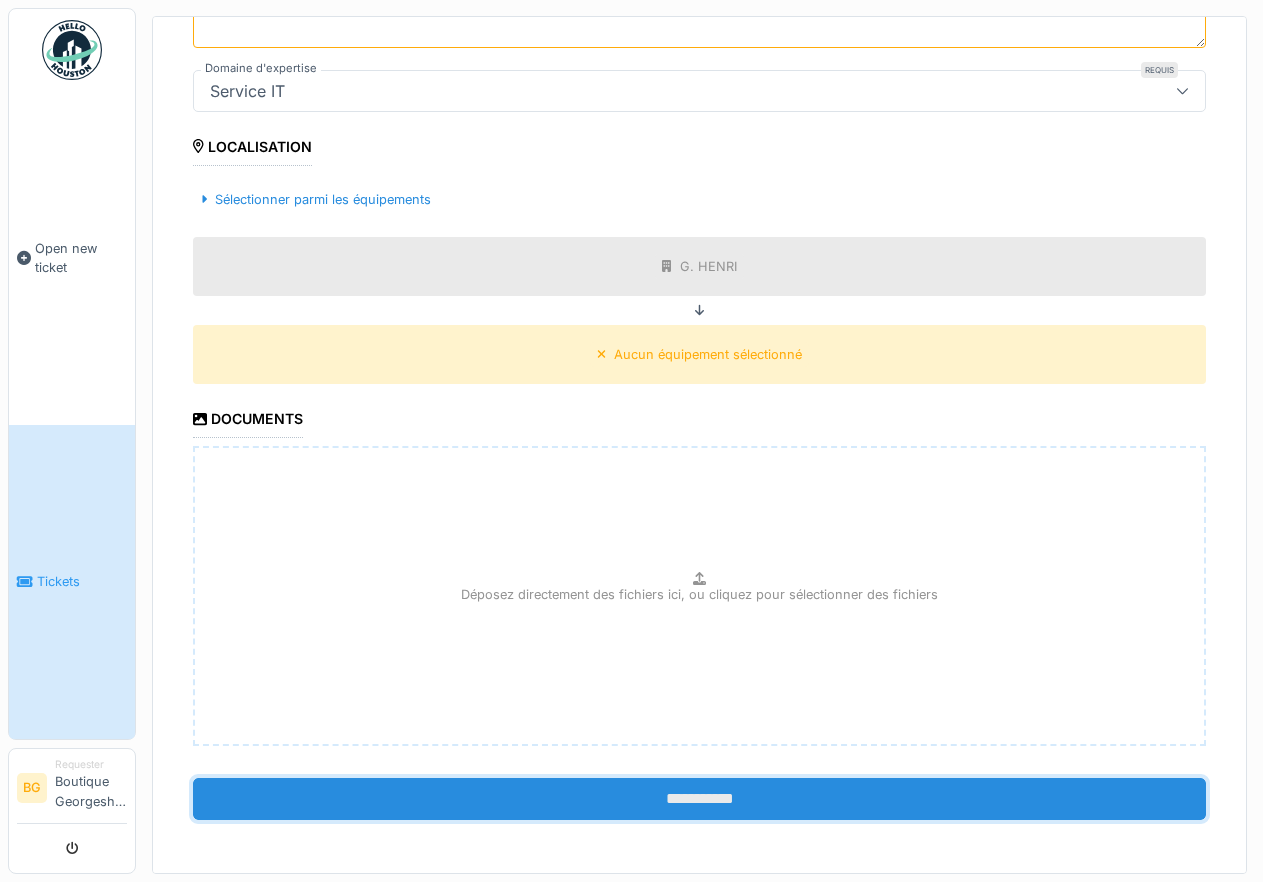 click on "**********" at bounding box center (699, 799) 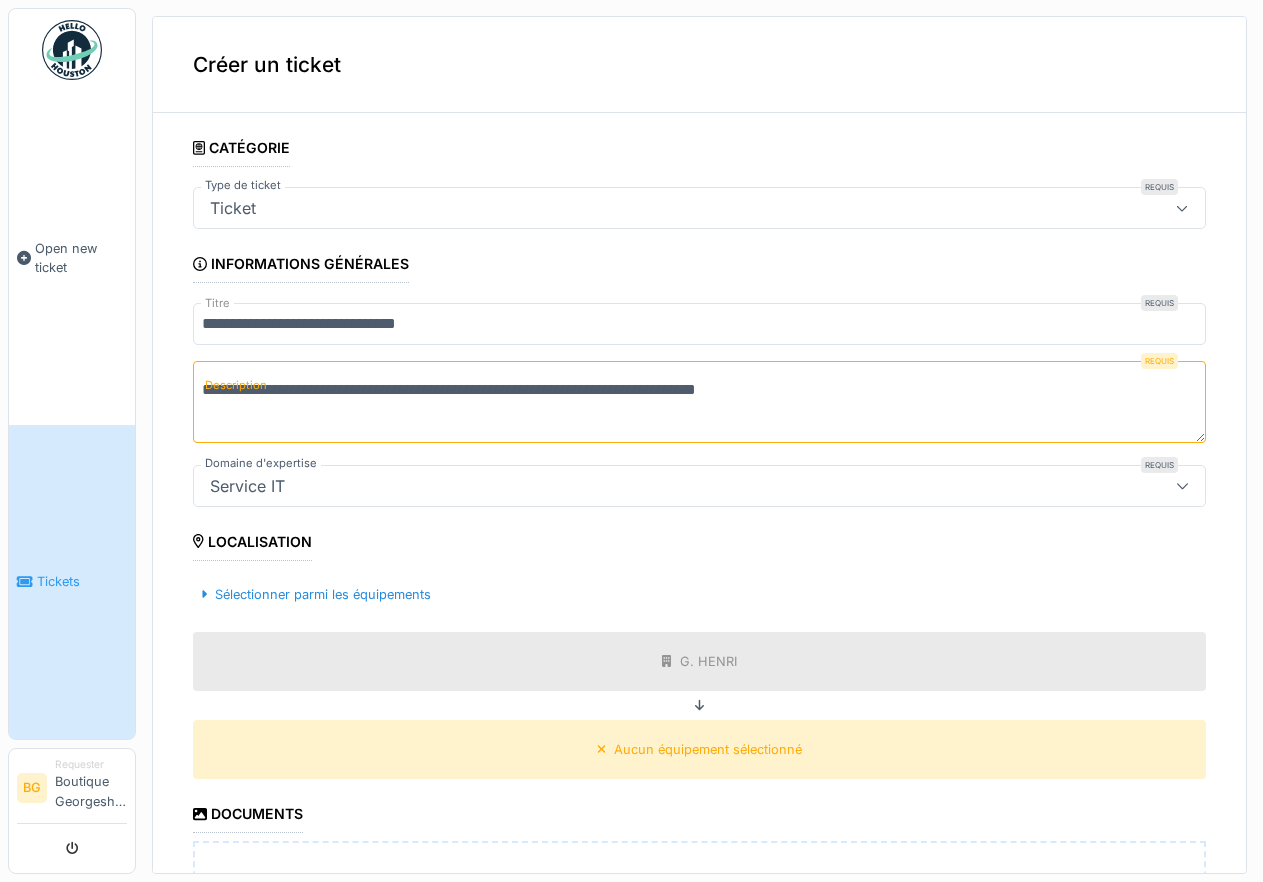 scroll, scrollTop: 270, scrollLeft: 0, axis: vertical 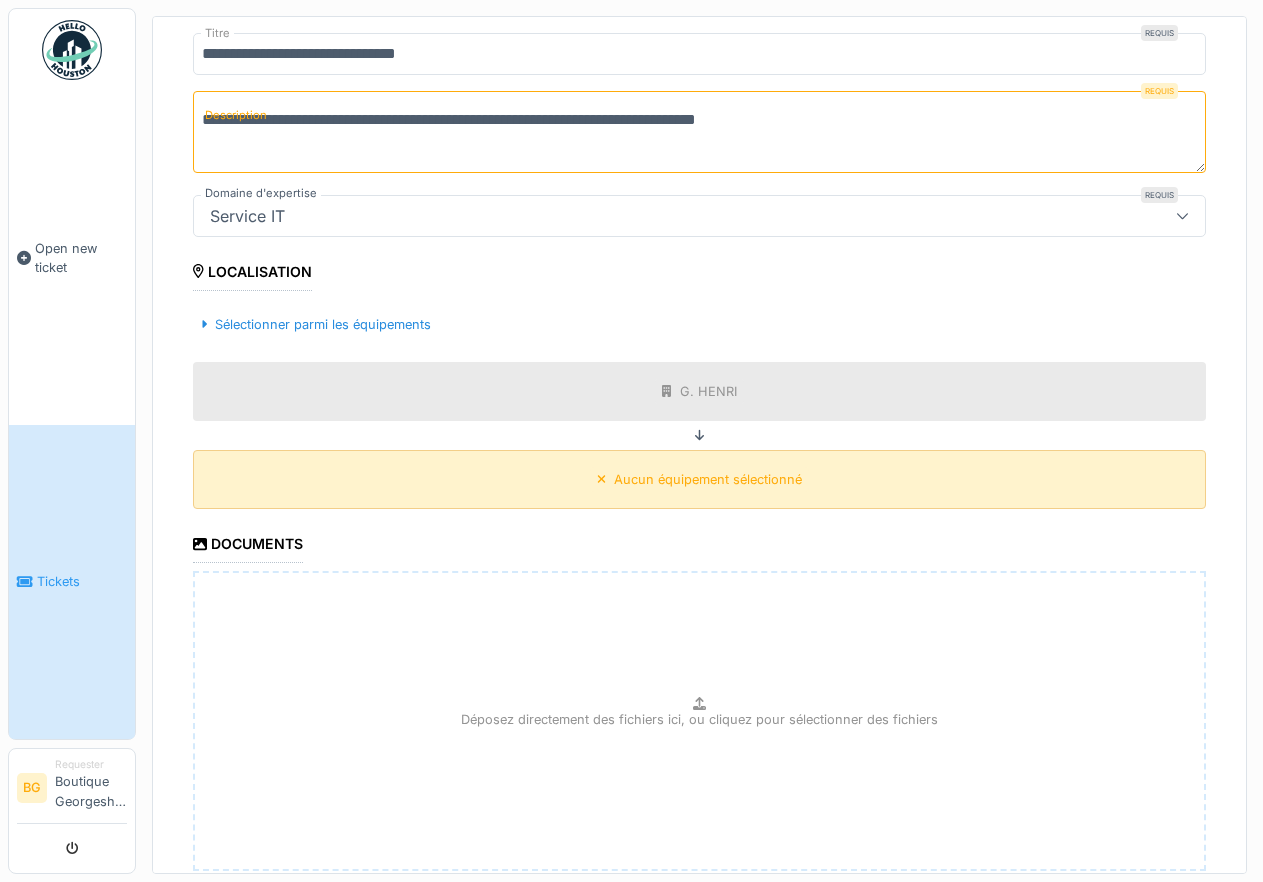 click on "Aucun équipement sélectionné" at bounding box center [708, 479] 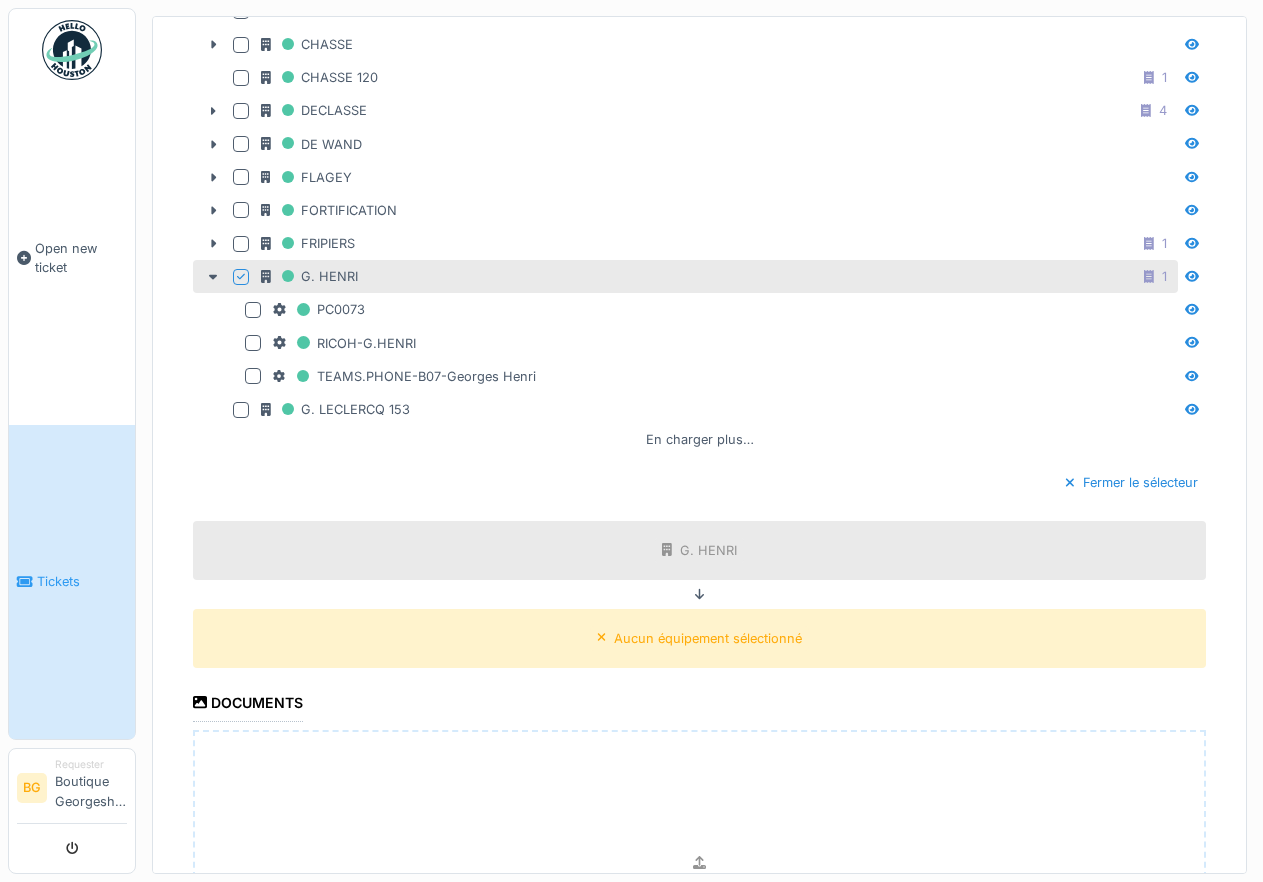 scroll, scrollTop: 900, scrollLeft: 0, axis: vertical 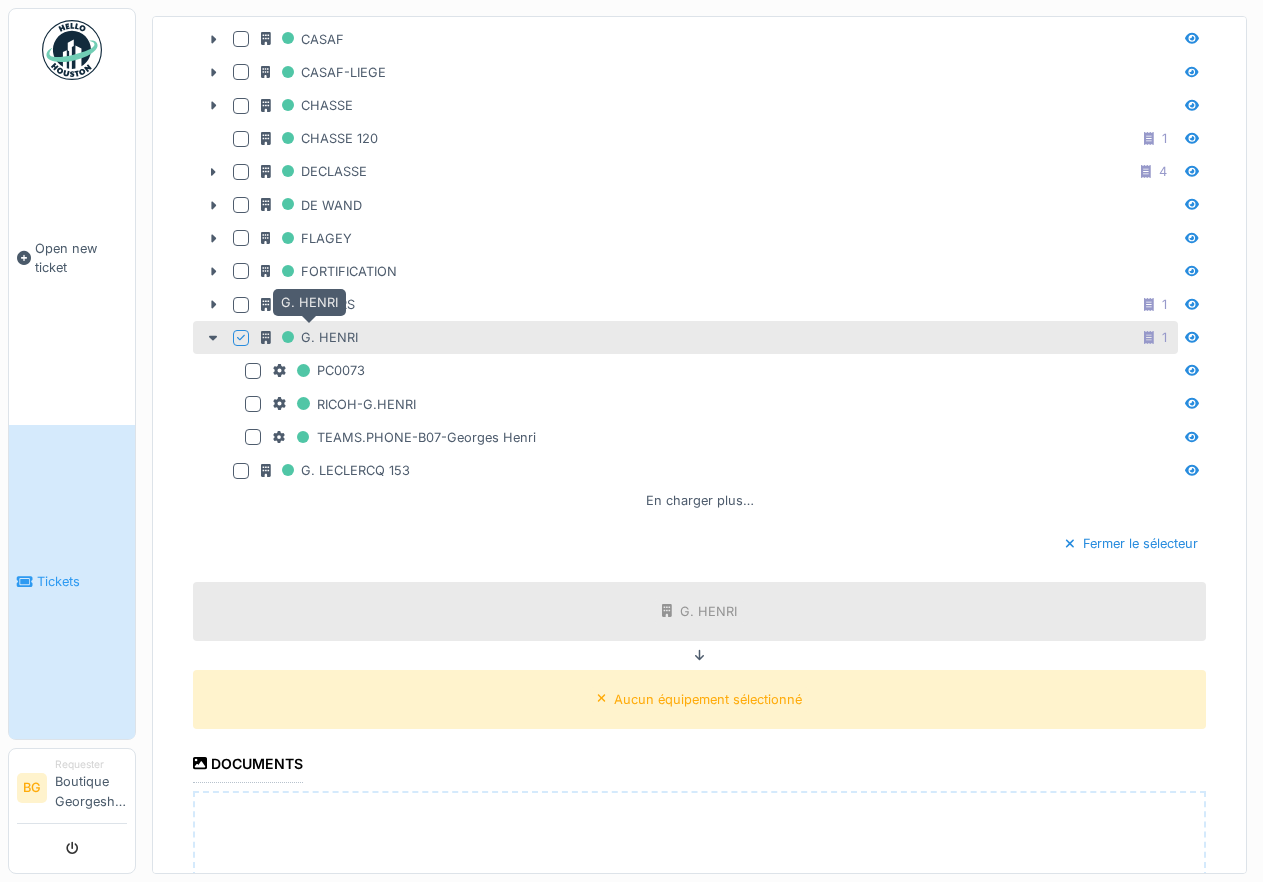 click on "G. HENRI" at bounding box center [309, 337] 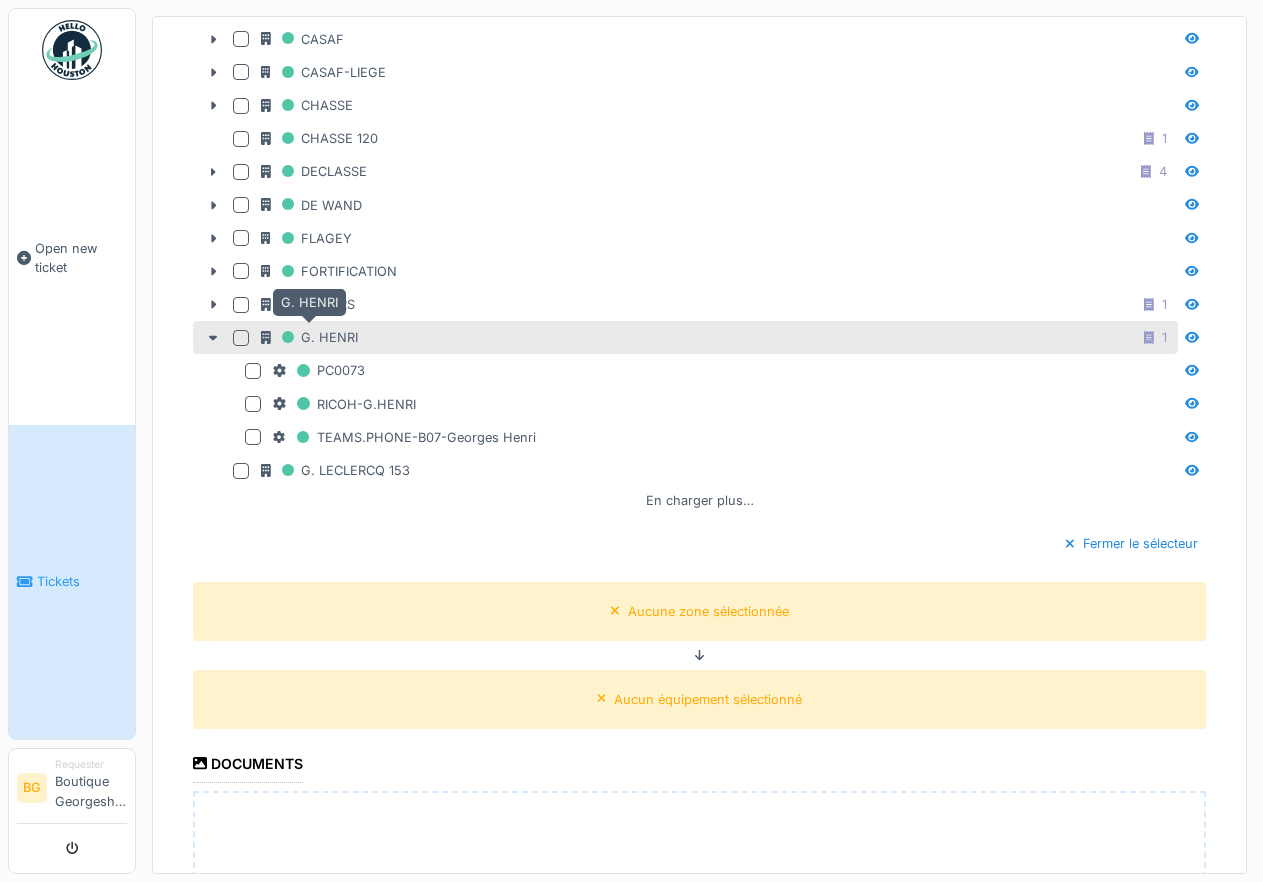 click on "G. HENRI" at bounding box center (309, 337) 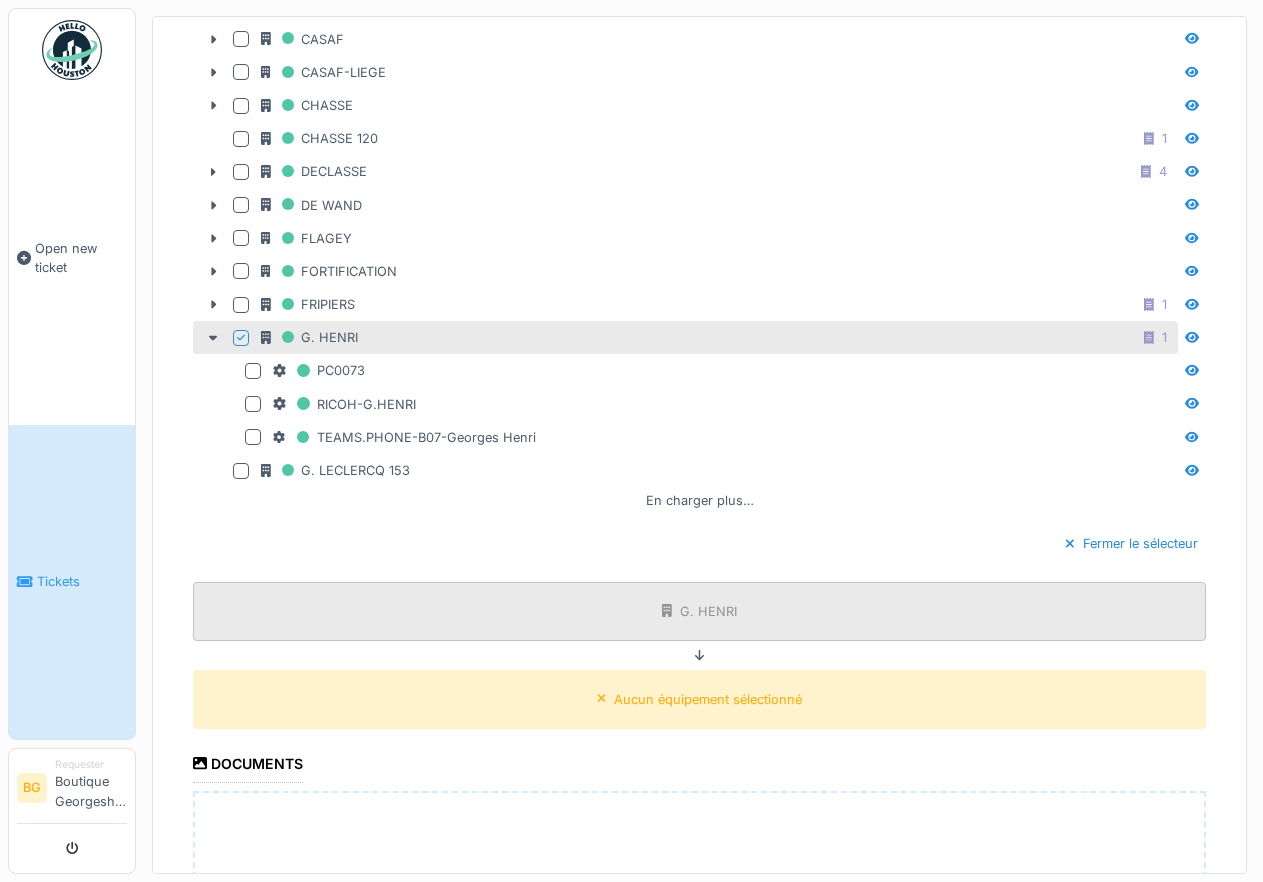 click on "G. HENRI" at bounding box center (699, 611) 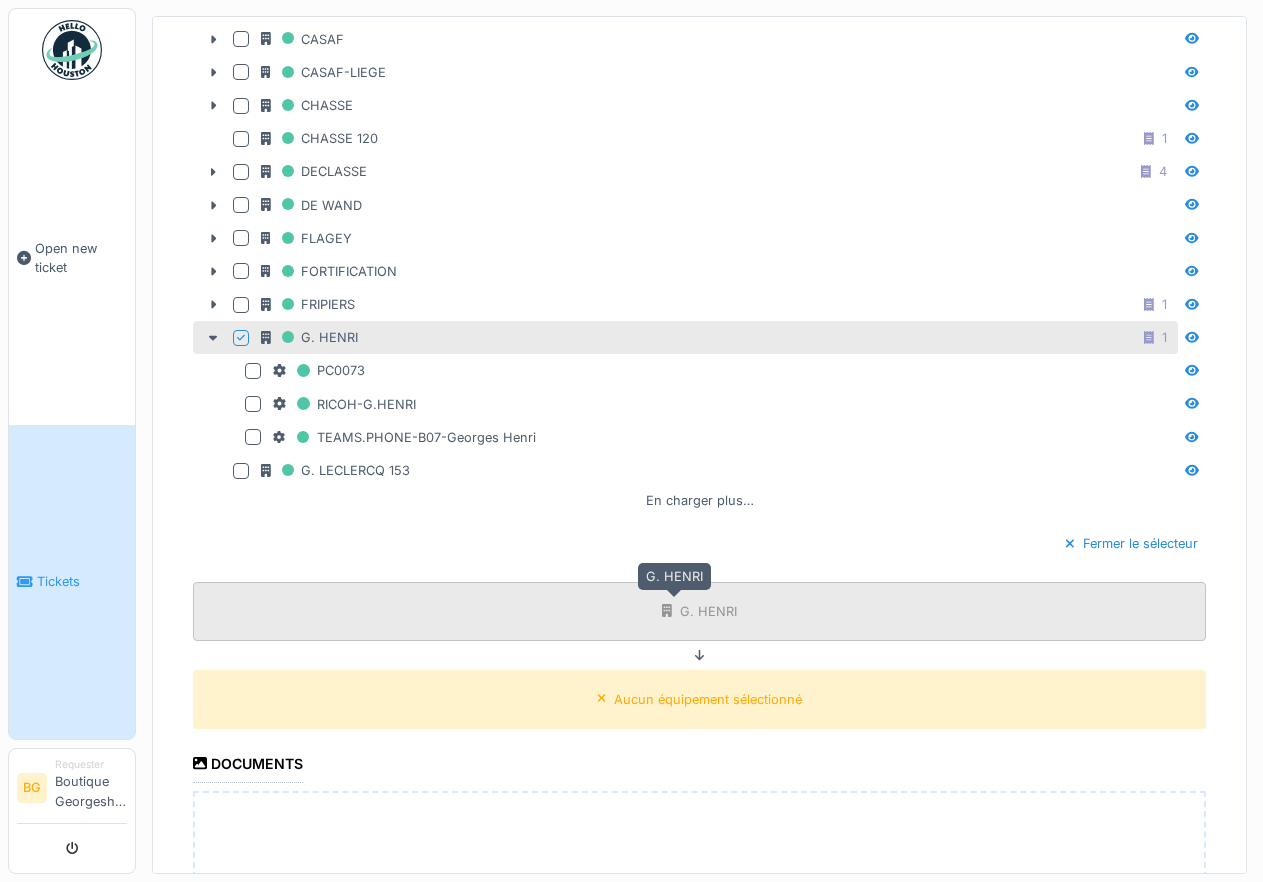 click on "G. HENRI" at bounding box center (708, 611) 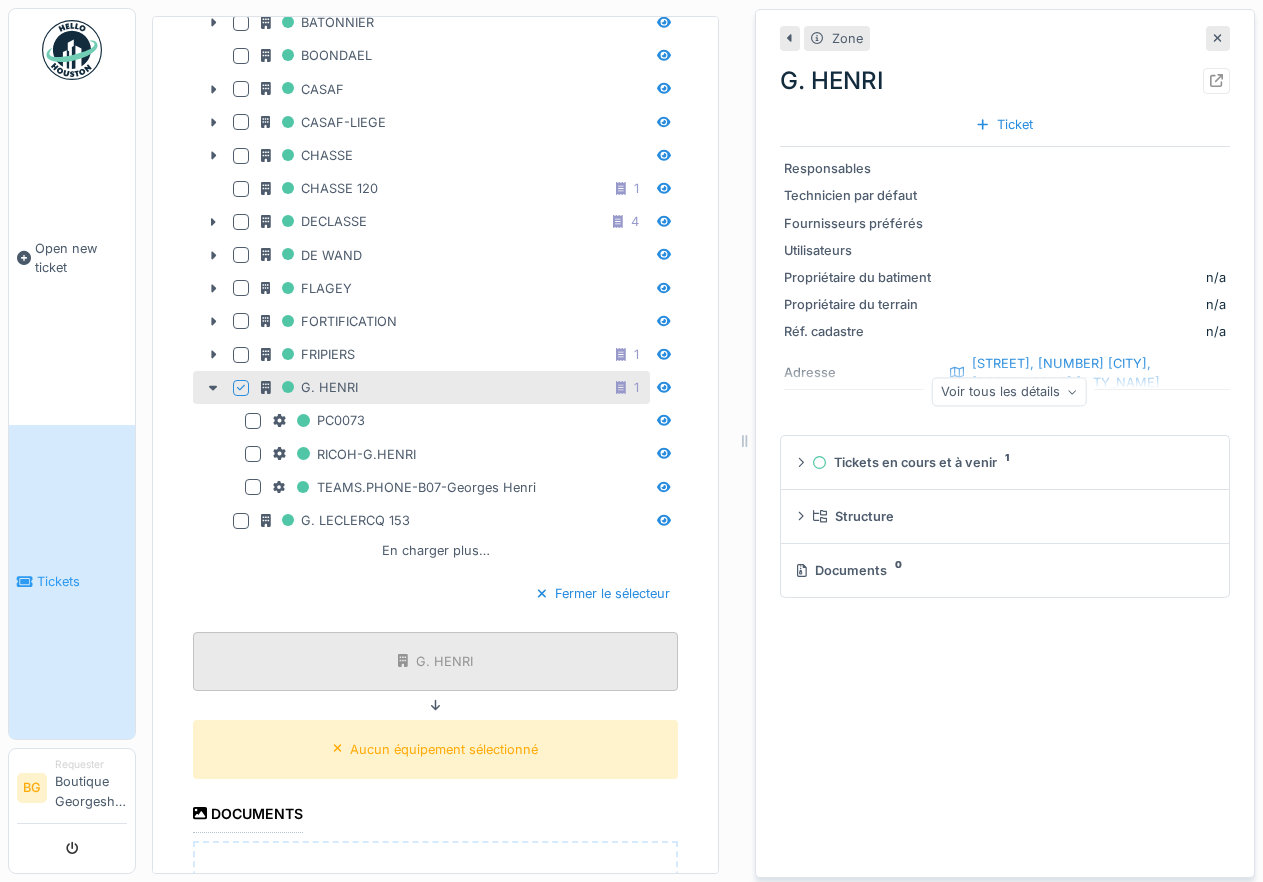 scroll, scrollTop: 977, scrollLeft: 0, axis: vertical 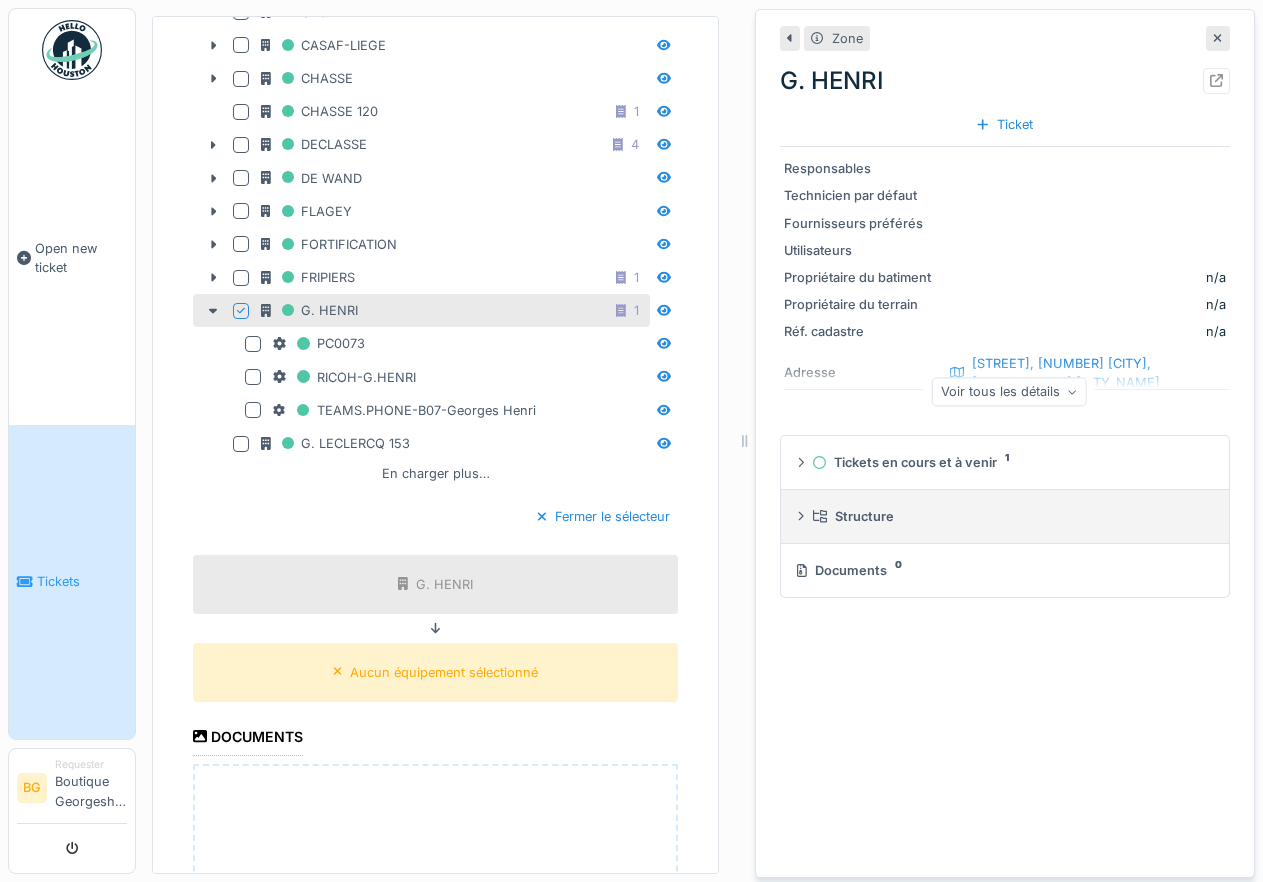click on "Structure" at bounding box center [1009, 516] 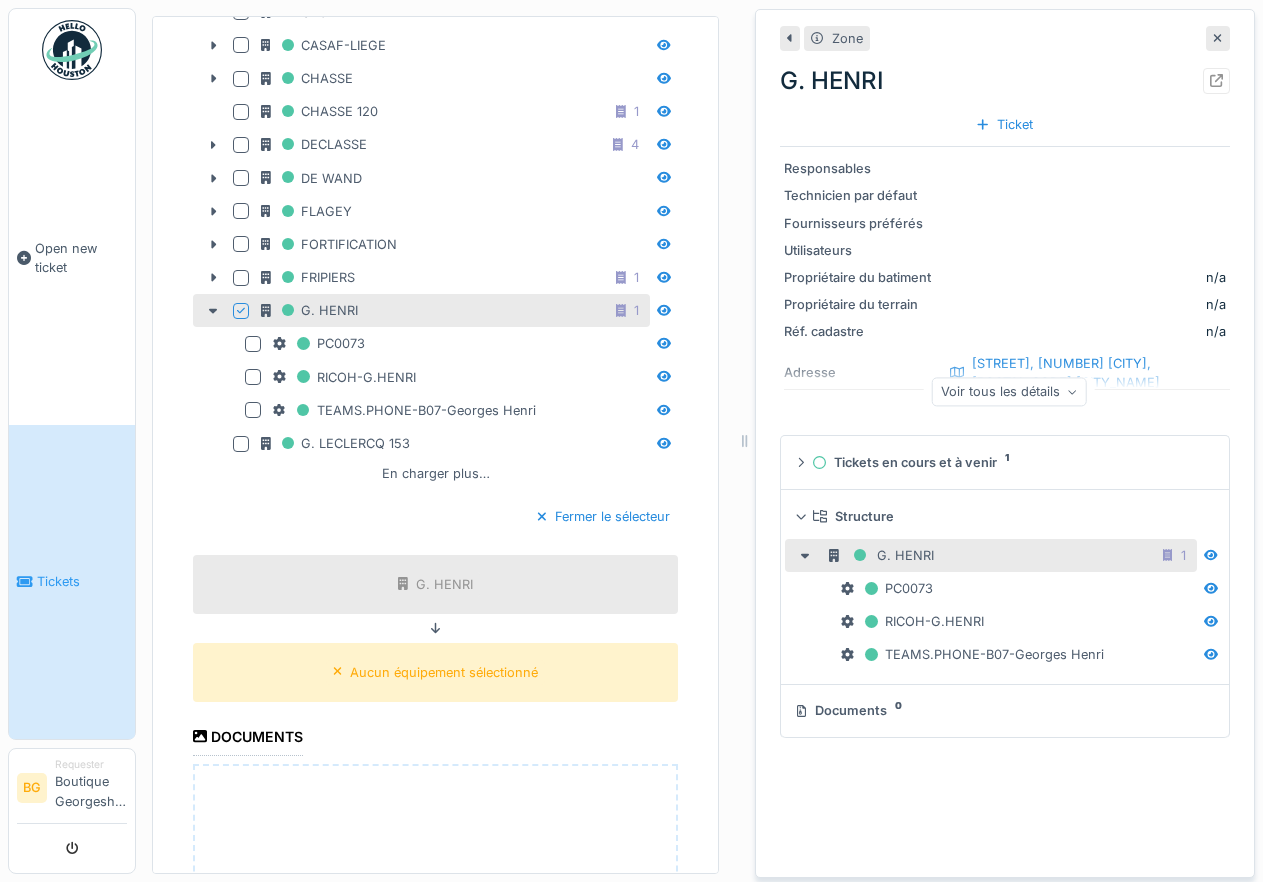 click on "G. HENRI 1" at bounding box center [1011, 555] 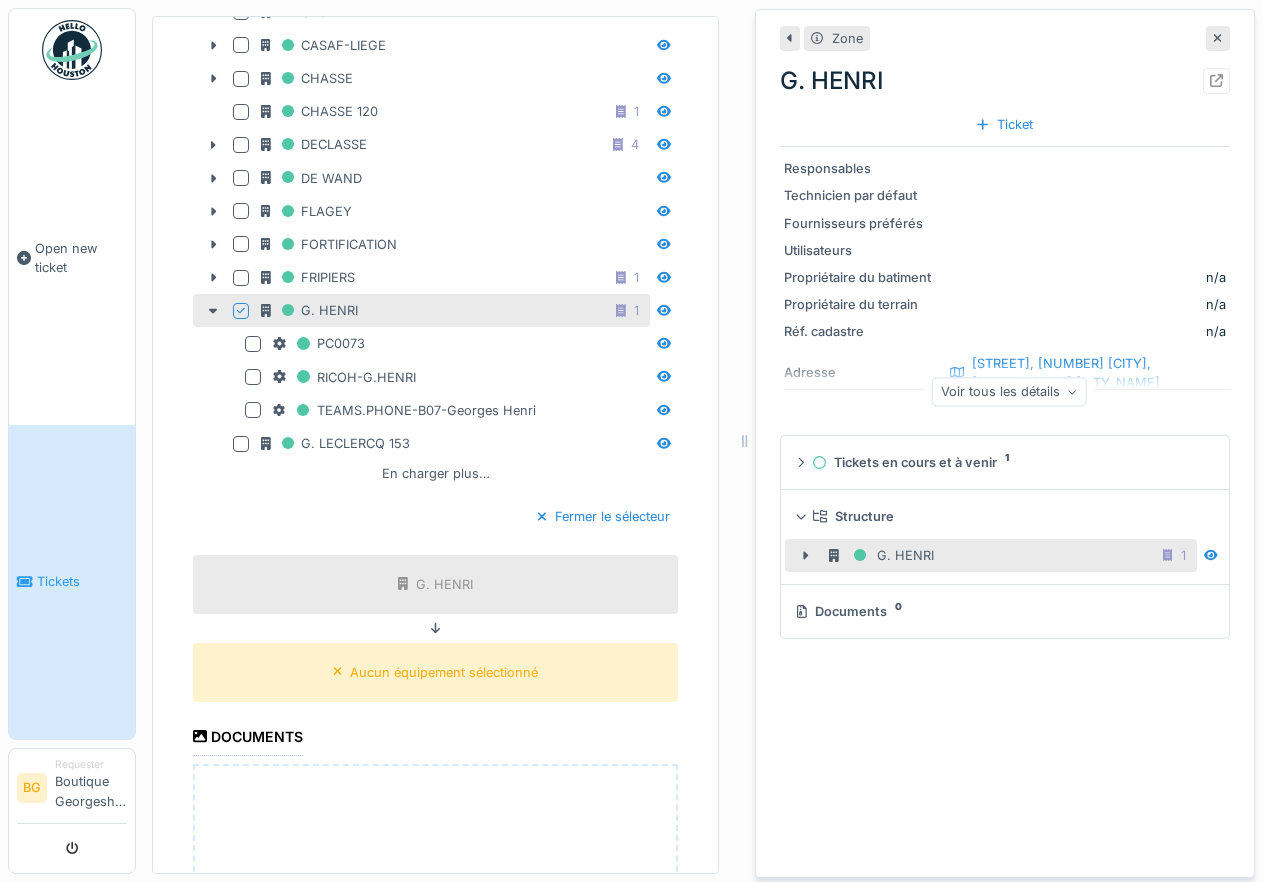 click on "G. HENRI 1" at bounding box center [1011, 555] 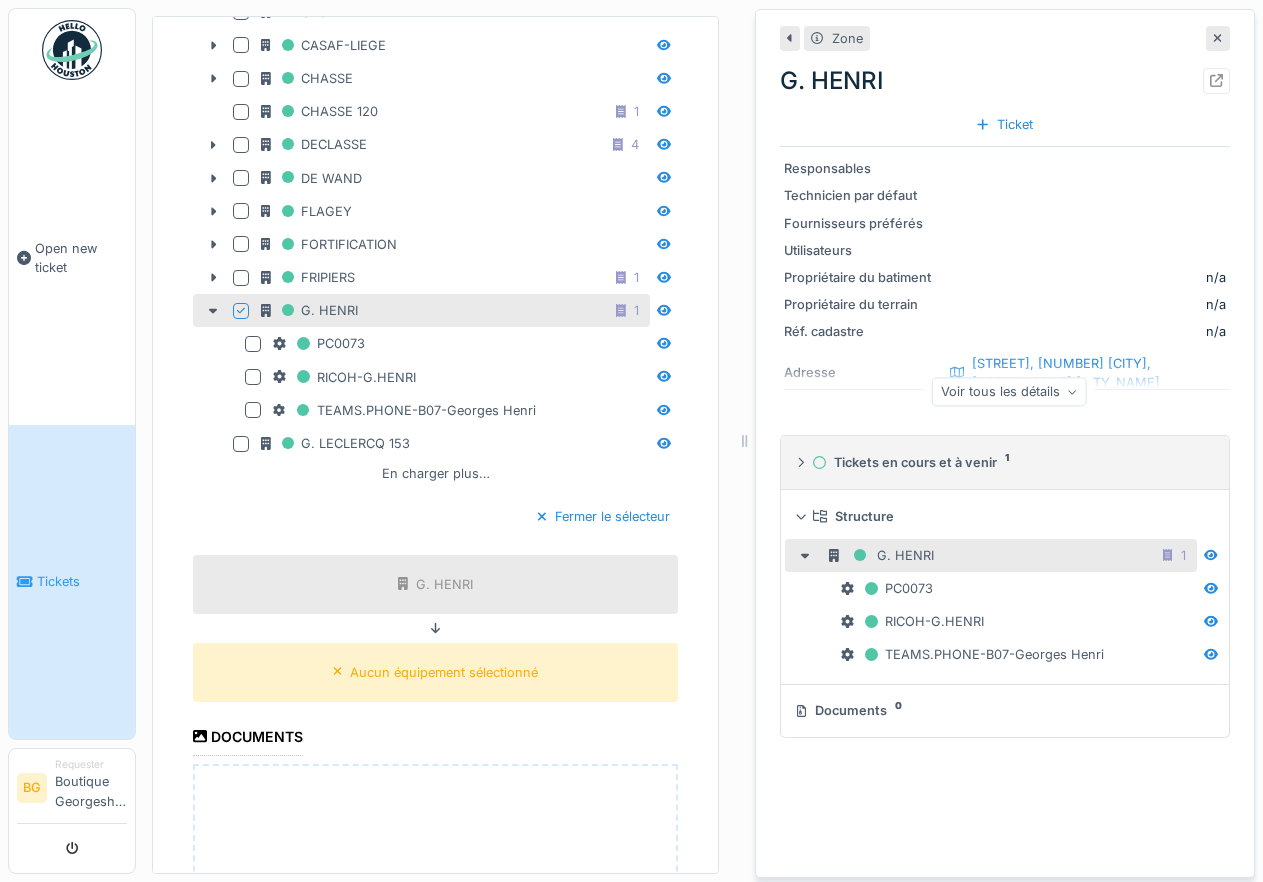 click on "Tickets en cours et à venir 1" at bounding box center [1009, 462] 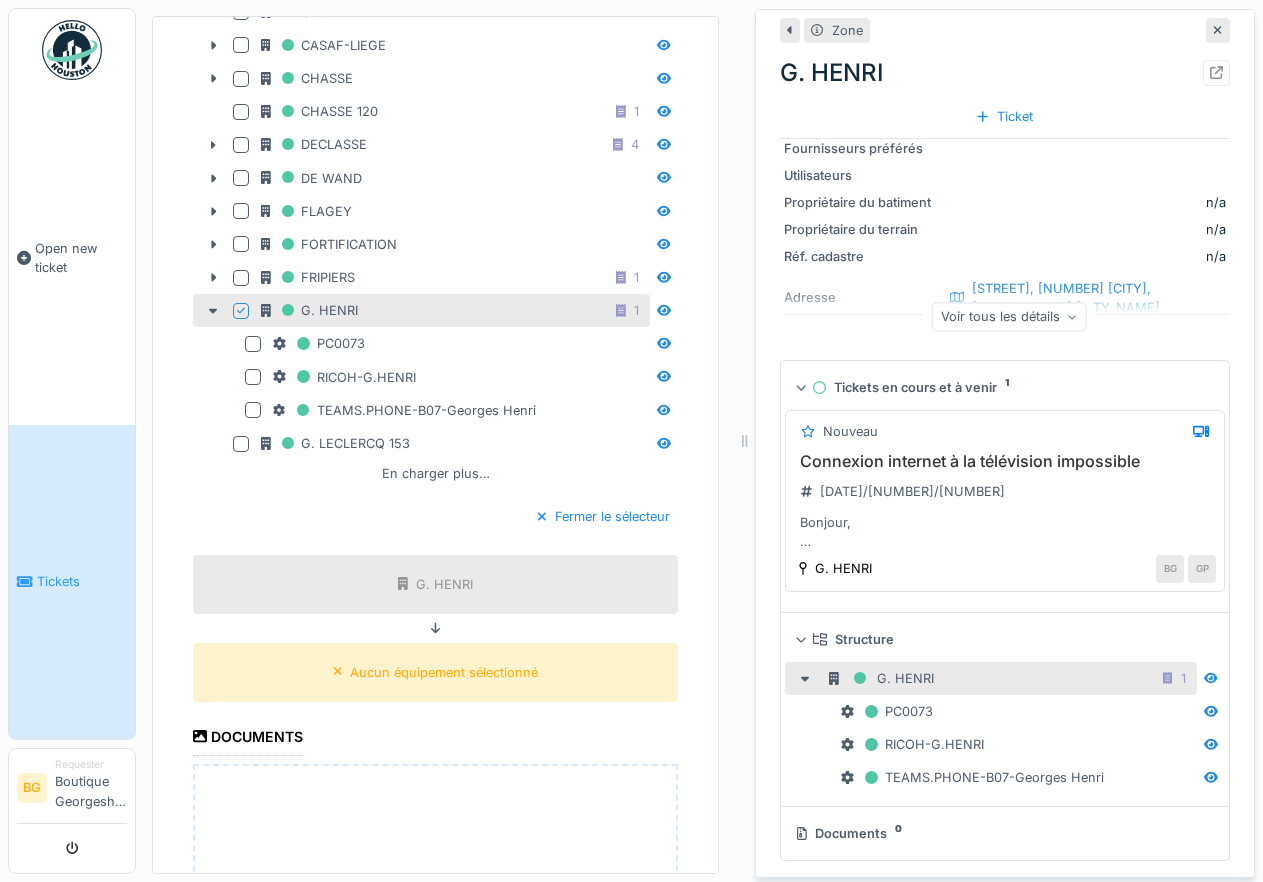 scroll, scrollTop: 0, scrollLeft: 0, axis: both 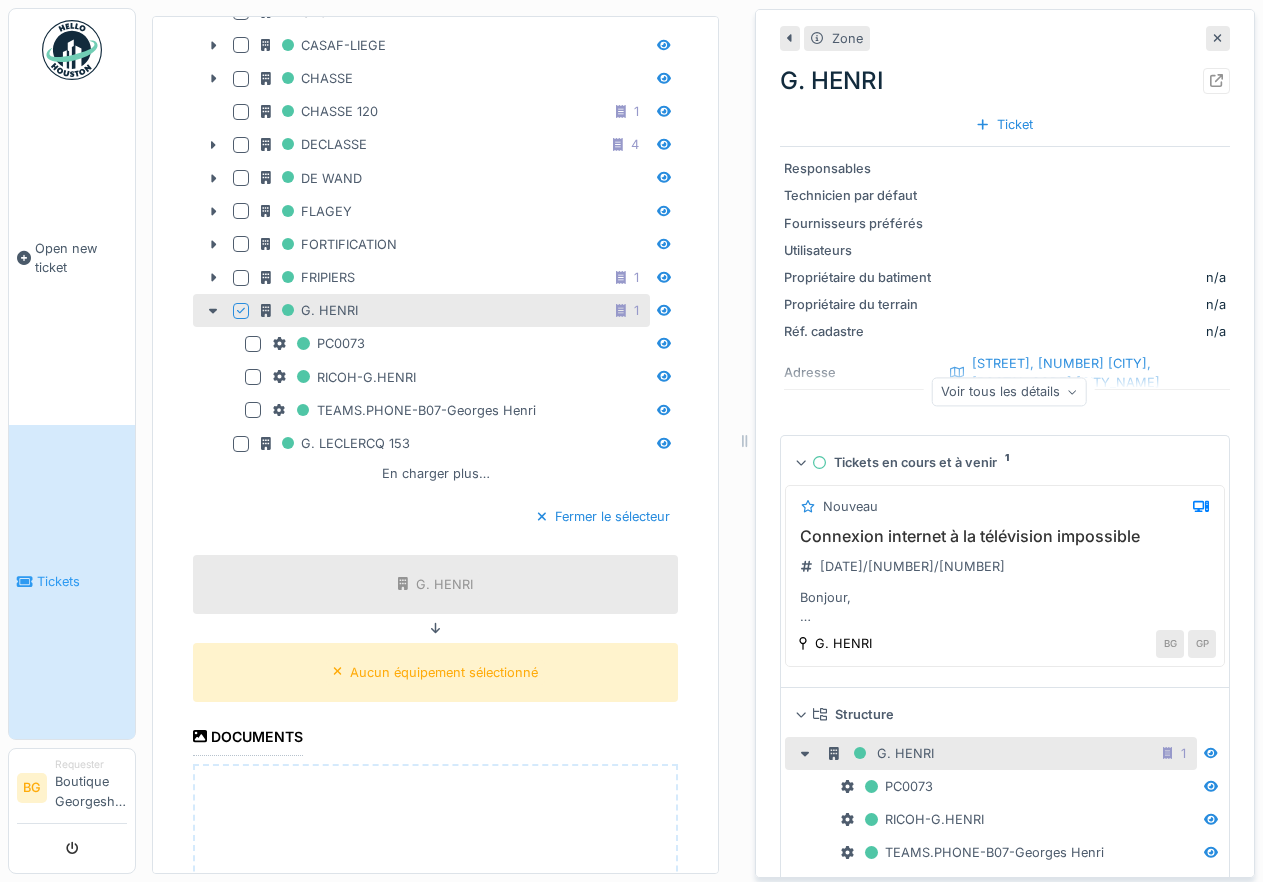 click on "Responsables" at bounding box center [859, 168] 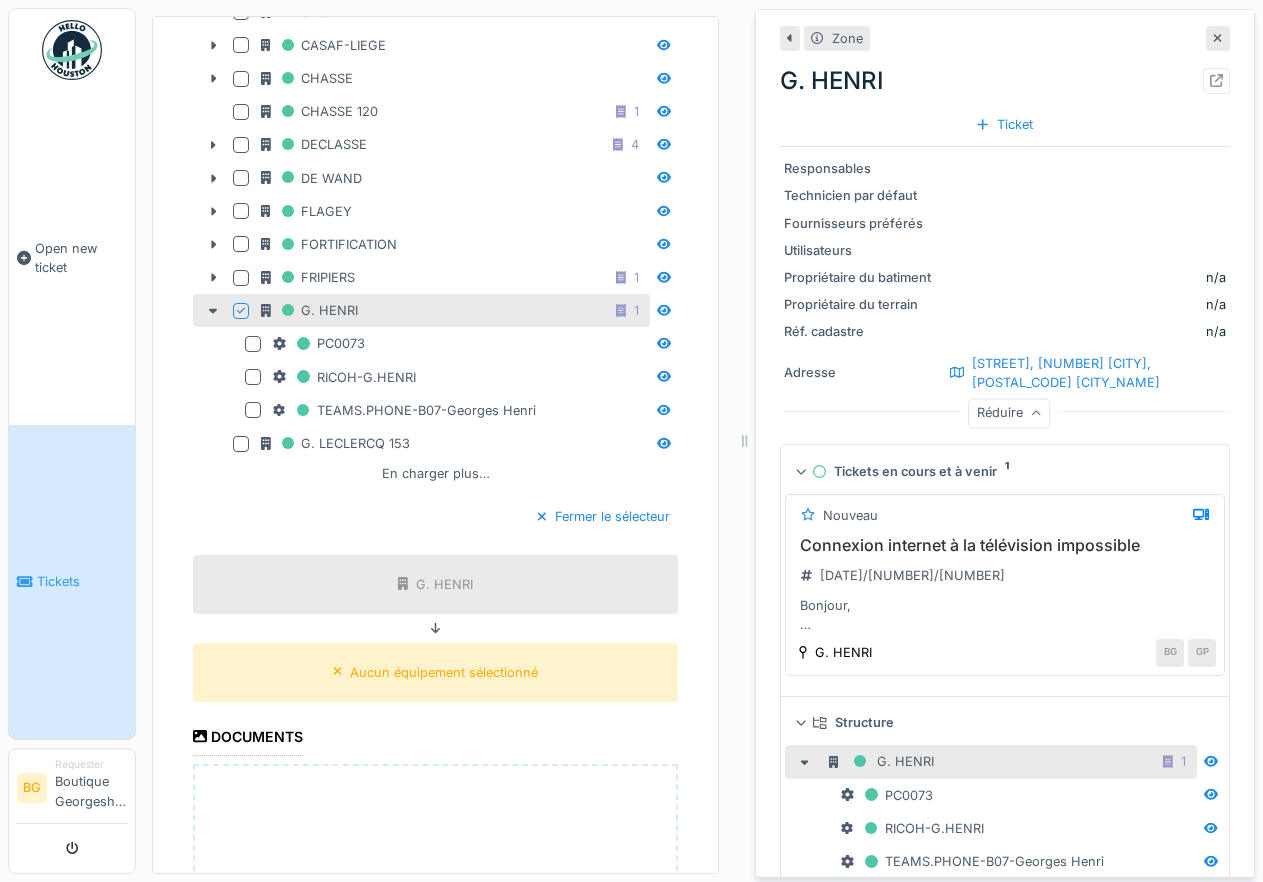 scroll, scrollTop: 84, scrollLeft: 0, axis: vertical 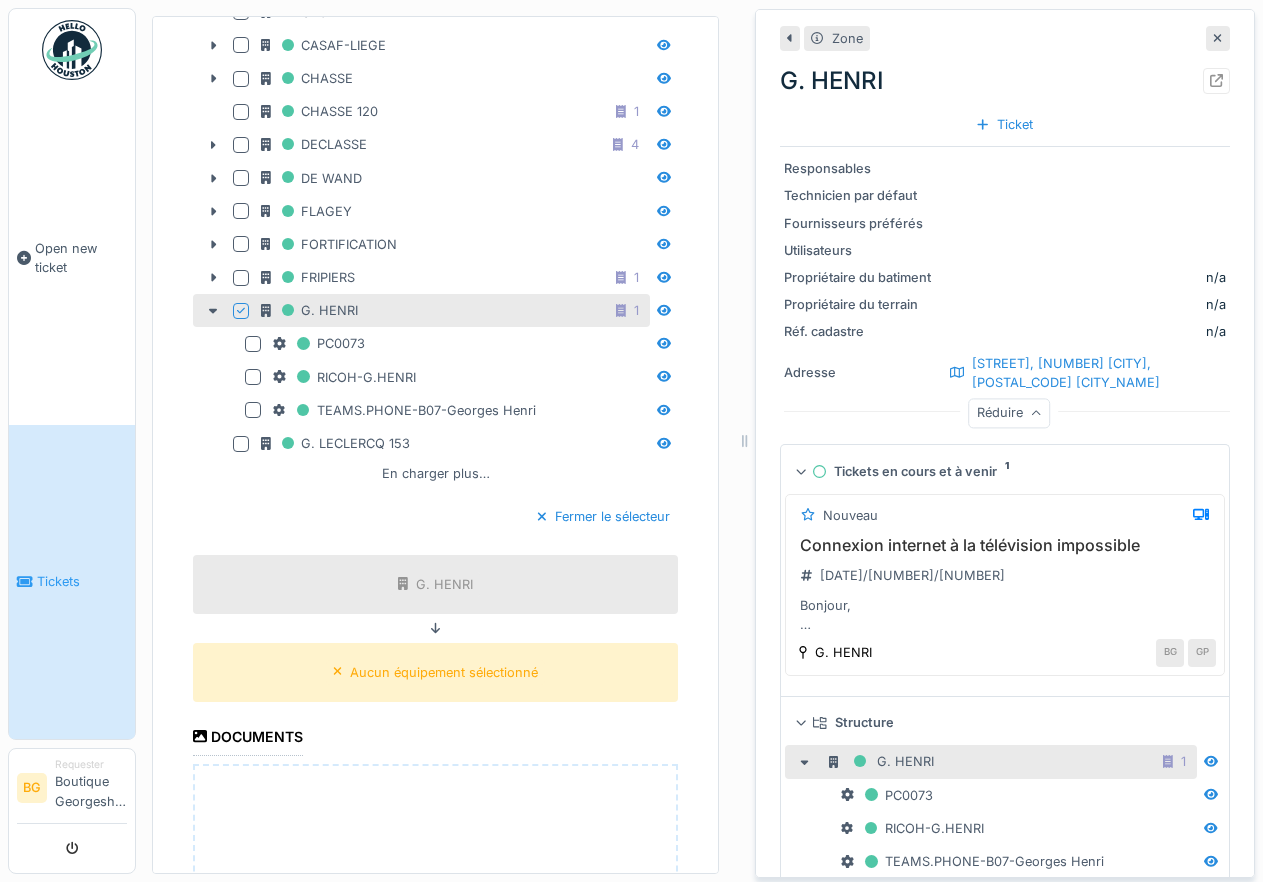 click on "Responsables" at bounding box center [859, 168] 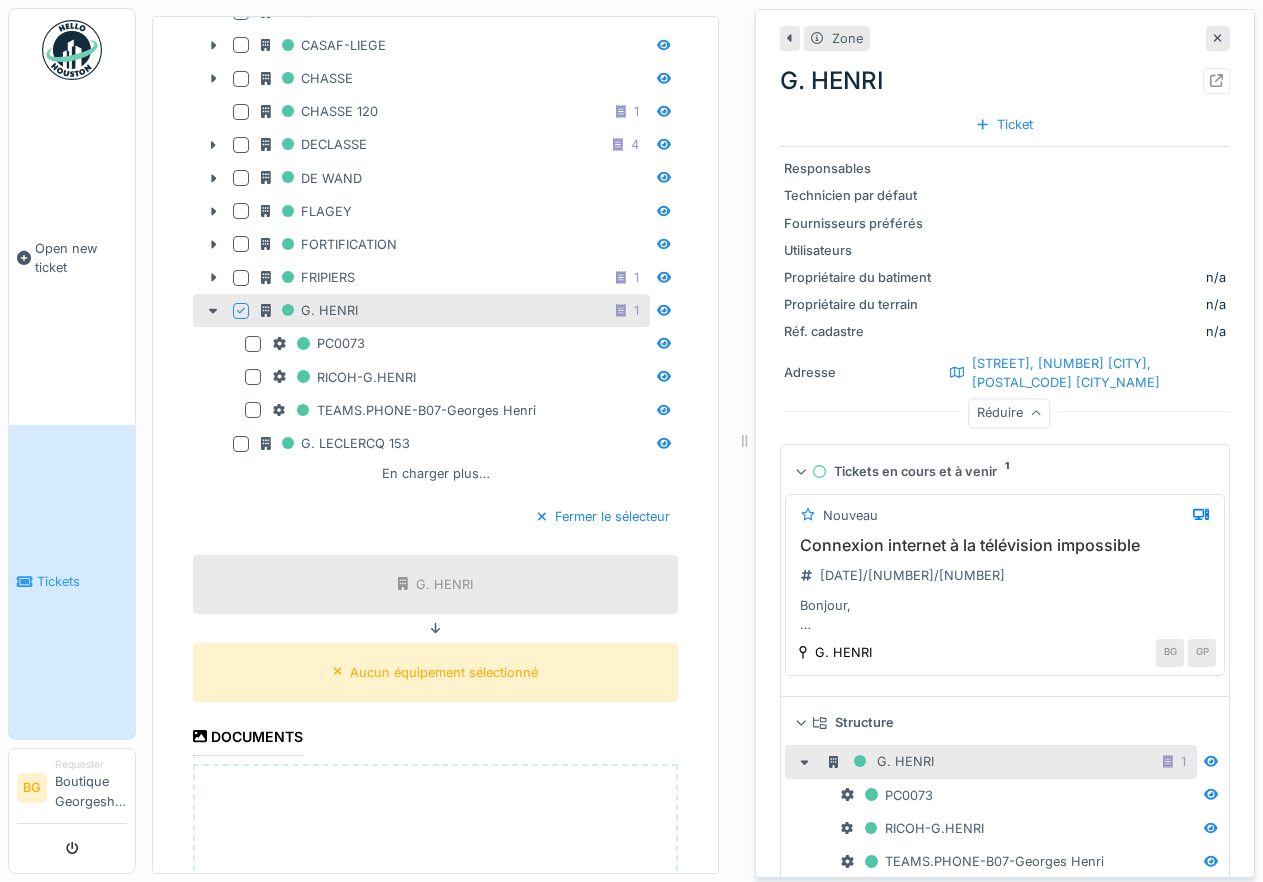 scroll, scrollTop: 84, scrollLeft: 0, axis: vertical 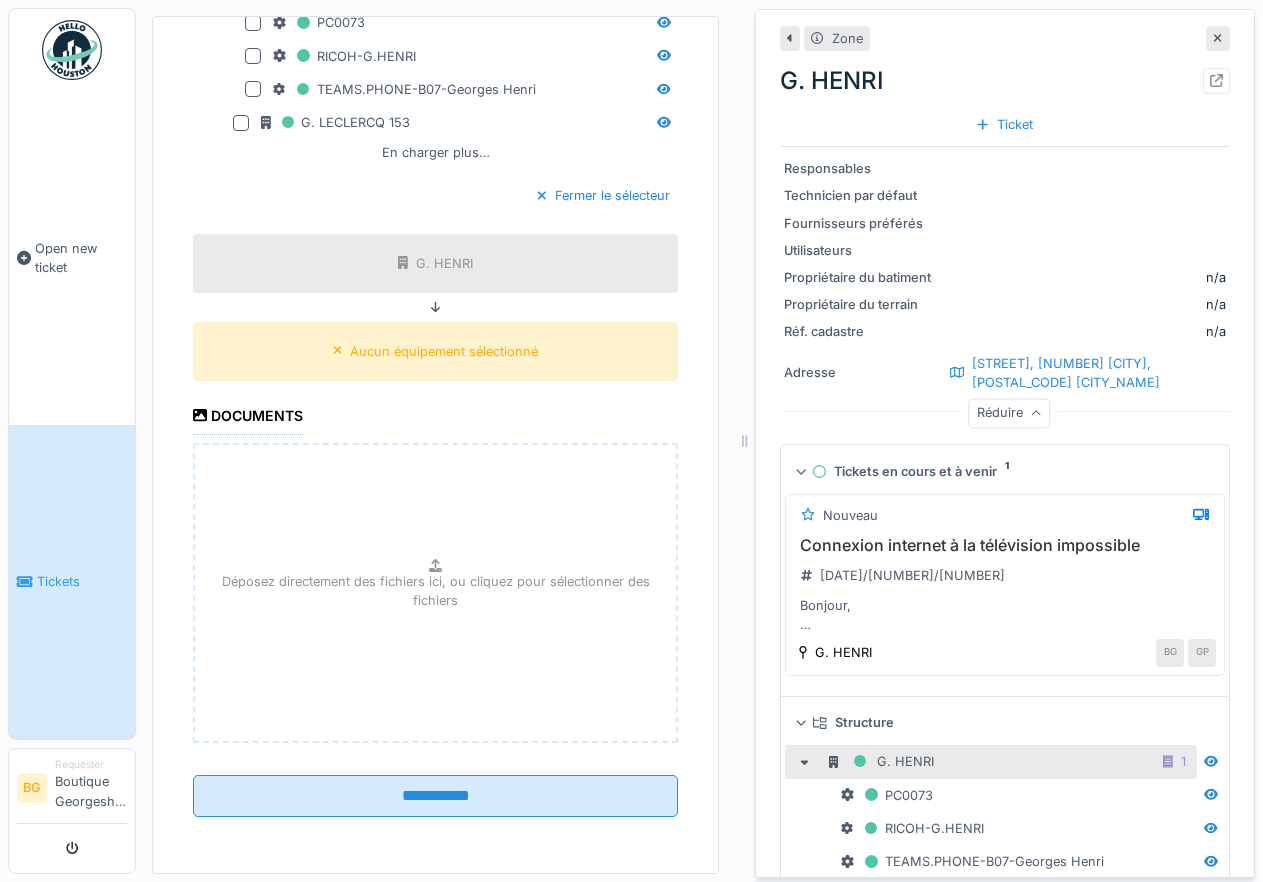 click at bounding box center [1218, 38] 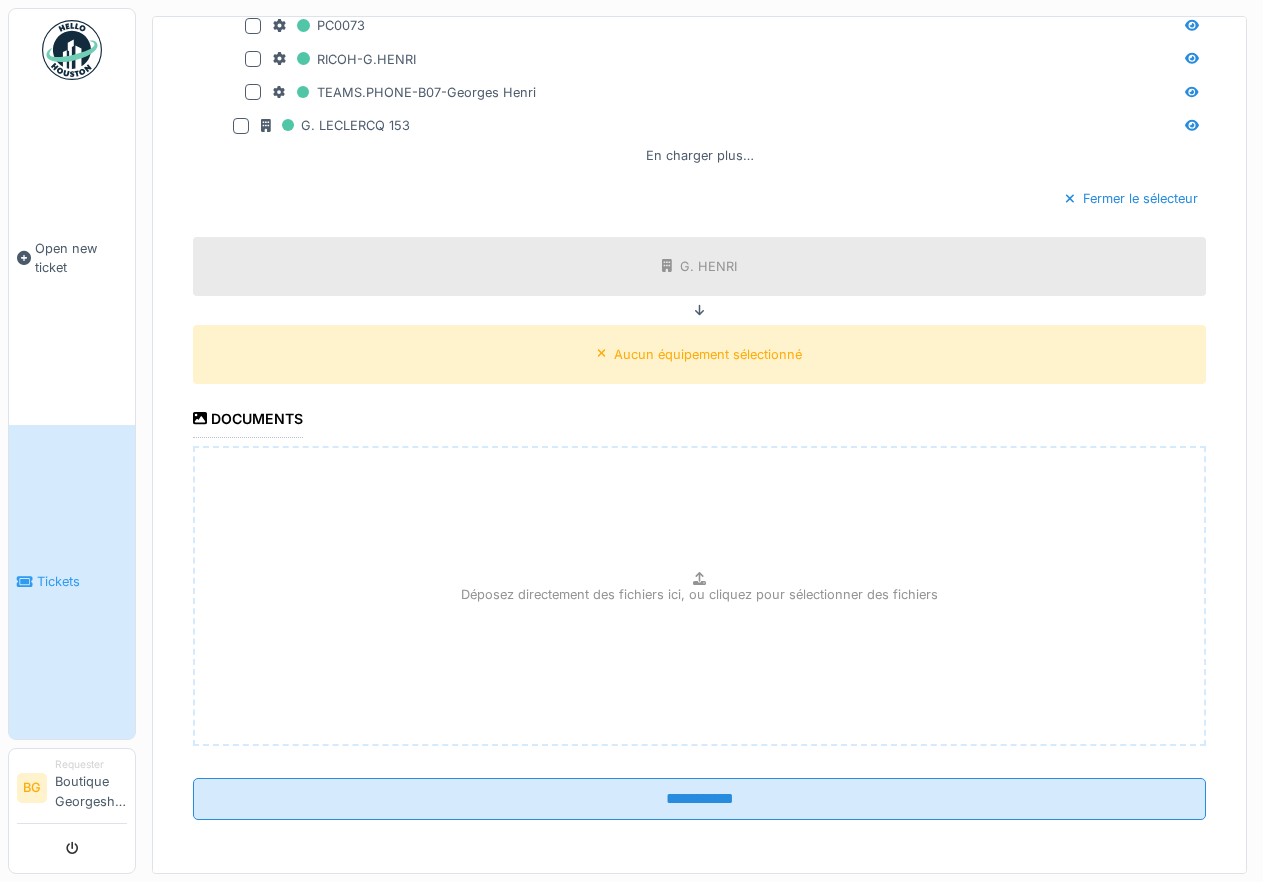 scroll, scrollTop: 1245, scrollLeft: 0, axis: vertical 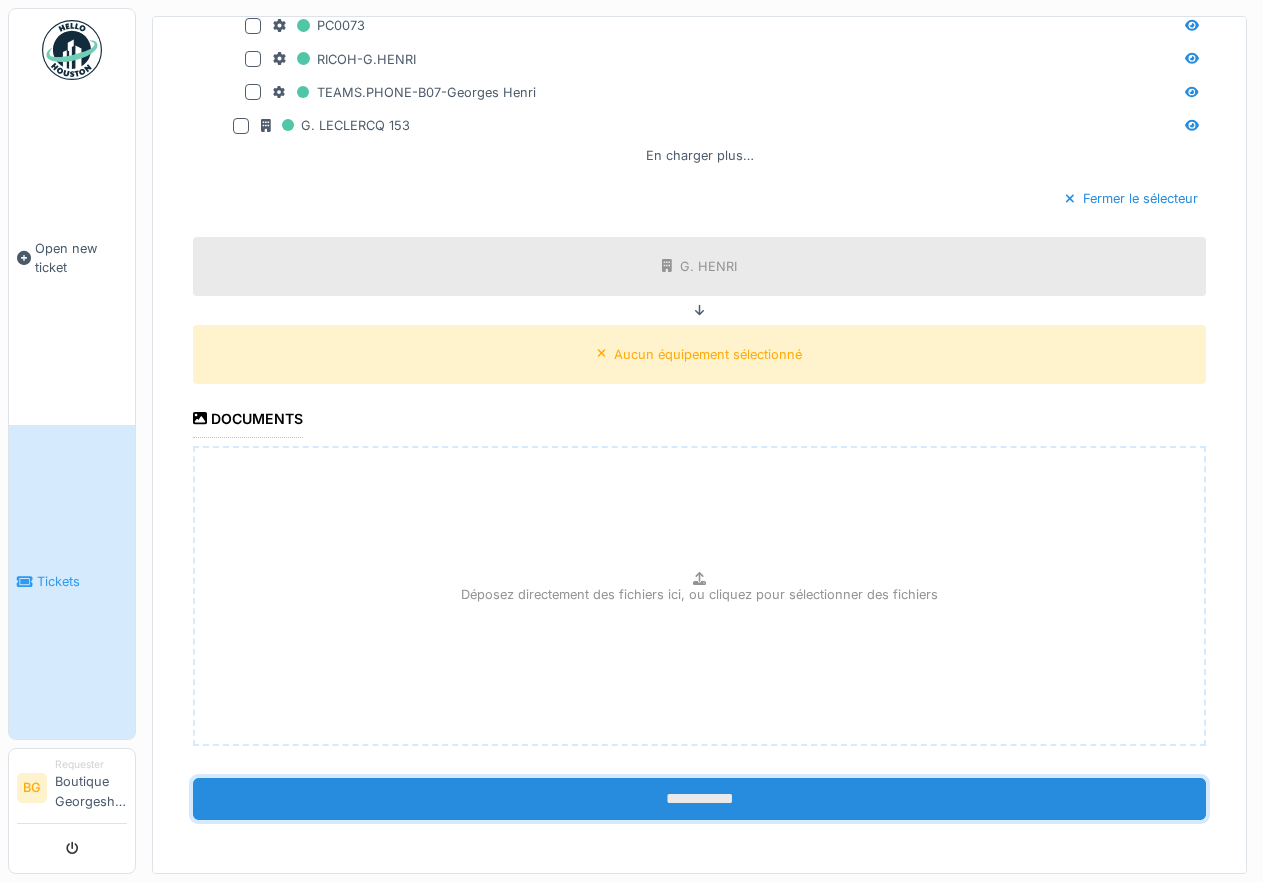 click on "**********" at bounding box center (699, 799) 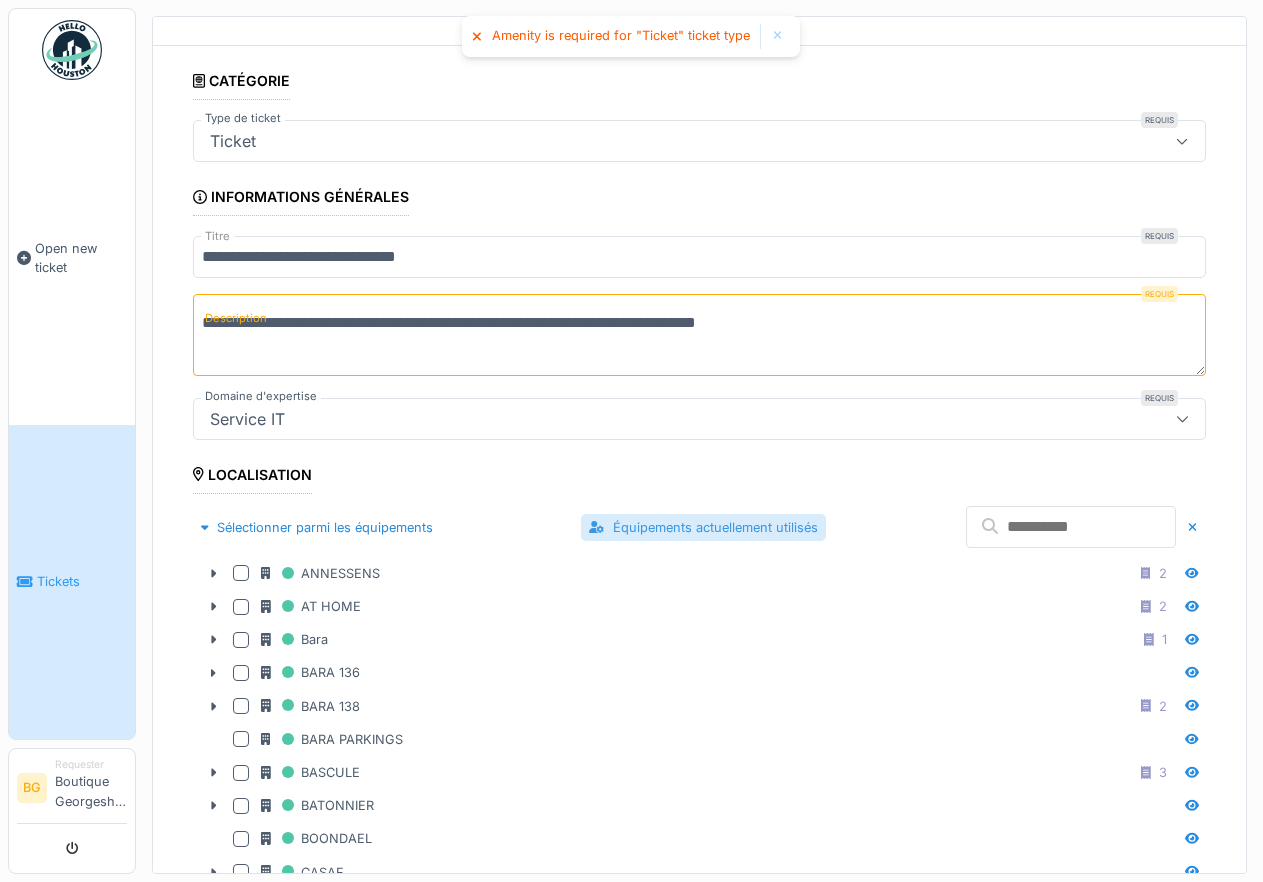 scroll, scrollTop: 0, scrollLeft: 0, axis: both 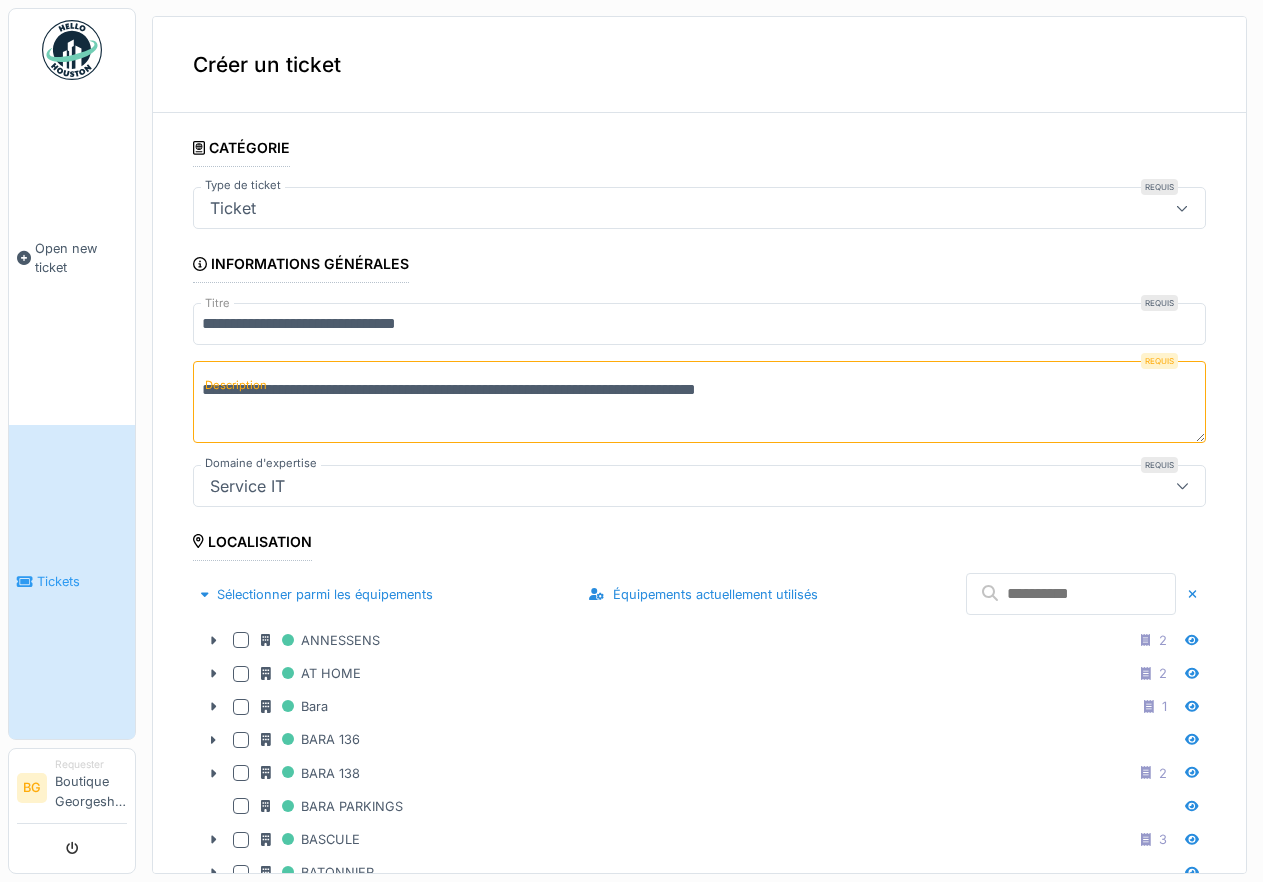 click at bounding box center (1182, 208) 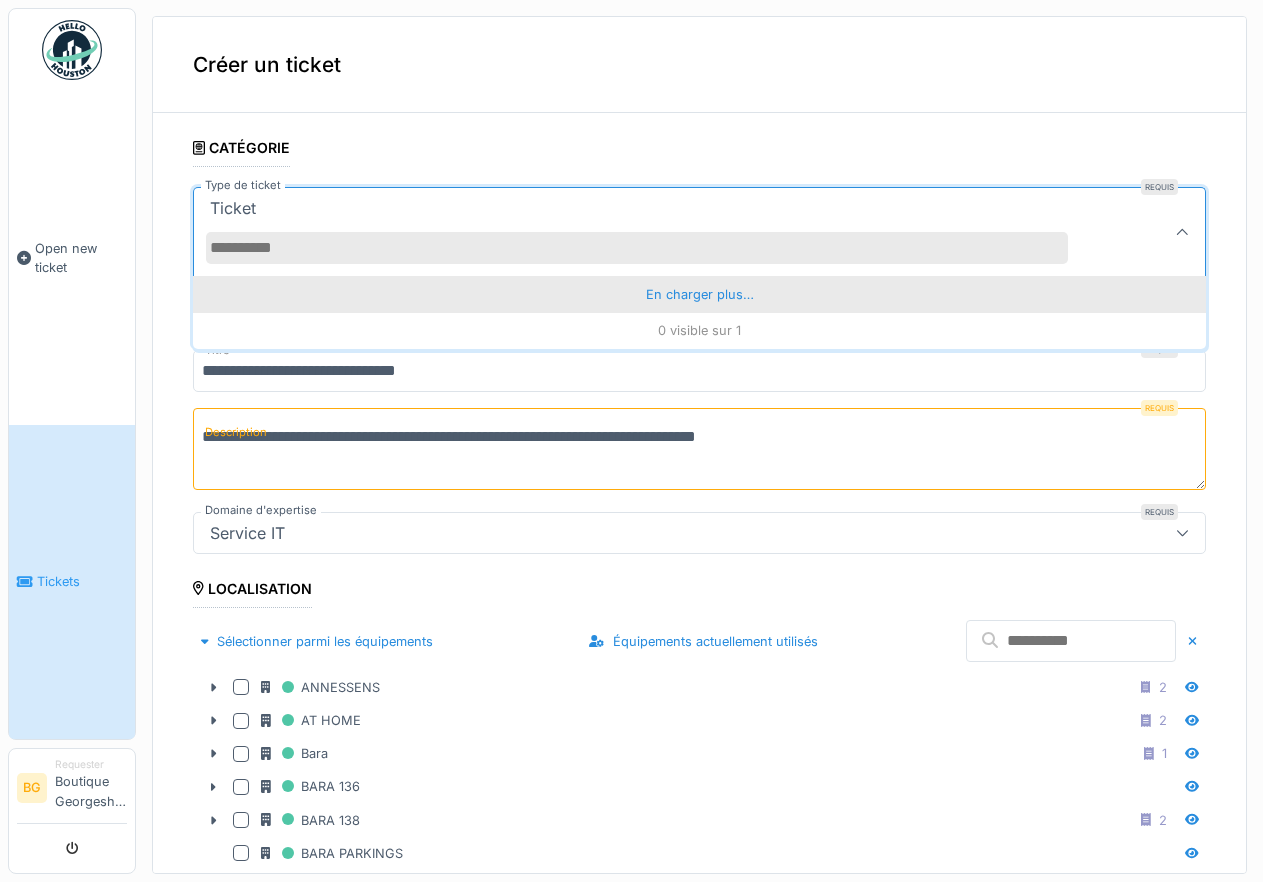 click on "En charger plus…" at bounding box center [699, 294] 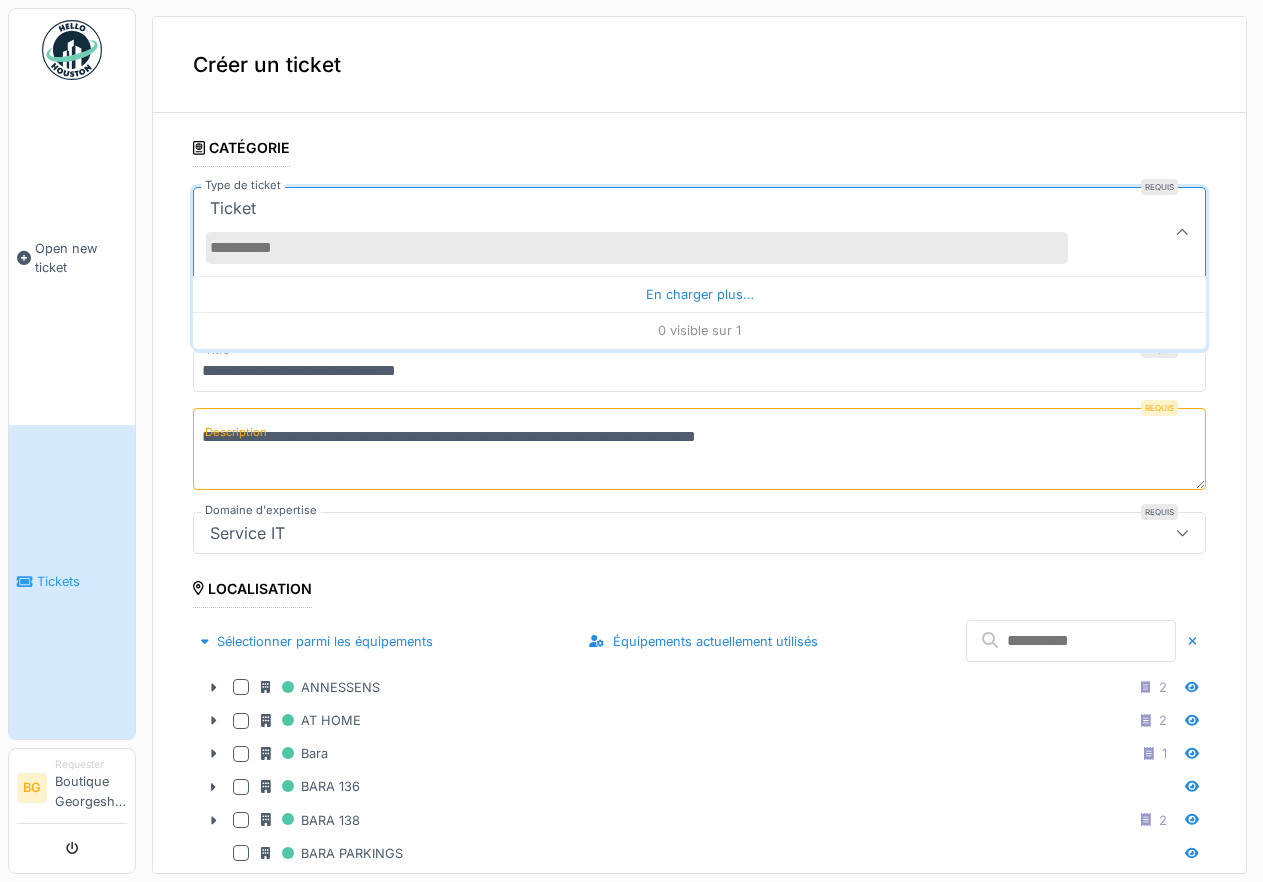 click on "Type de ticket" at bounding box center (637, 248) 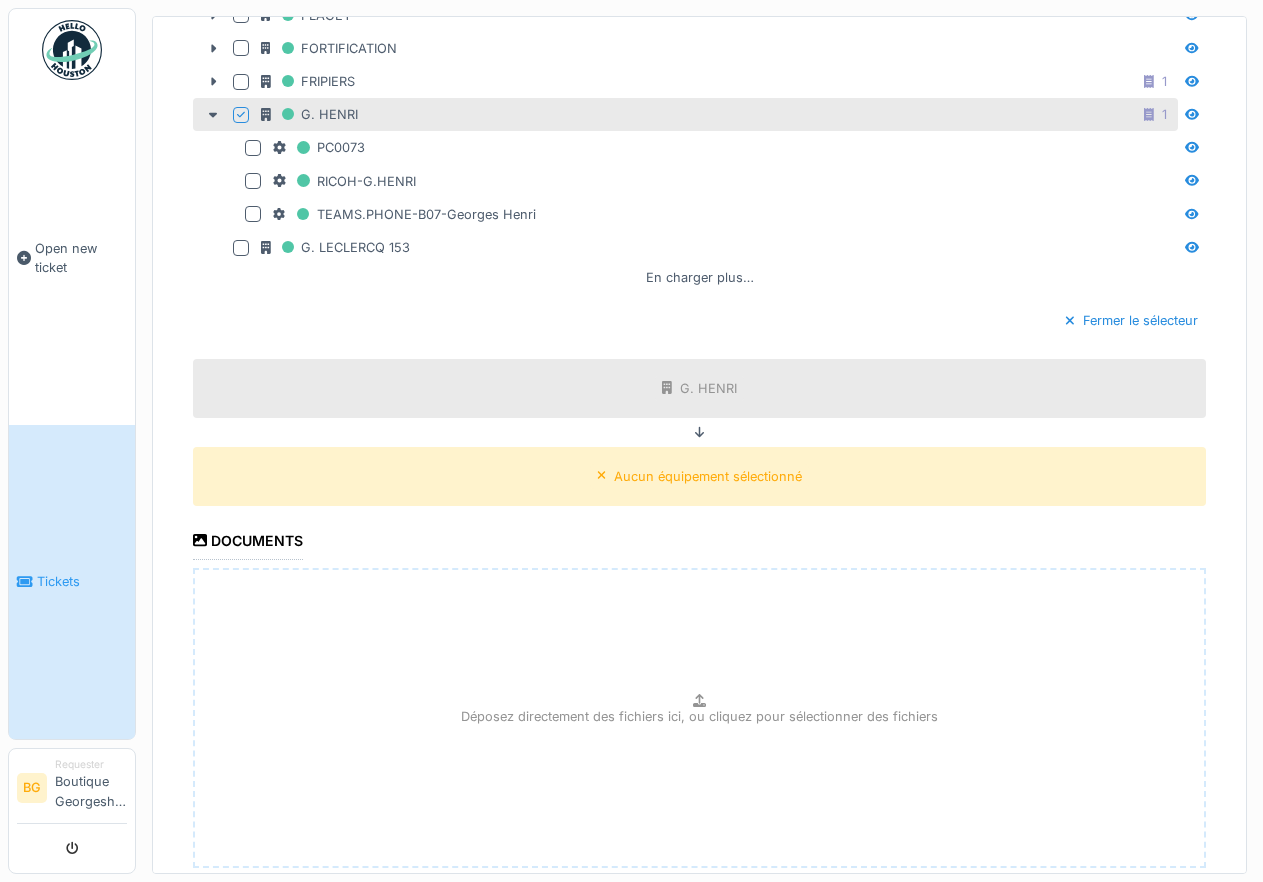 scroll, scrollTop: 1292, scrollLeft: 0, axis: vertical 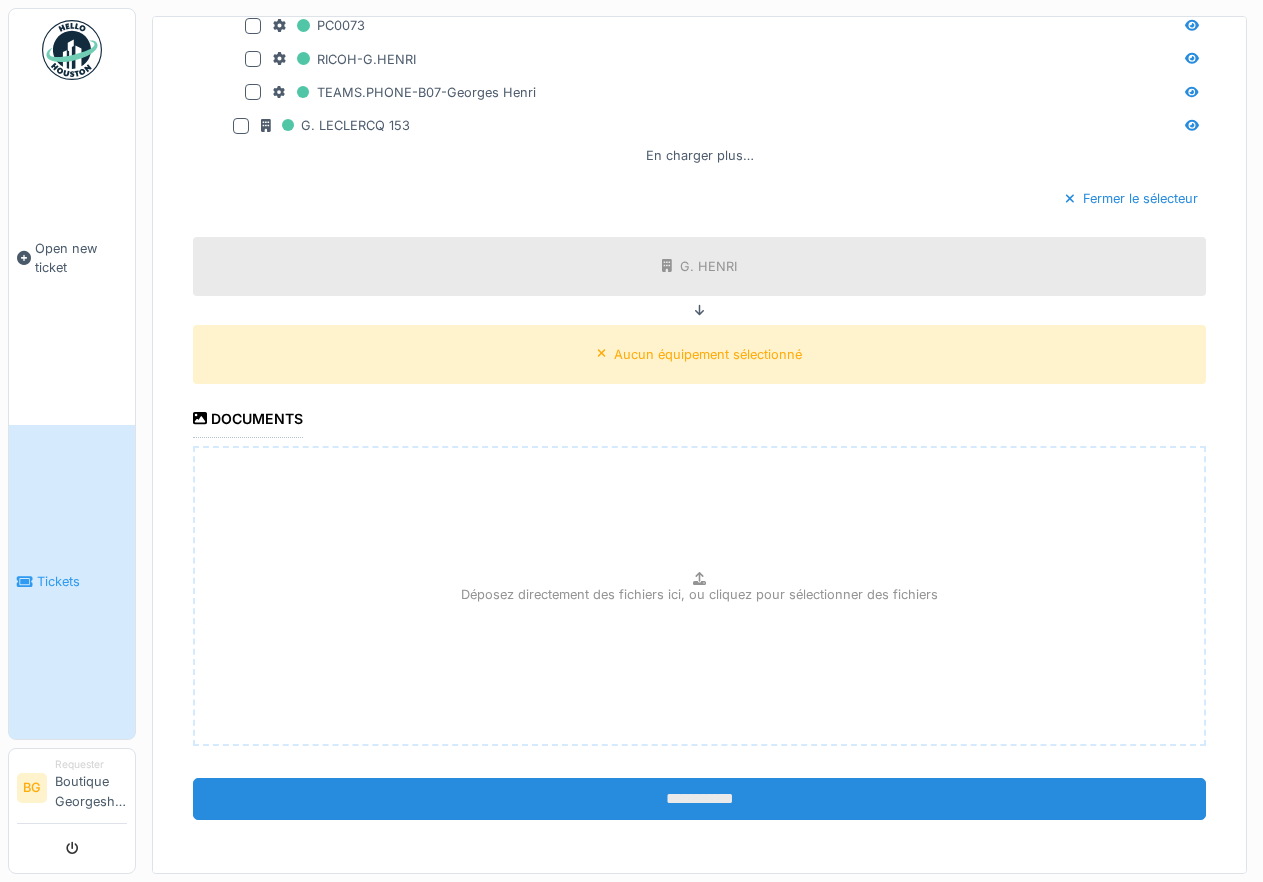 type on "**********" 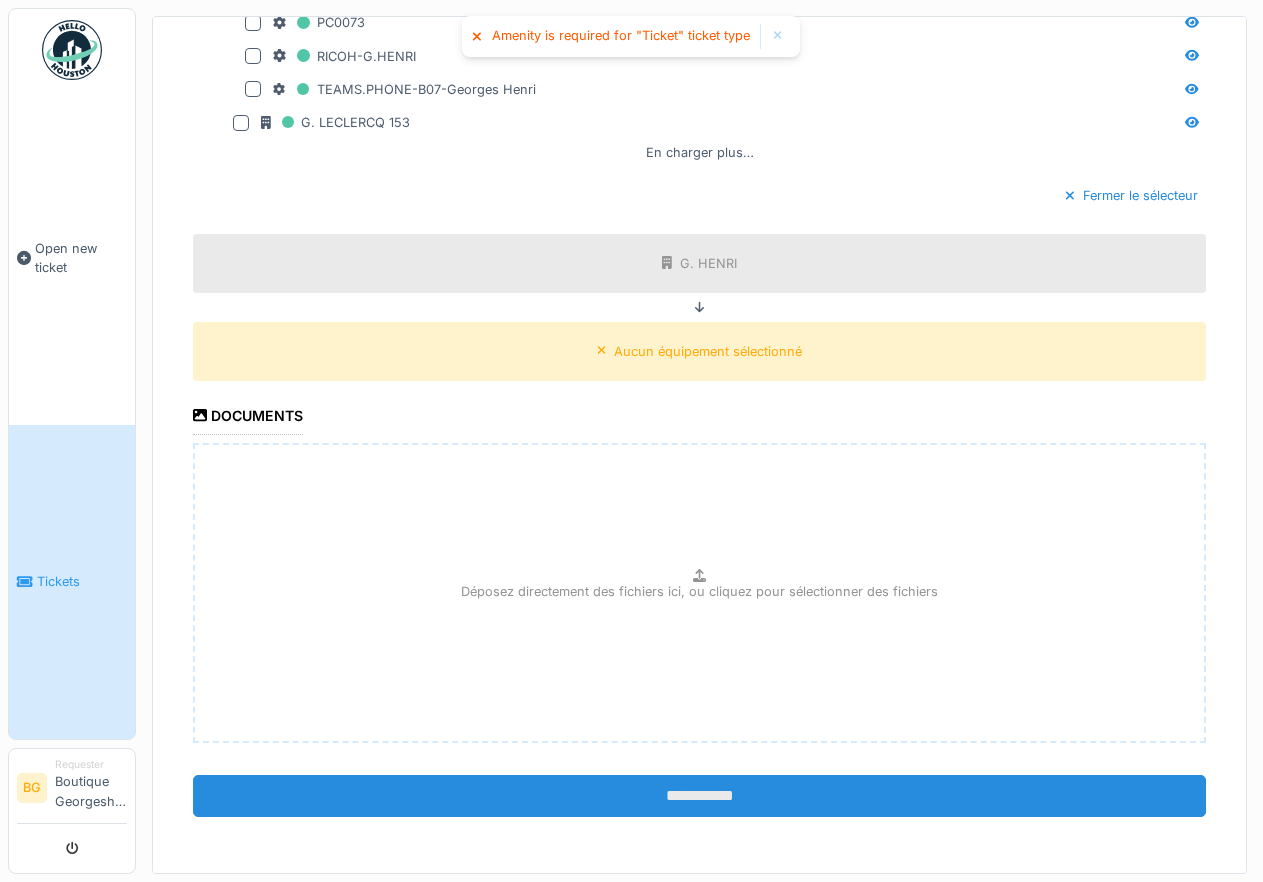 scroll, scrollTop: 1245, scrollLeft: 0, axis: vertical 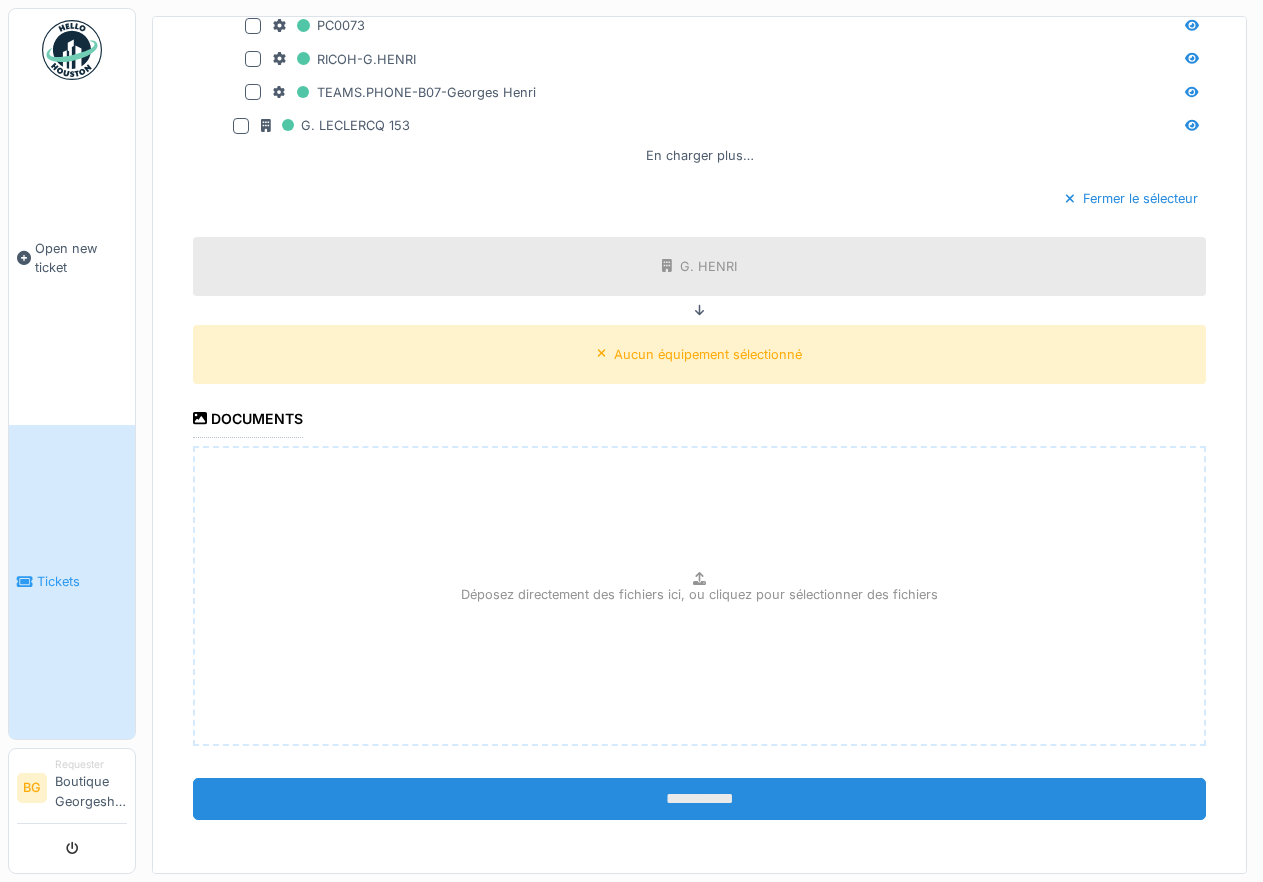 click on "**********" at bounding box center [699, 799] 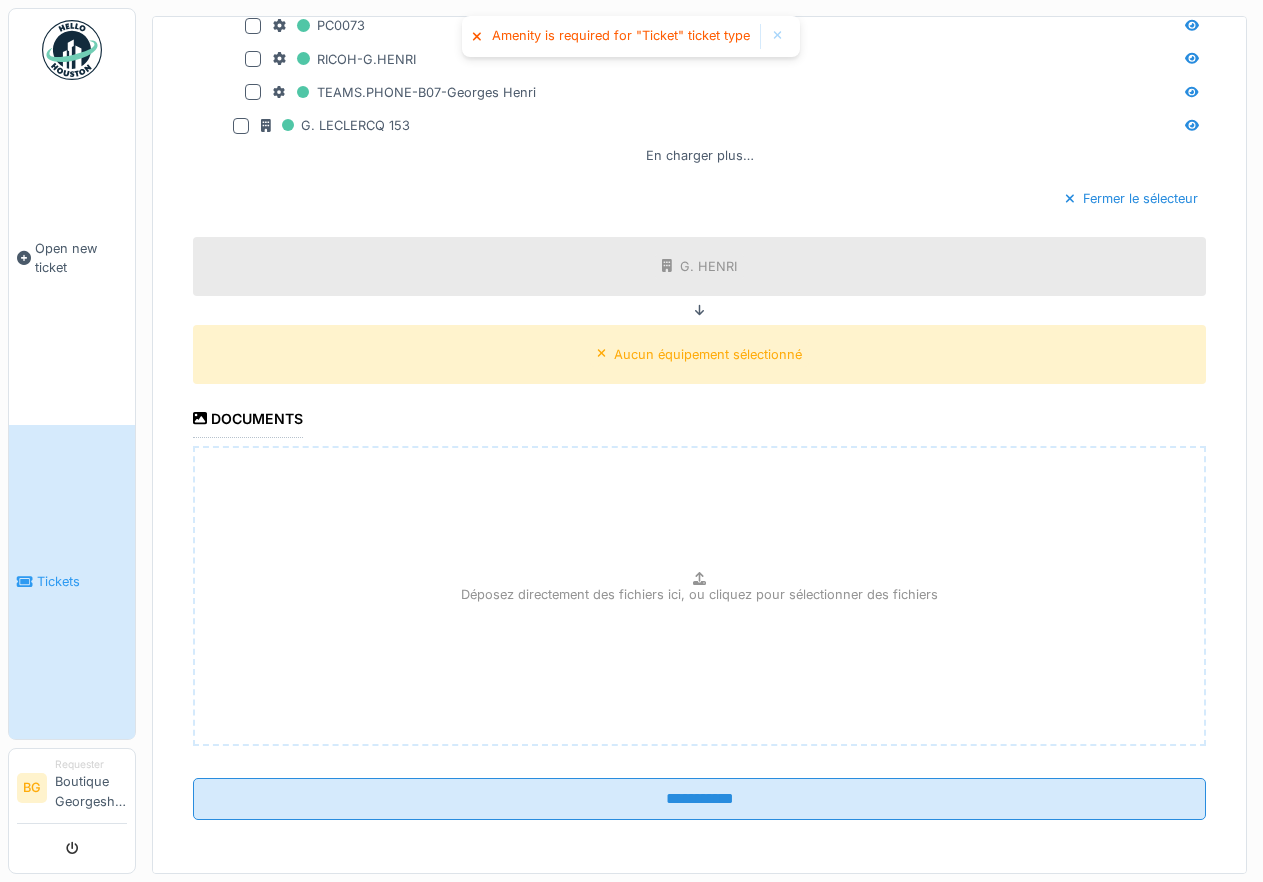 click on "Amenity is required for "Ticket" ticket type" at bounding box center [631, 36] 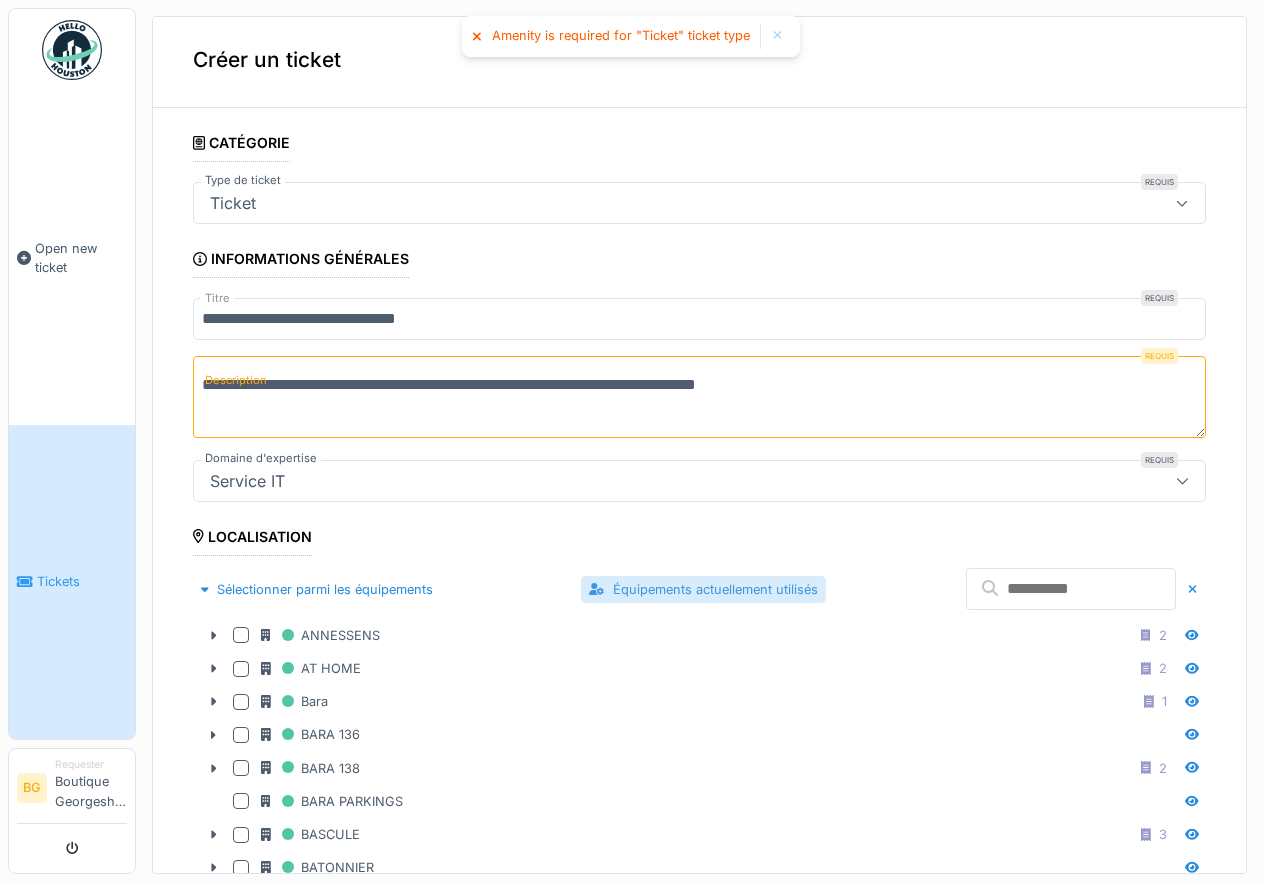 scroll, scrollTop: 0, scrollLeft: 0, axis: both 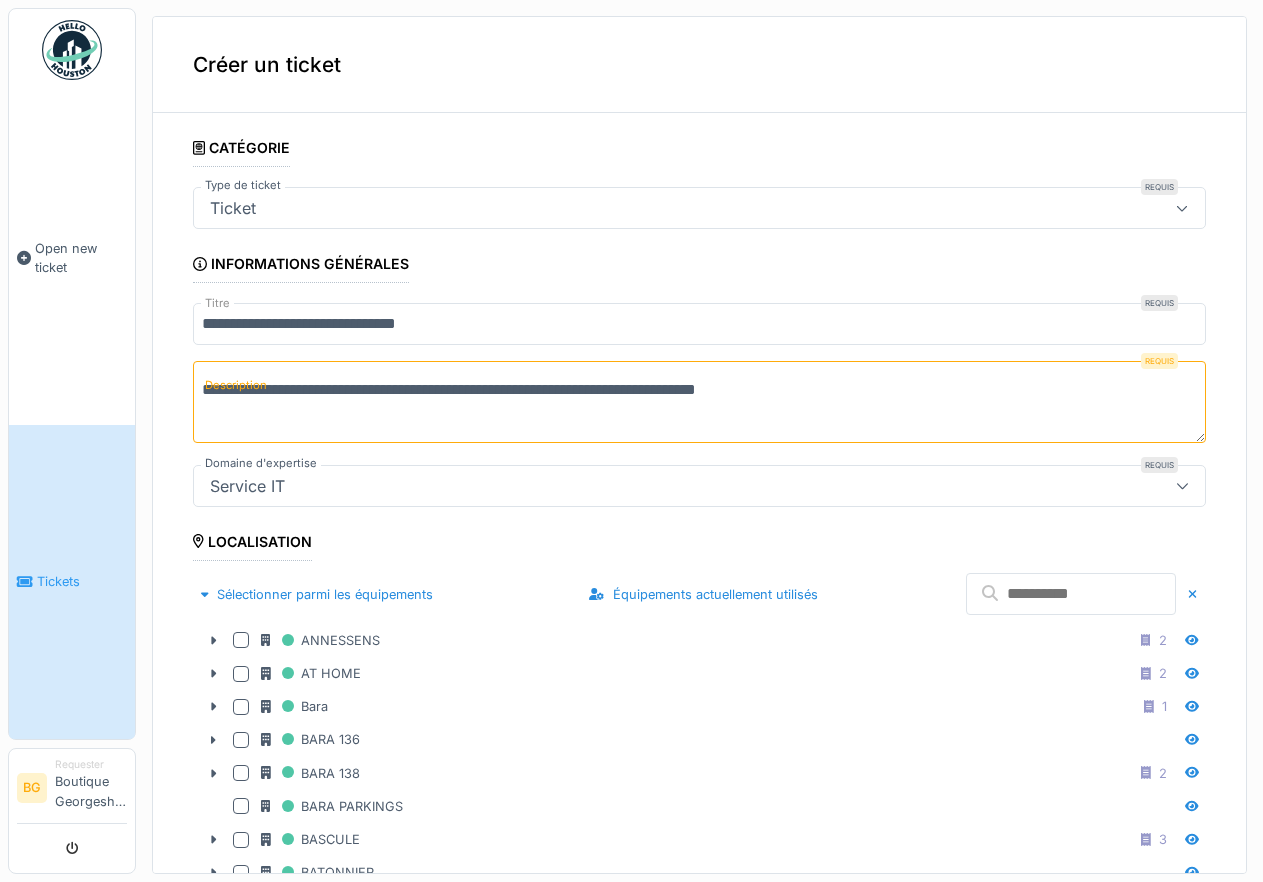 click on "**********" at bounding box center (699, 402) 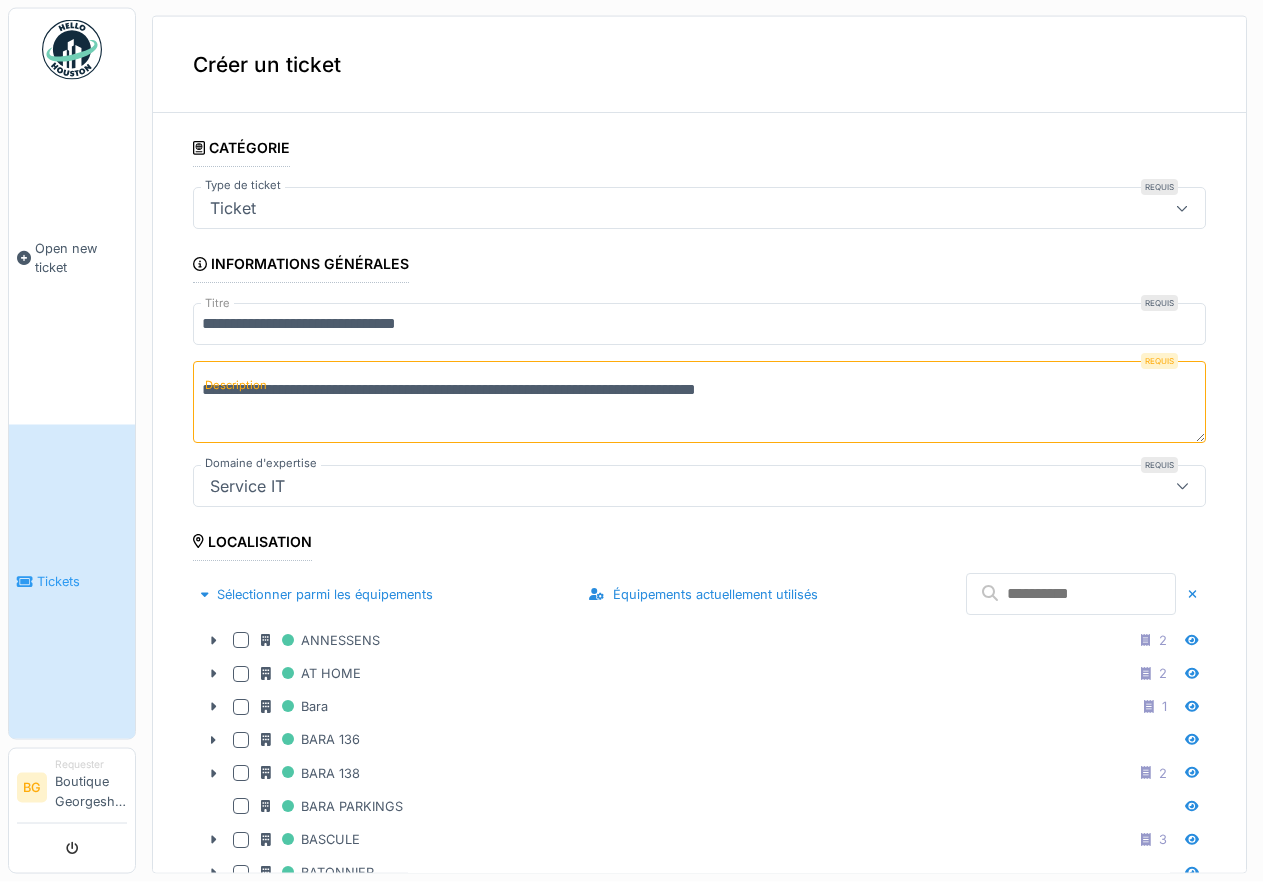 scroll, scrollTop: 0, scrollLeft: 0, axis: both 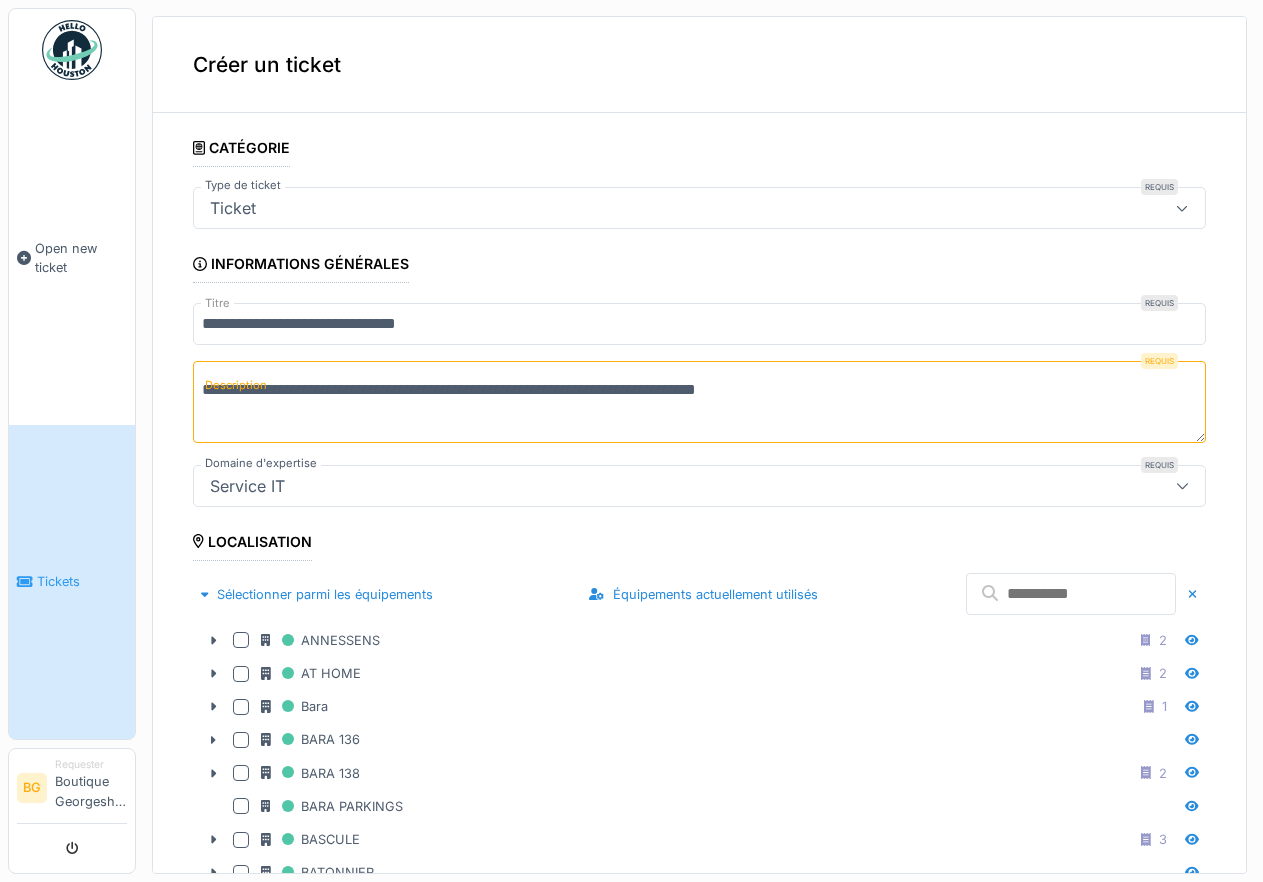 click at bounding box center (1182, 208) 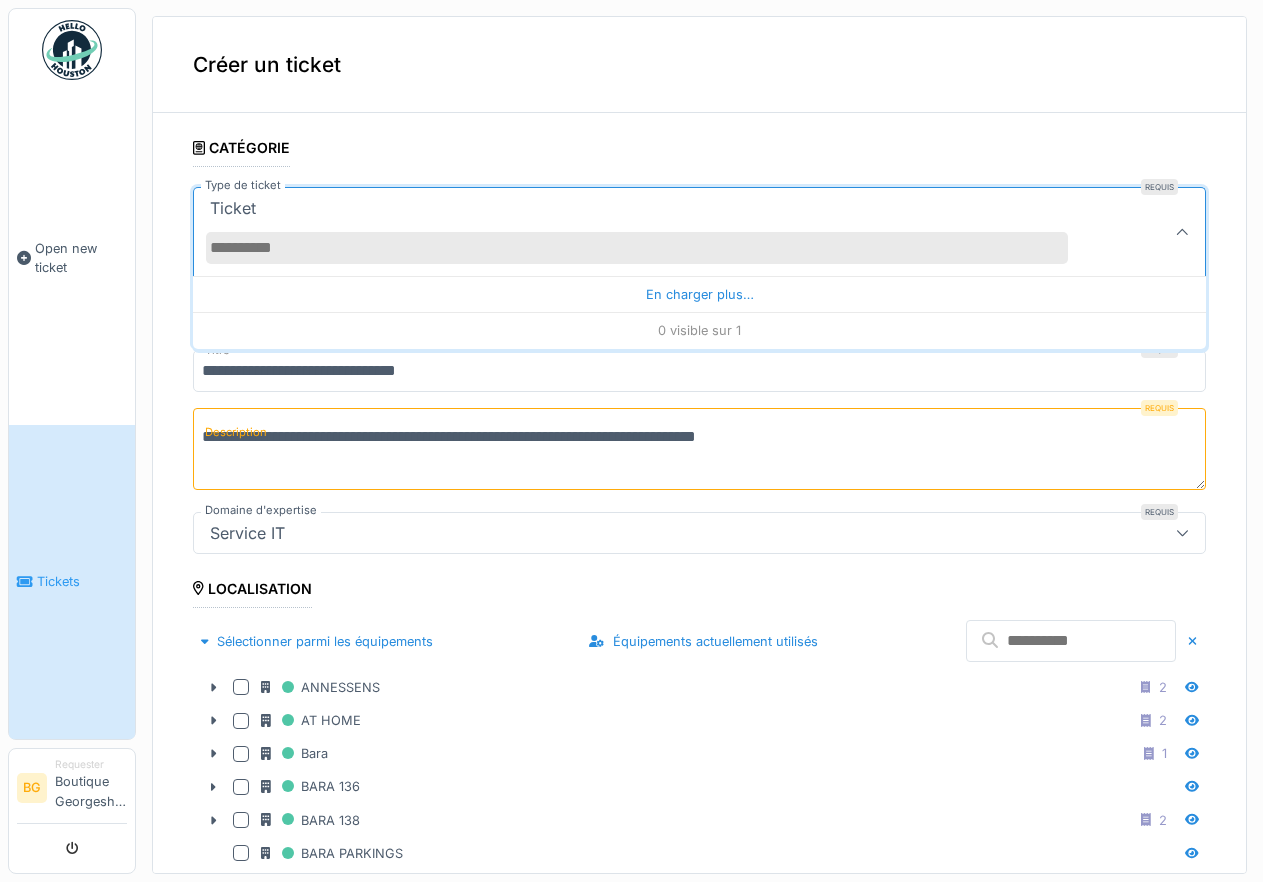 click at bounding box center [1182, 232] 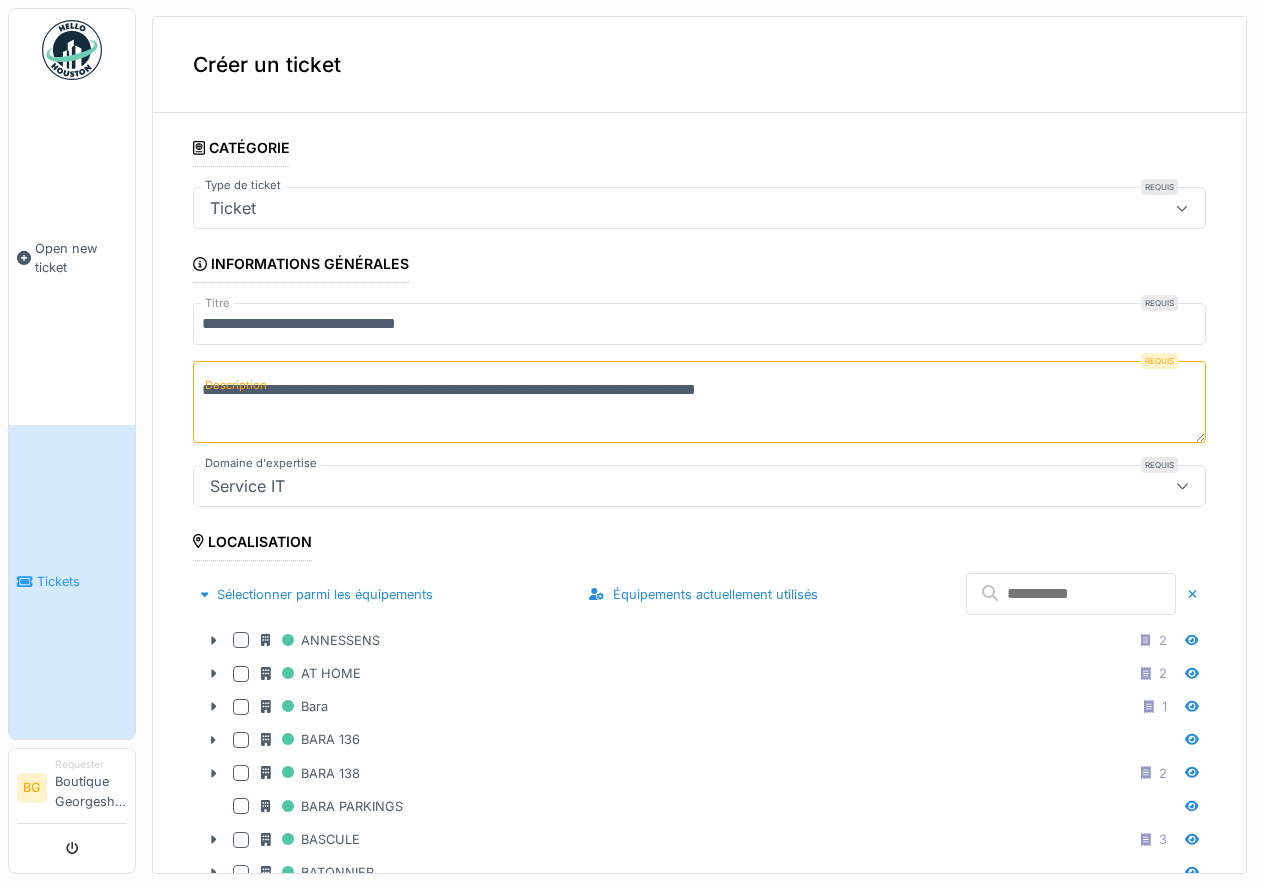 click 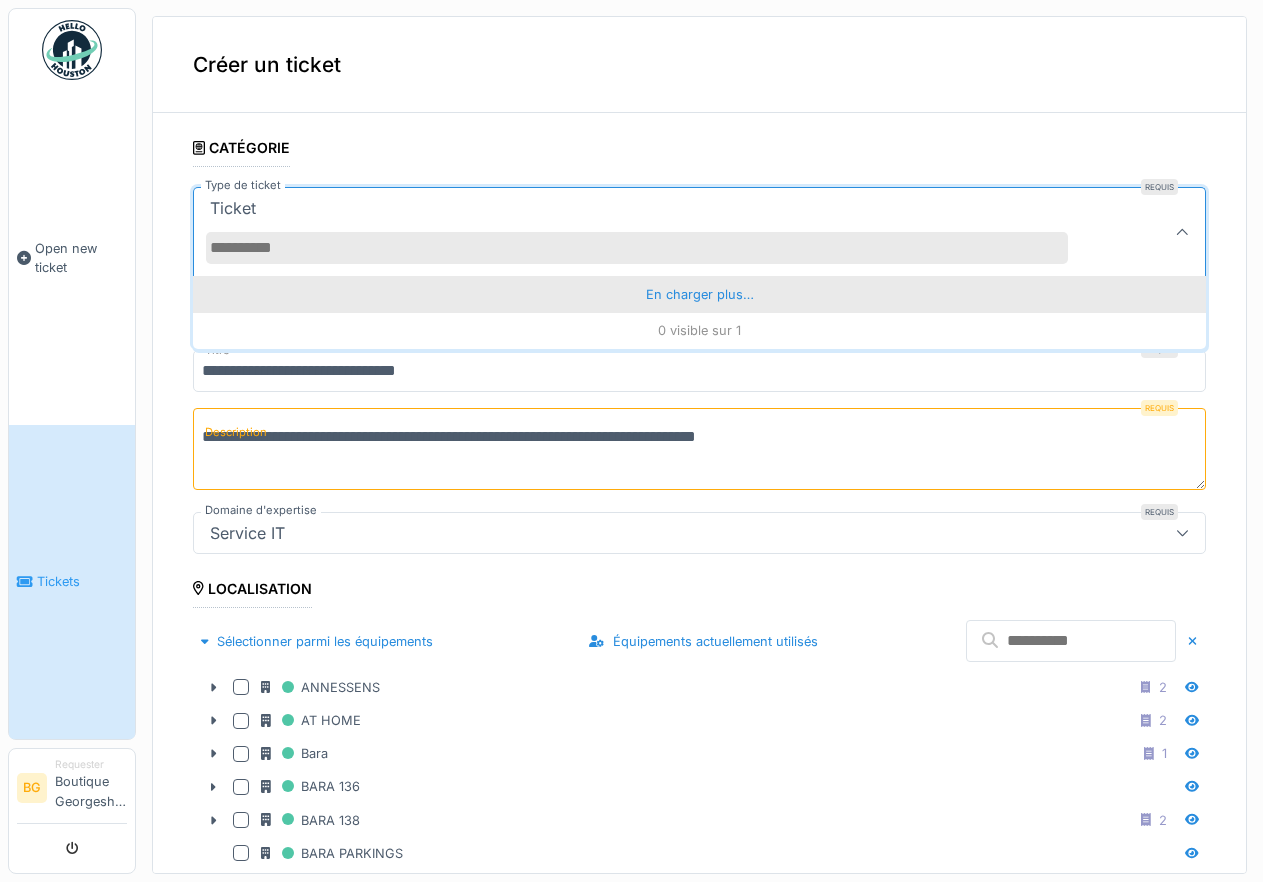 click on "En charger plus…" at bounding box center [699, 294] 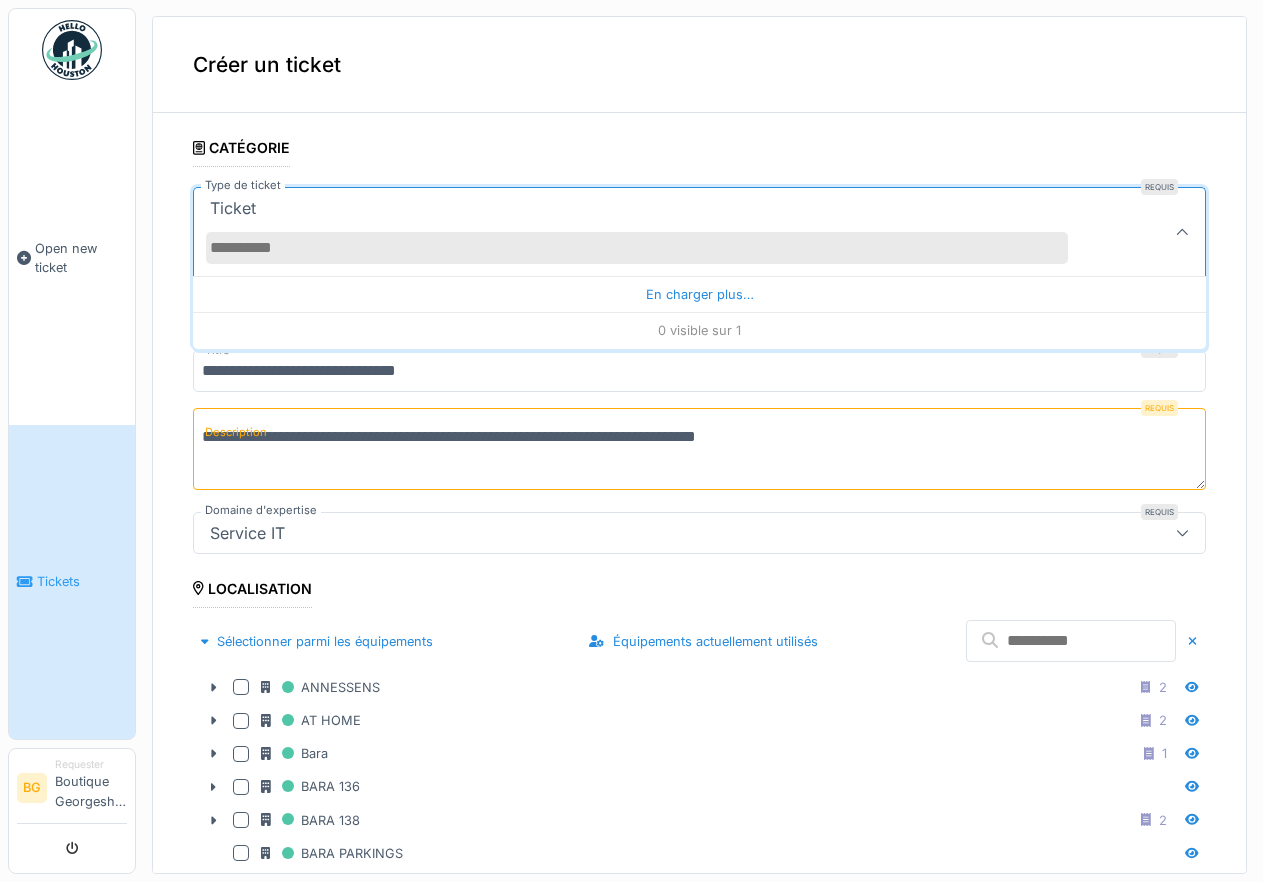 paste on "**********" 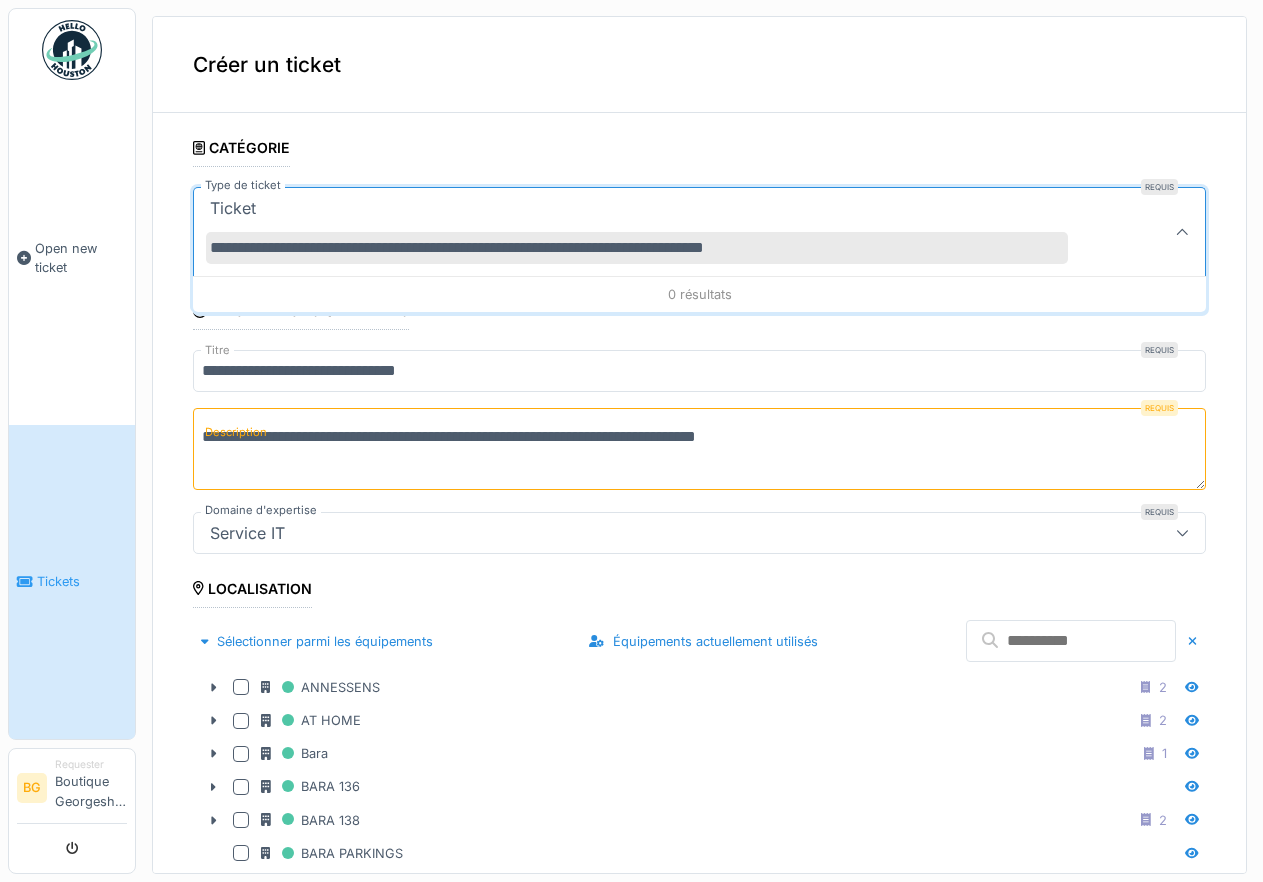 drag, startPoint x: 823, startPoint y: 244, endPoint x: 461, endPoint y: 249, distance: 362.03452 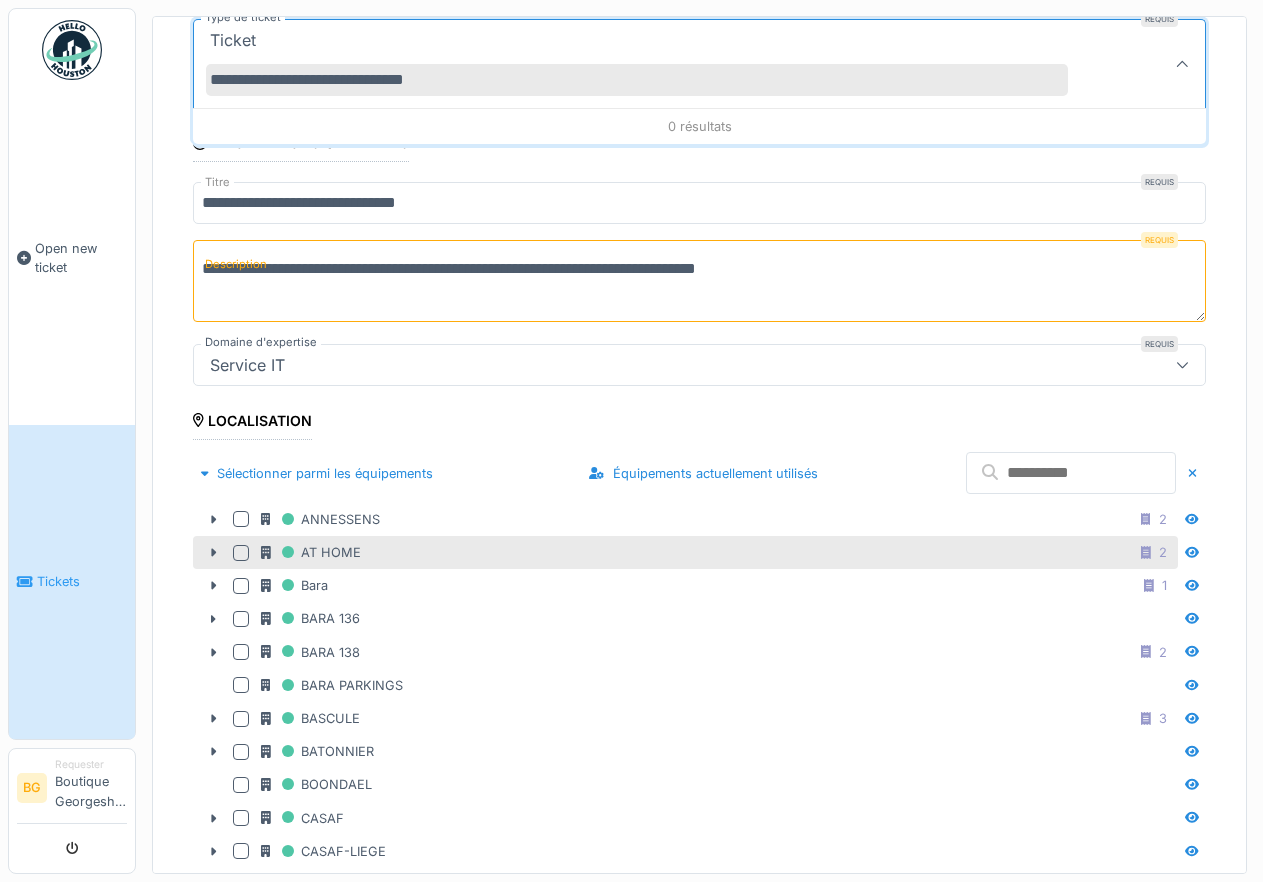 scroll, scrollTop: 90, scrollLeft: 0, axis: vertical 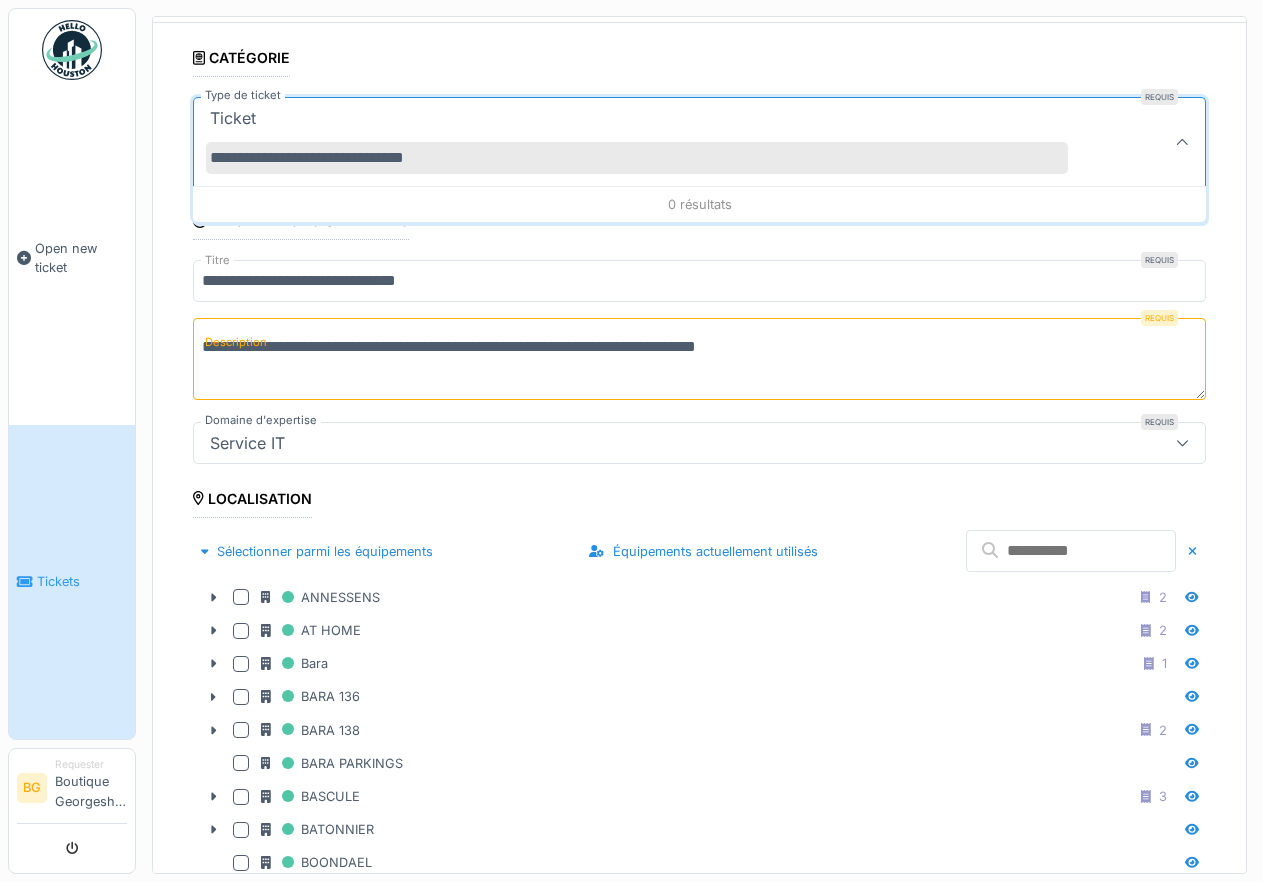 type on "**********" 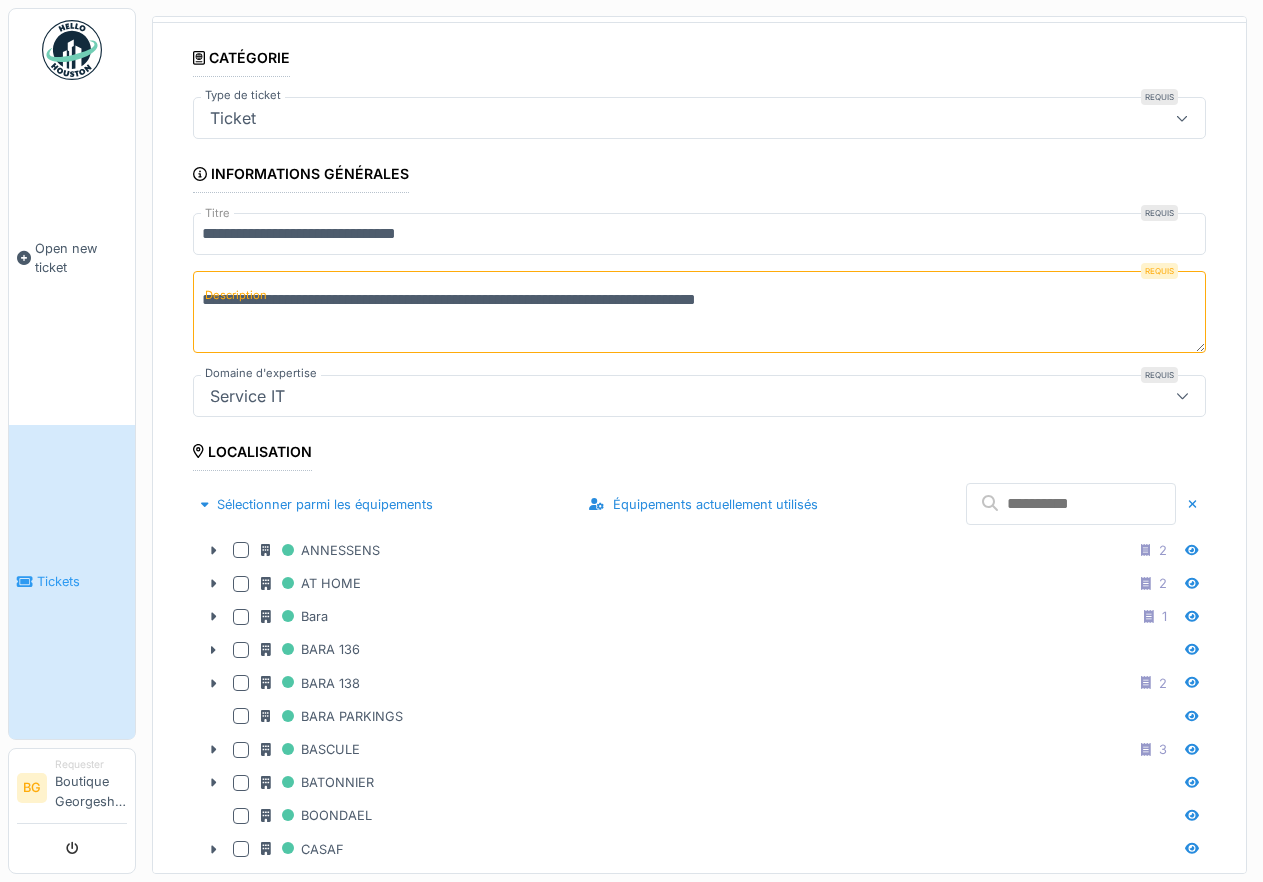 click on "**********" at bounding box center (699, 312) 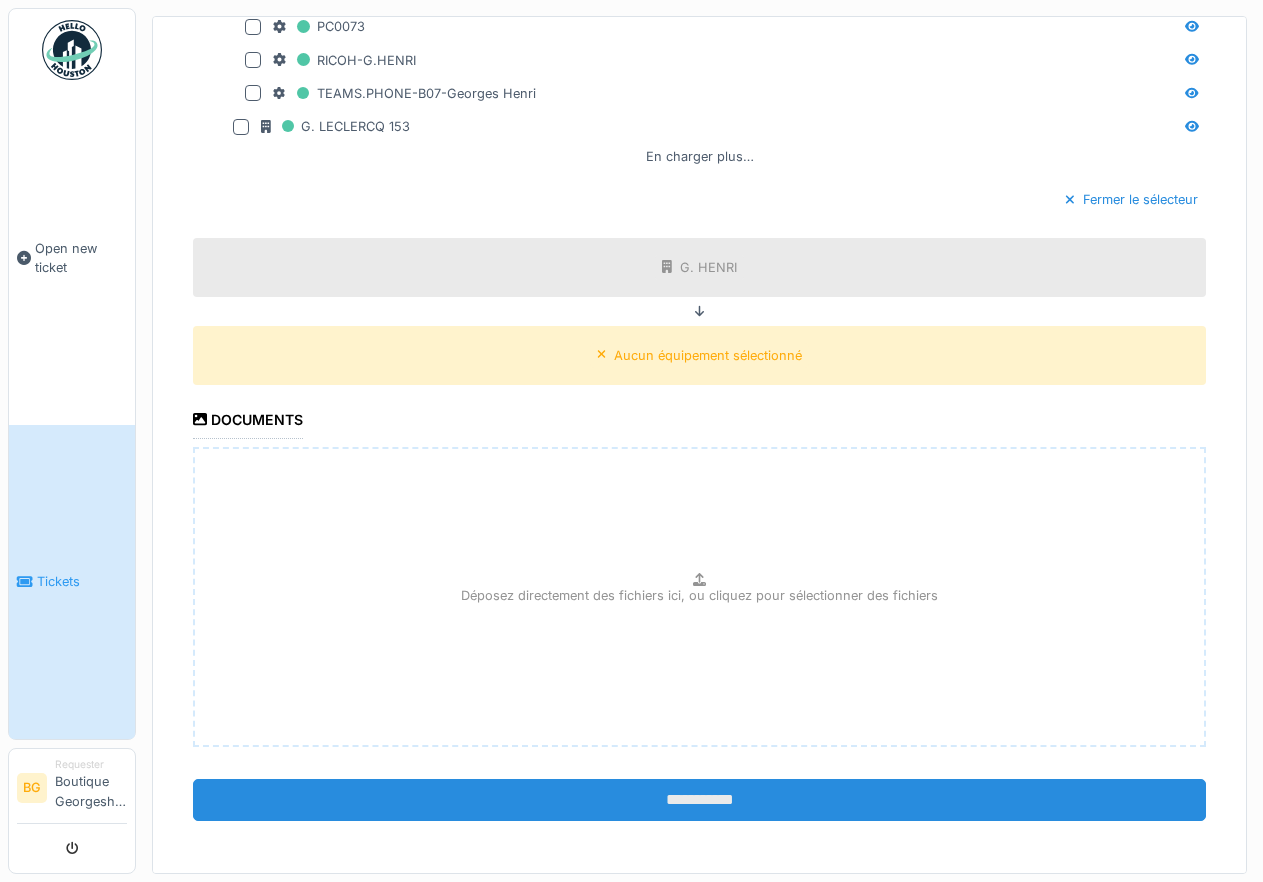 scroll, scrollTop: 1245, scrollLeft: 0, axis: vertical 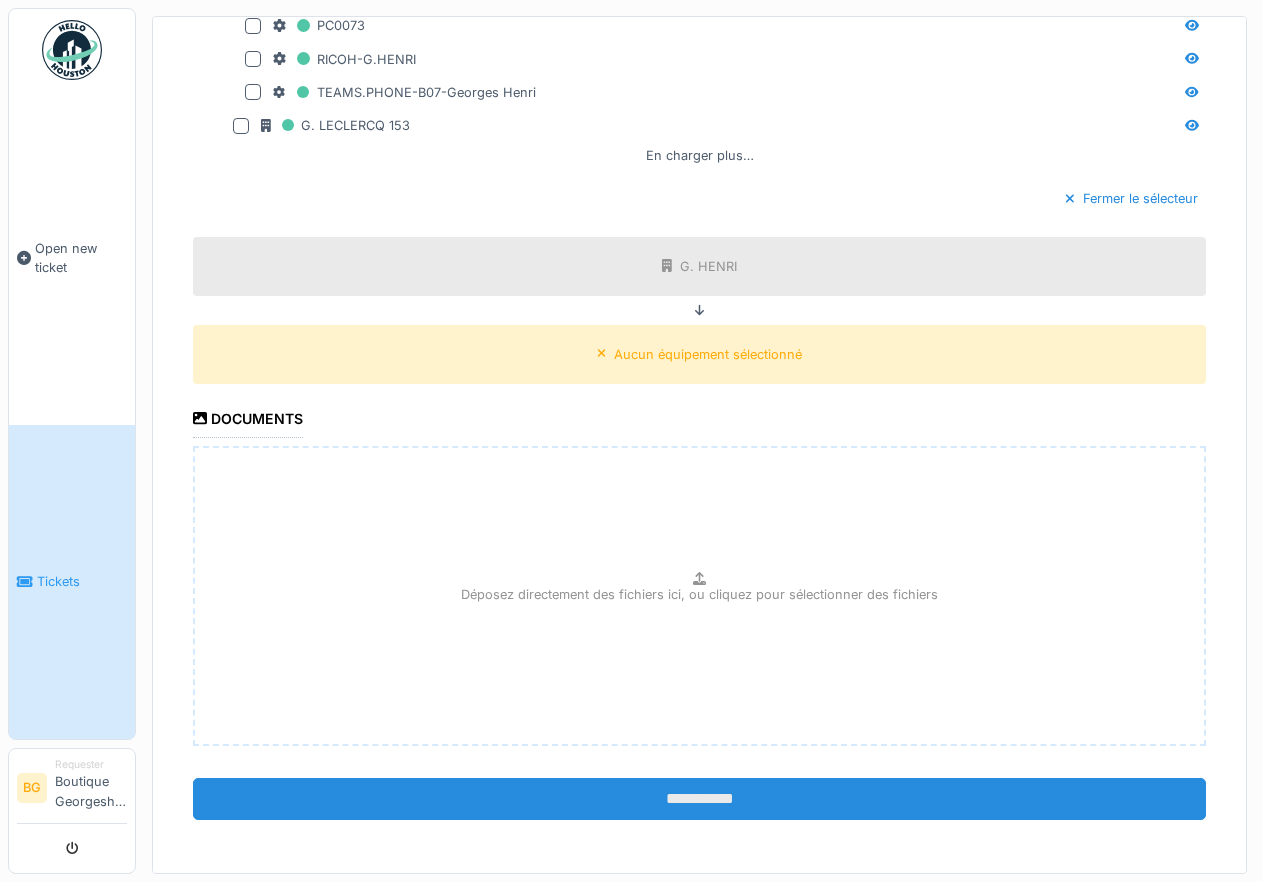type on "**********" 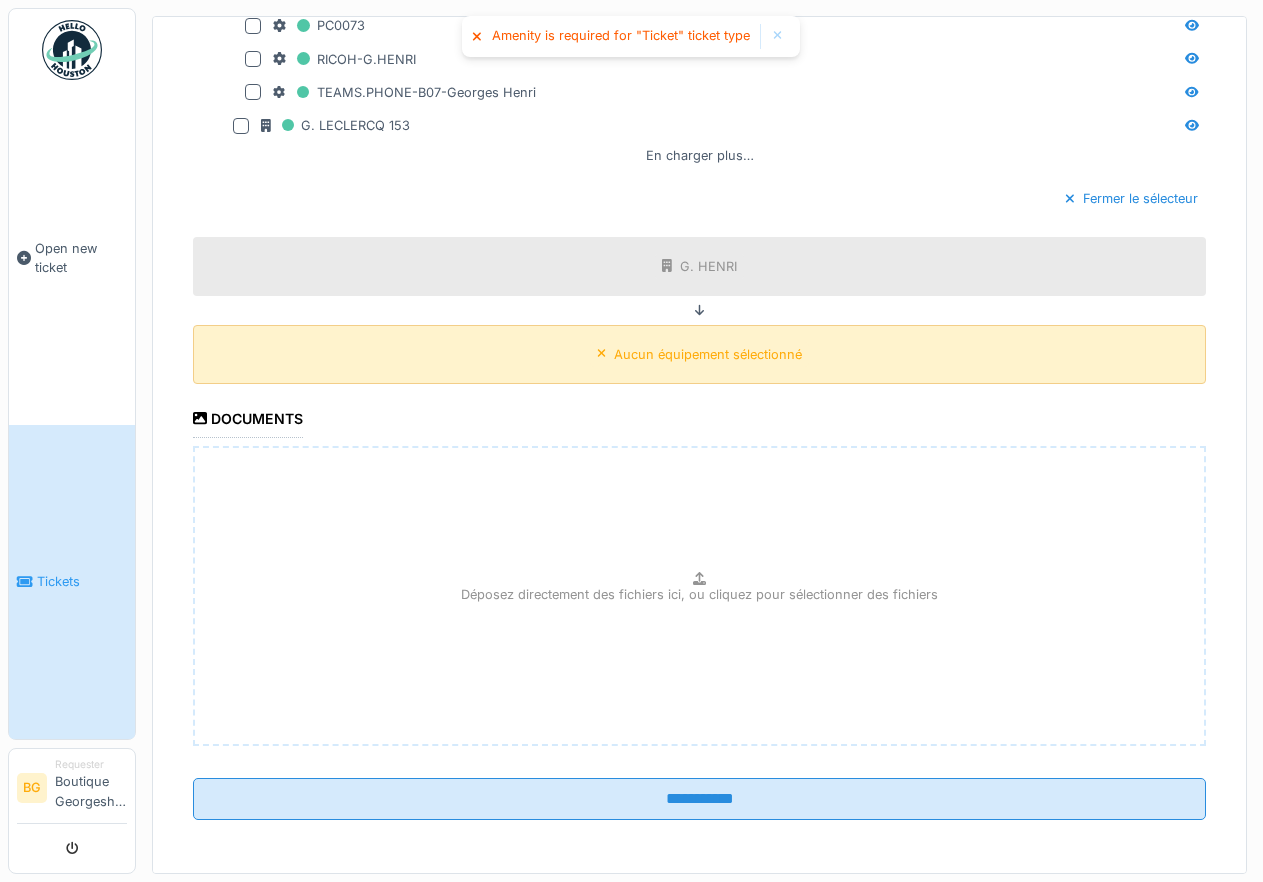 click on "Aucun équipement sélectionné" at bounding box center [708, 354] 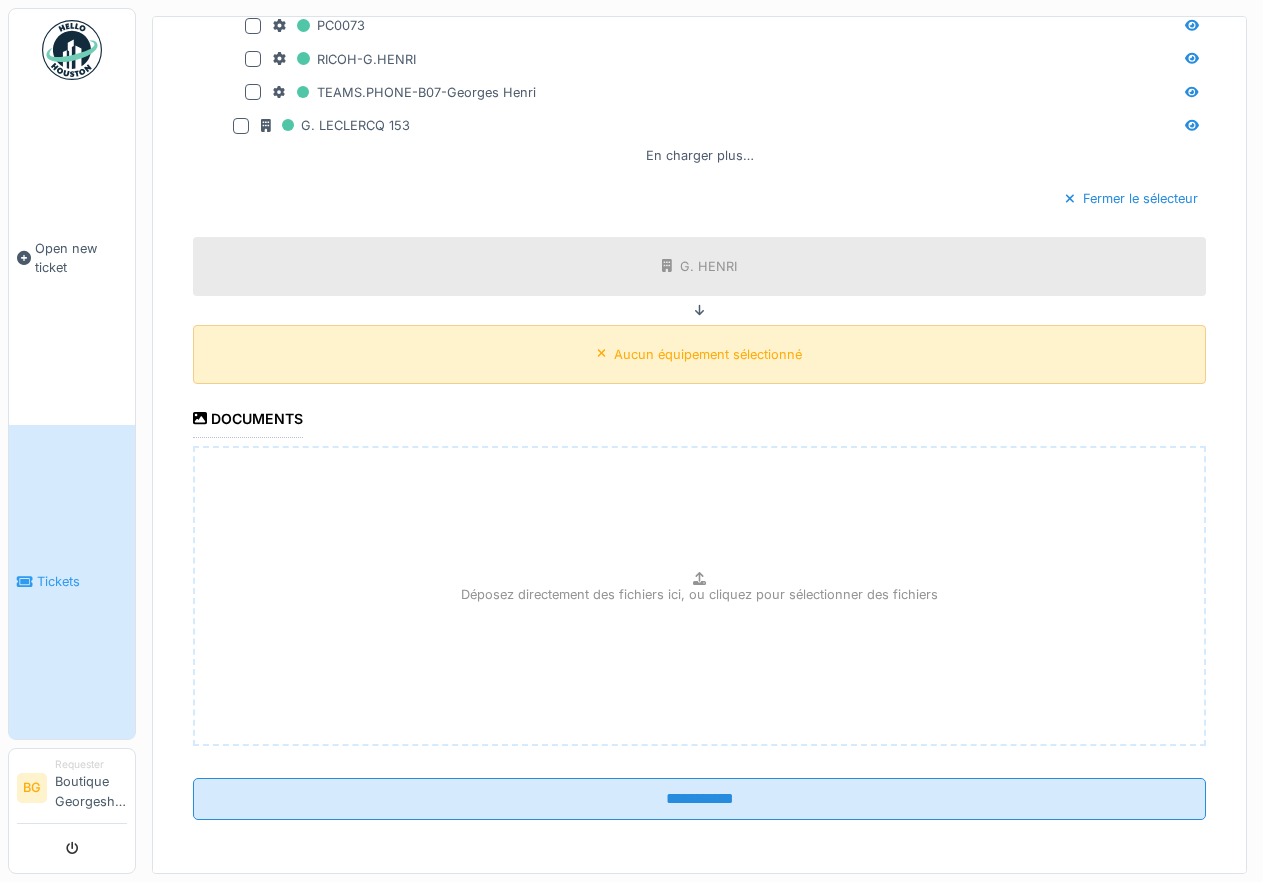 click on "Aucun équipement sélectionné" at bounding box center (708, 354) 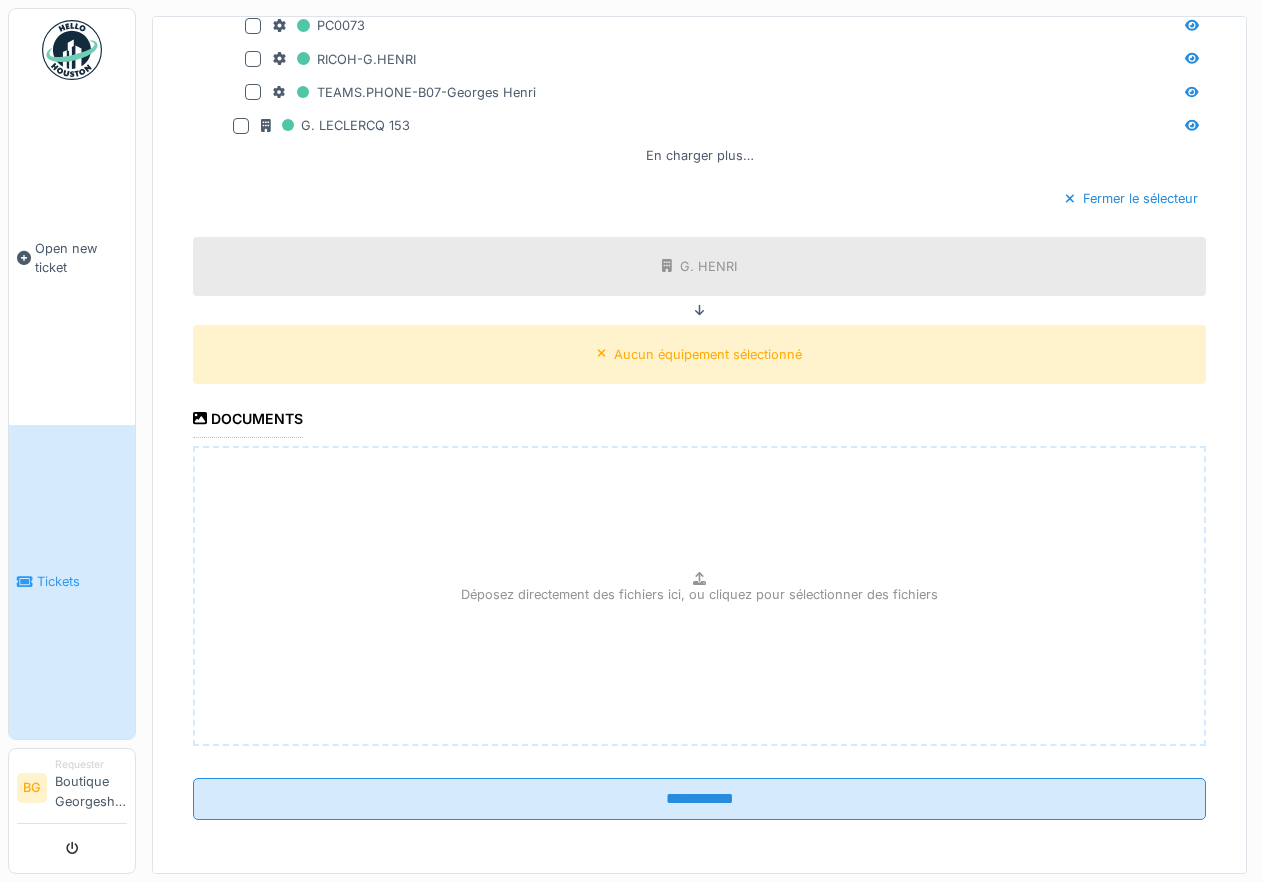 click on "Tickets" at bounding box center [72, 582] 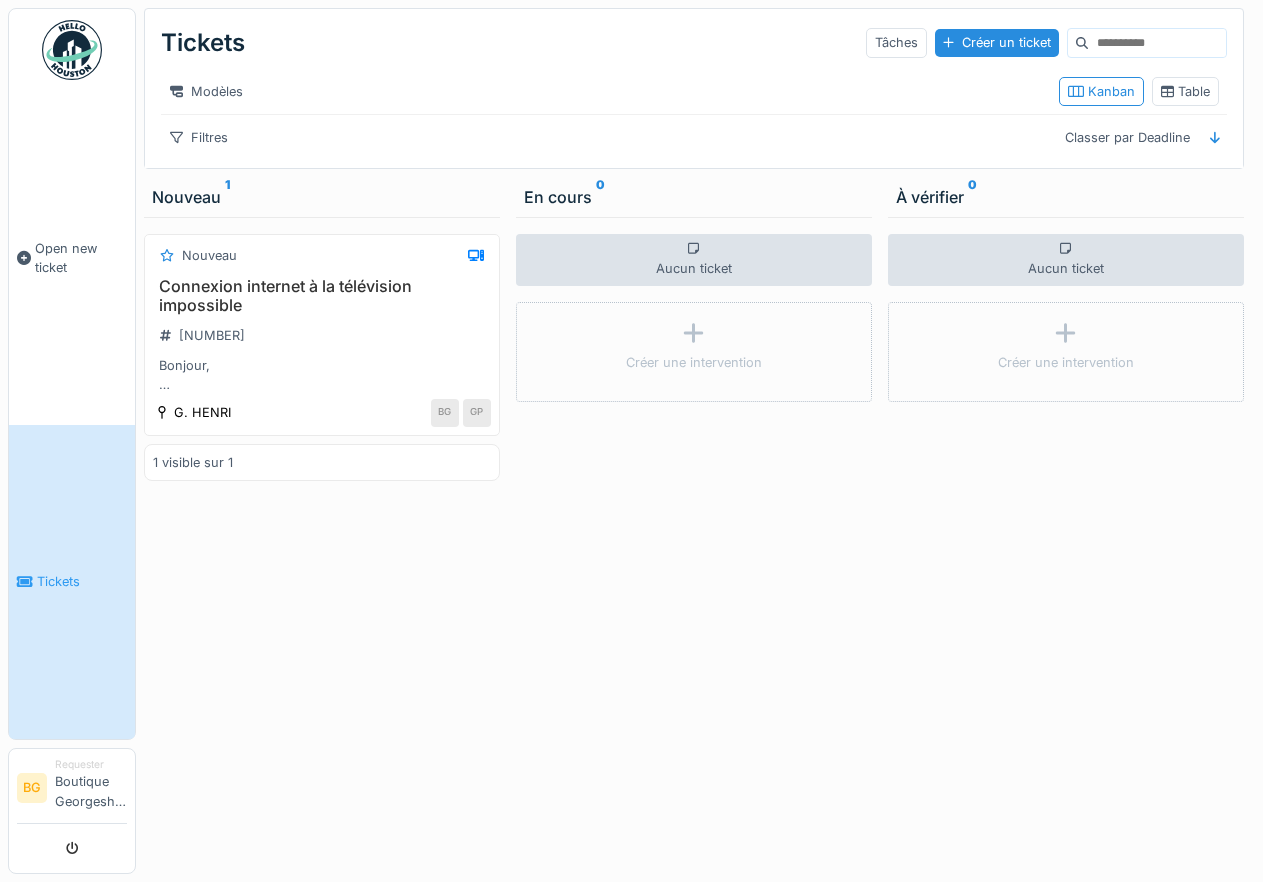 scroll, scrollTop: 0, scrollLeft: 0, axis: both 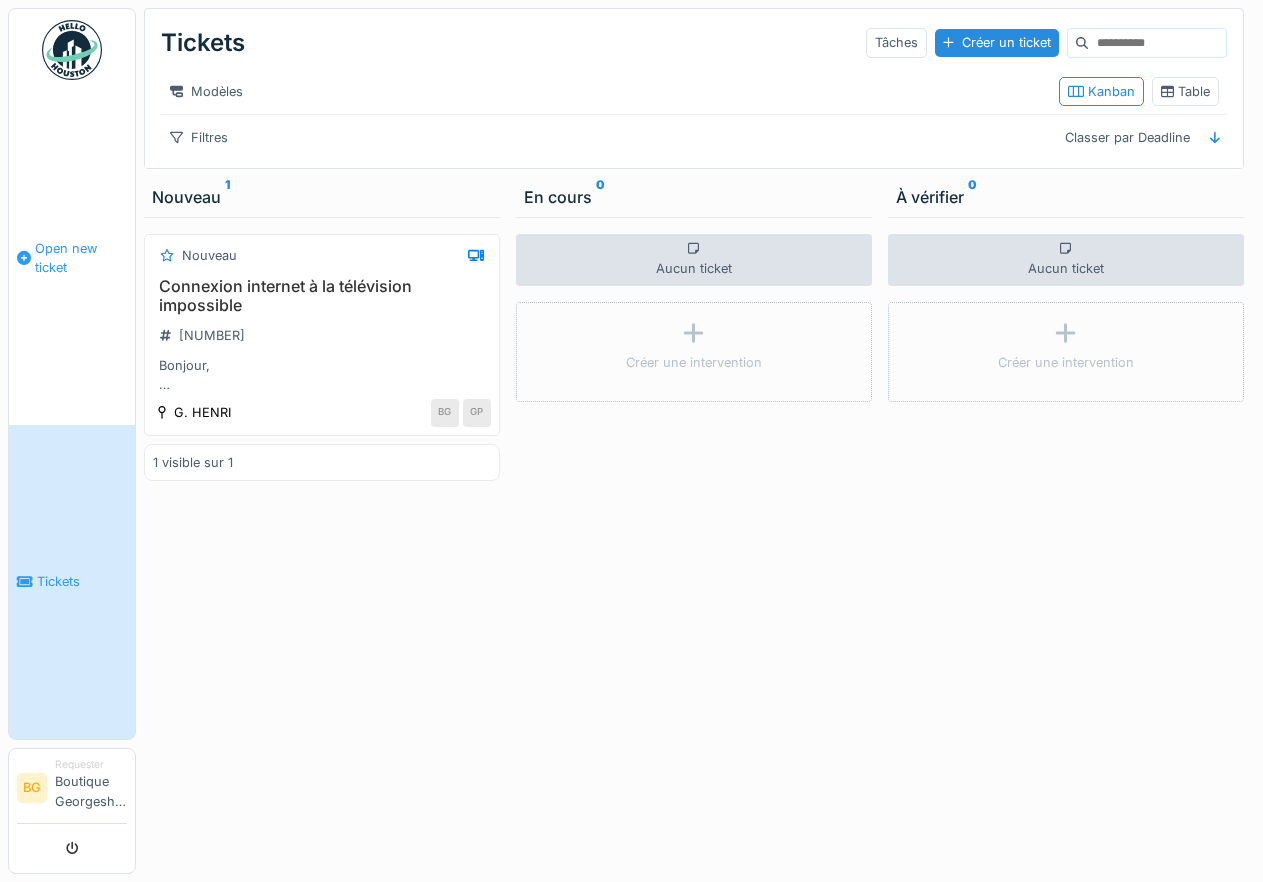click on "Open new ticket" at bounding box center [81, 258] 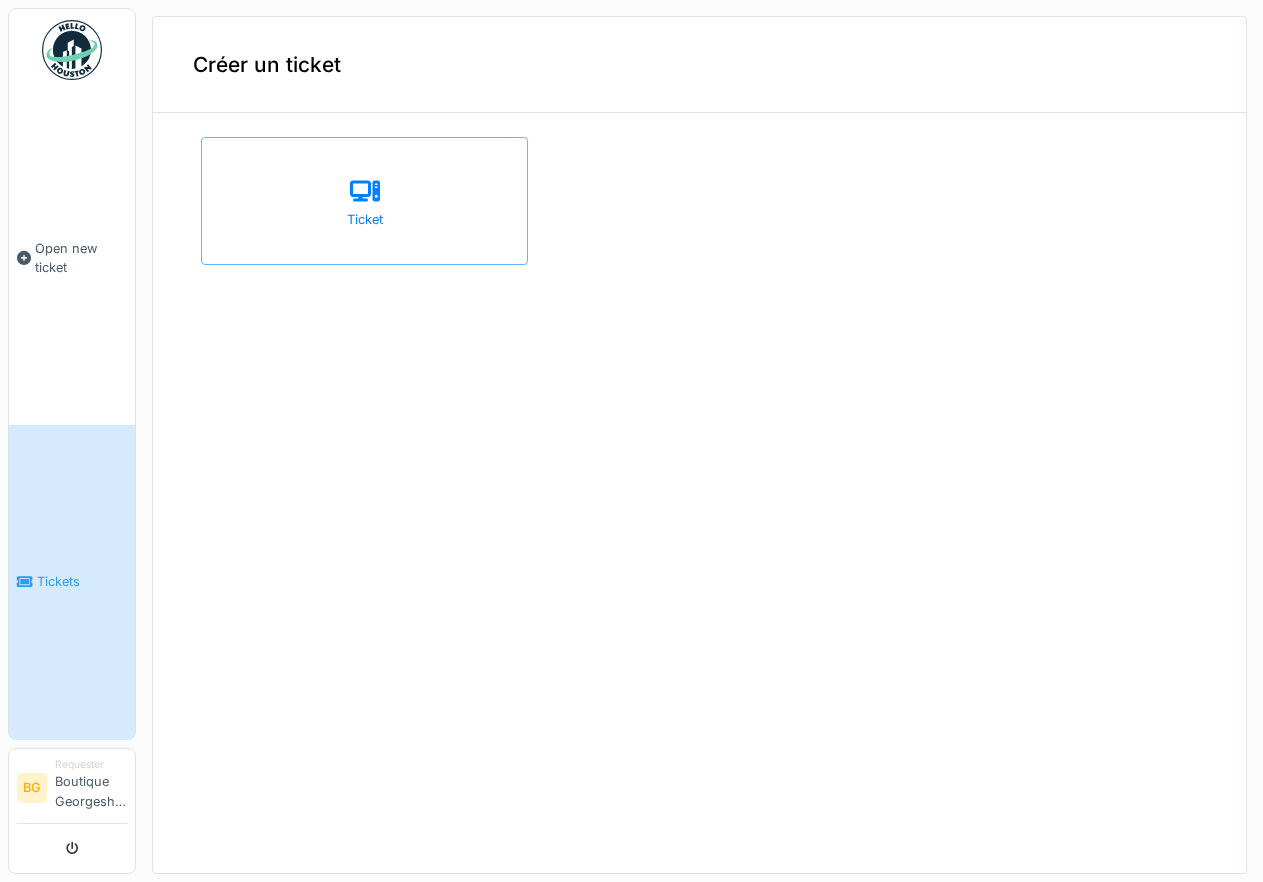 scroll, scrollTop: 0, scrollLeft: 0, axis: both 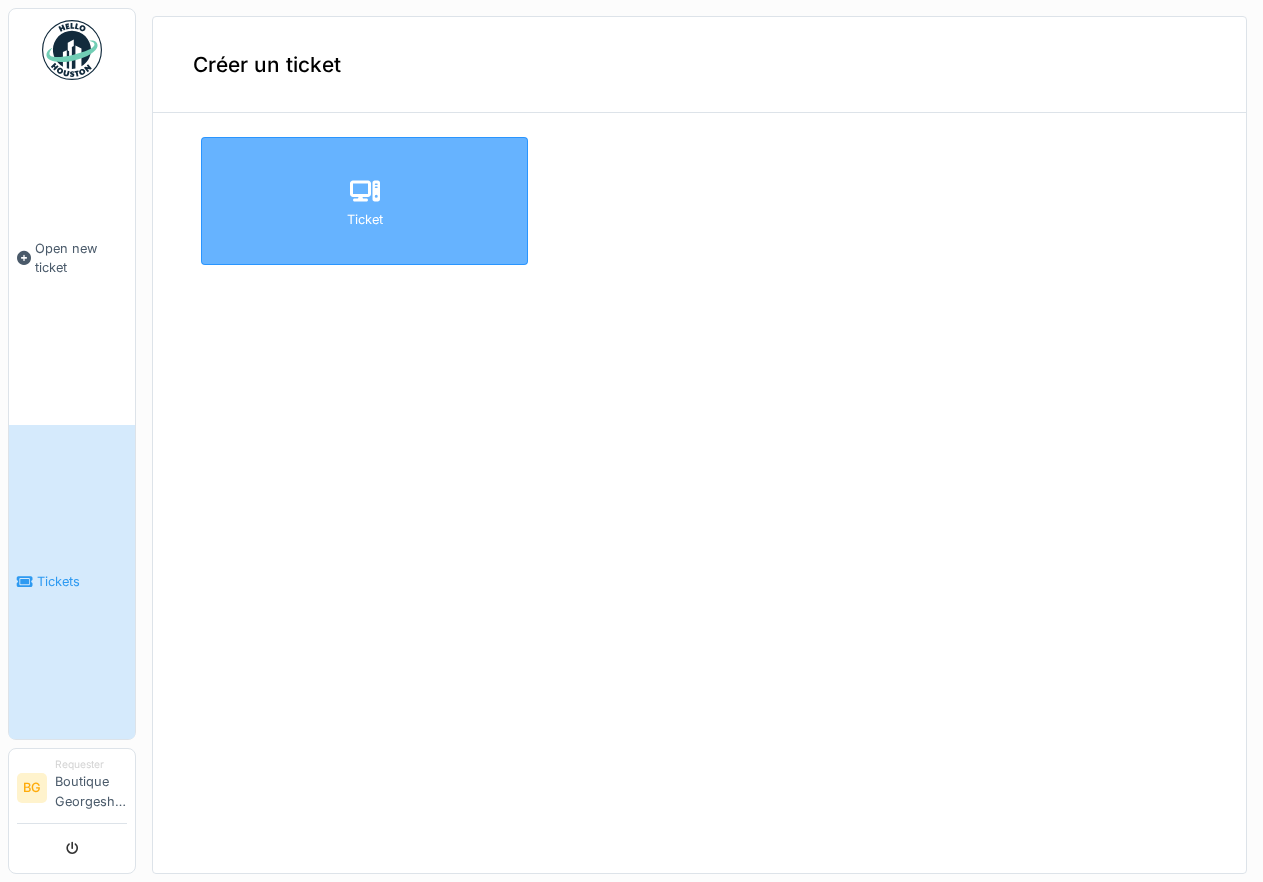 click 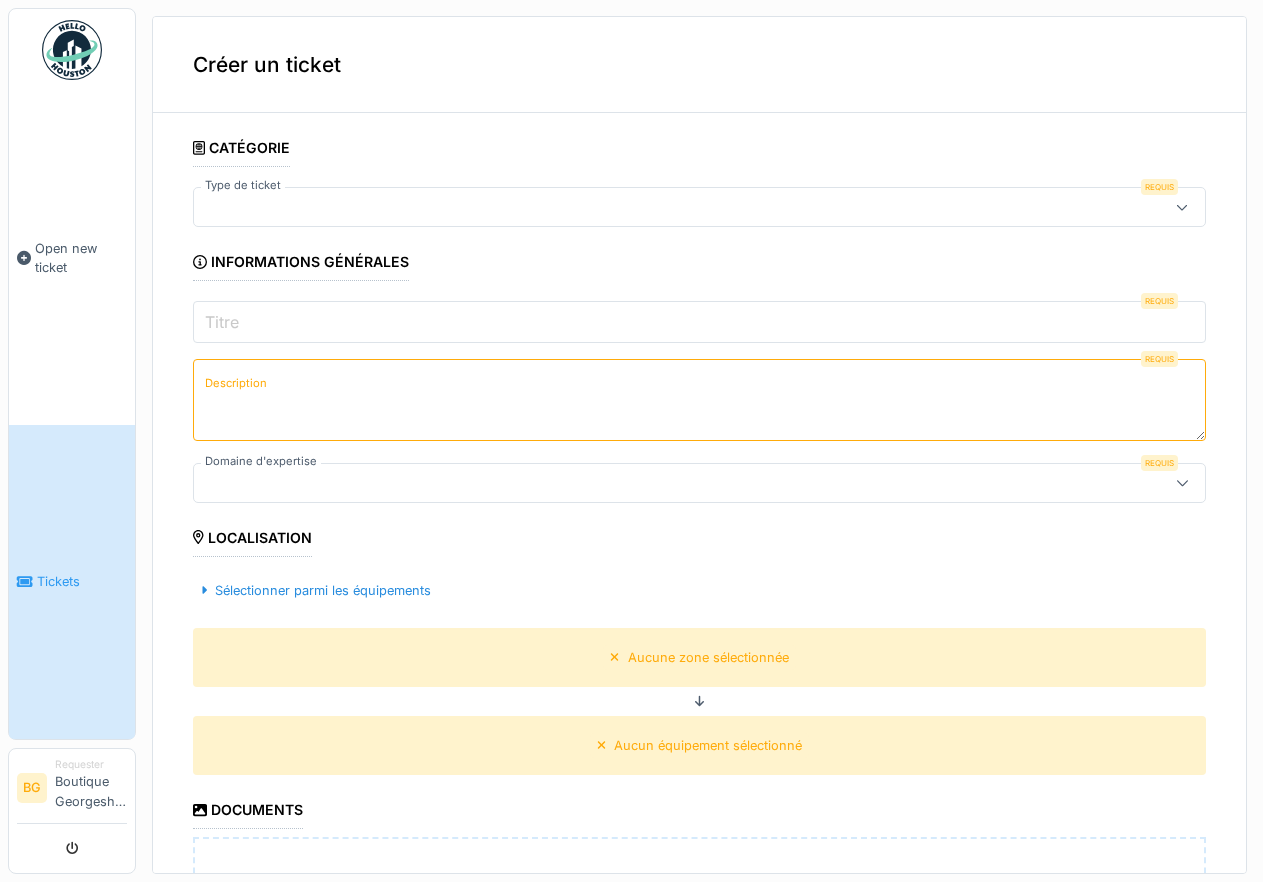 type on "***" 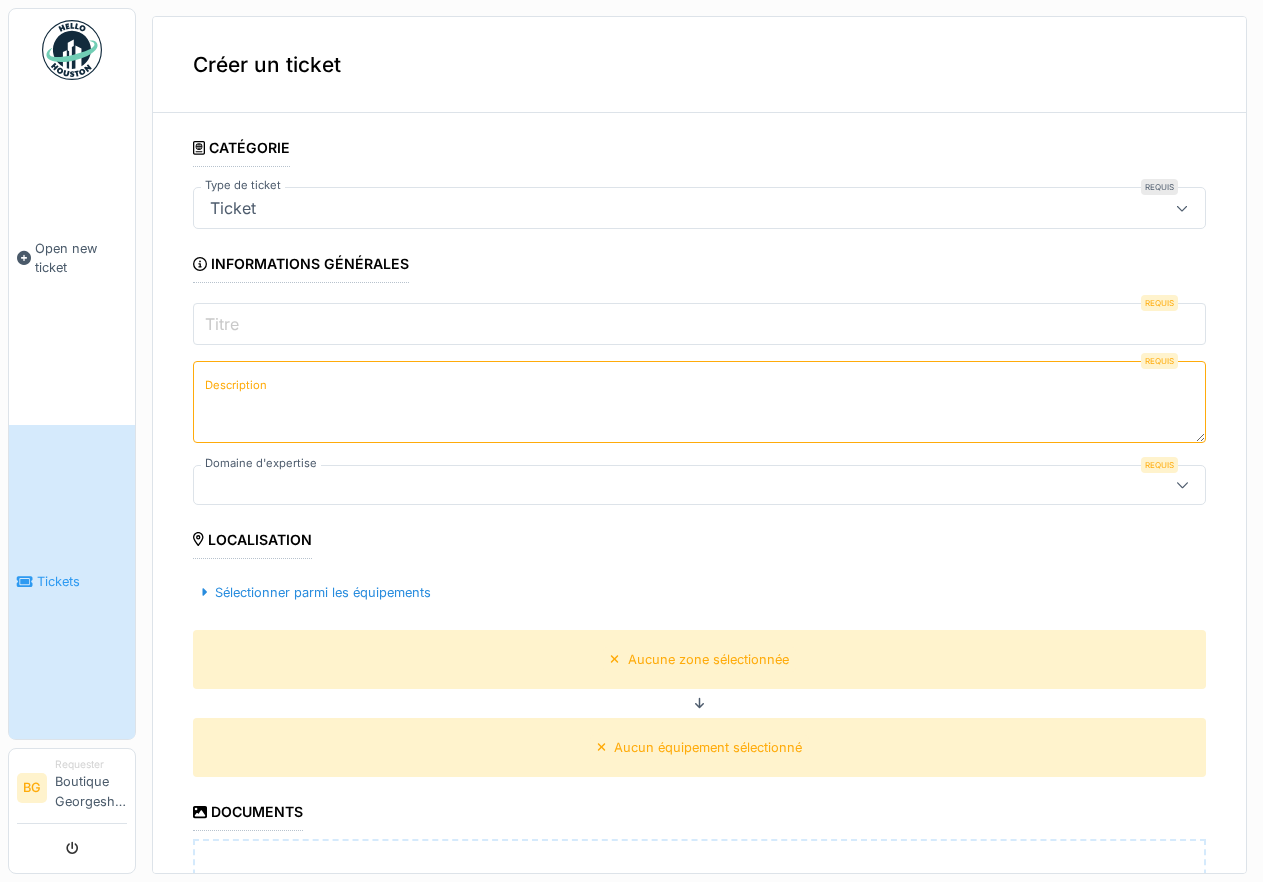 click 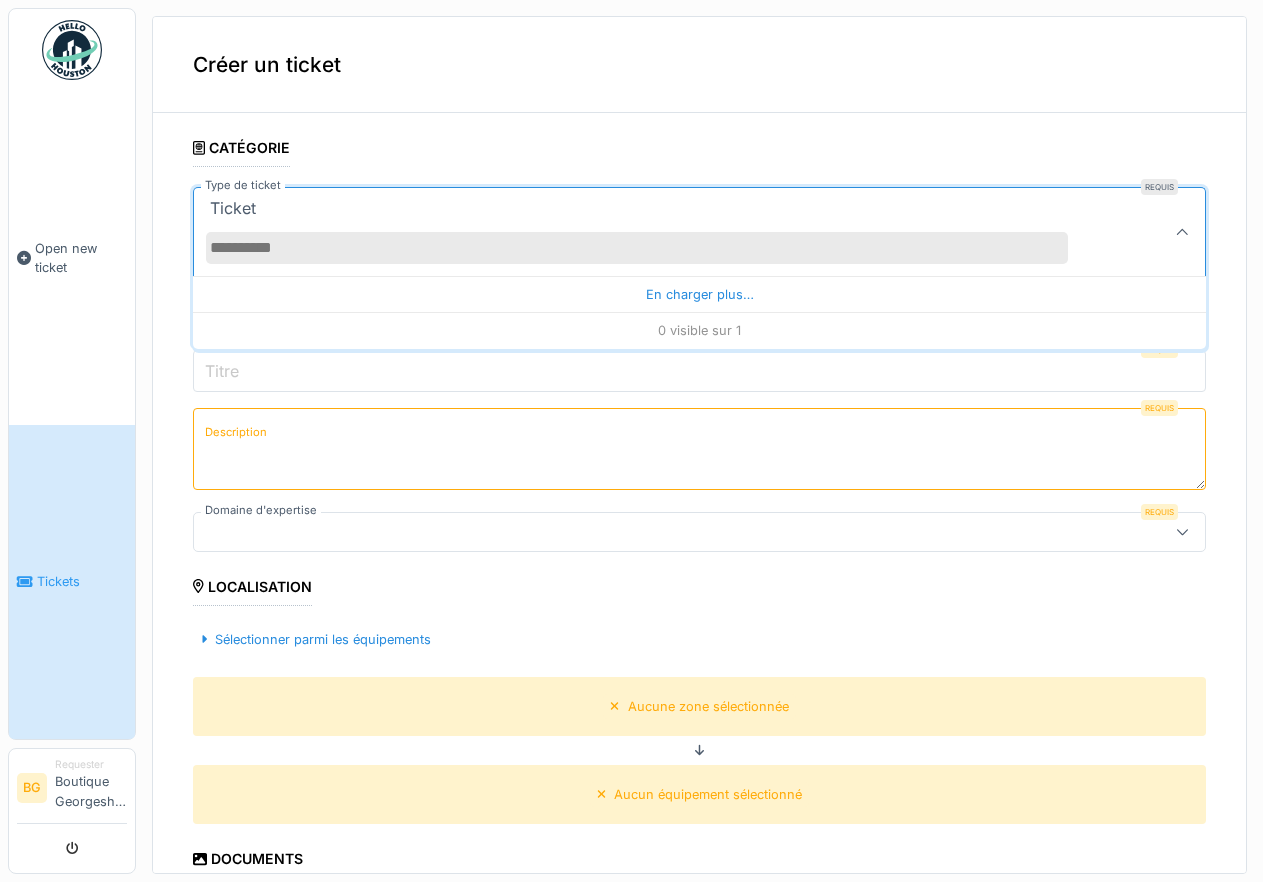 click on "Ticket" at bounding box center [699, 231] 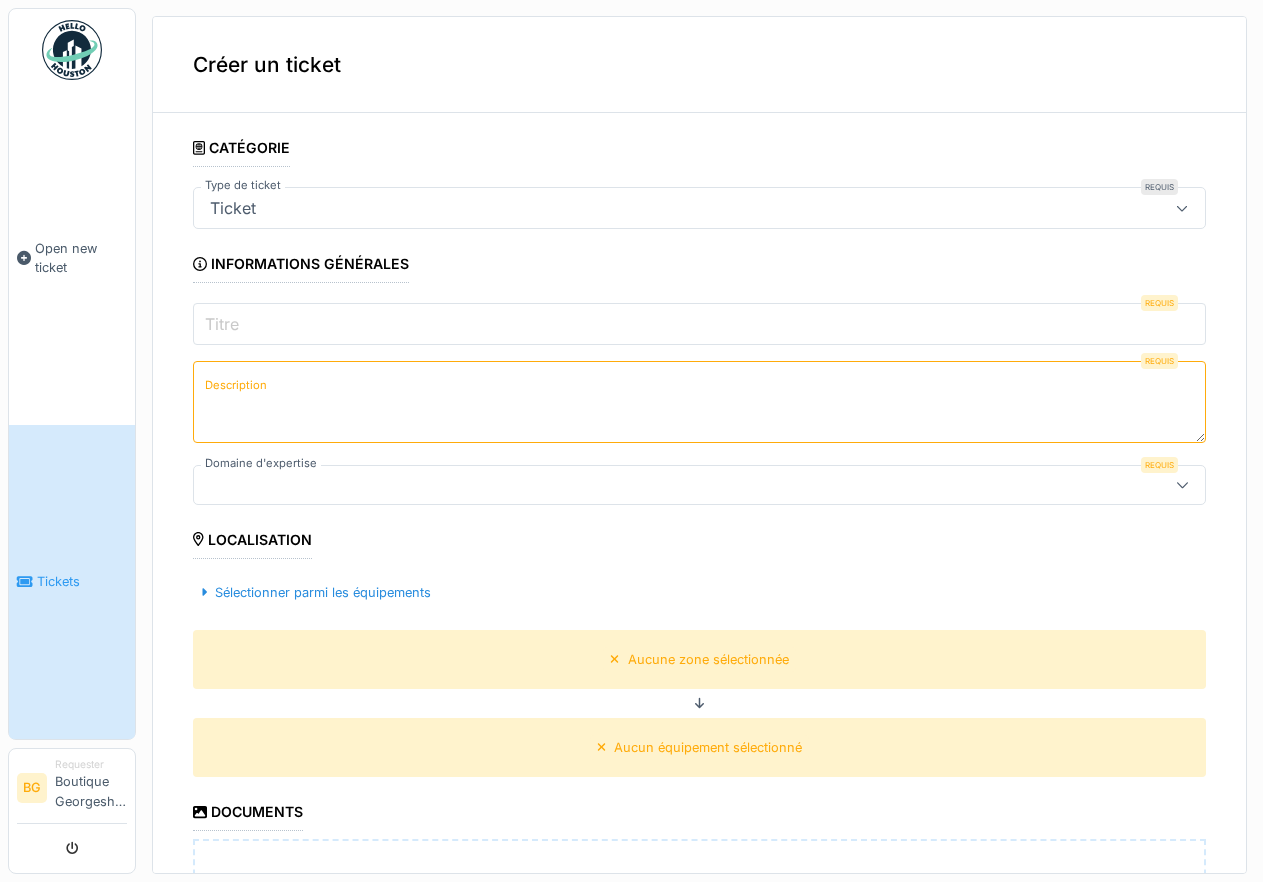 click 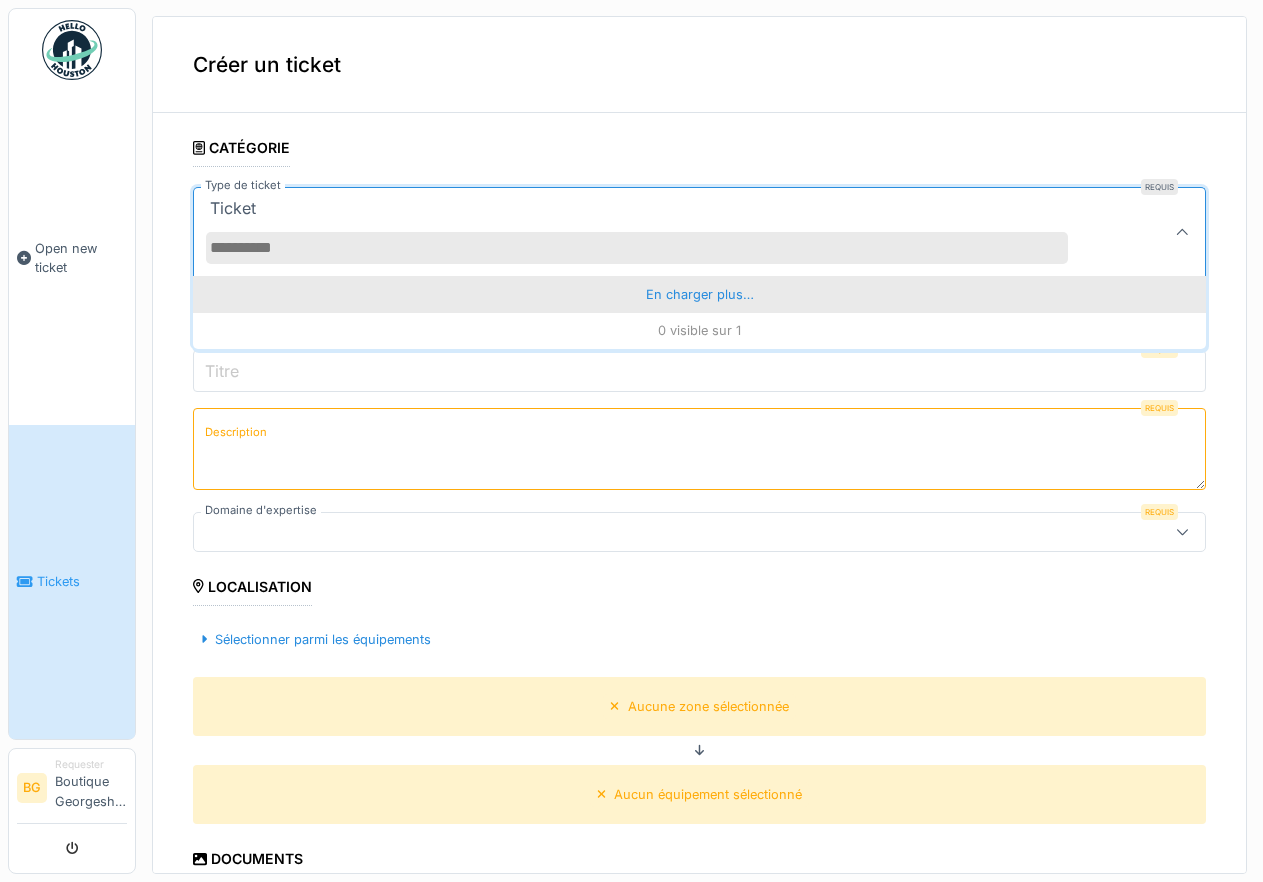 click on "En charger plus…" at bounding box center (699, 294) 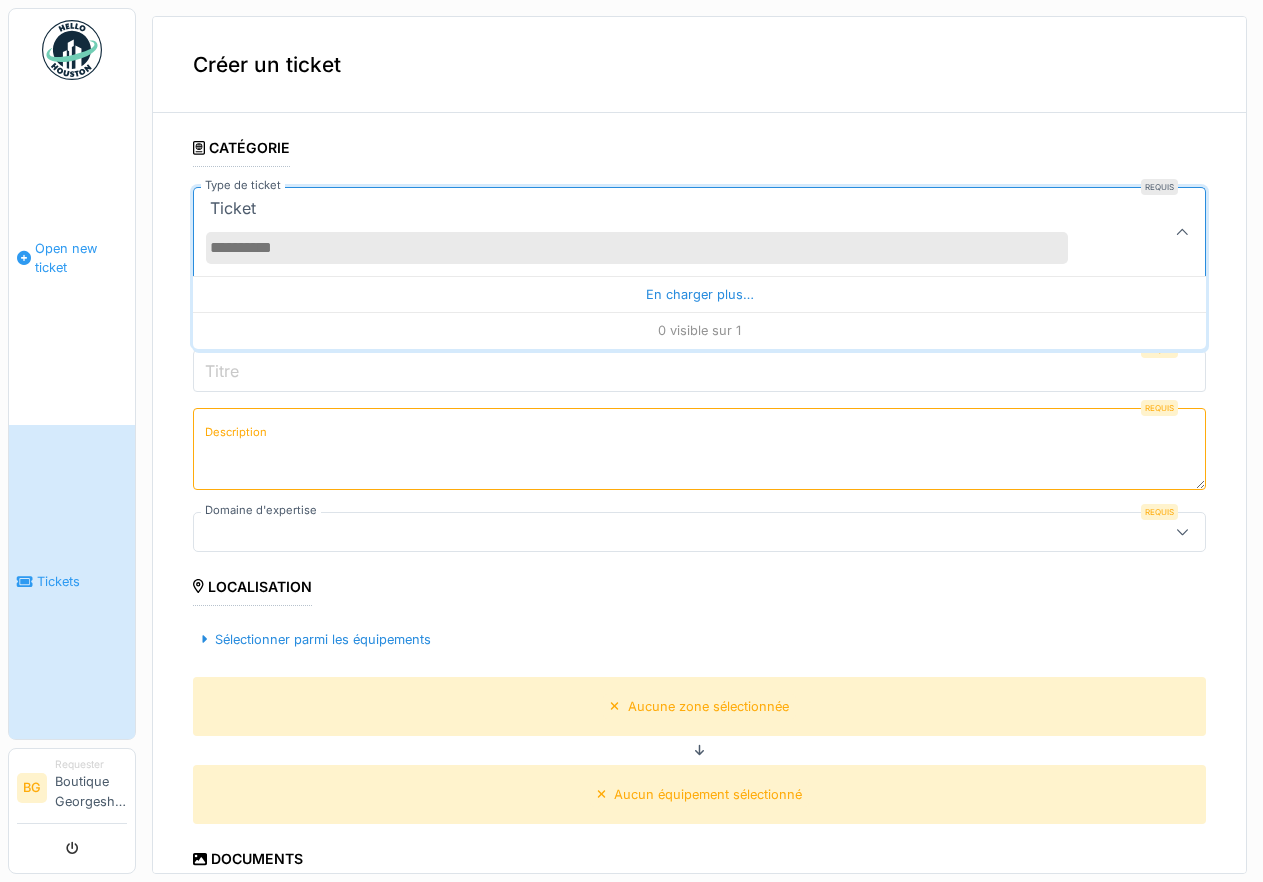 click on "Open new ticket" at bounding box center [81, 258] 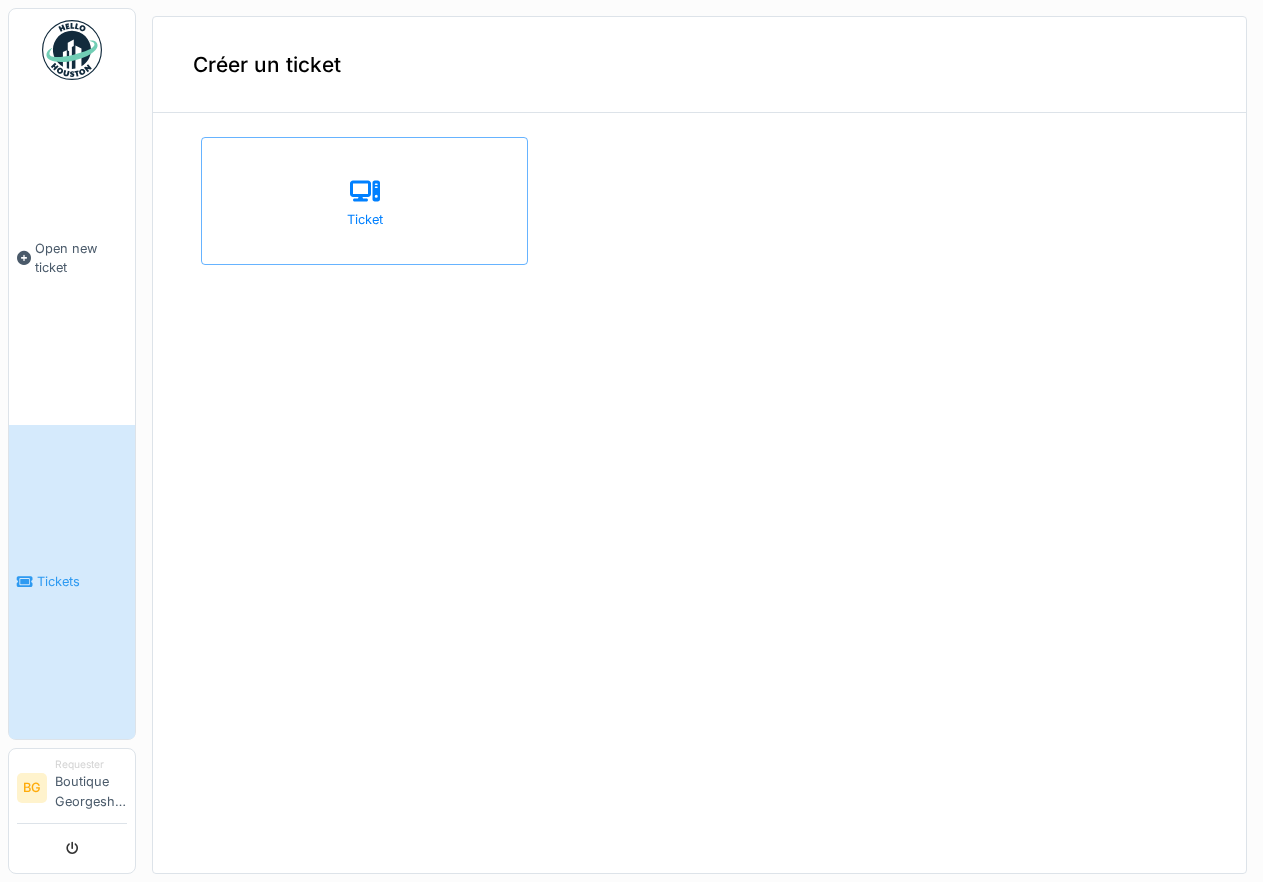 scroll, scrollTop: 0, scrollLeft: 0, axis: both 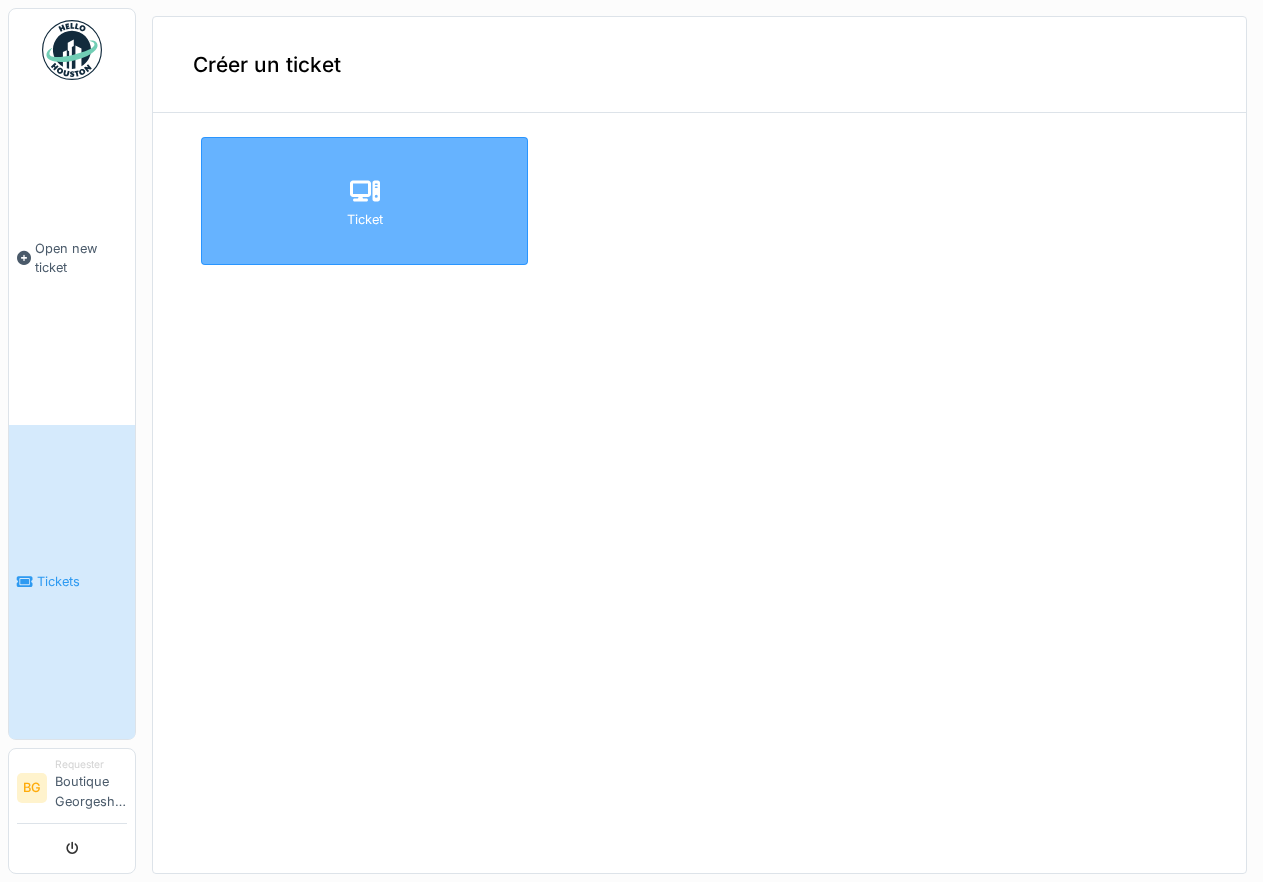 click on "Ticket" at bounding box center [364, 201] 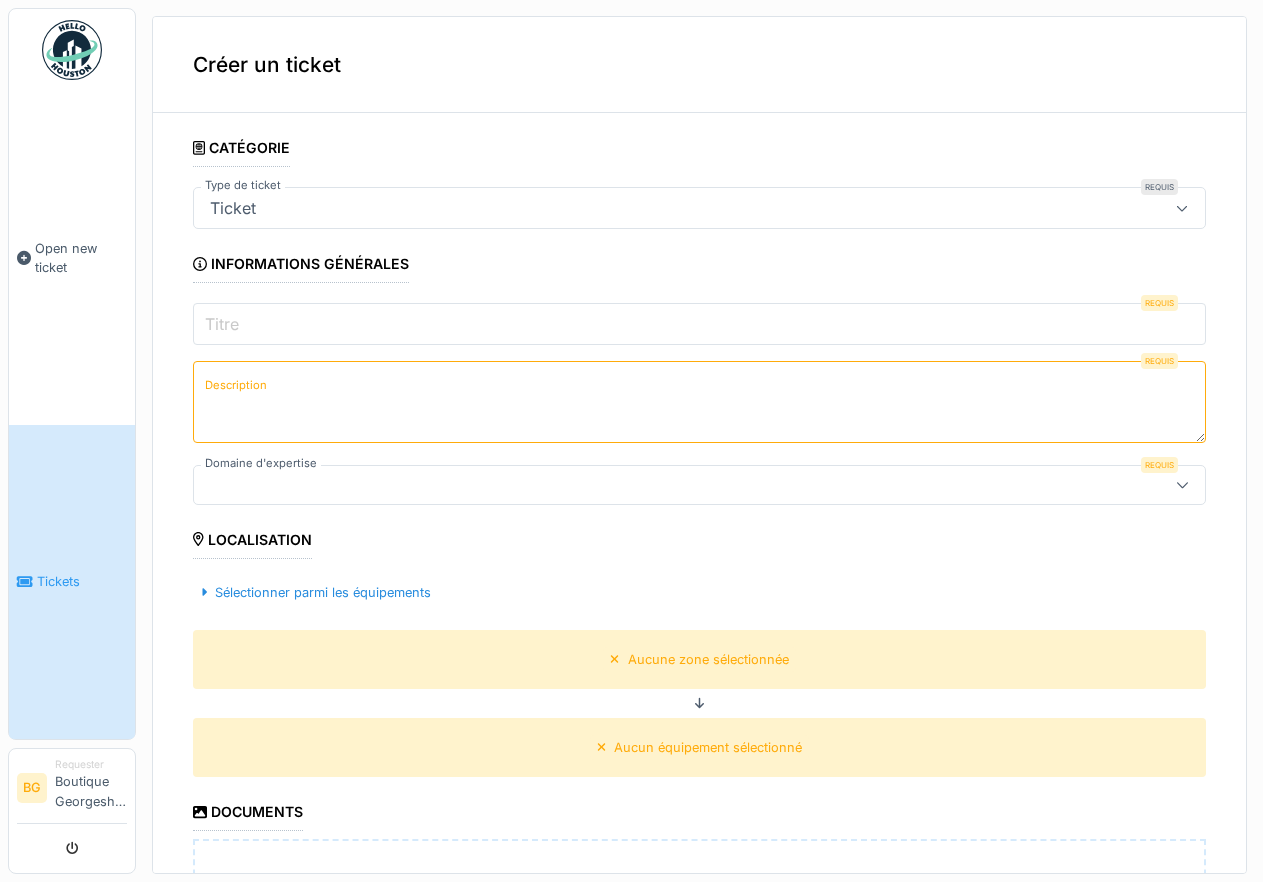 click on "Titre" at bounding box center (699, 324) 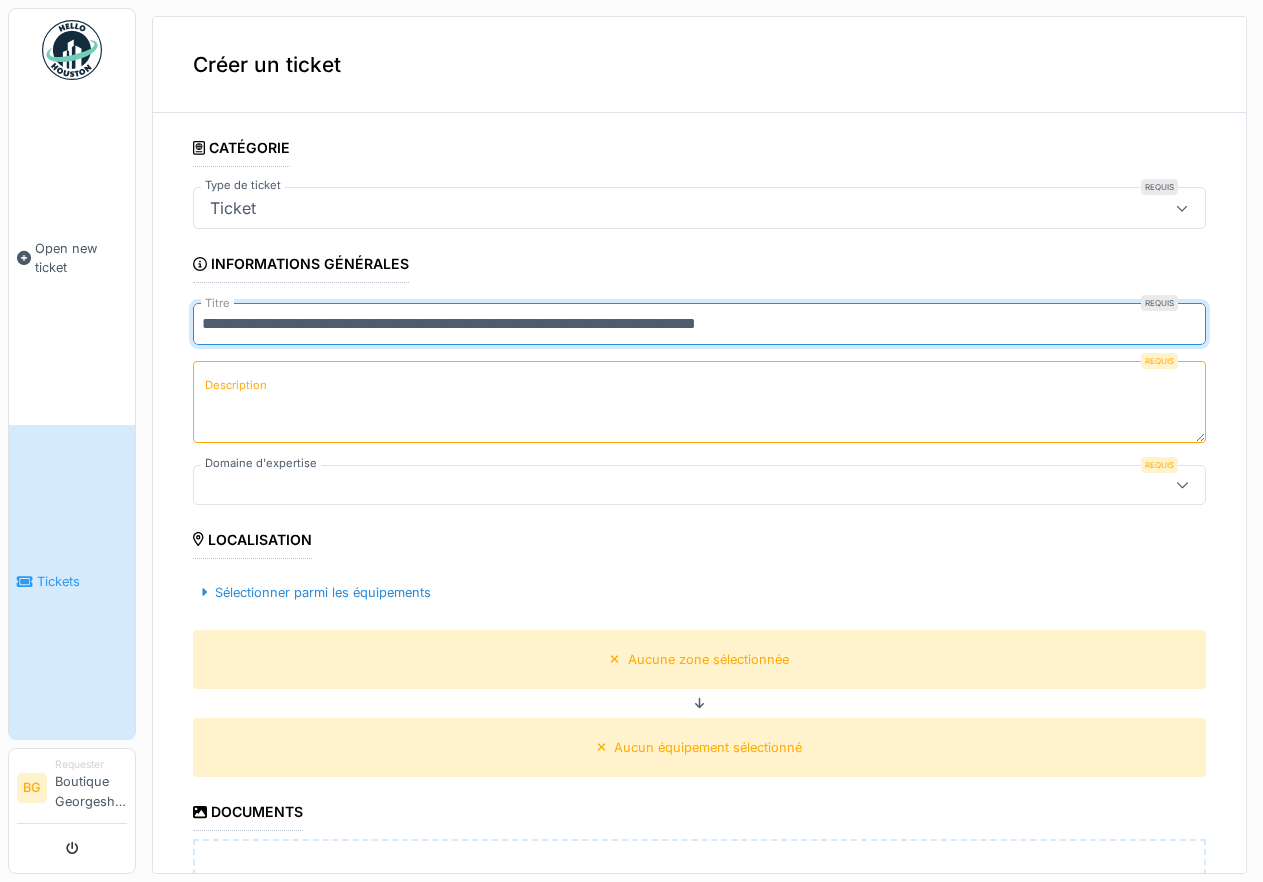 click on "Description" at bounding box center [699, 402] 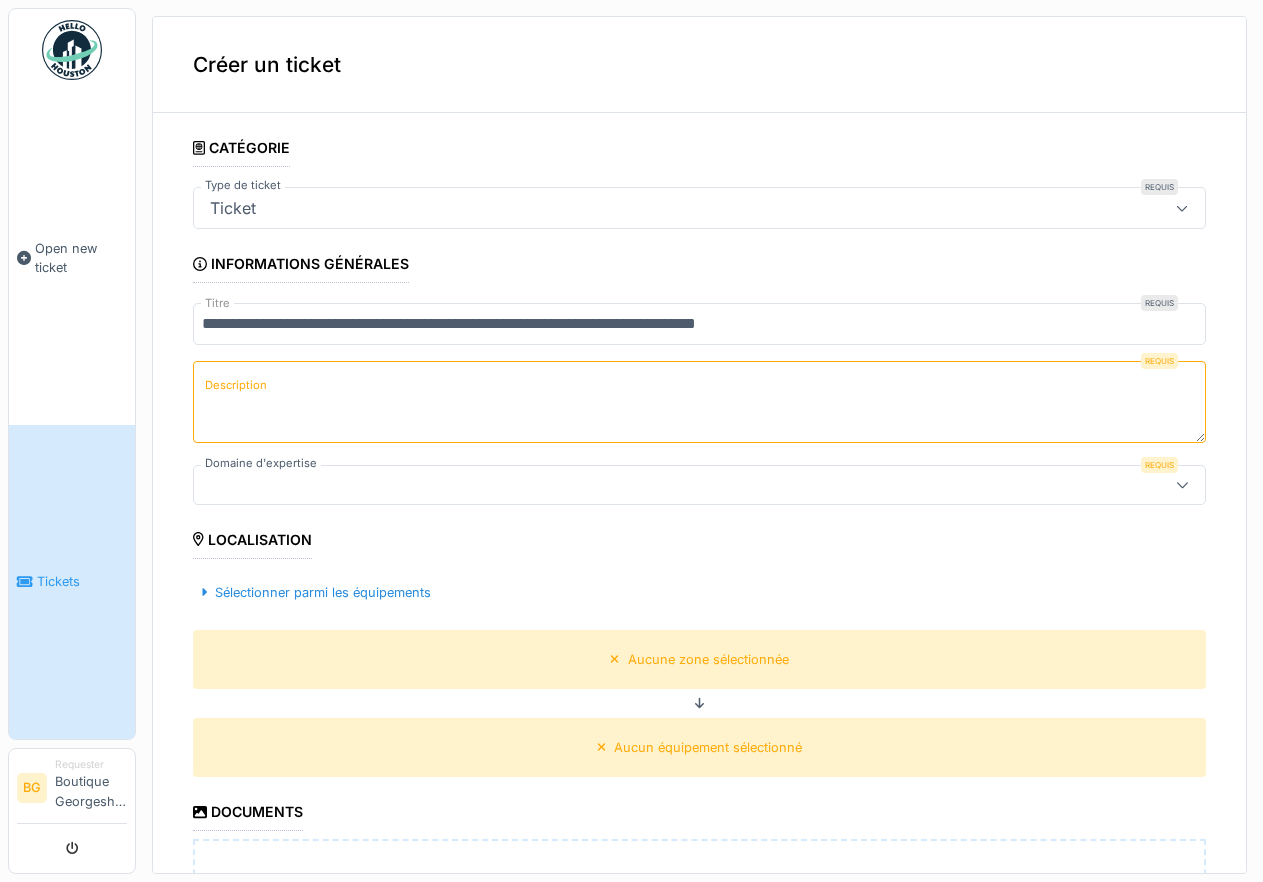 paste on "**********" 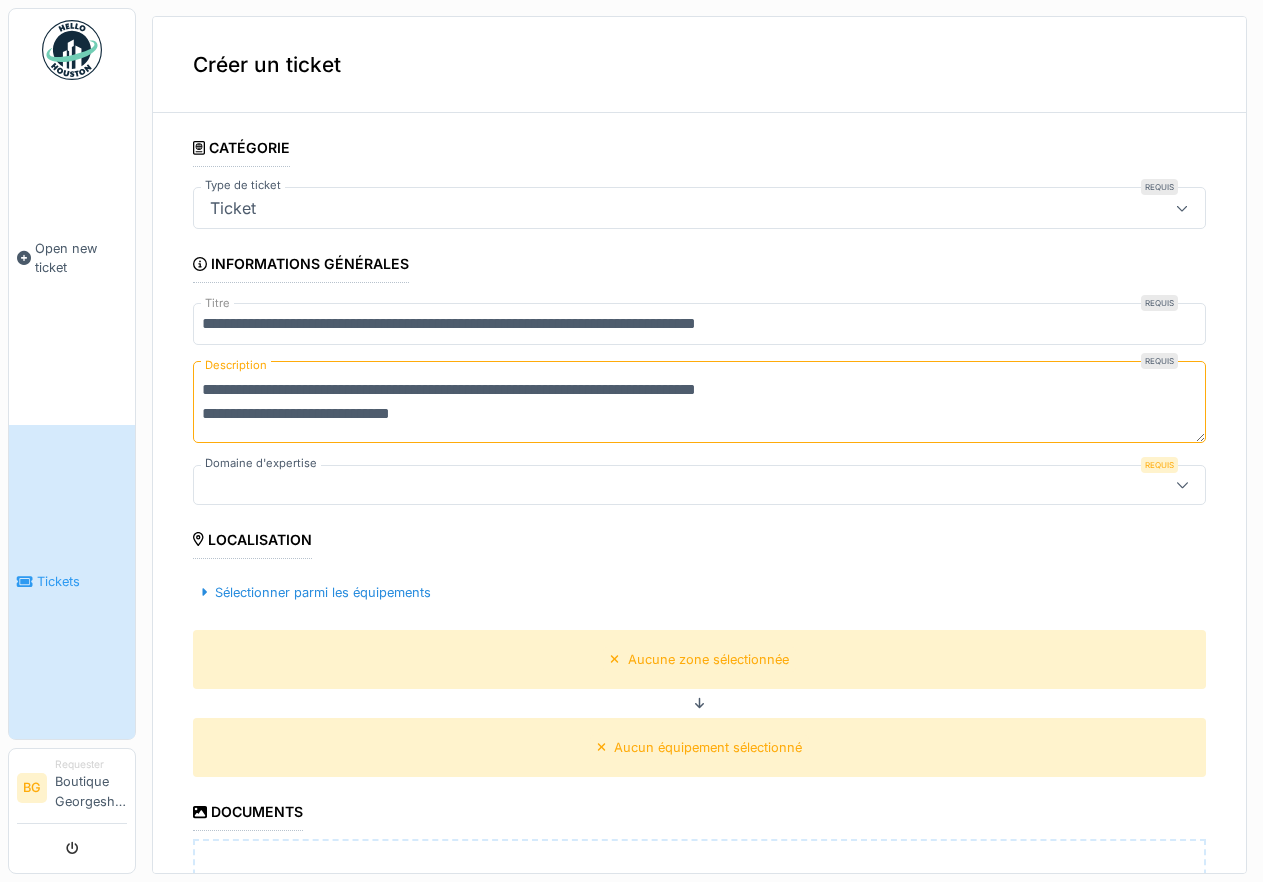 drag, startPoint x: 454, startPoint y: 392, endPoint x: 581, endPoint y: 395, distance: 127.03543 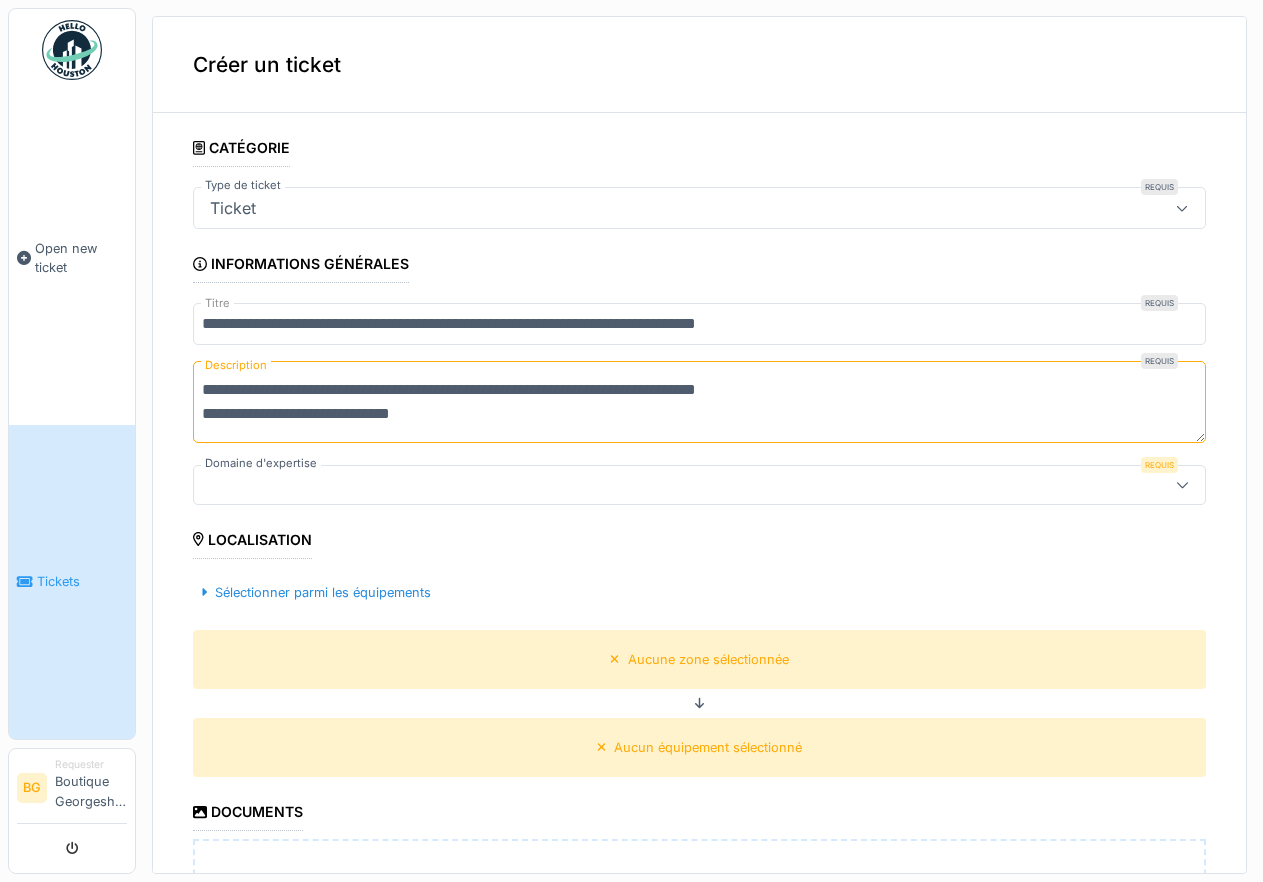 click on "**********" at bounding box center (699, 402) 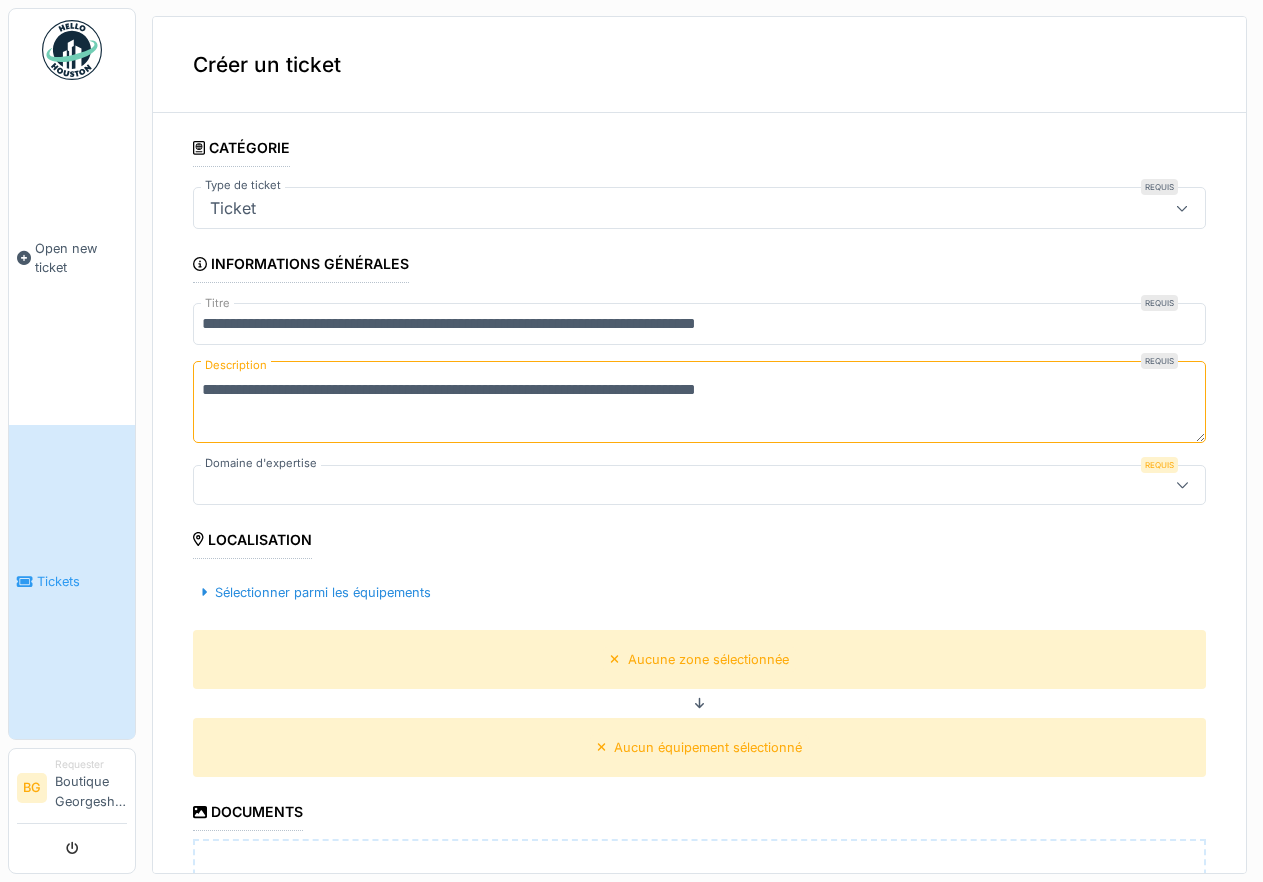 type on "**********" 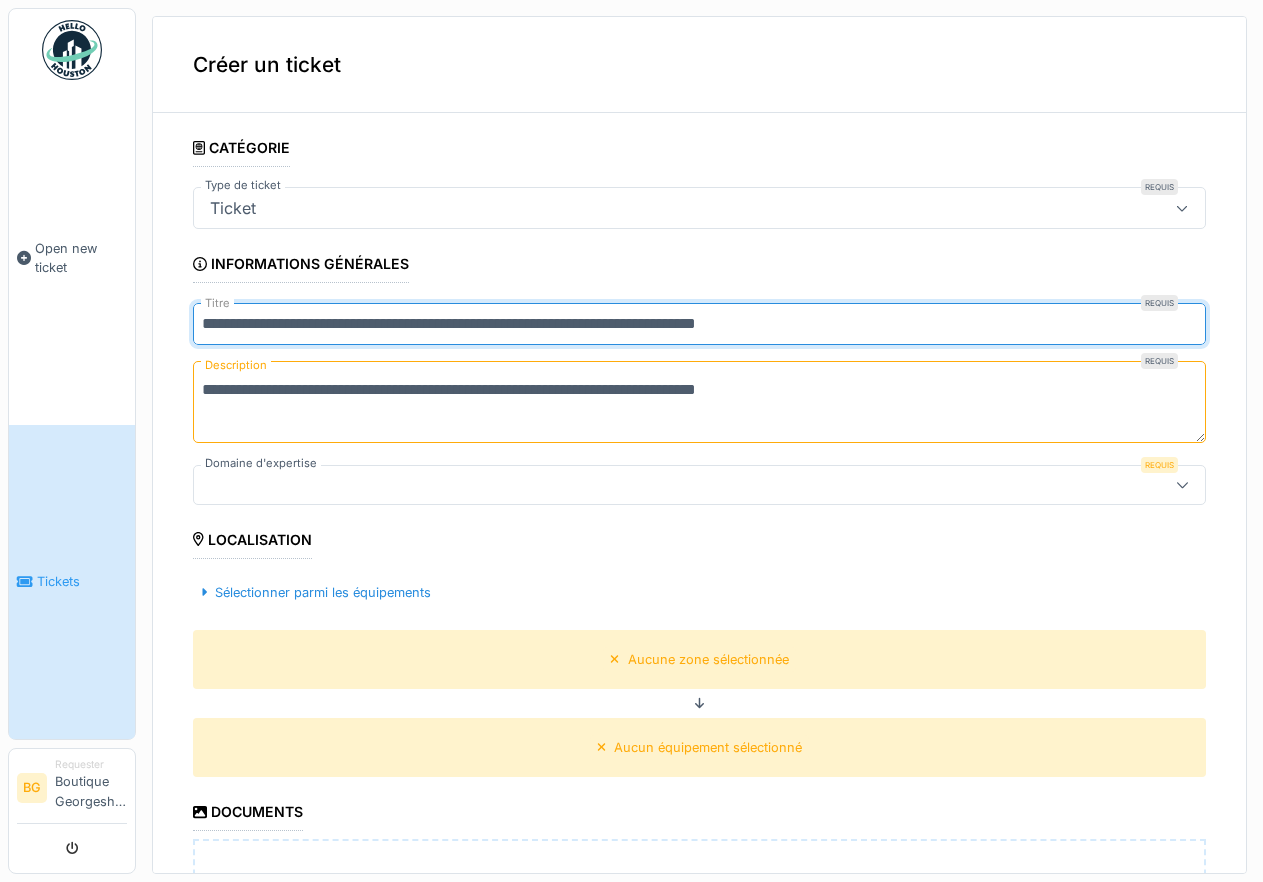 drag, startPoint x: 858, startPoint y: 322, endPoint x: 447, endPoint y: 336, distance: 411.23837 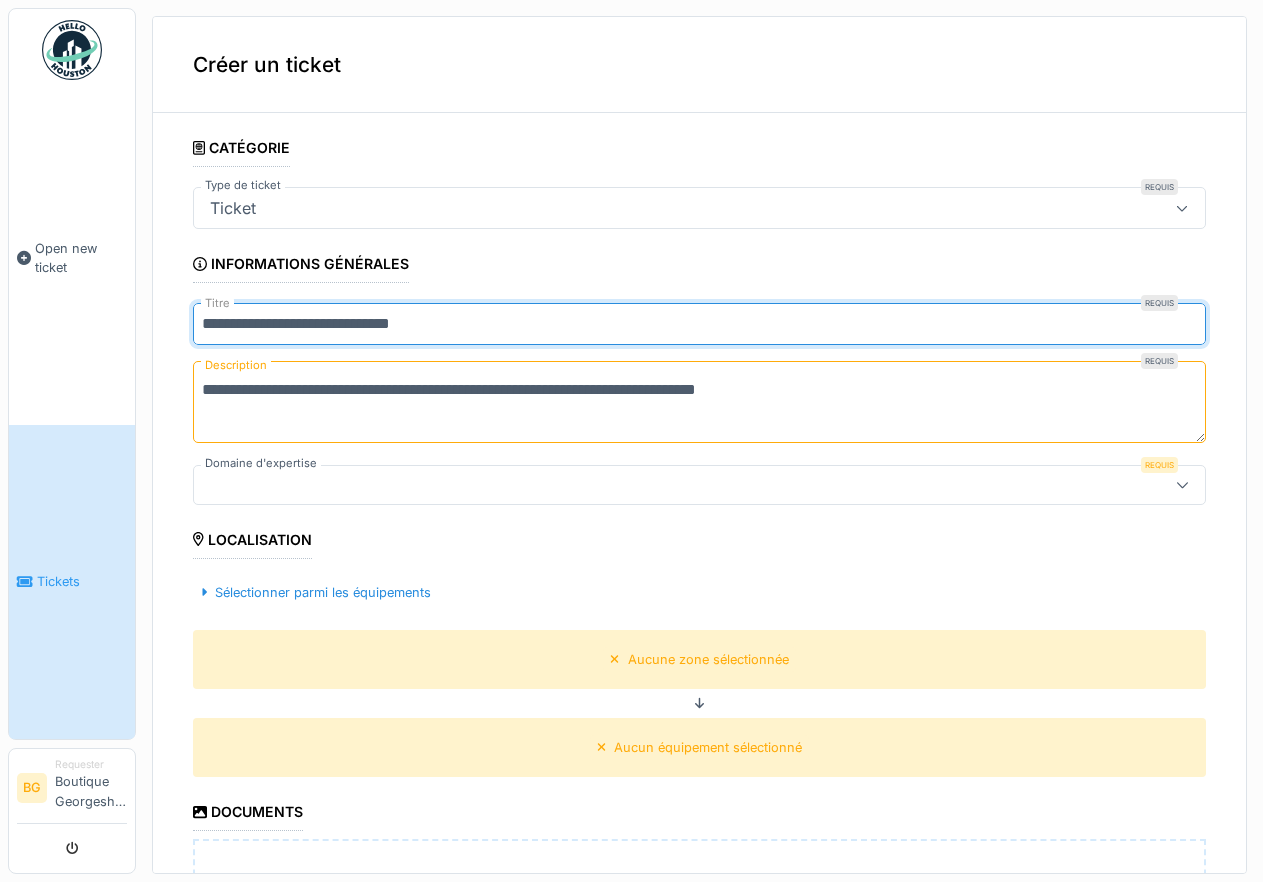 type on "**********" 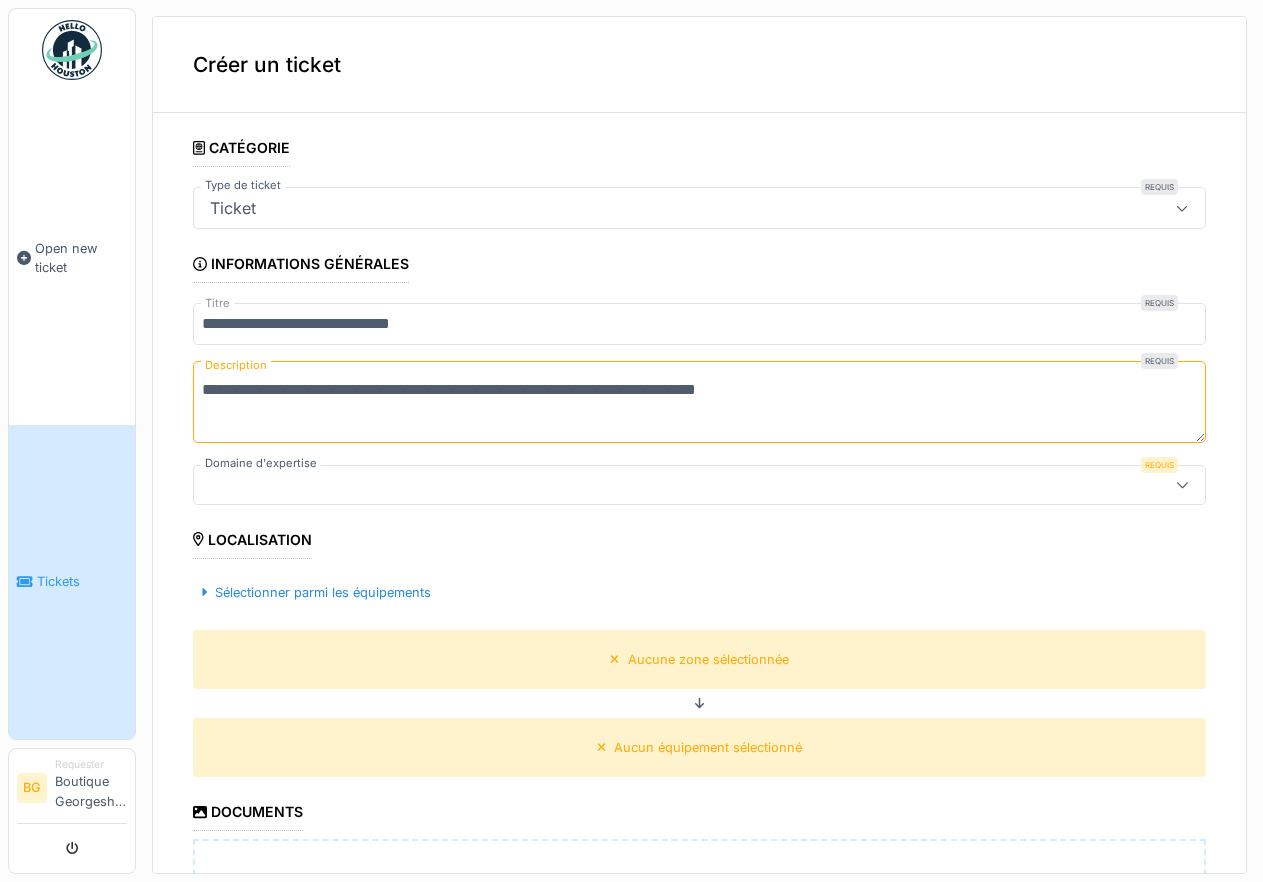 click on "Ticket" at bounding box center (649, 208) 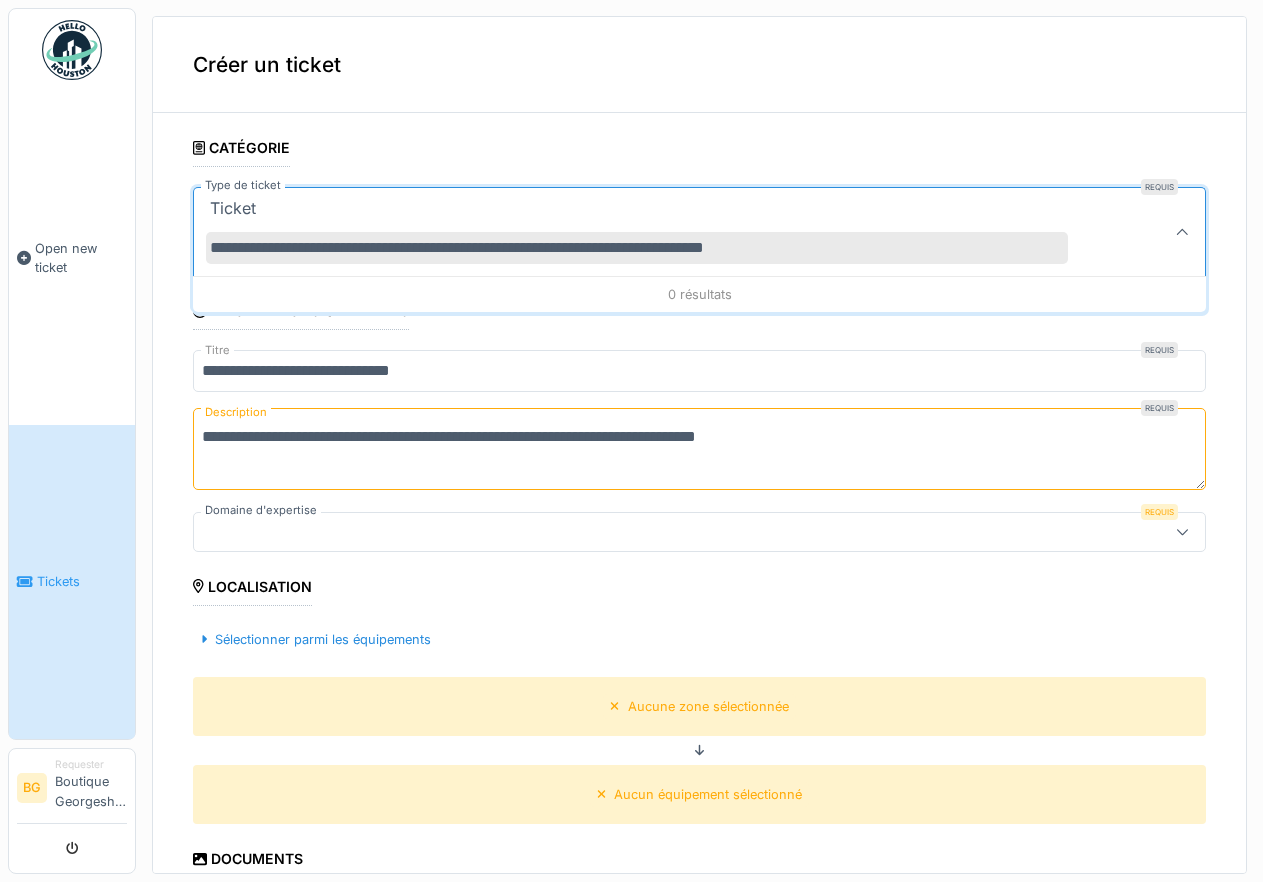 drag, startPoint x: 816, startPoint y: 244, endPoint x: 457, endPoint y: 252, distance: 359.0891 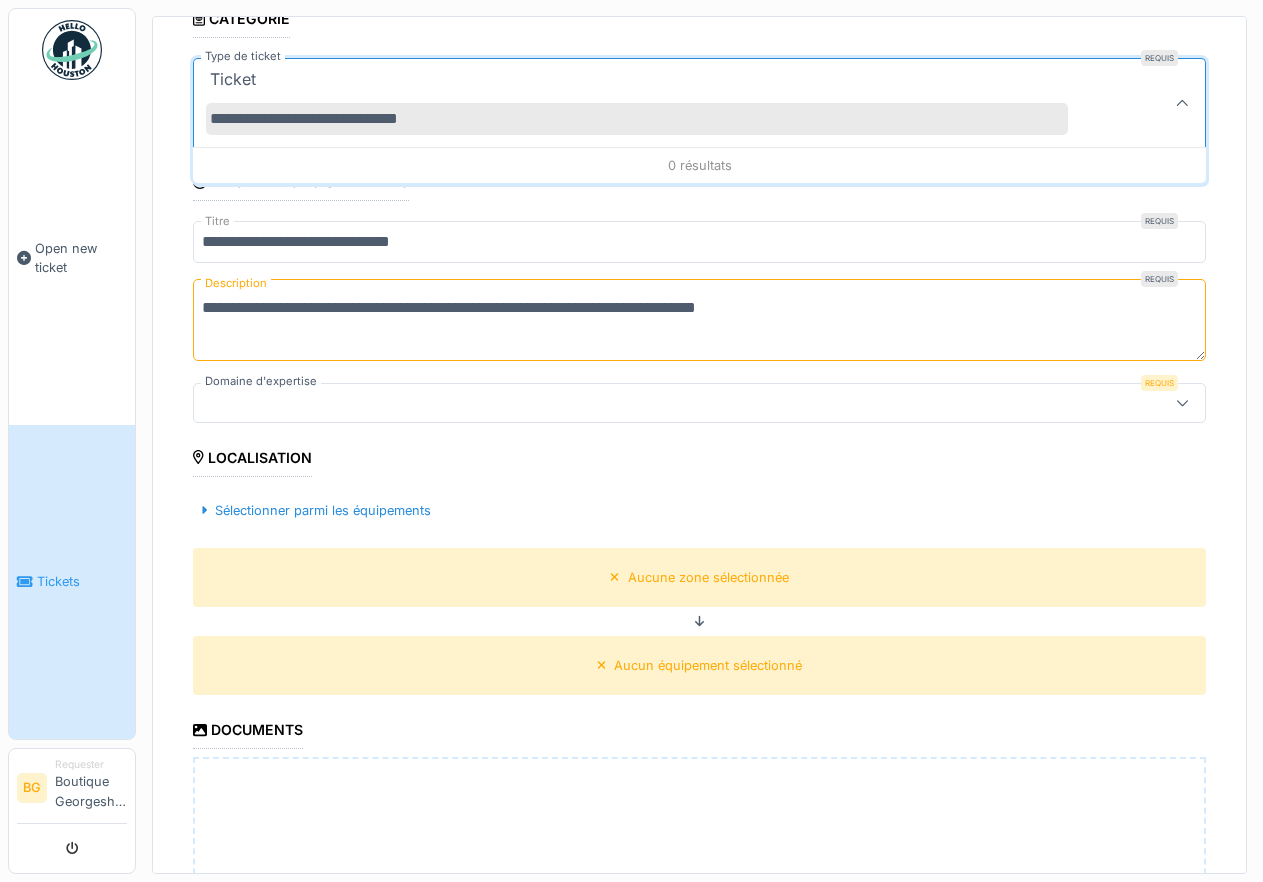 scroll, scrollTop: 270, scrollLeft: 0, axis: vertical 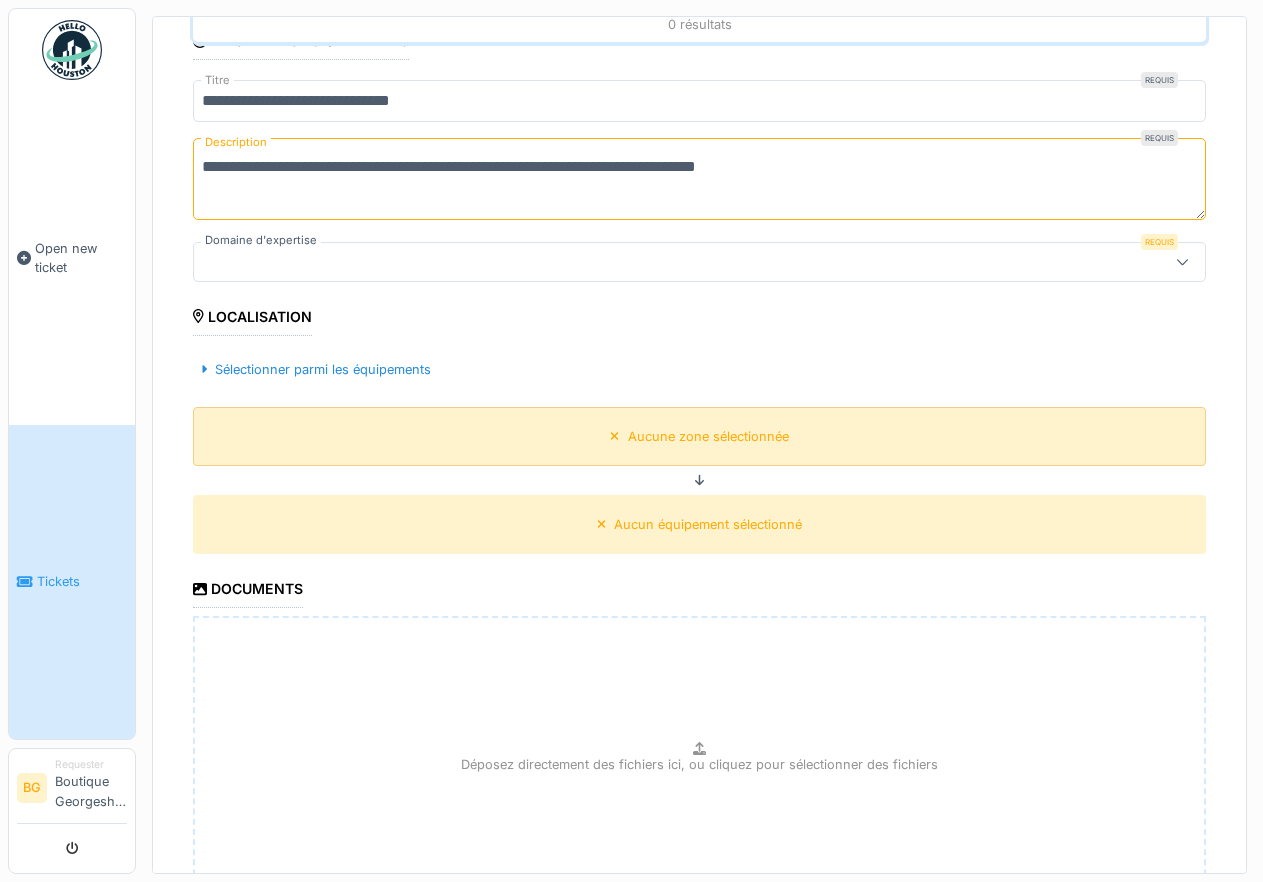 type on "**********" 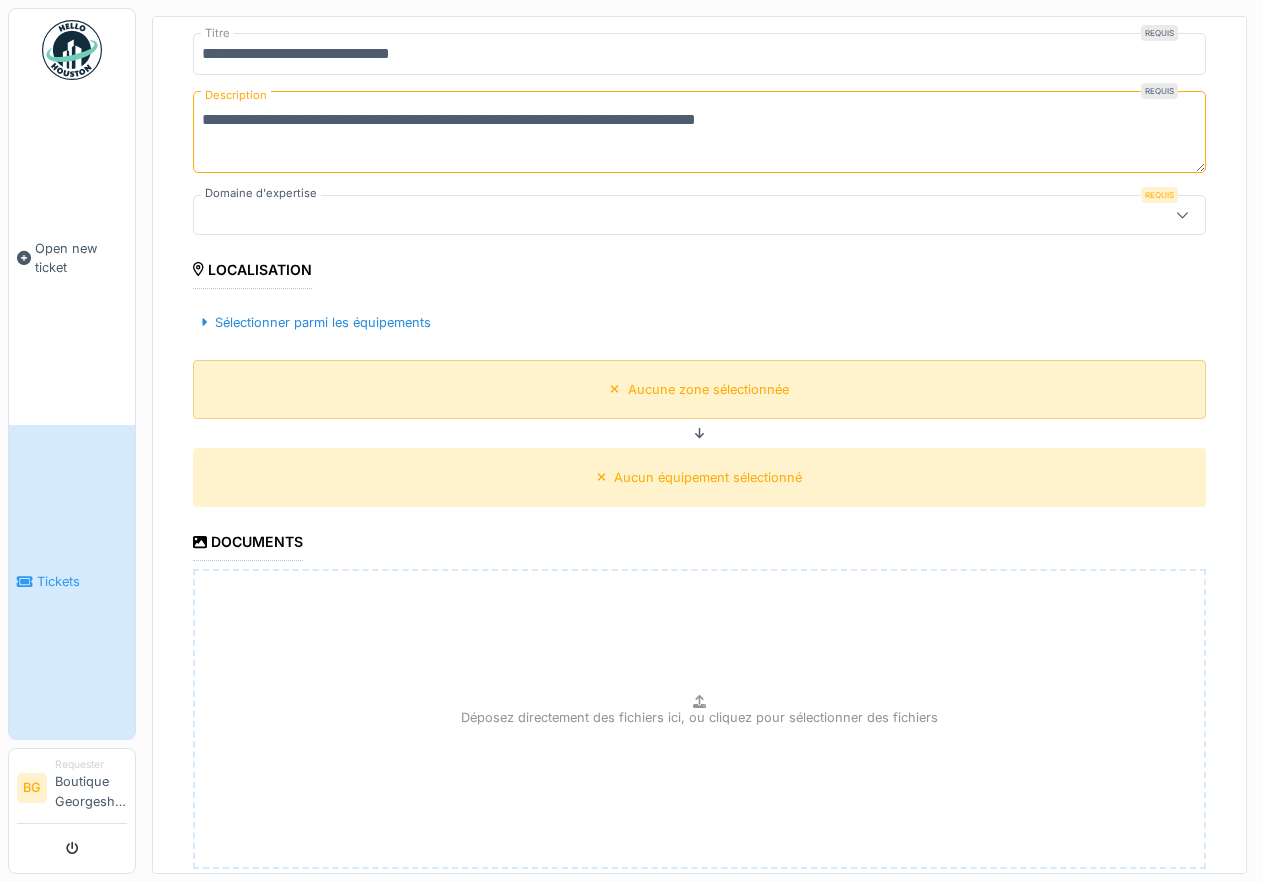 click on "Aucune zone sélectionnée" at bounding box center (699, 389) 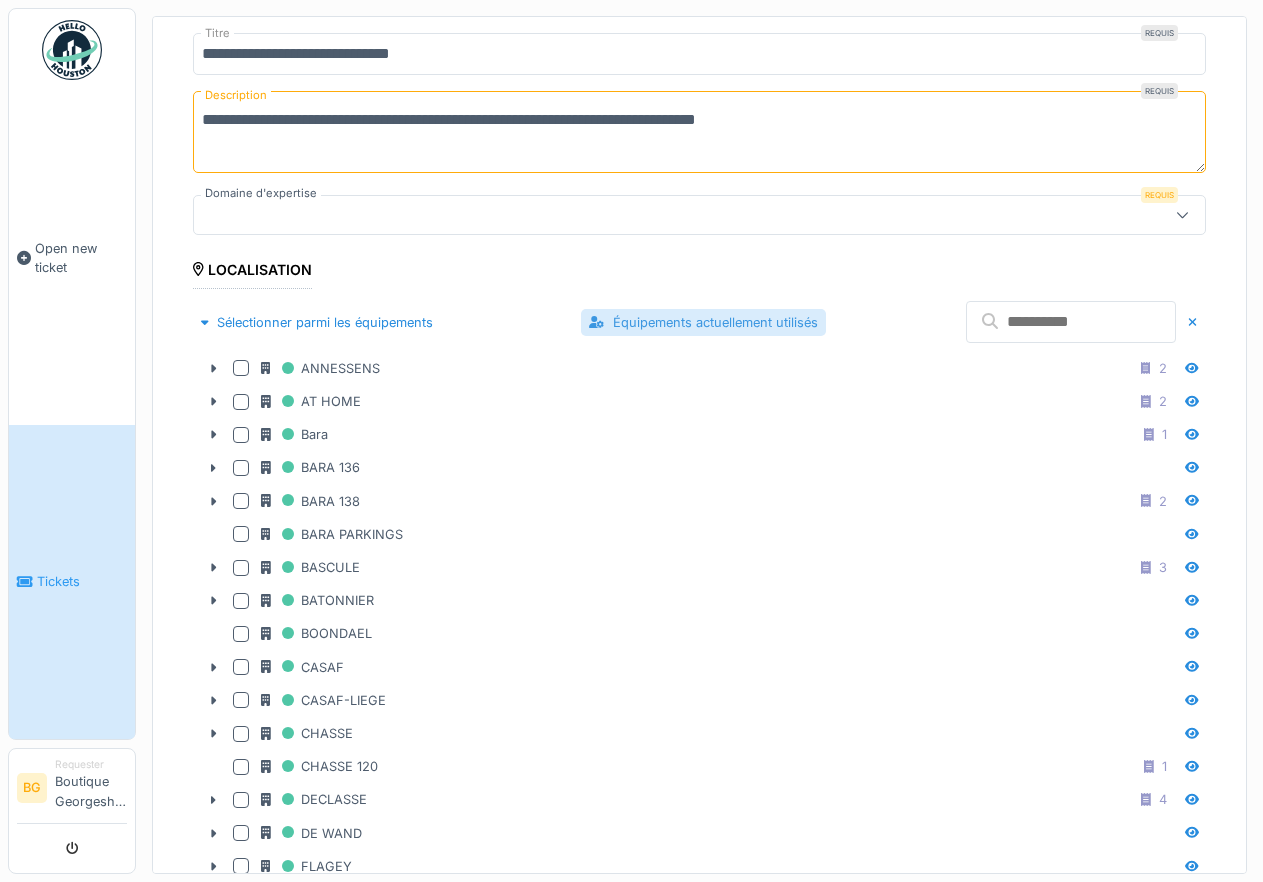 click on "Équipements actuellement utilisés" at bounding box center [703, 322] 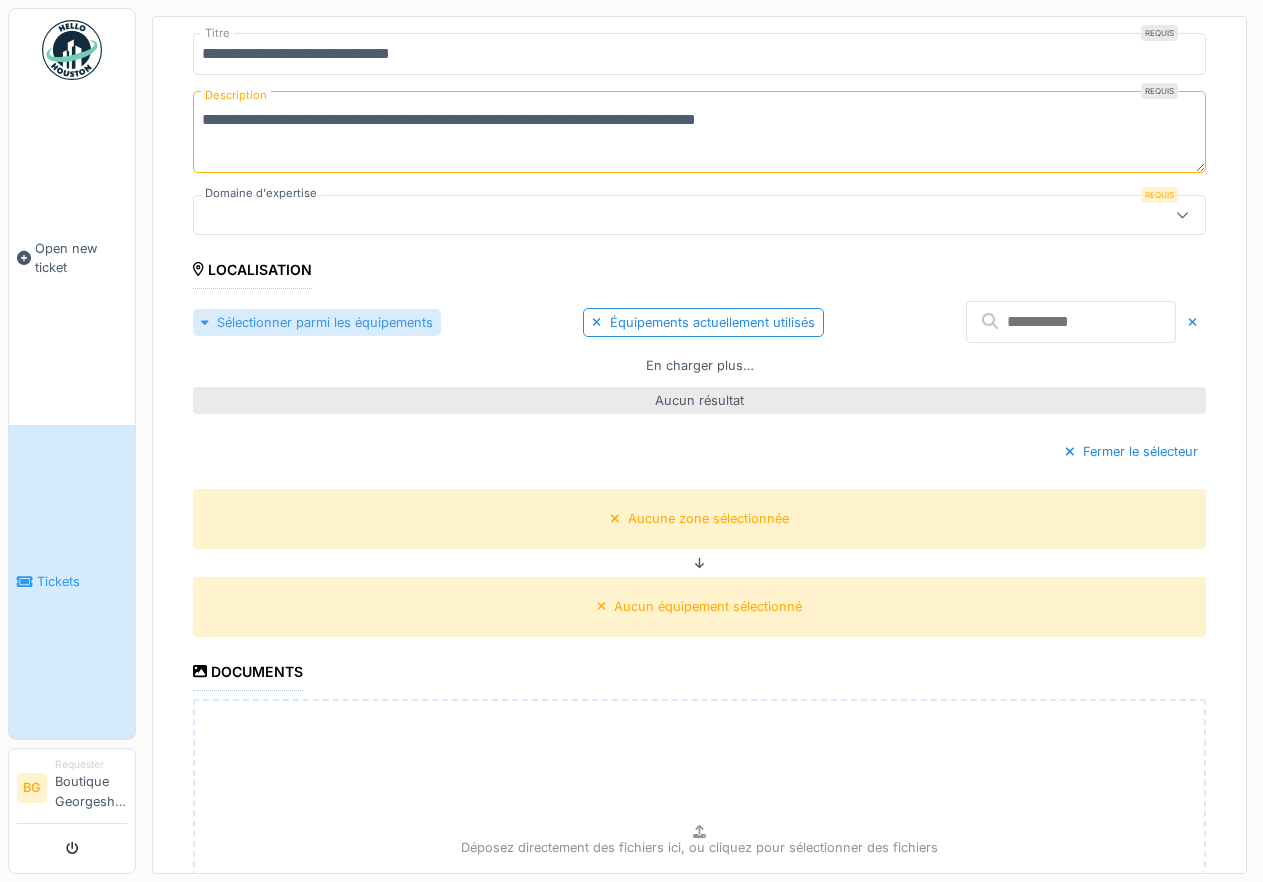 click on "Sélectionner parmi les équipements" at bounding box center [317, 322] 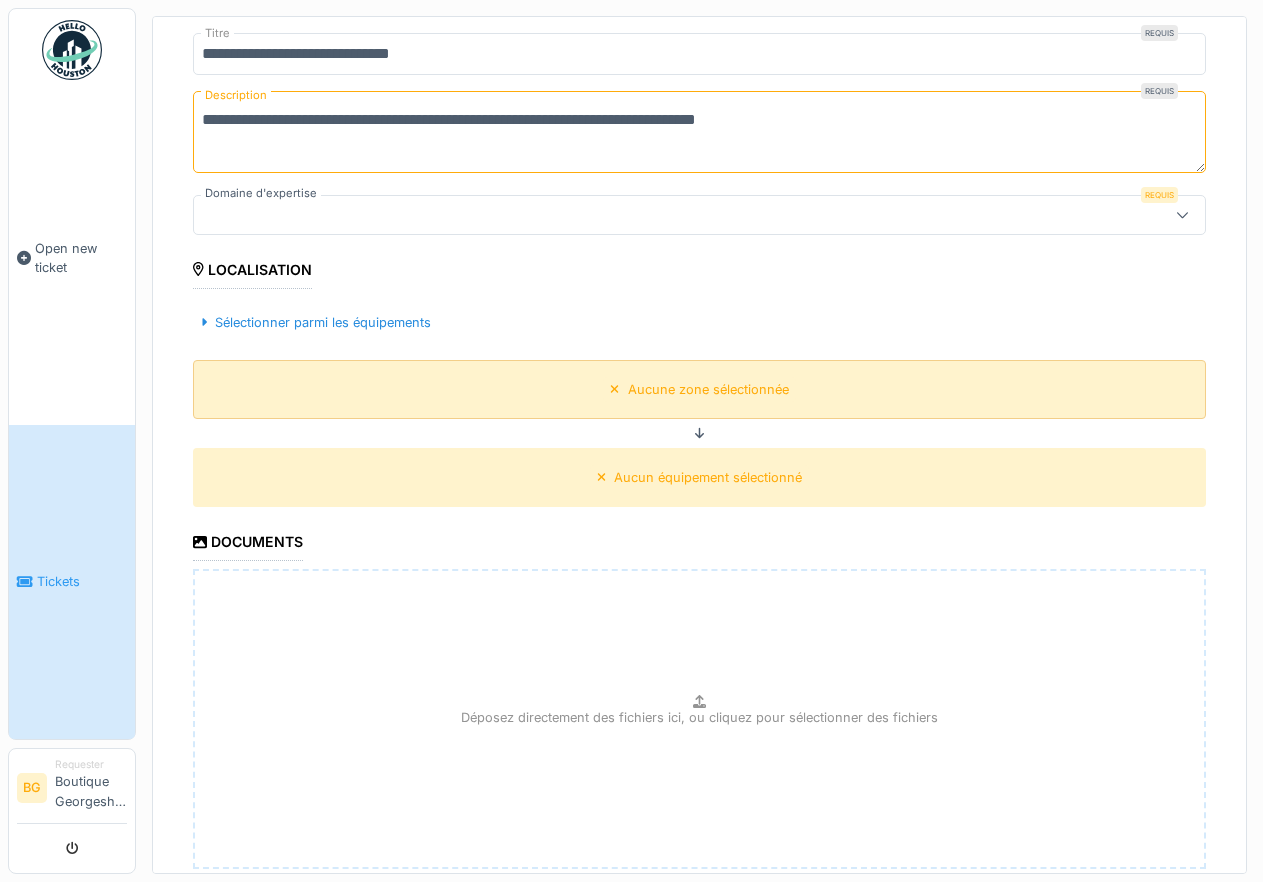 click on "Aucune zone sélectionnée" at bounding box center [699, 389] 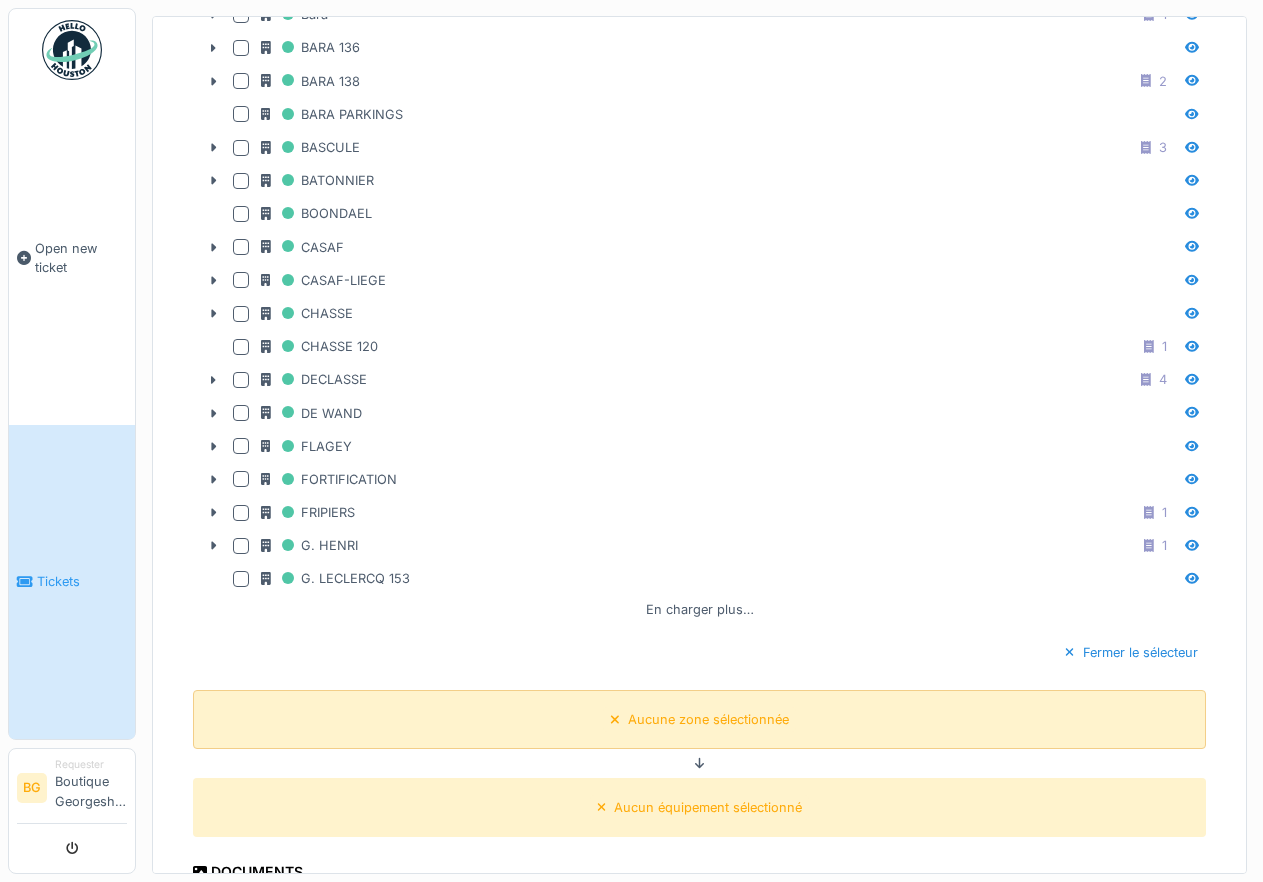 scroll, scrollTop: 720, scrollLeft: 0, axis: vertical 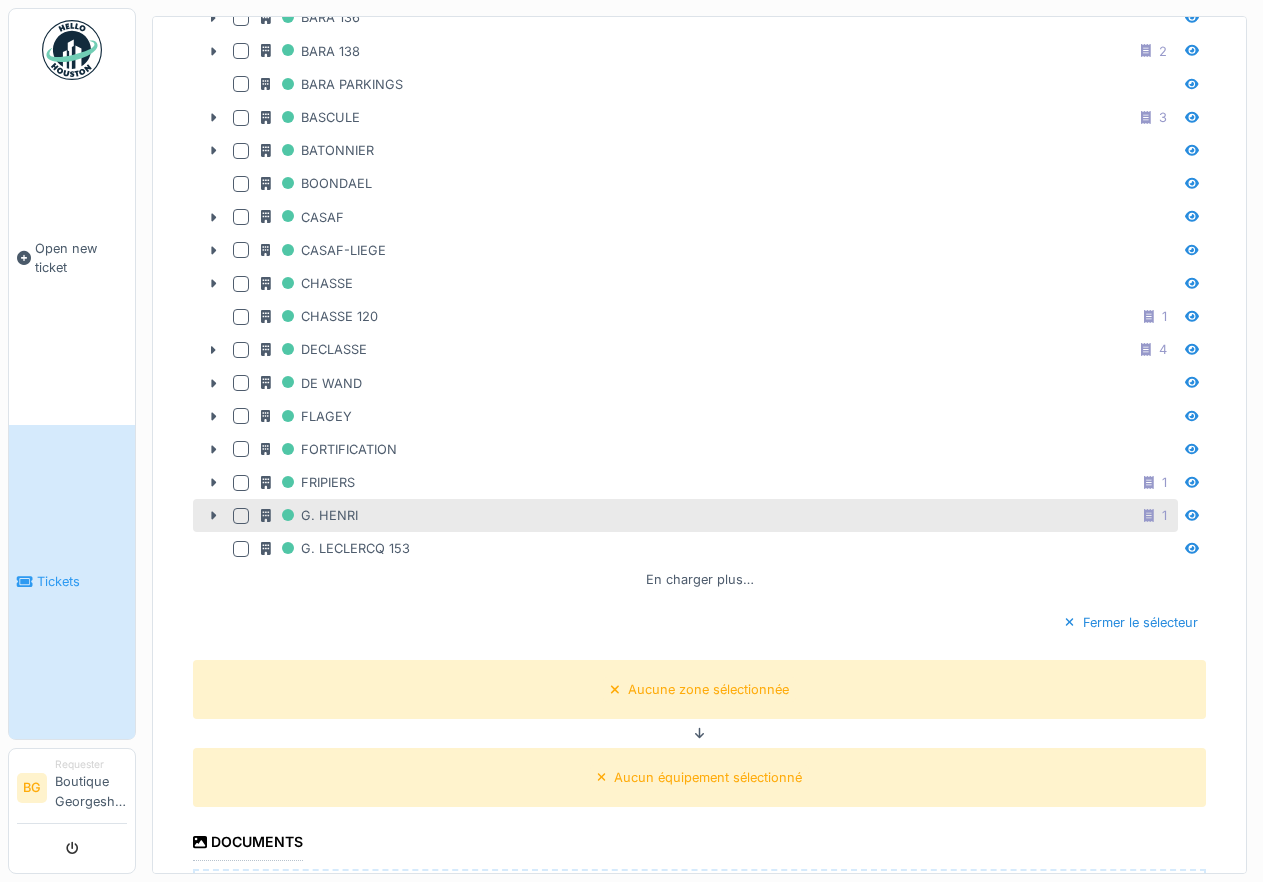click at bounding box center (241, 516) 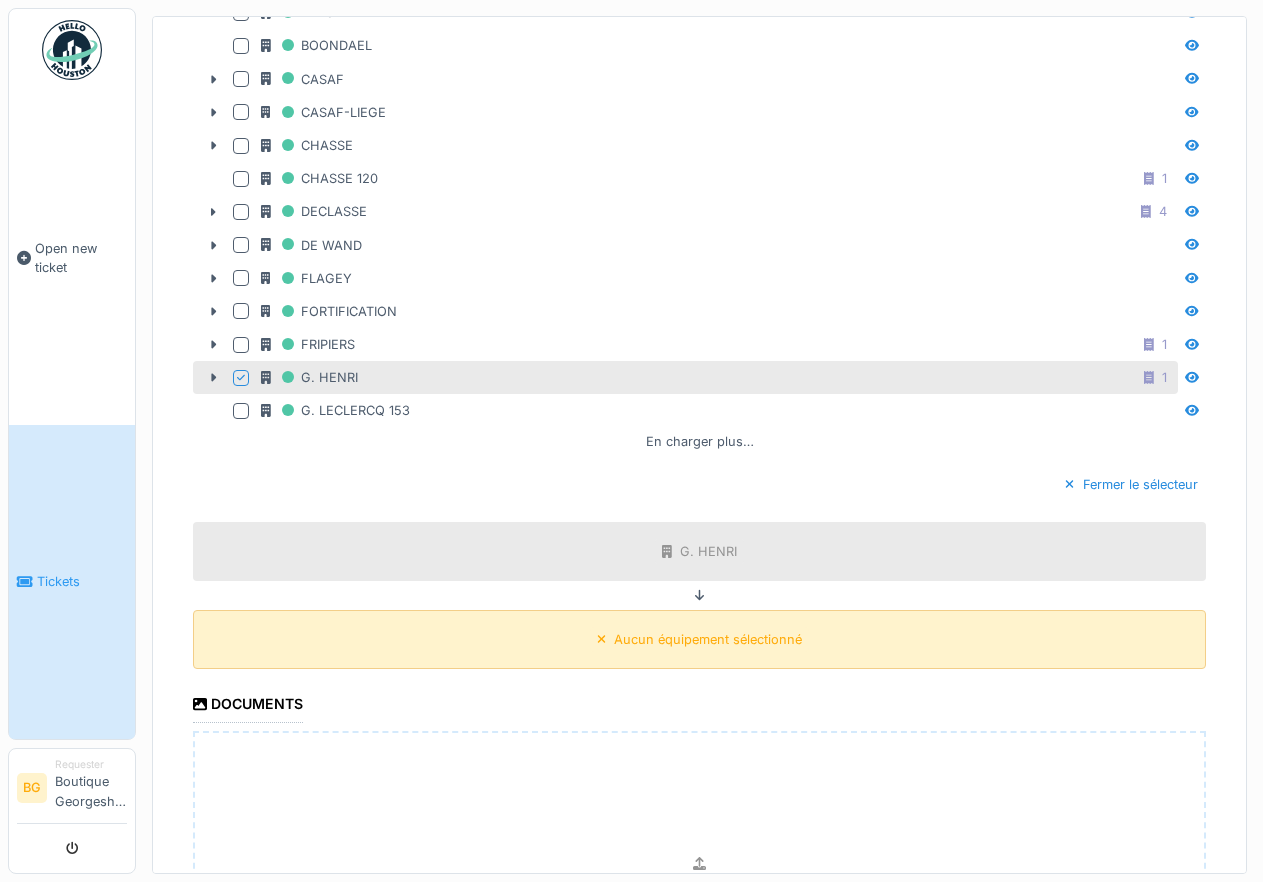 scroll, scrollTop: 990, scrollLeft: 0, axis: vertical 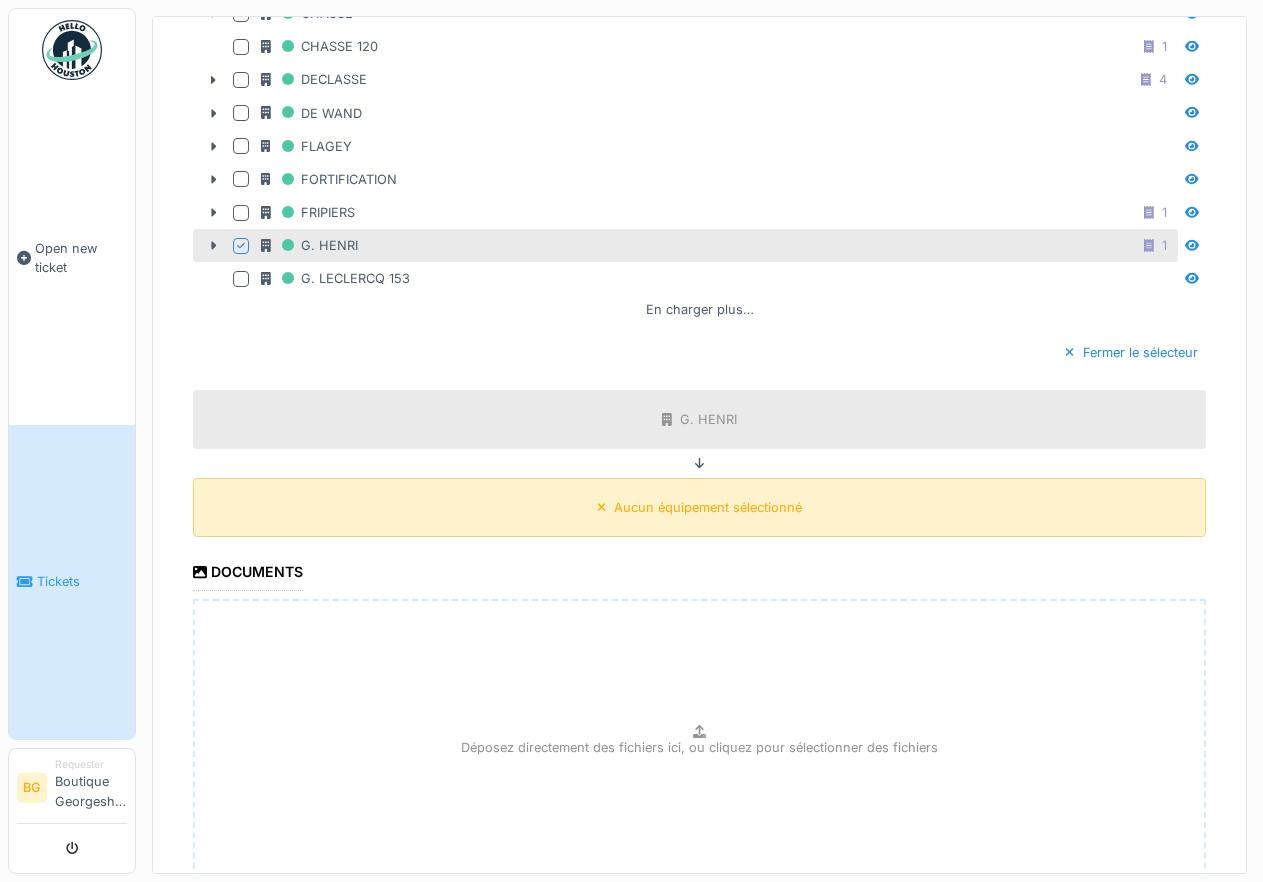 click on "Aucun équipement sélectionné" at bounding box center [708, 507] 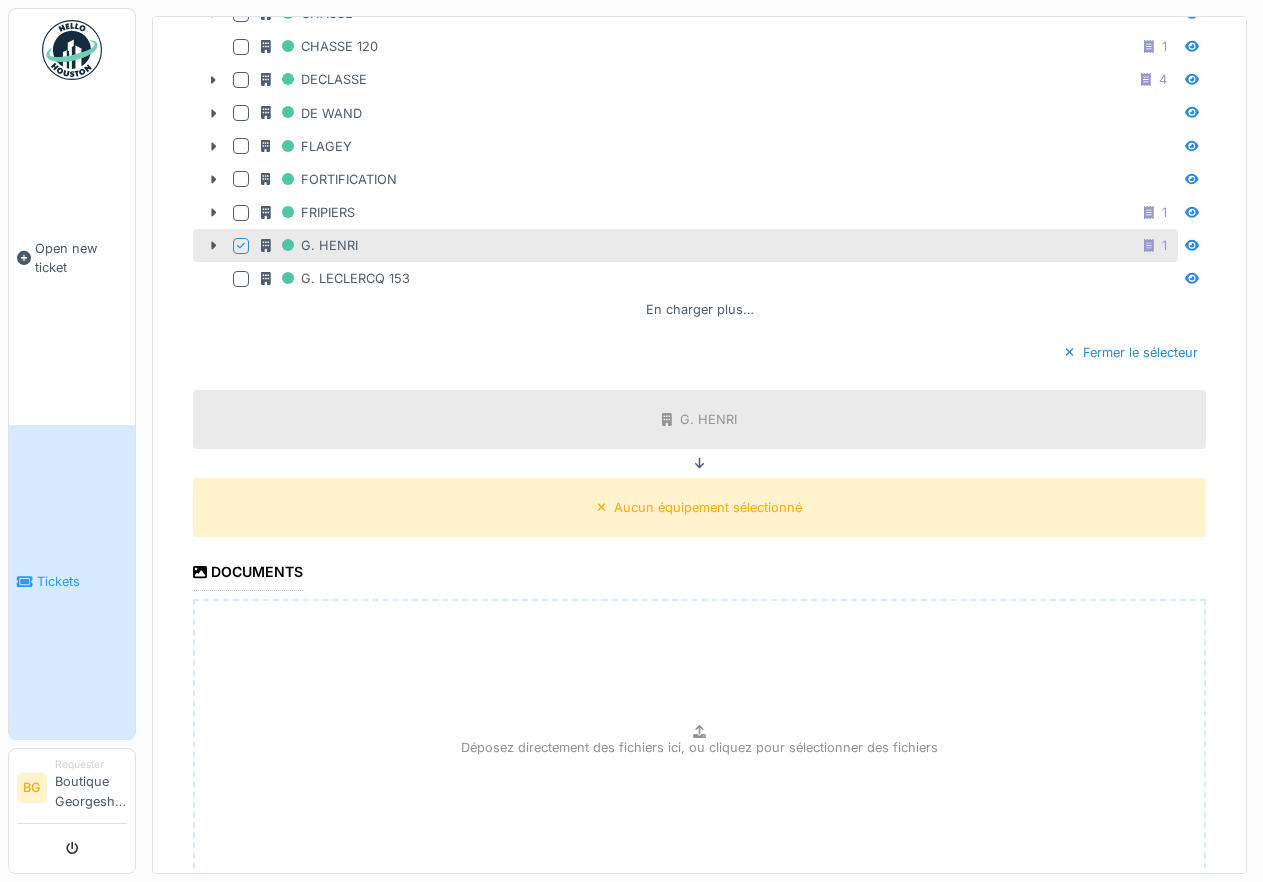 click at bounding box center [699, 463] 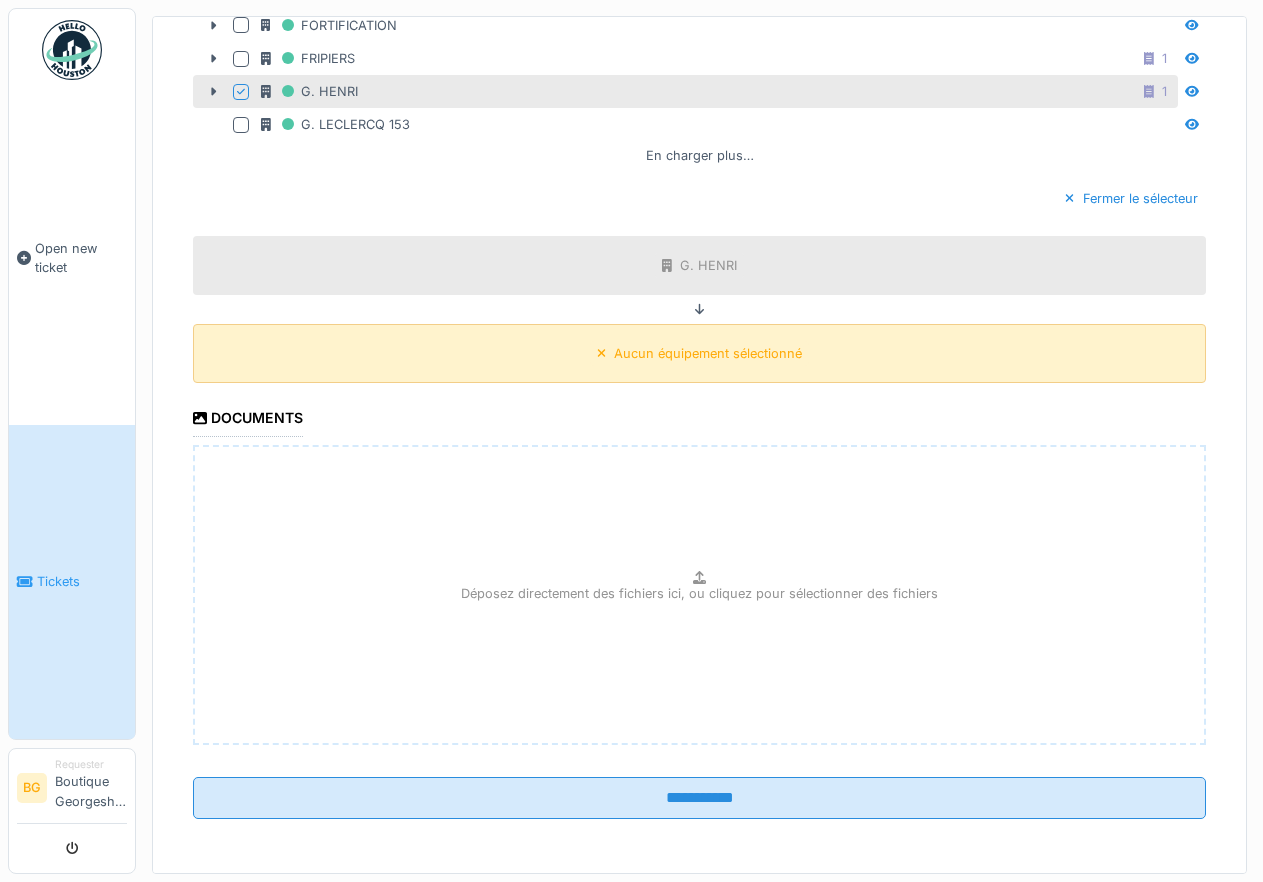 click on "Aucun équipement sélectionné" at bounding box center [708, 353] 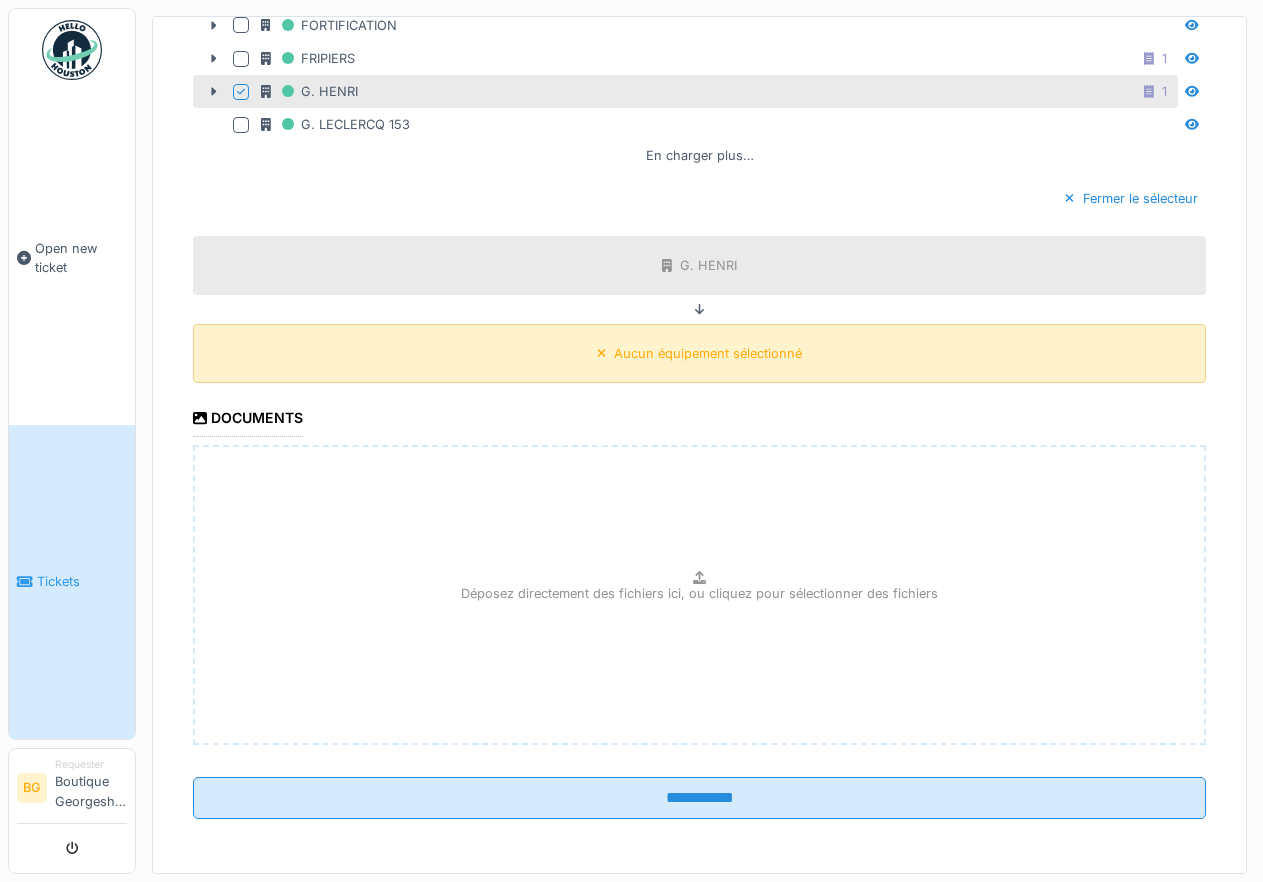 click on "Aucun équipement sélectionné" at bounding box center [708, 353] 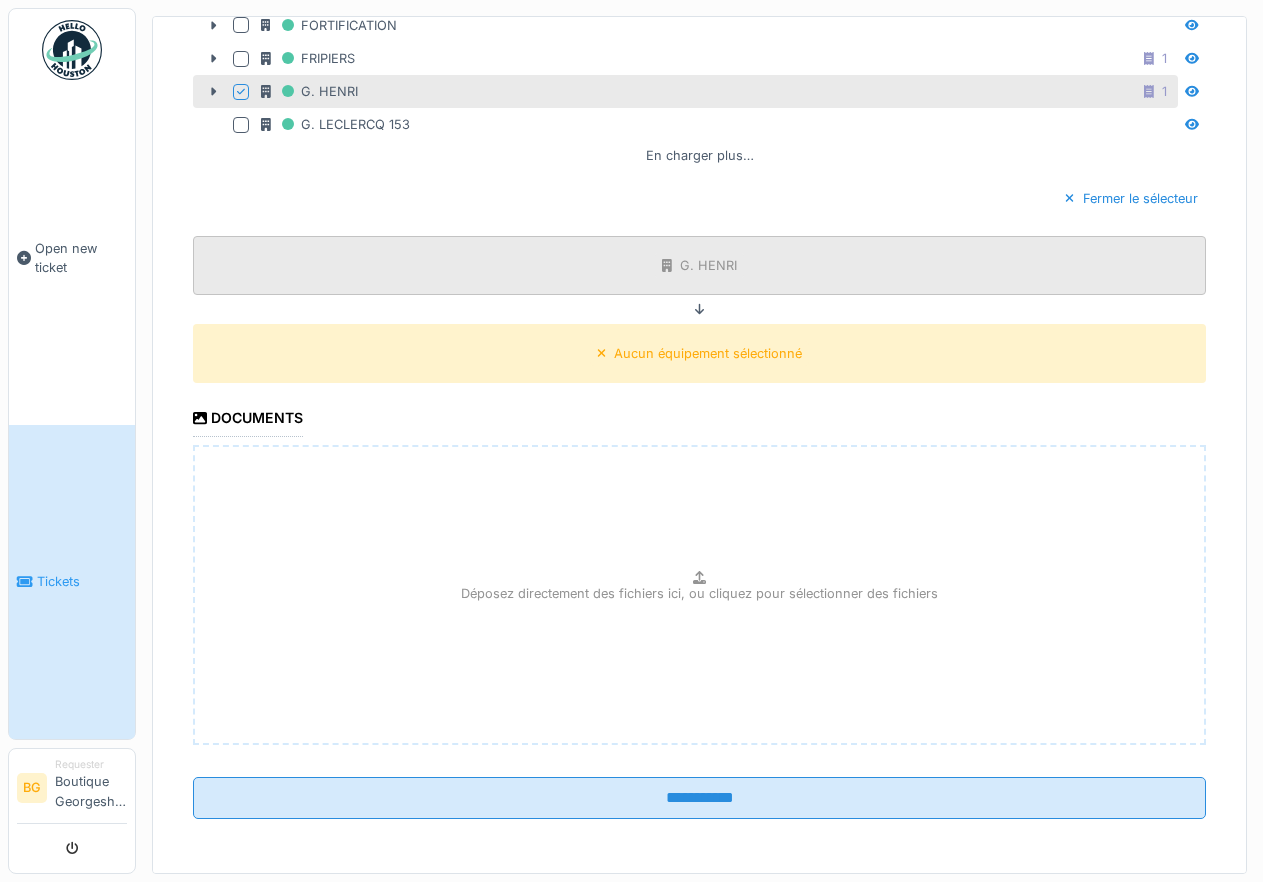 click on "G. HENRI" at bounding box center (699, 265) 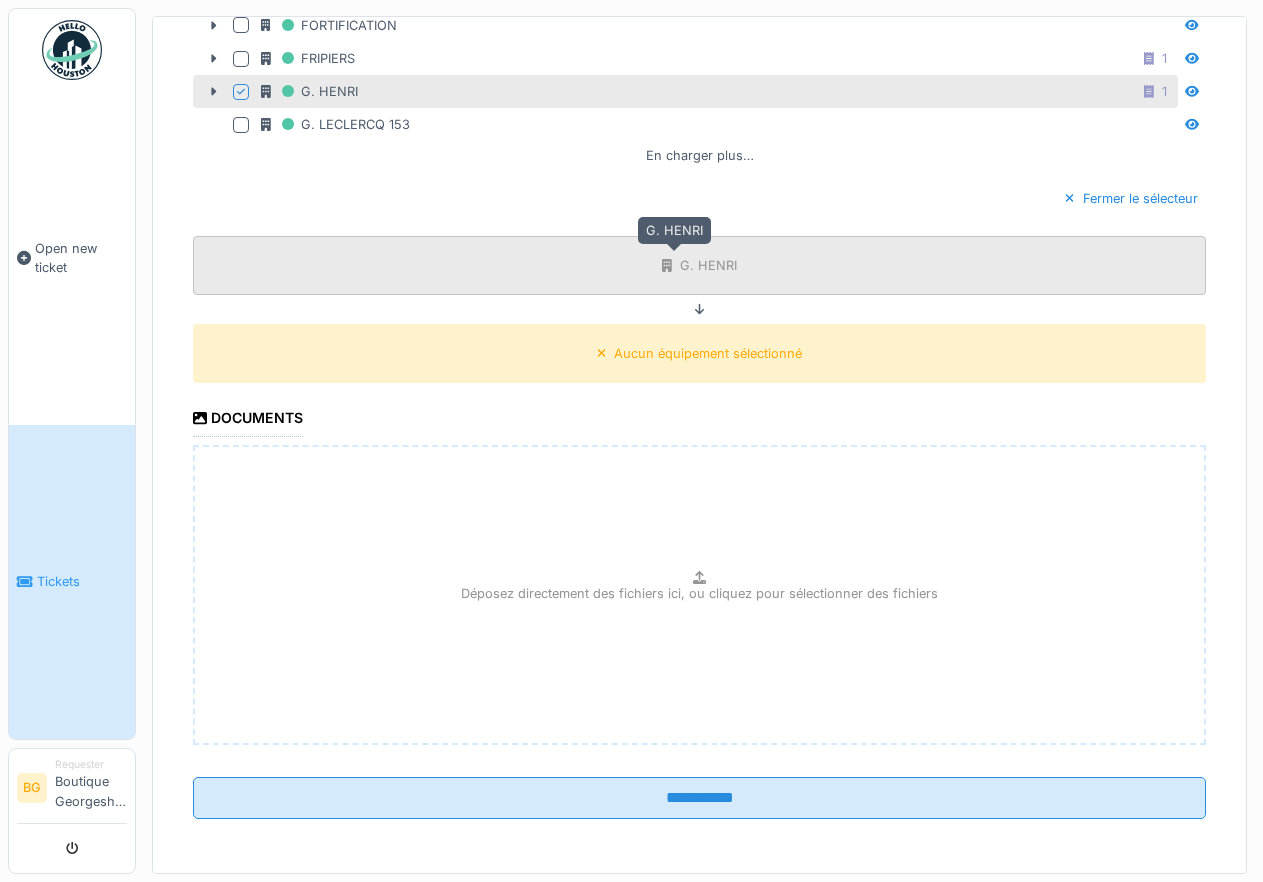 click on "G. HENRI" at bounding box center [699, 265] 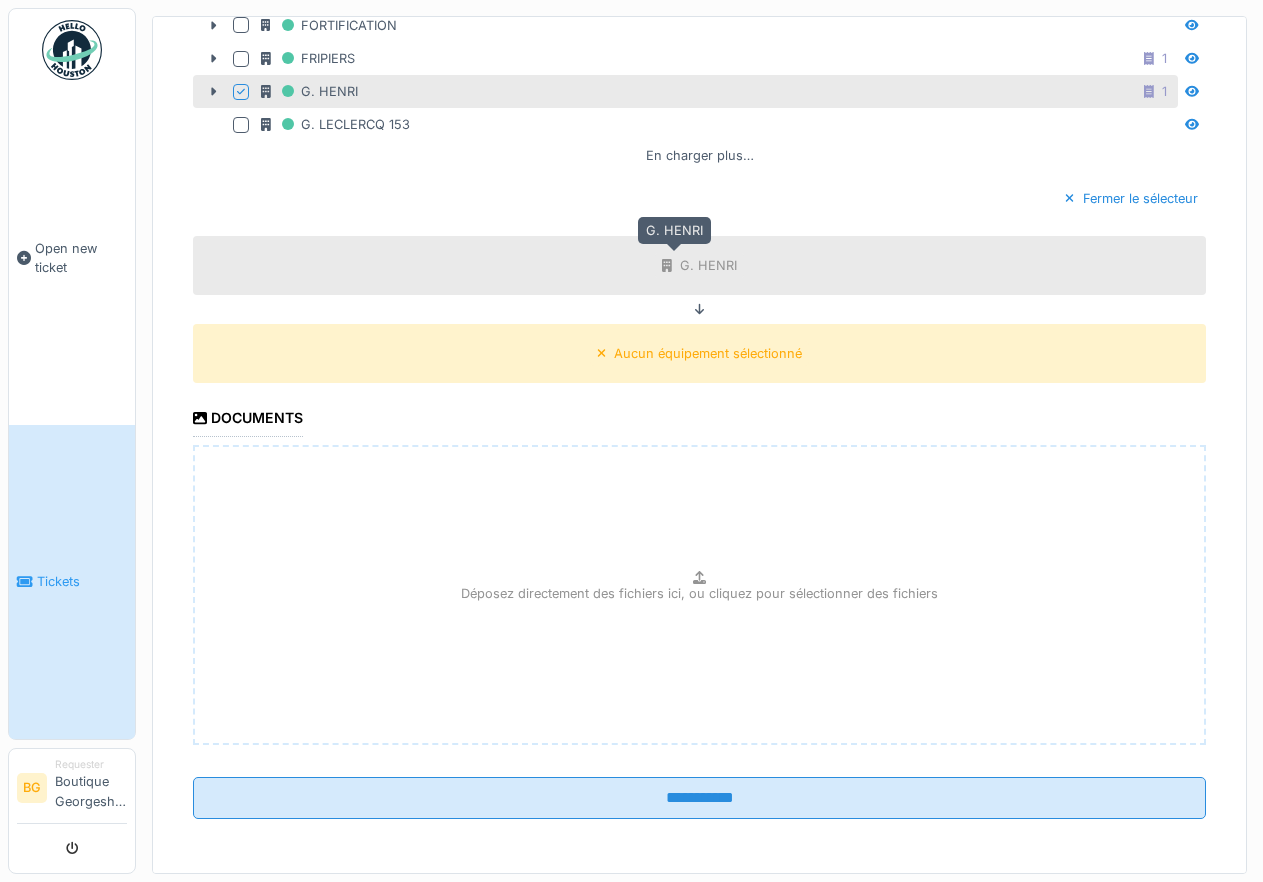 scroll, scrollTop: 1223, scrollLeft: 0, axis: vertical 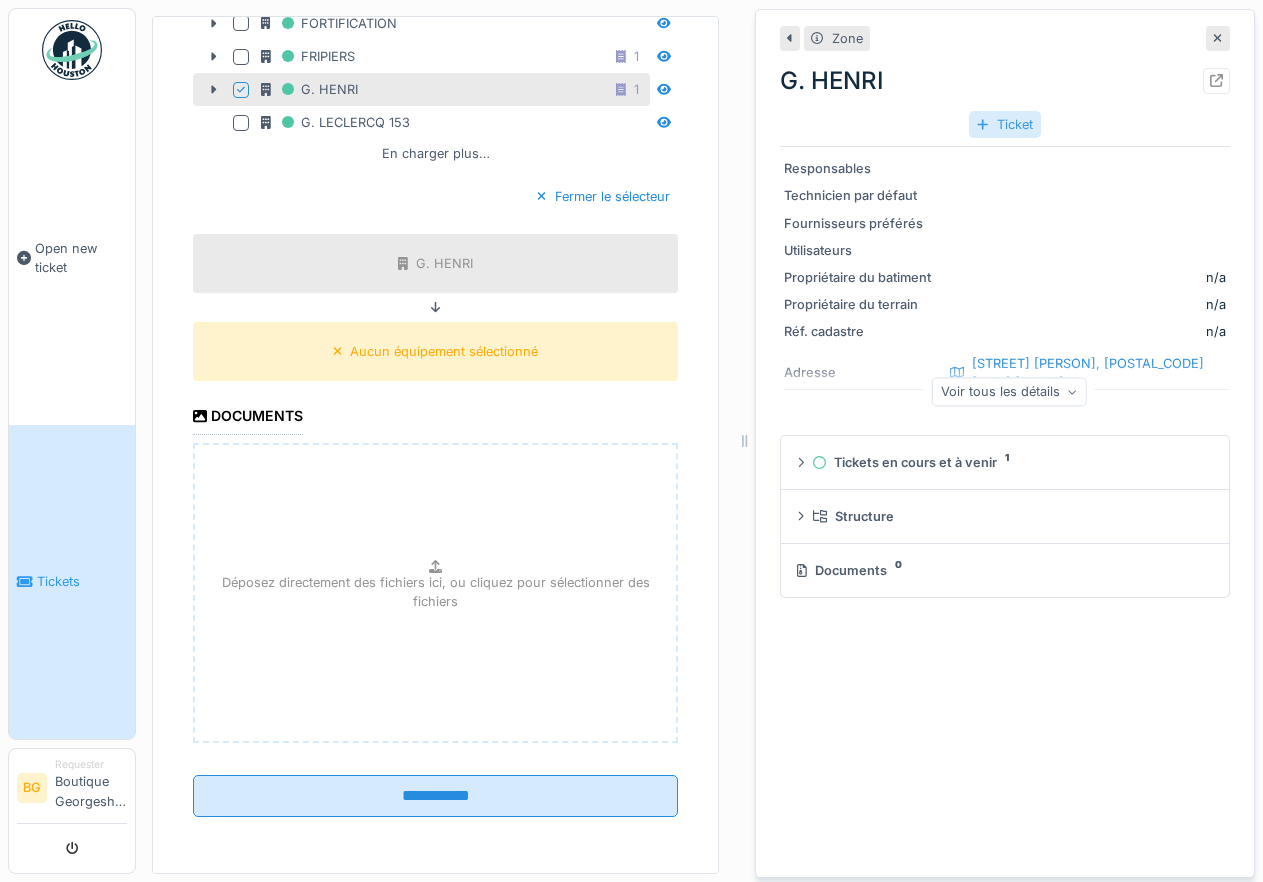 click on "Ticket" at bounding box center (1004, 124) 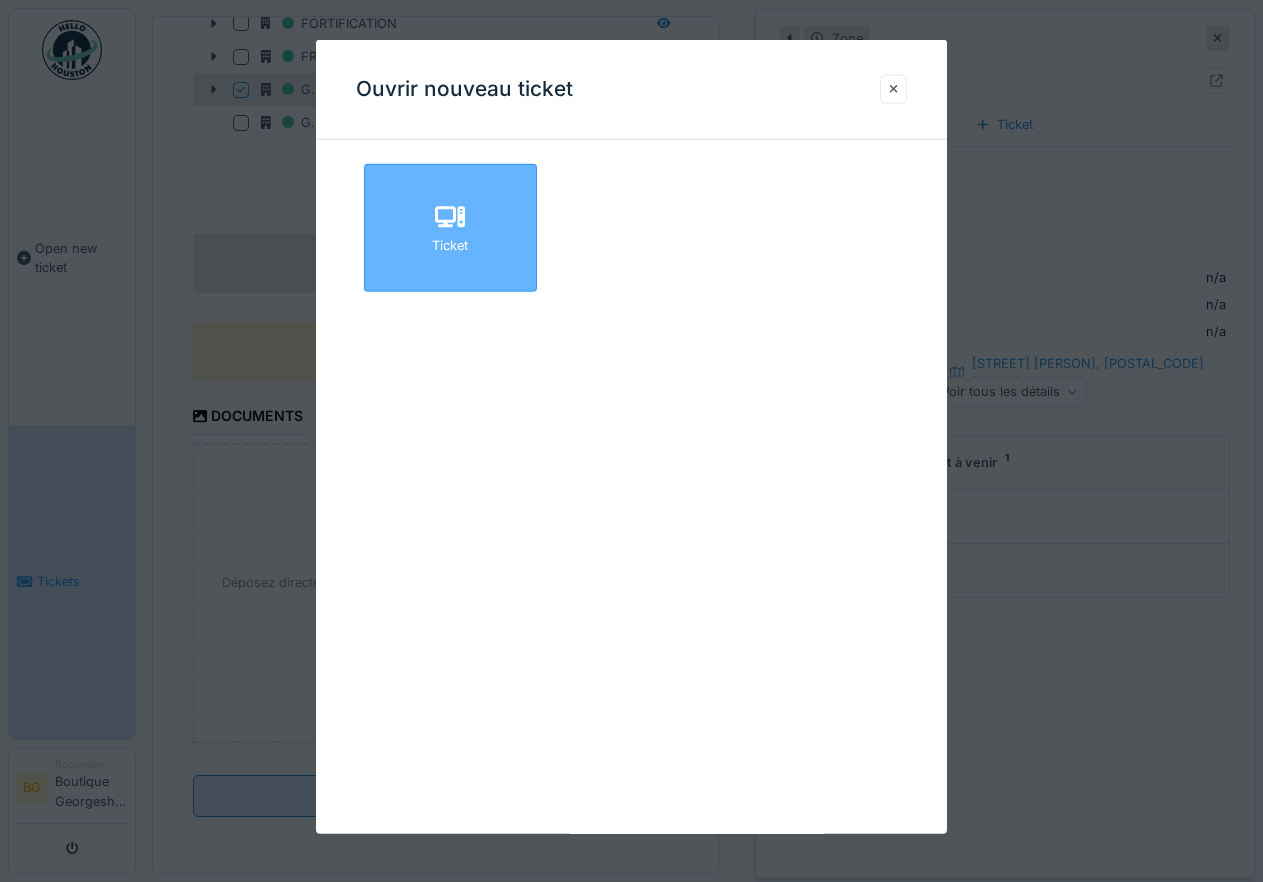 click on "Ticket" at bounding box center (450, 228) 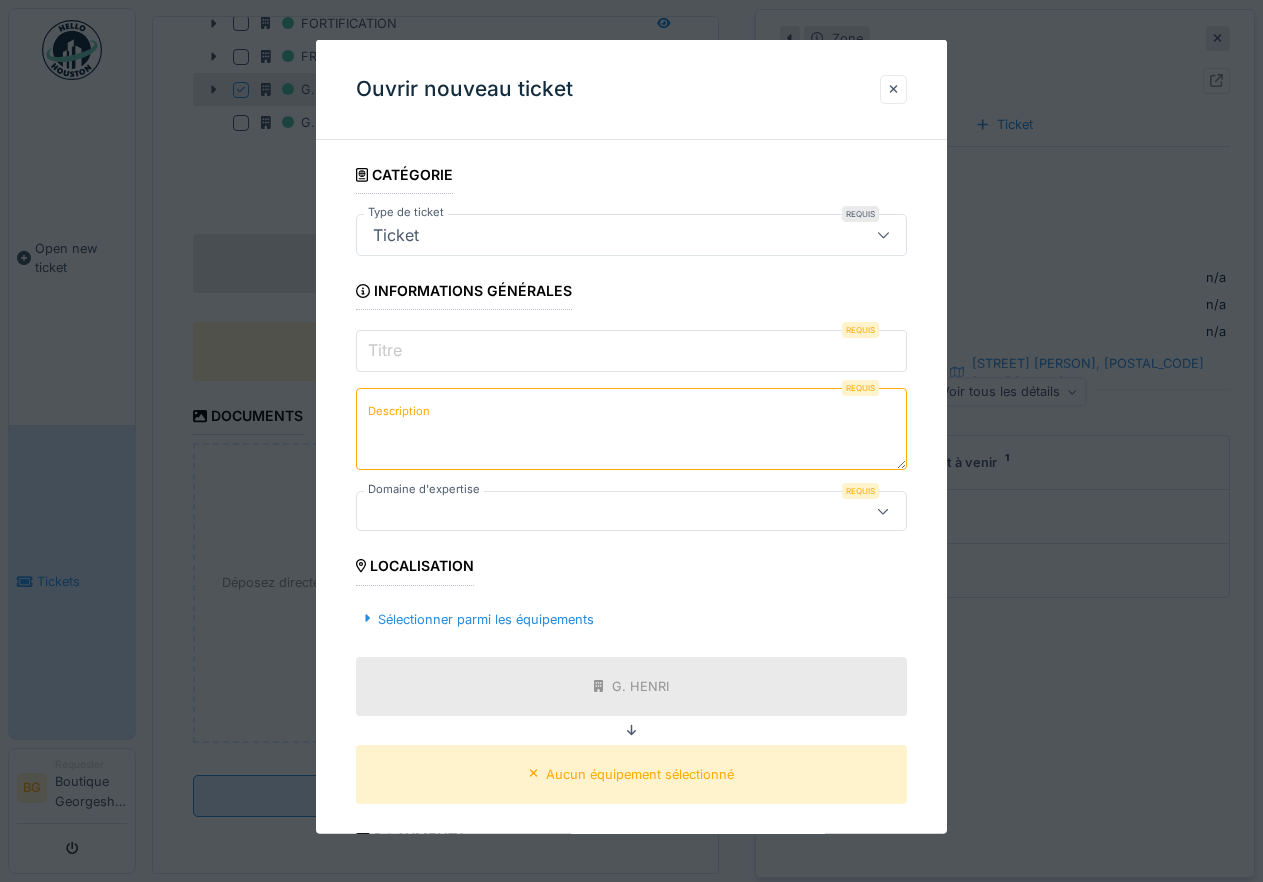 click 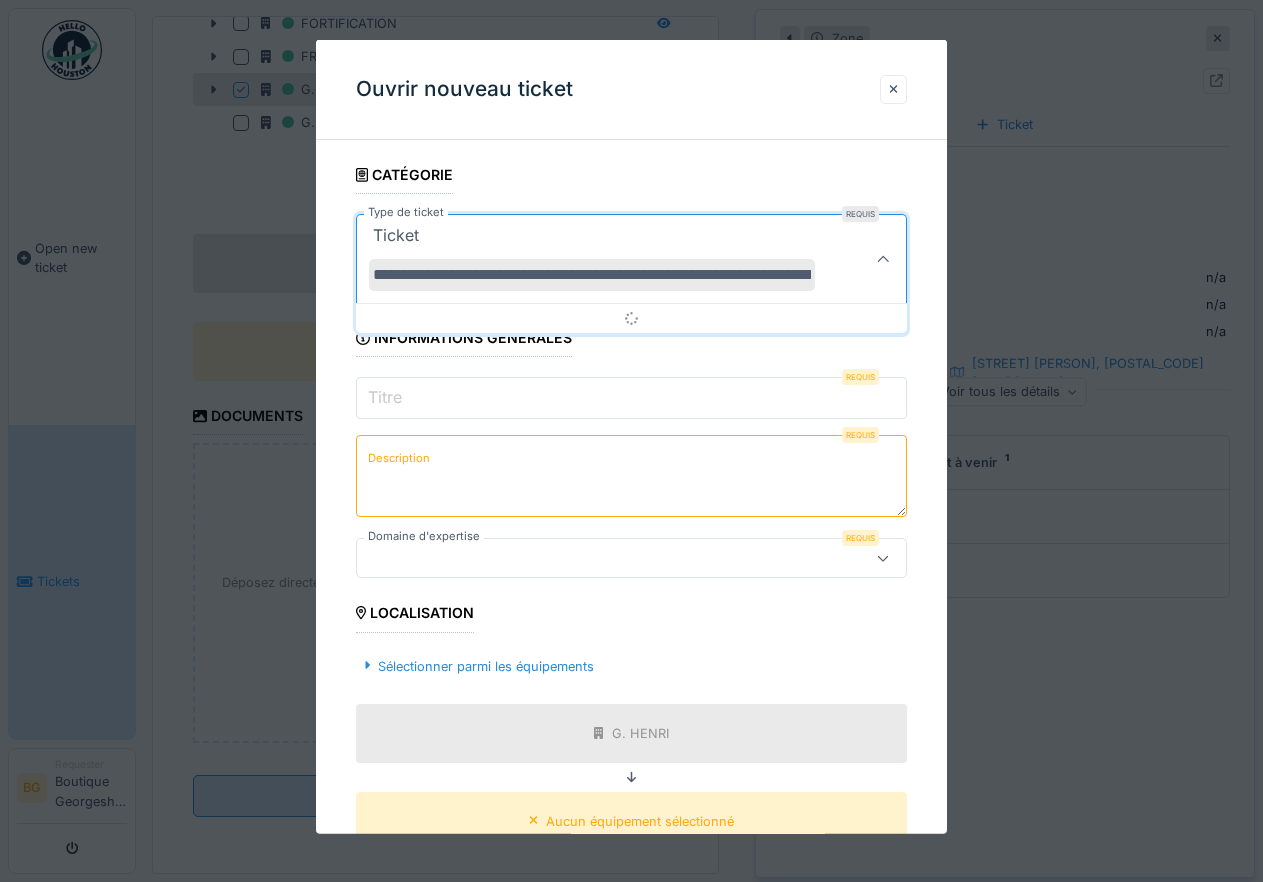 scroll, scrollTop: 0, scrollLeft: 146, axis: horizontal 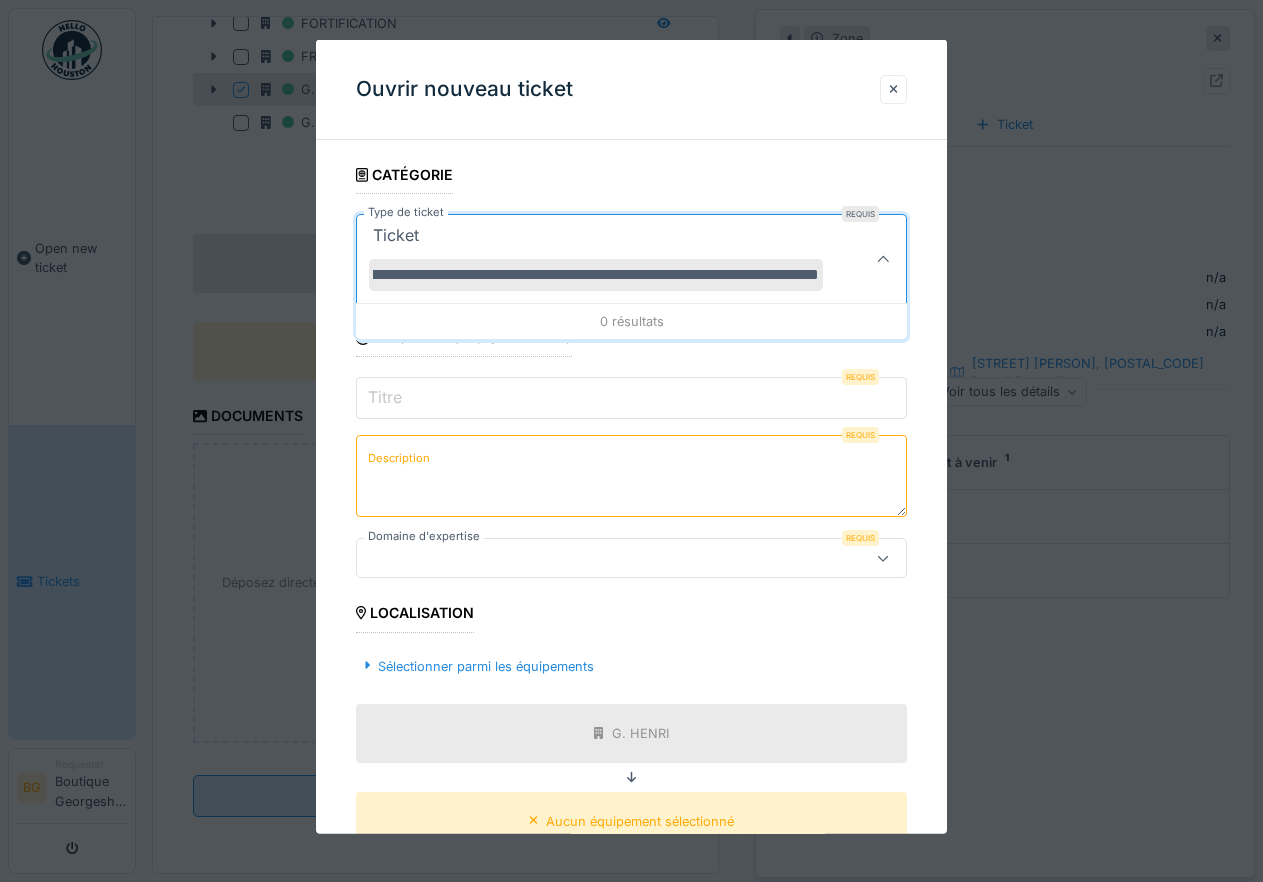 drag, startPoint x: 821, startPoint y: 275, endPoint x: 479, endPoint y: 287, distance: 342.21045 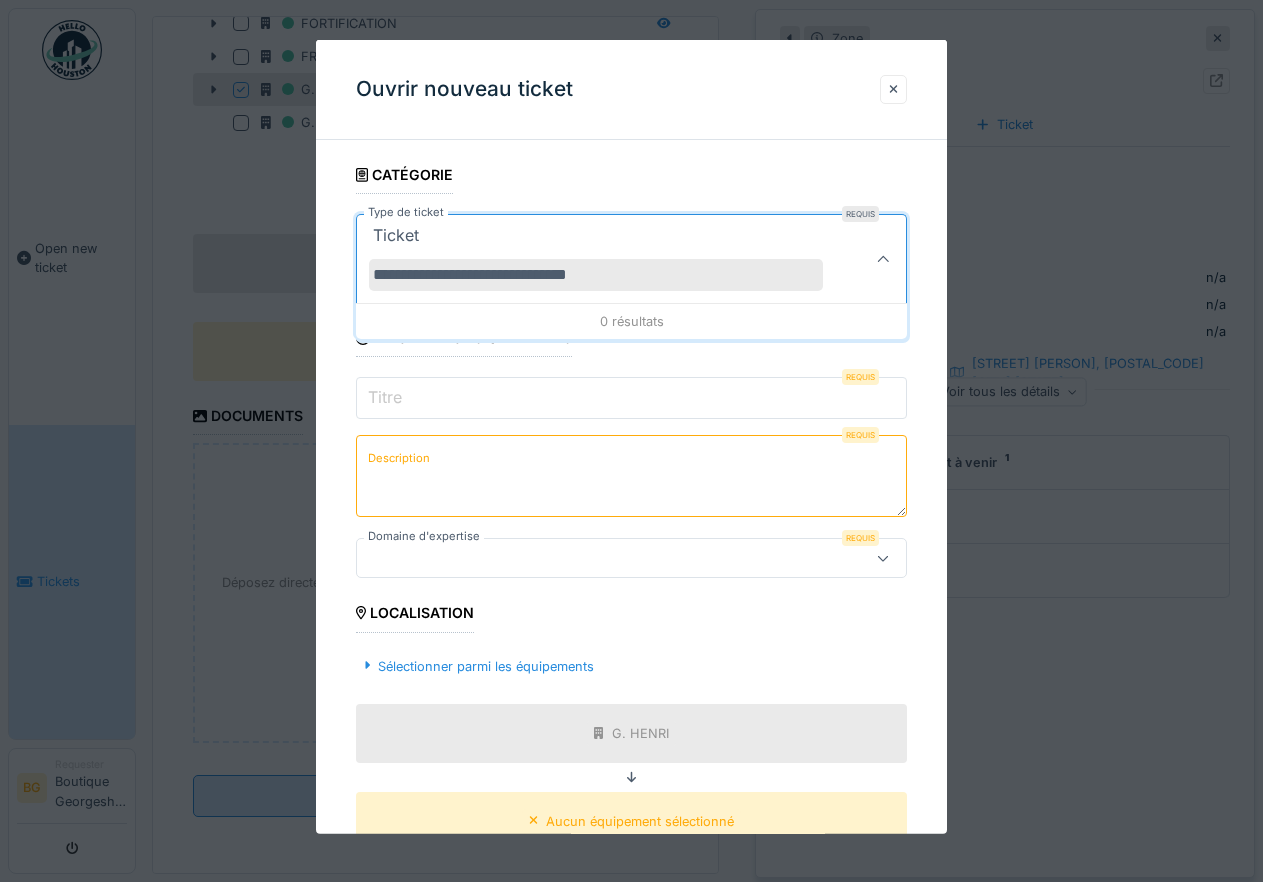 scroll, scrollTop: 0, scrollLeft: 0, axis: both 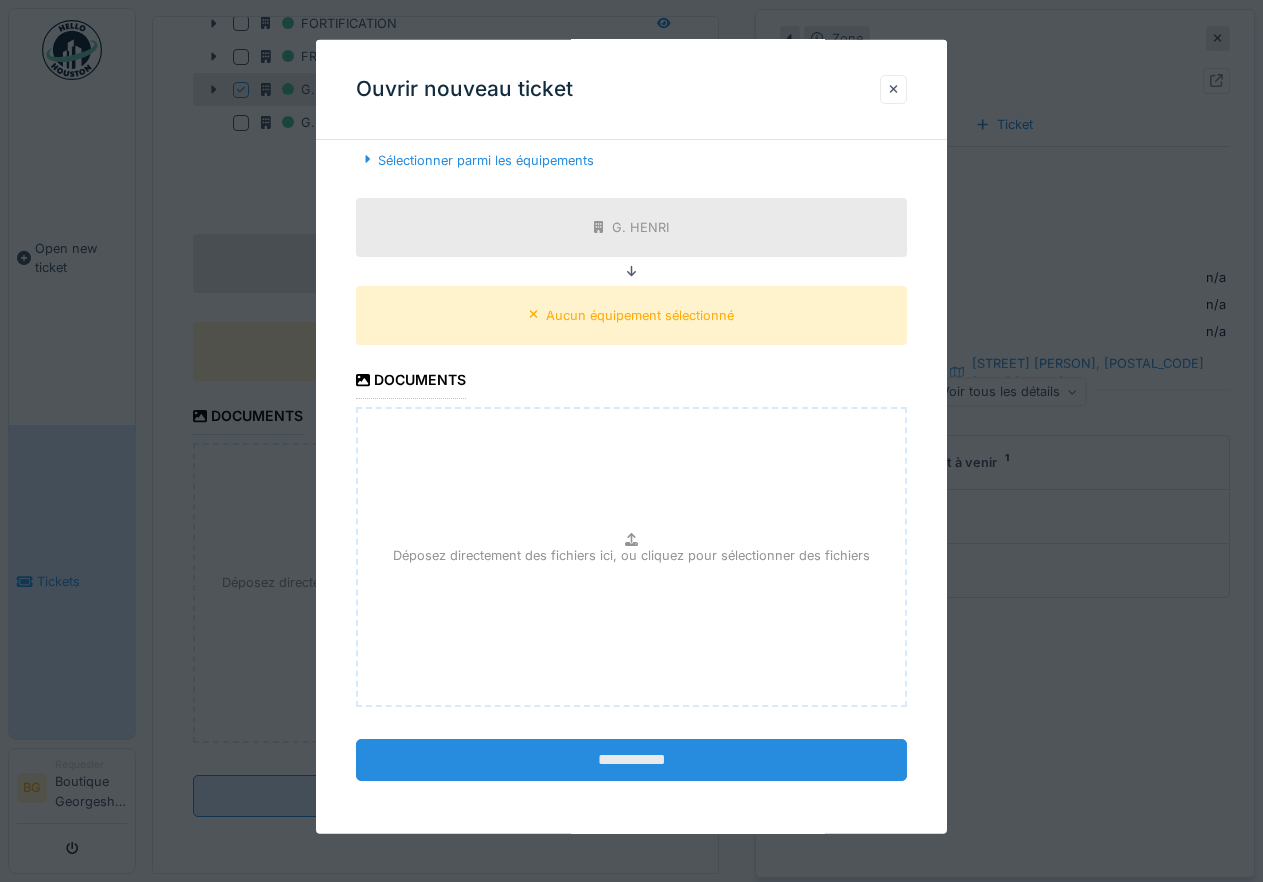 type on "**********" 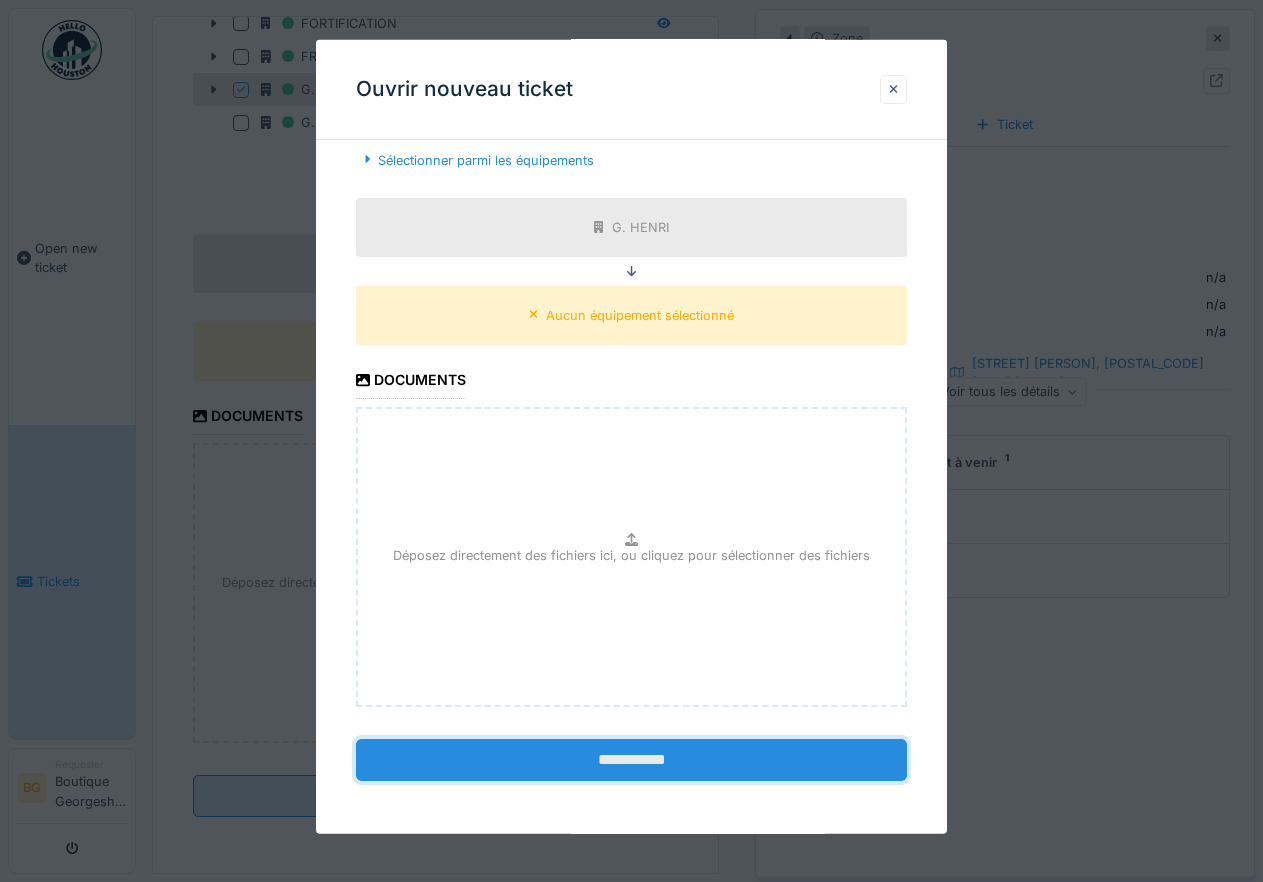 click on "**********" at bounding box center [632, 760] 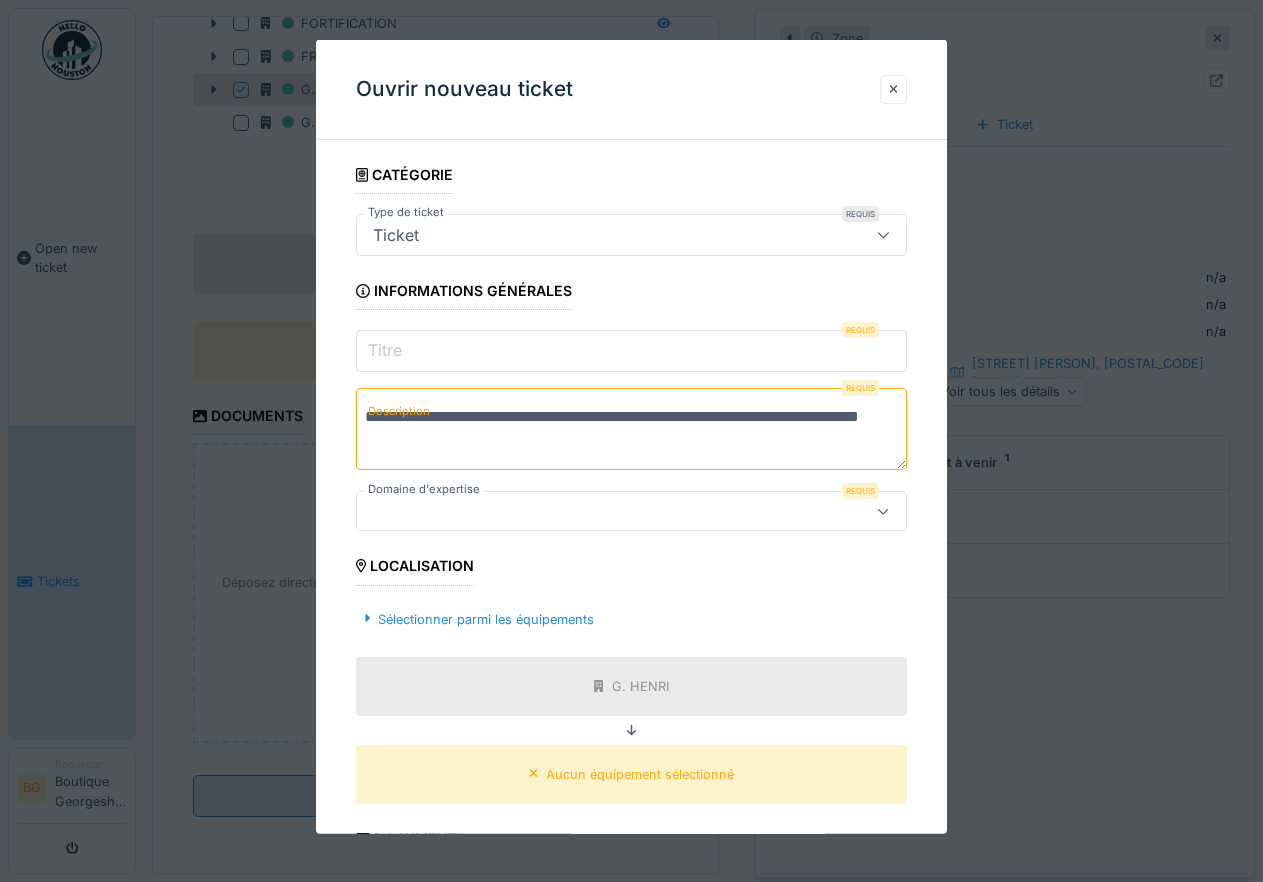 click on "Titre" at bounding box center [632, 351] 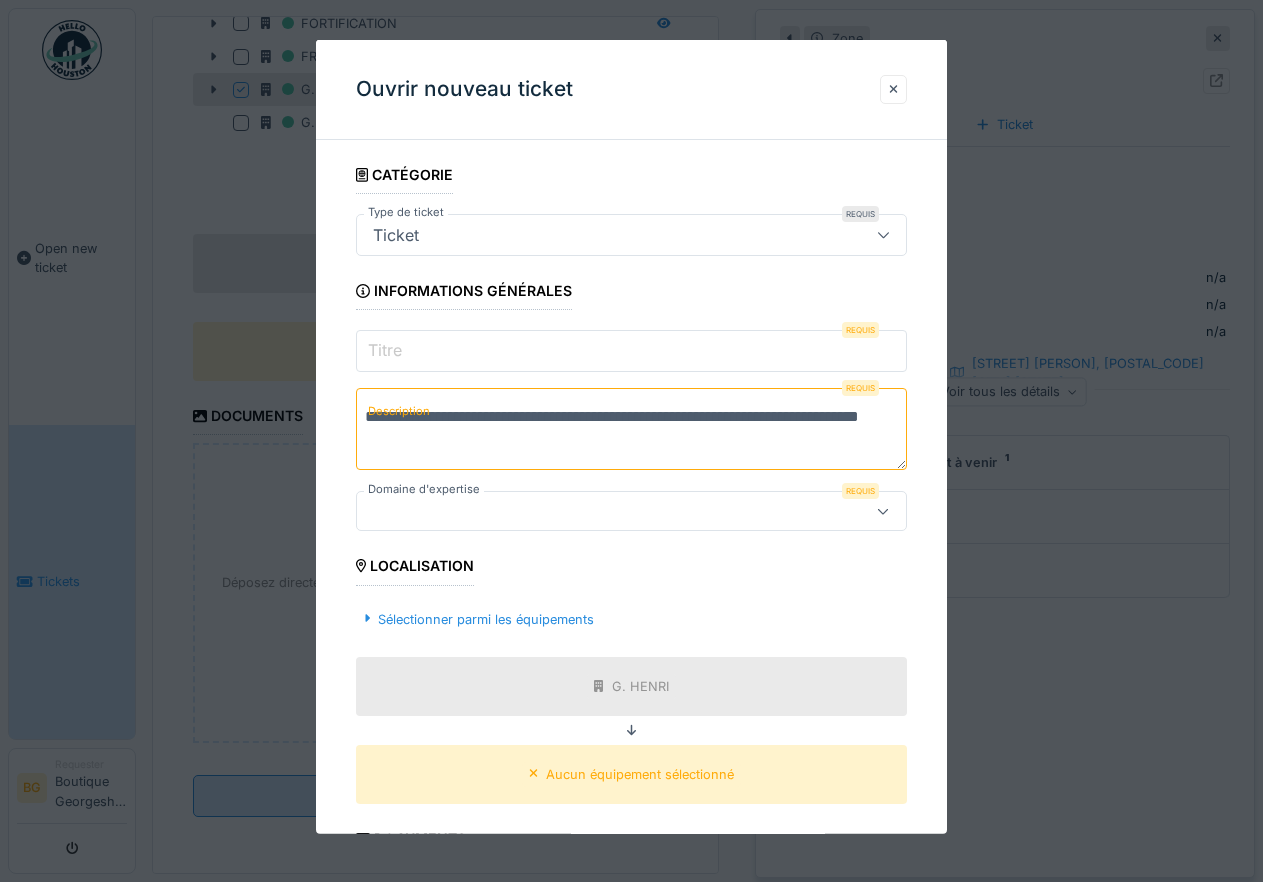 click on "Titre" at bounding box center [632, 351] 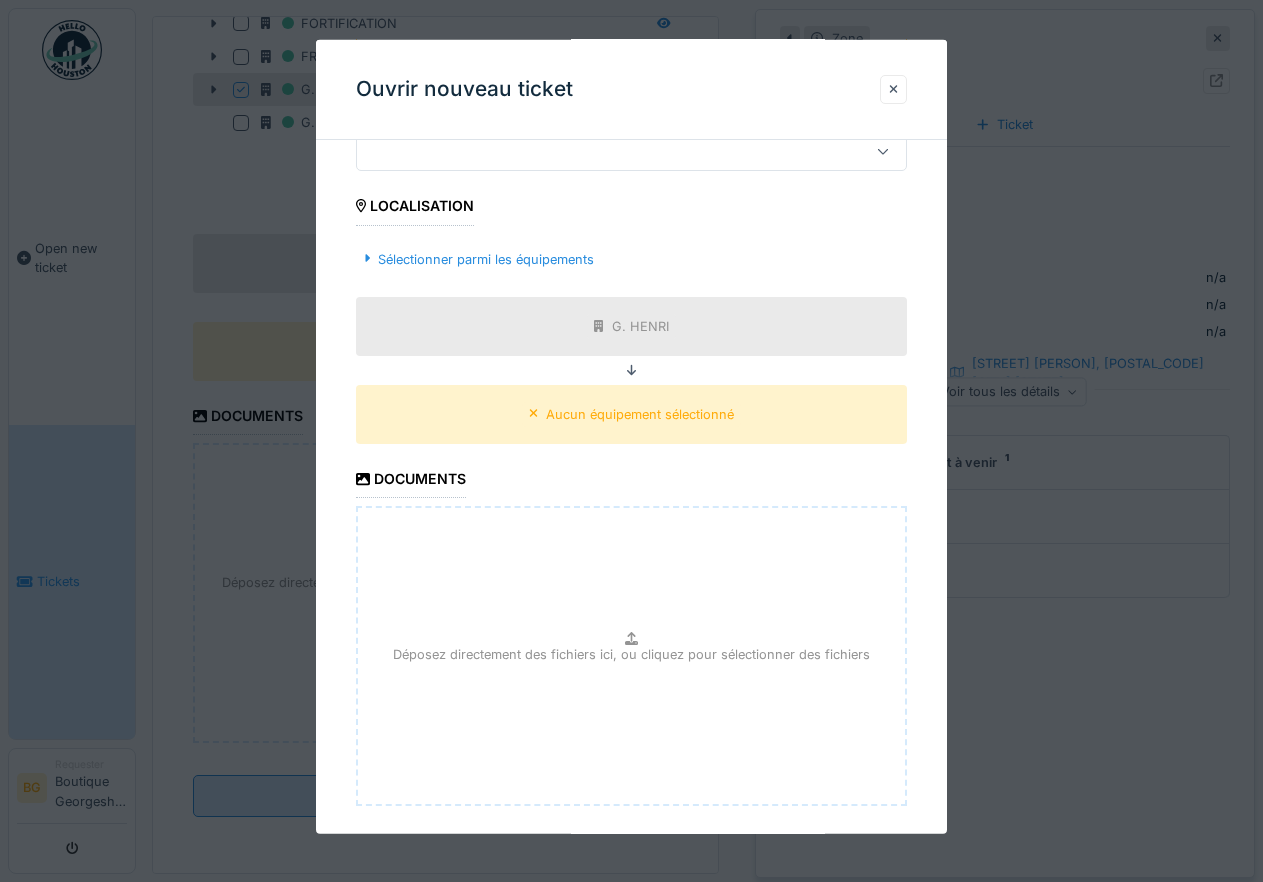 scroll, scrollTop: 459, scrollLeft: 0, axis: vertical 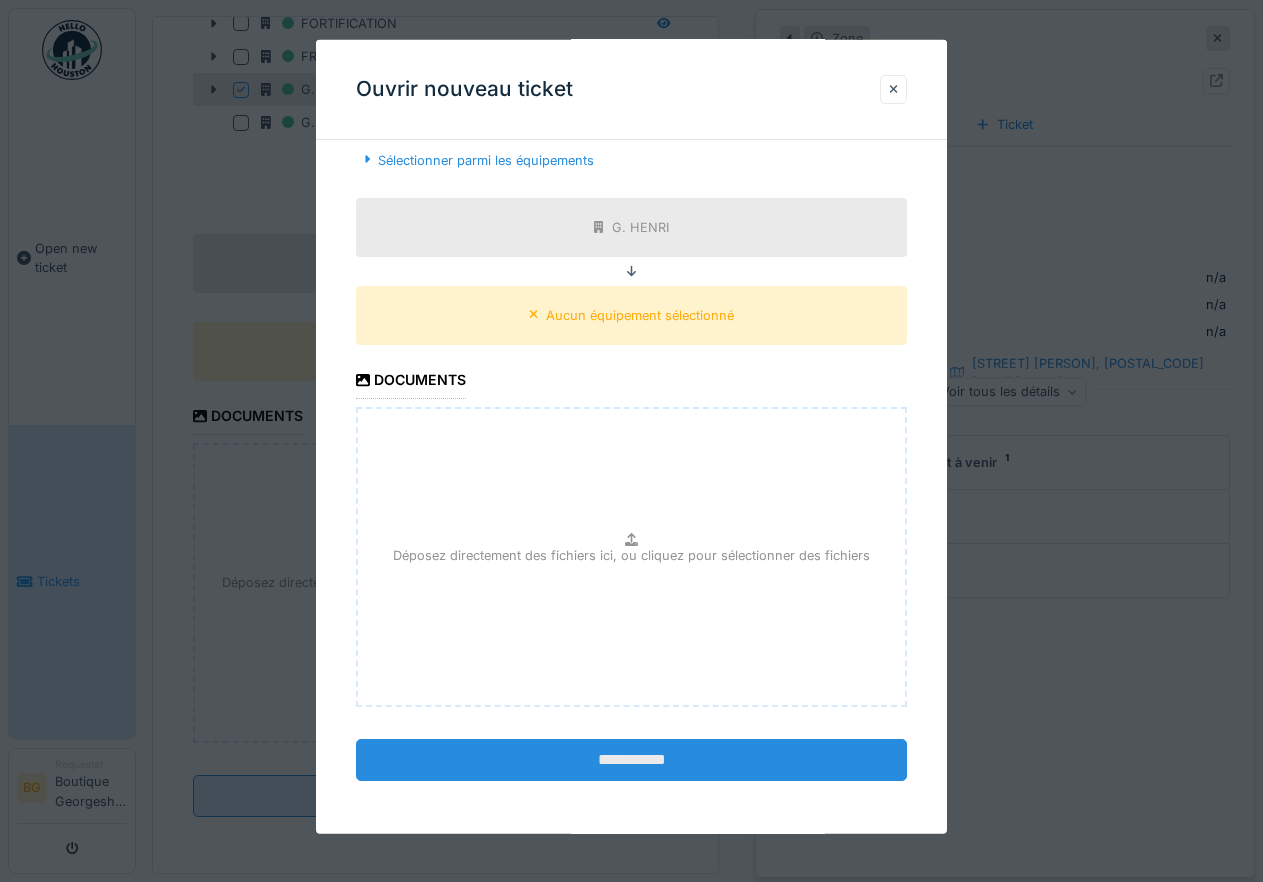type on "**********" 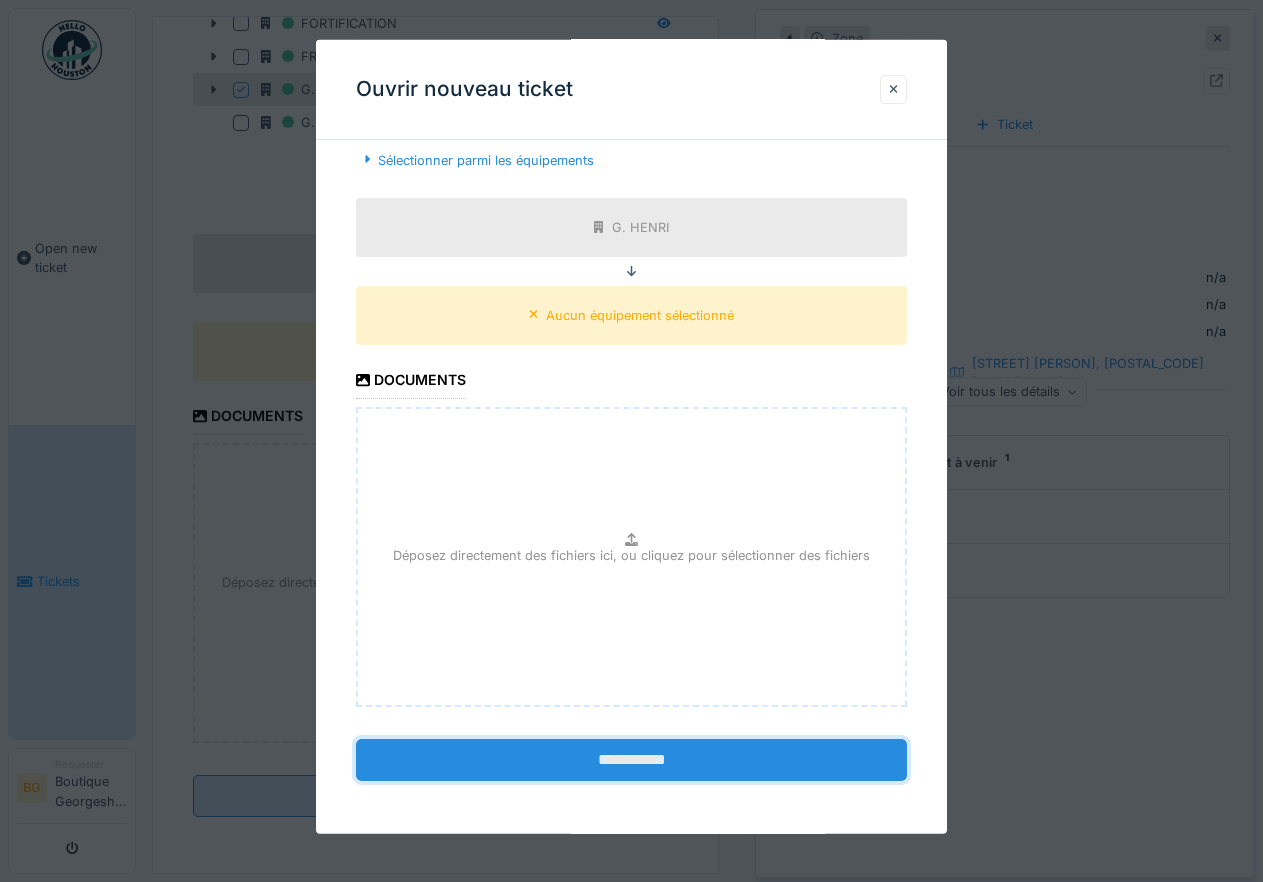 click on "**********" at bounding box center (632, 760) 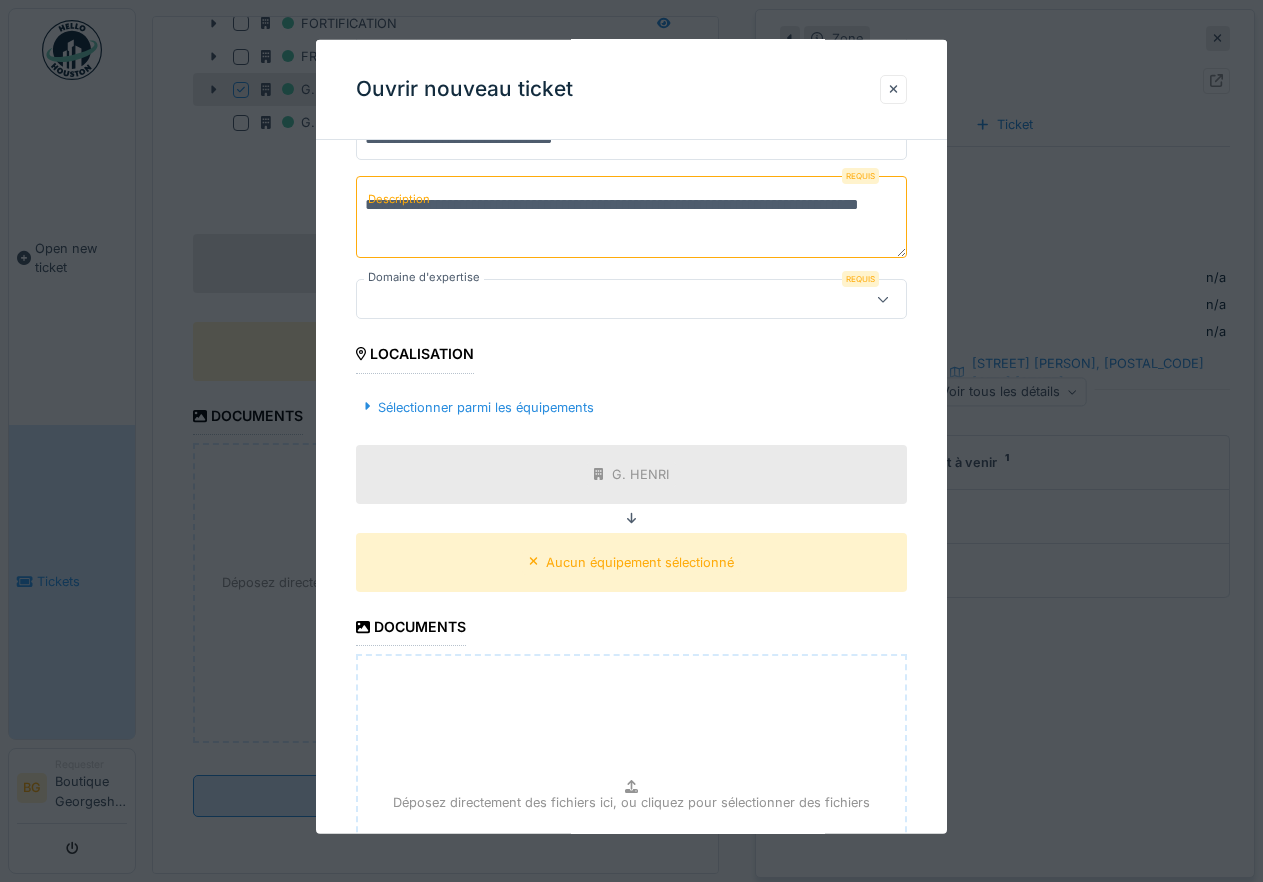 scroll, scrollTop: 99, scrollLeft: 0, axis: vertical 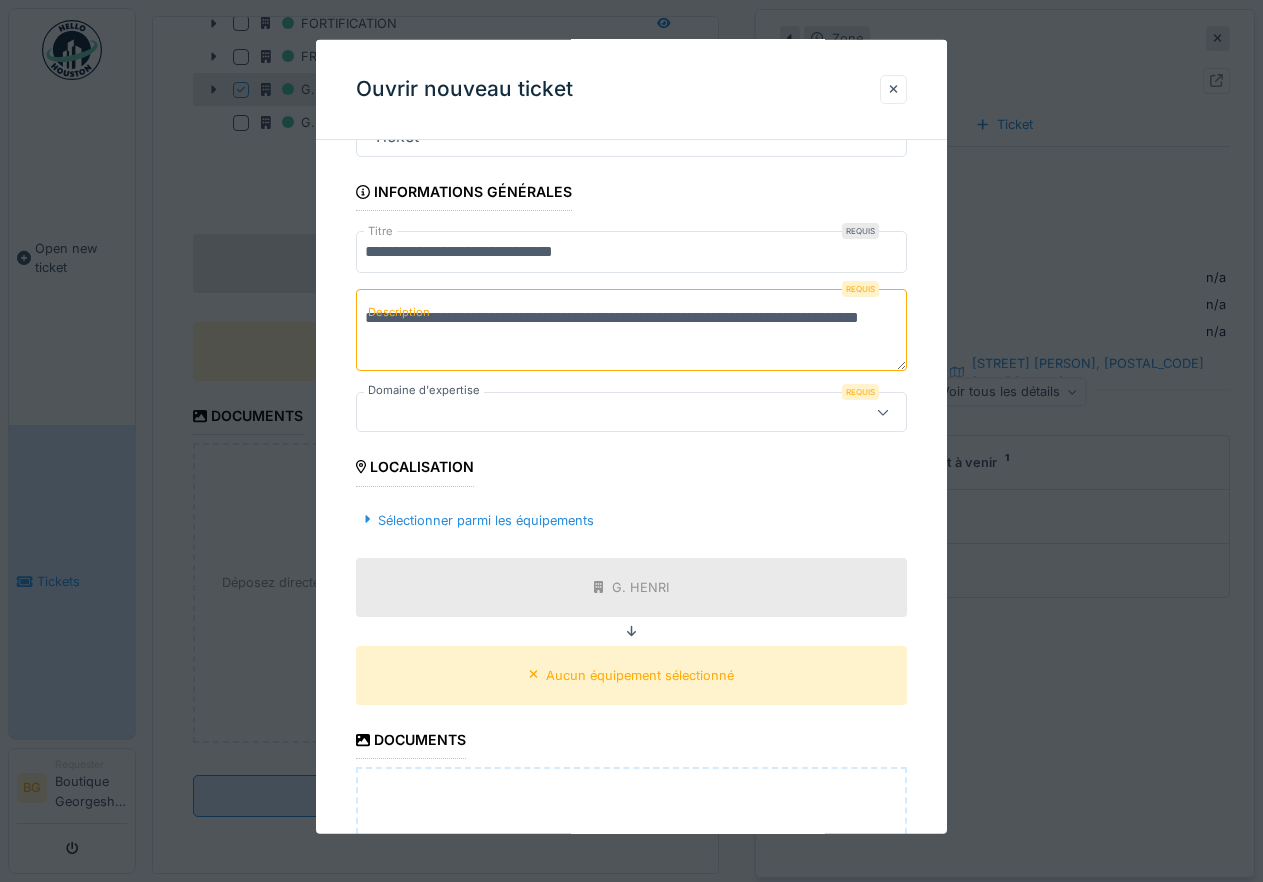 click on "**********" at bounding box center (632, 330) 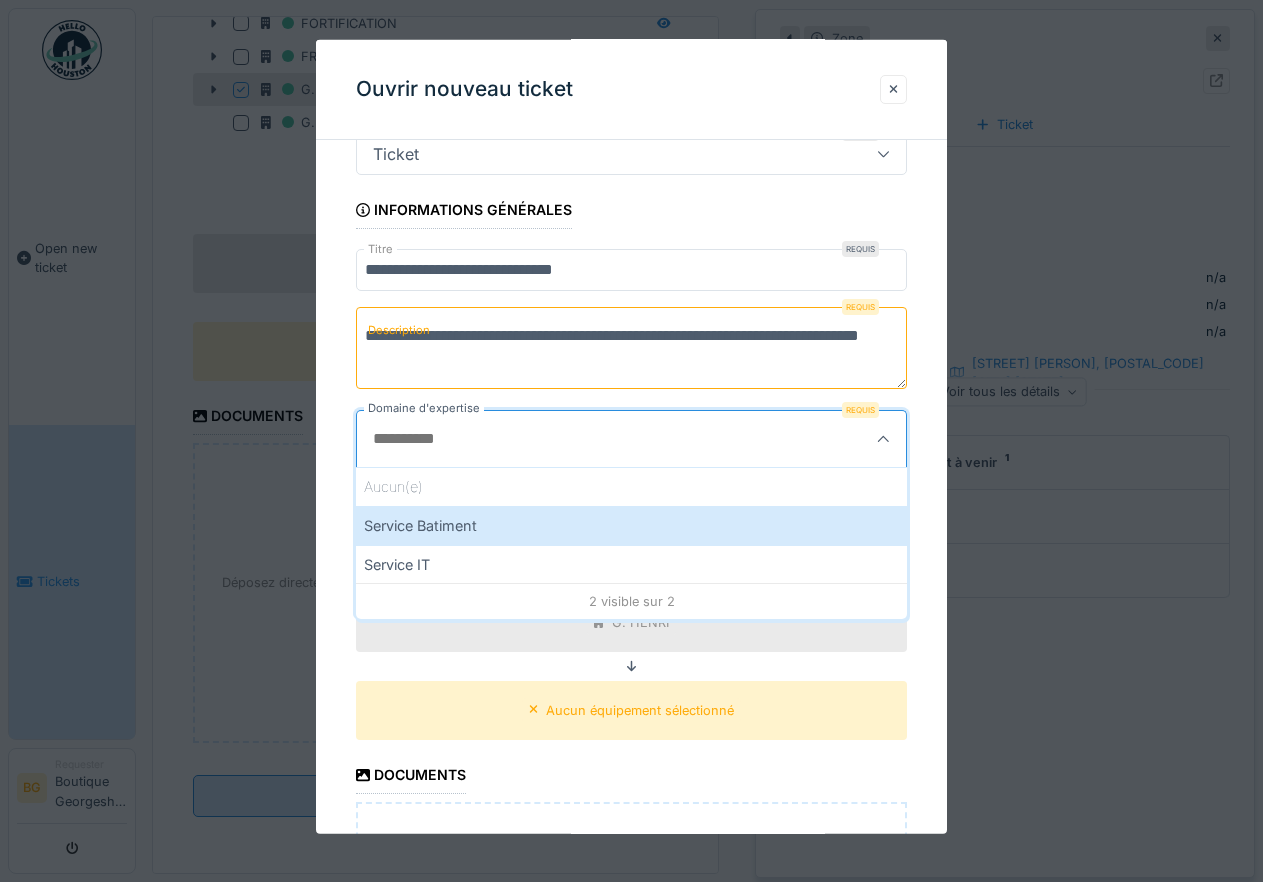 scroll, scrollTop: 80, scrollLeft: 0, axis: vertical 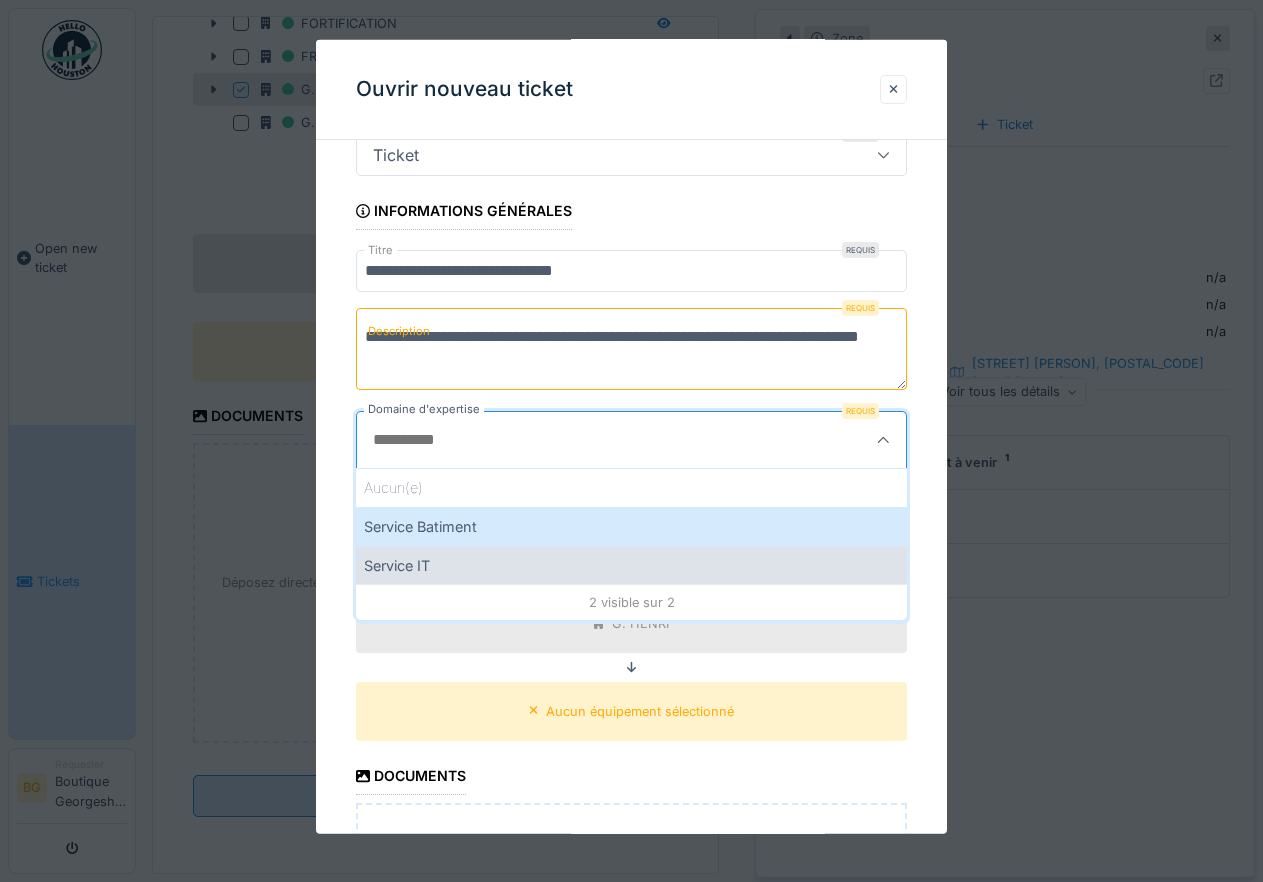 click on "Service IT" at bounding box center (632, 564) 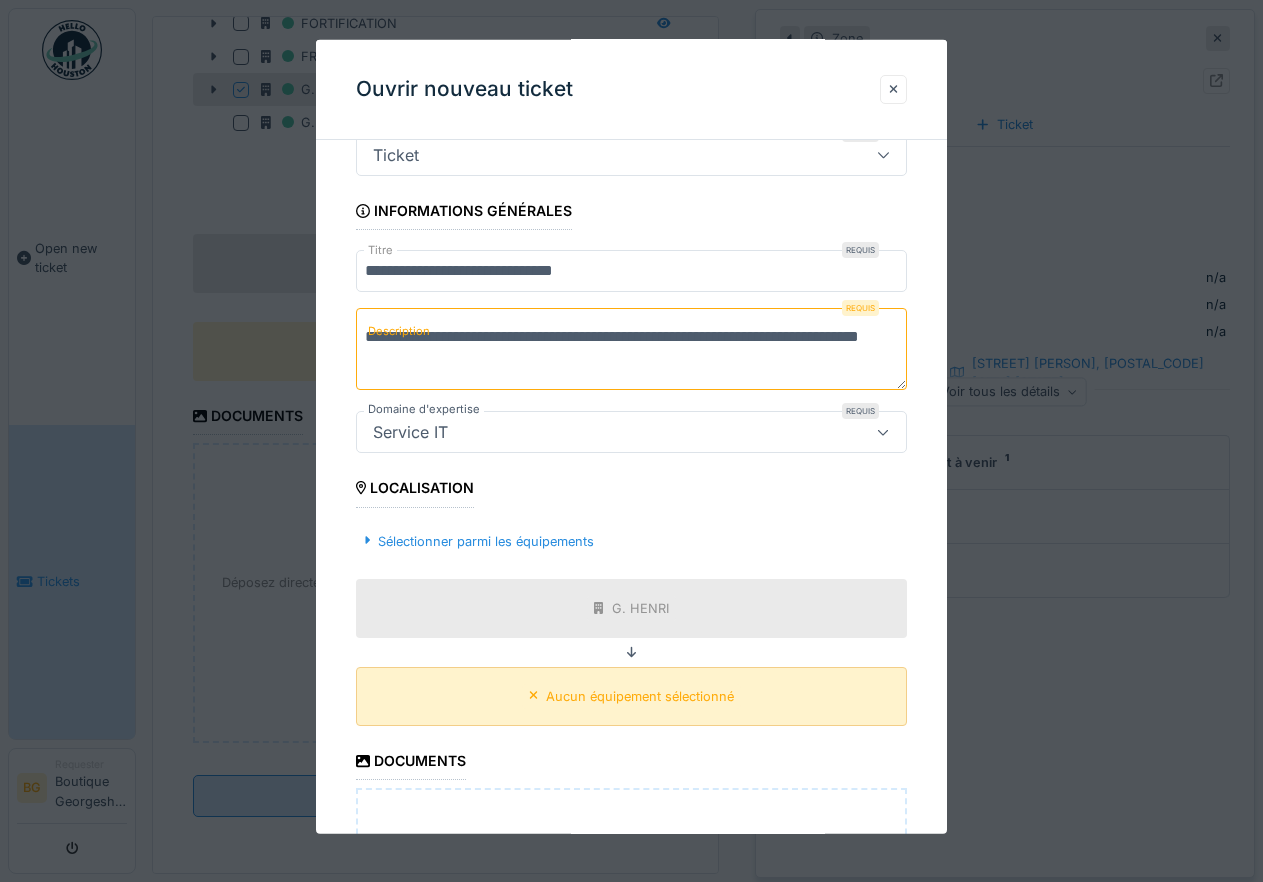 scroll, scrollTop: 461, scrollLeft: 0, axis: vertical 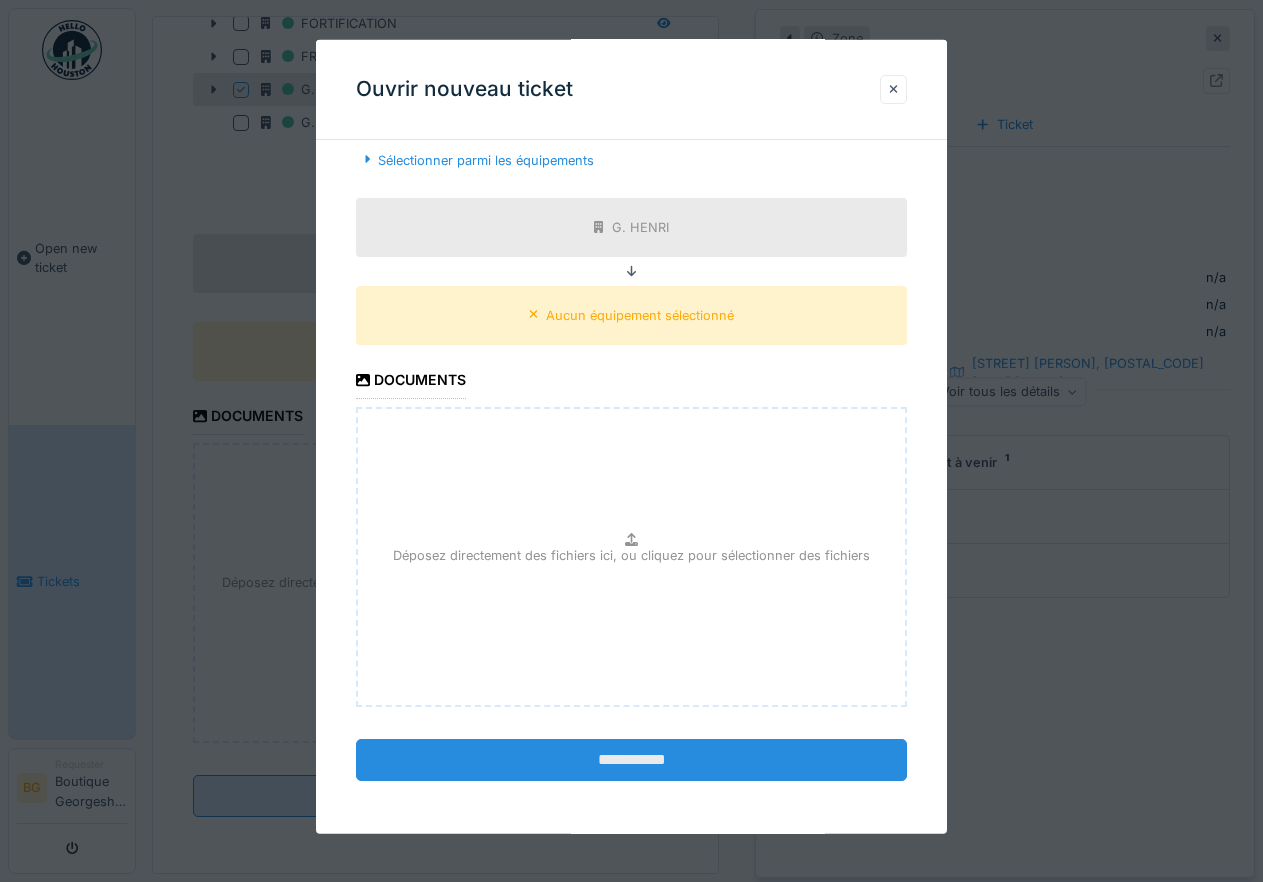 click on "**********" at bounding box center (632, 760) 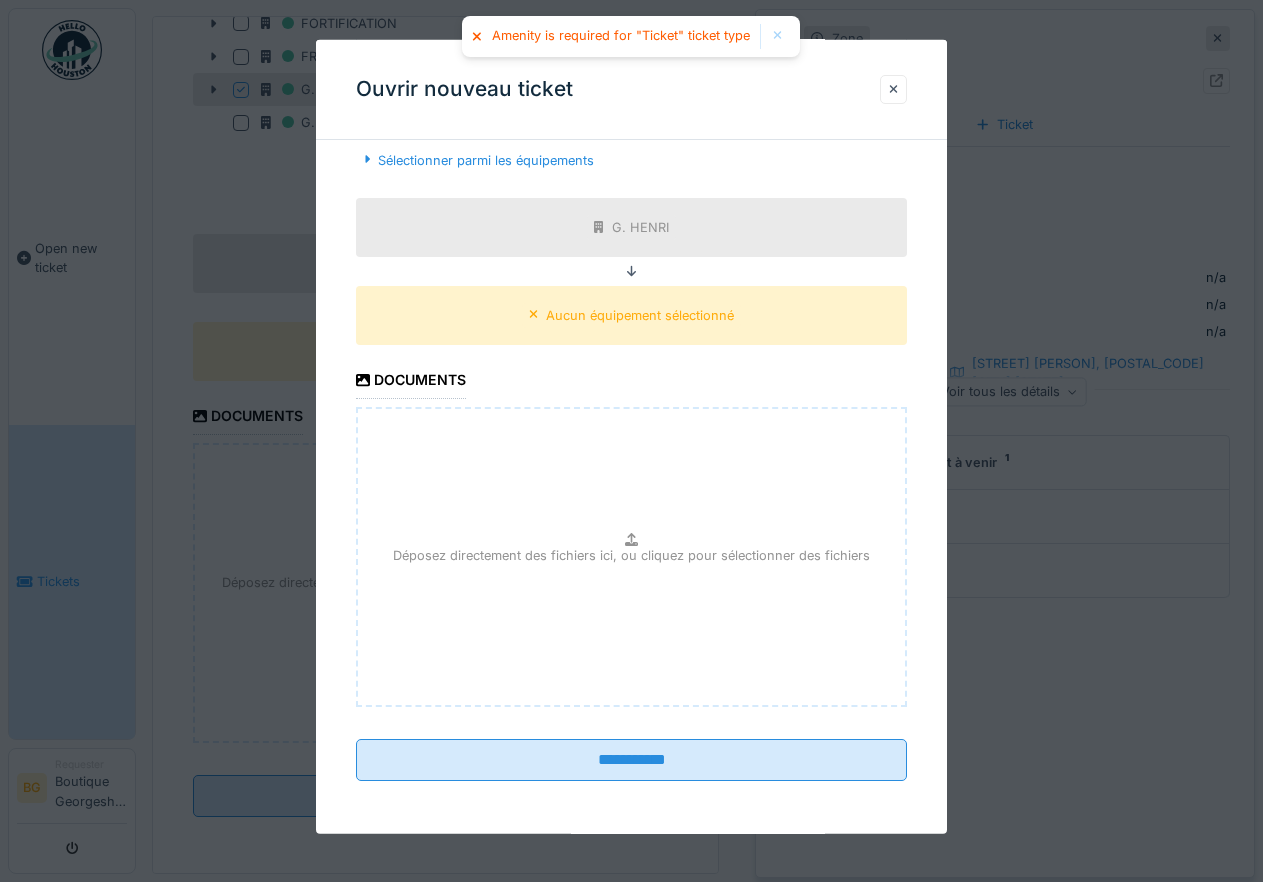 click on "Amenity is required for "Ticket" ticket type" at bounding box center [621, 36] 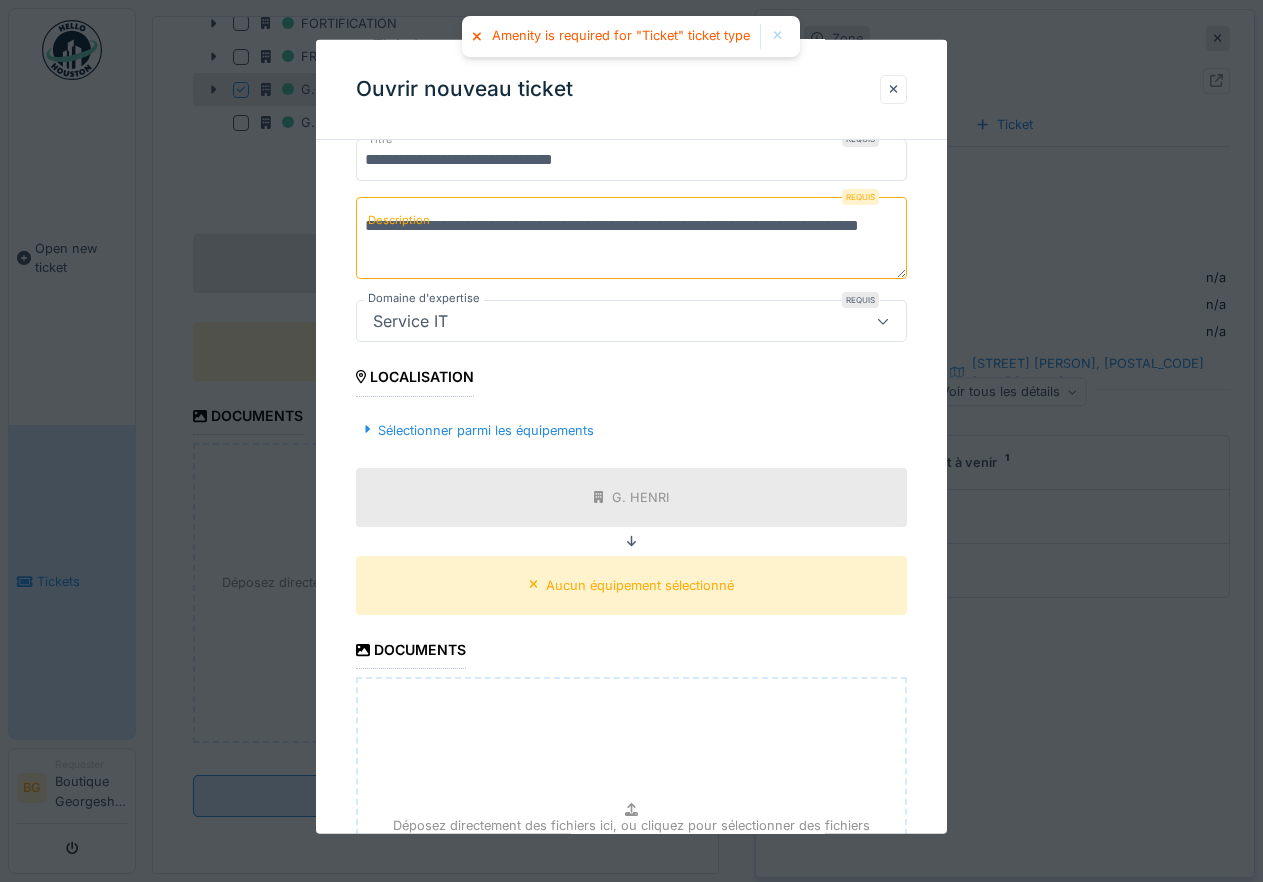 scroll, scrollTop: 0, scrollLeft: 0, axis: both 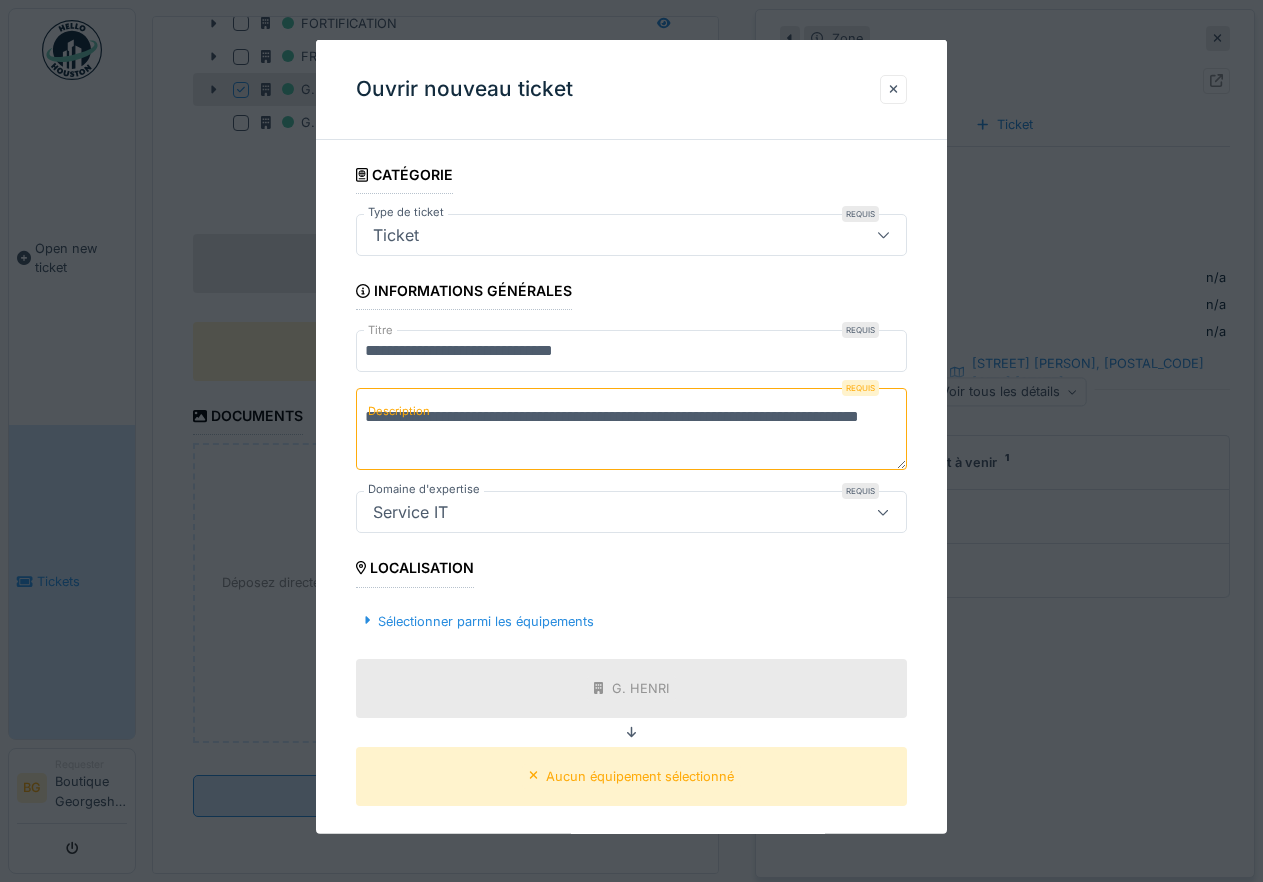 drag, startPoint x: 695, startPoint y: 447, endPoint x: 318, endPoint y: 414, distance: 378.44153 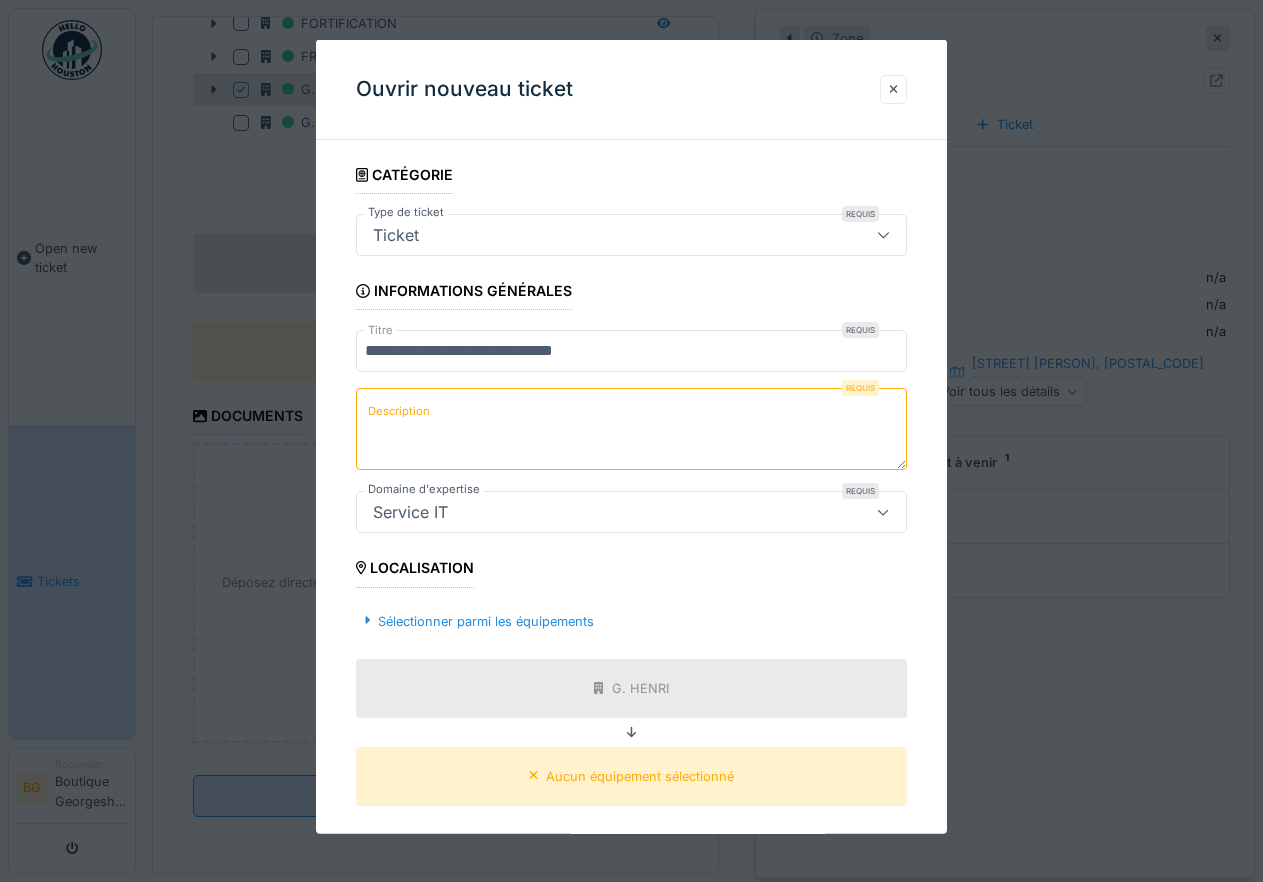 click on "Requis" at bounding box center [860, 388] 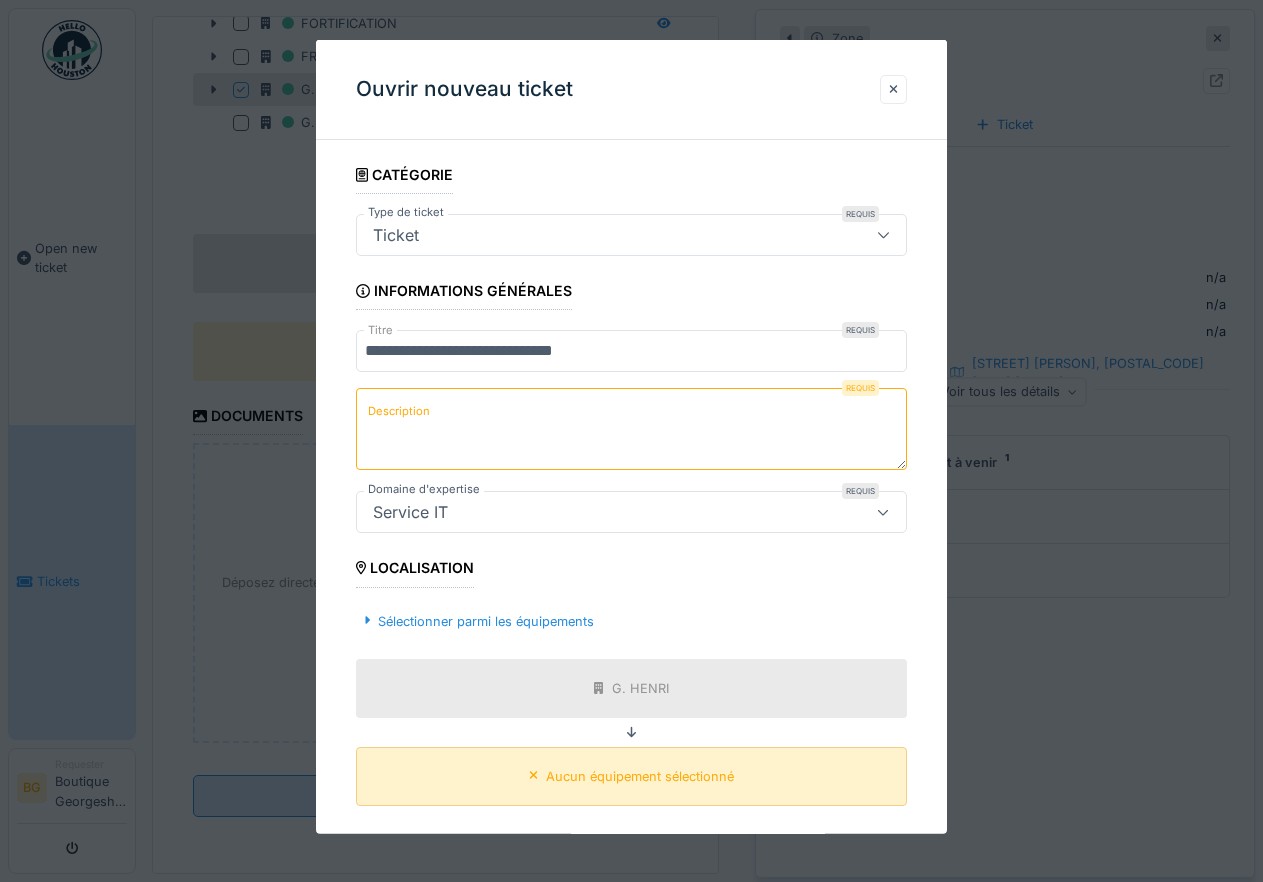 click on "Aucun équipement sélectionné" at bounding box center [640, 775] 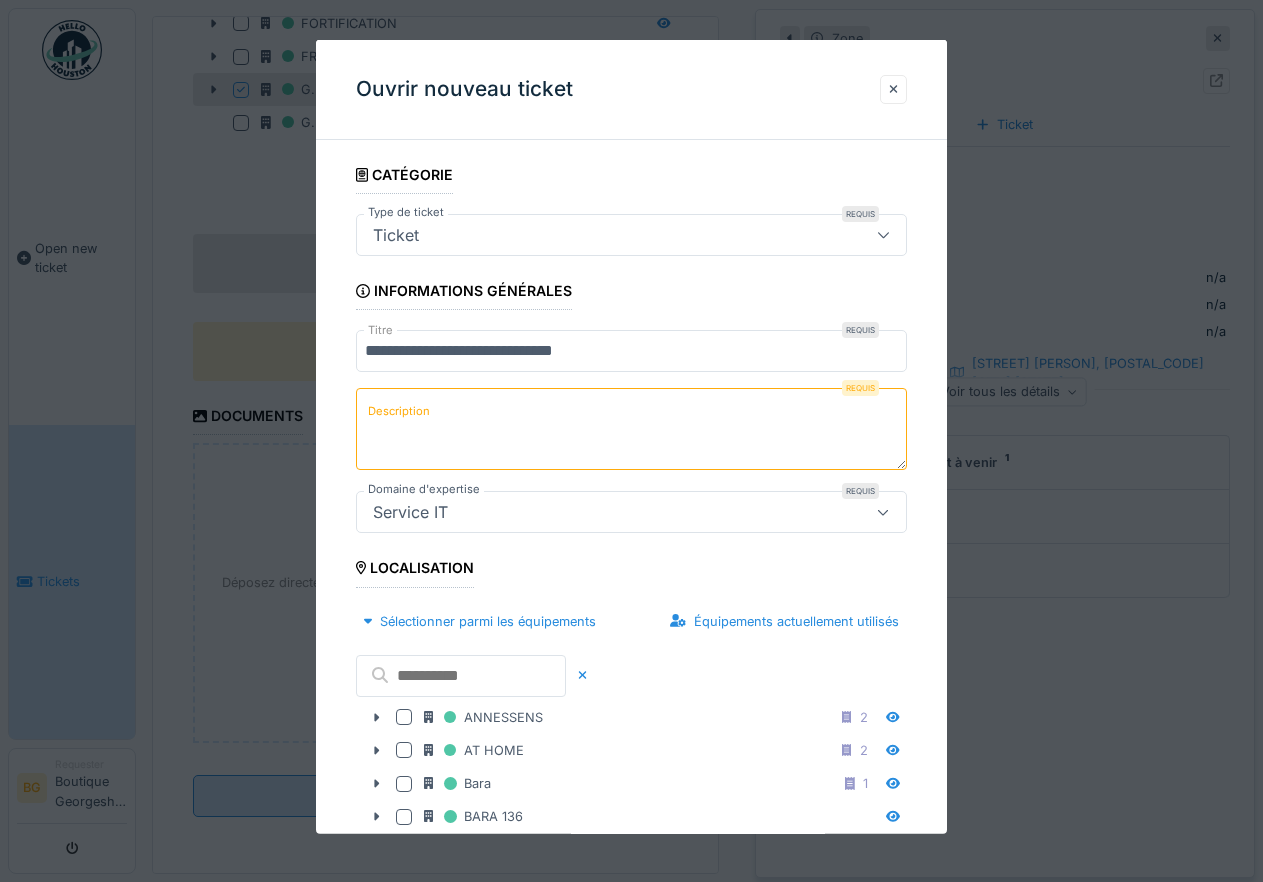click on "Description" at bounding box center (632, 429) 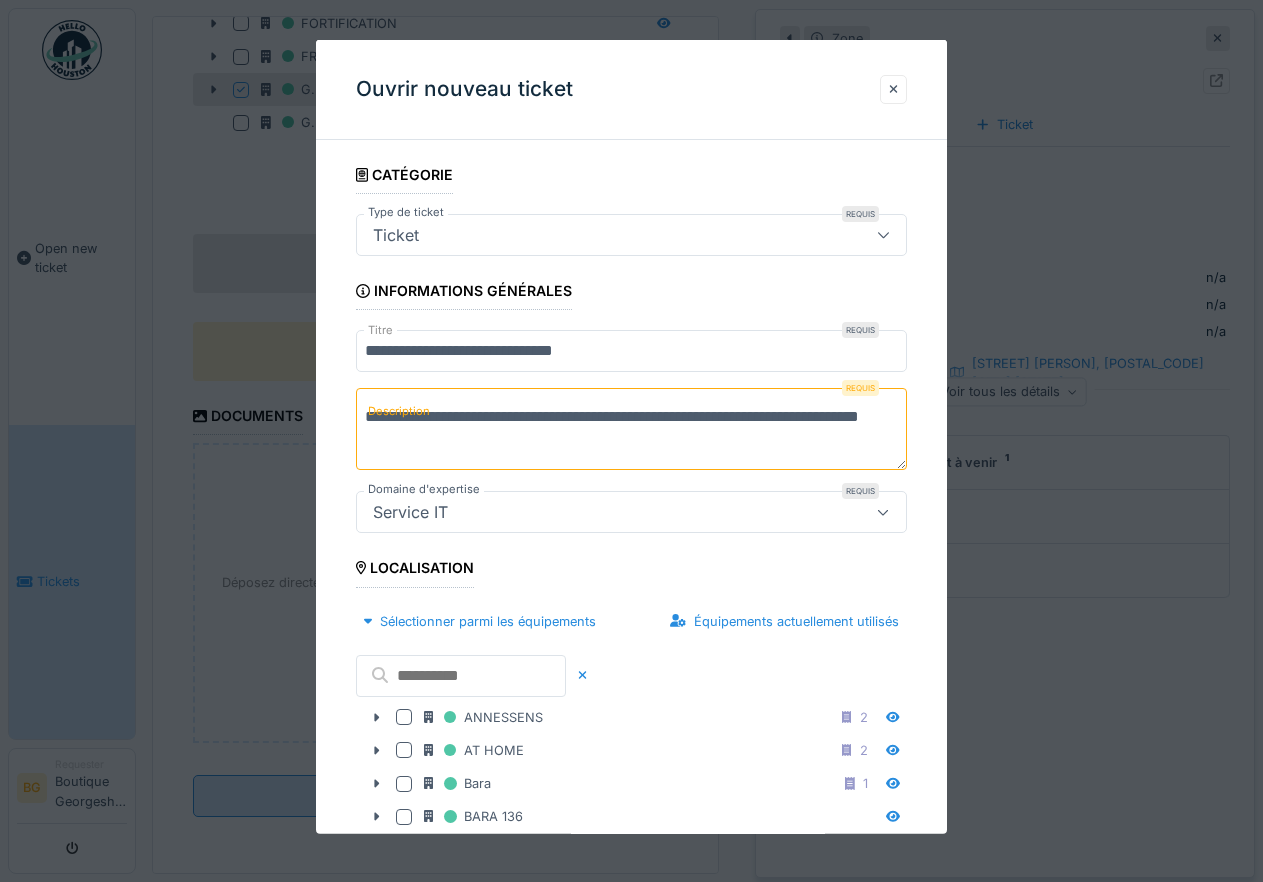 type on "**********" 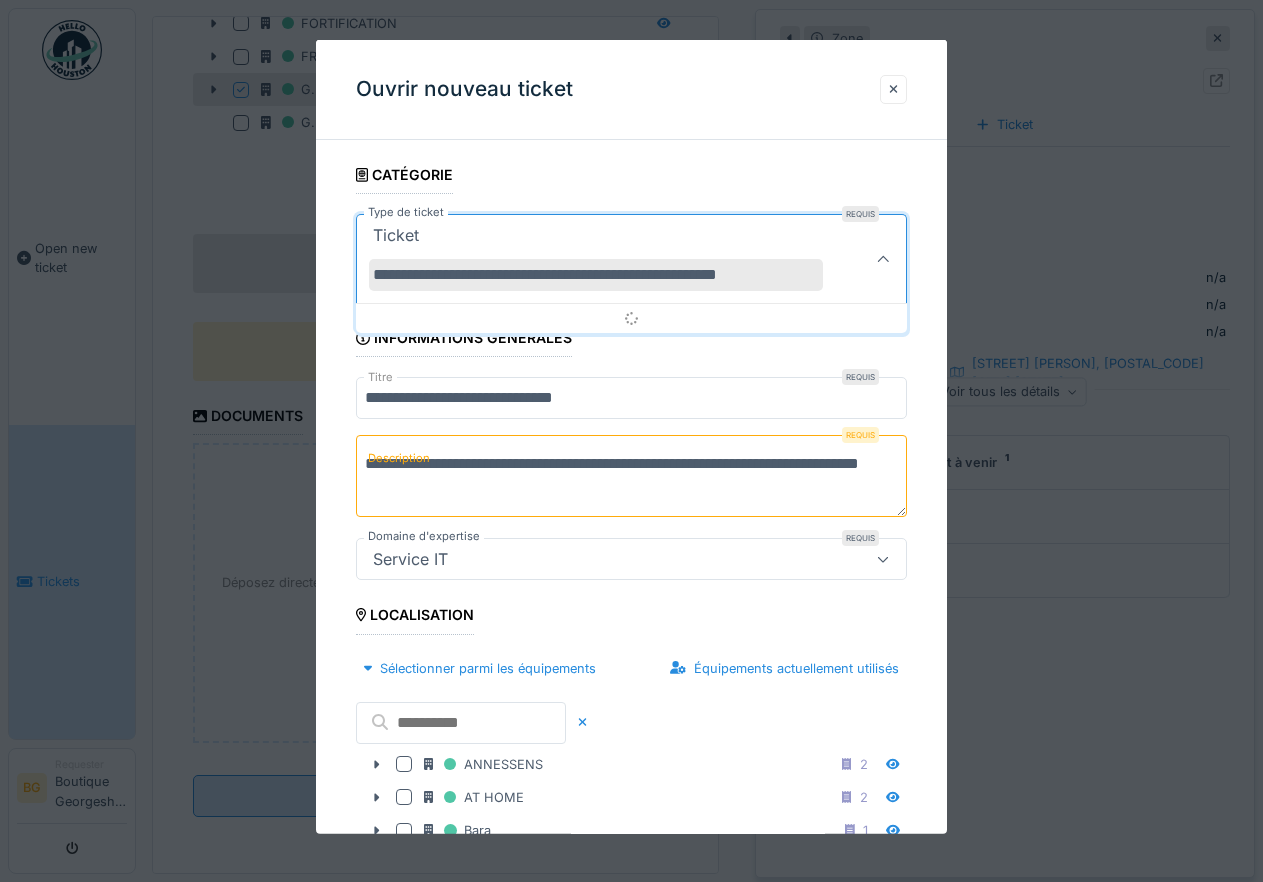 scroll, scrollTop: 0, scrollLeft: 0, axis: both 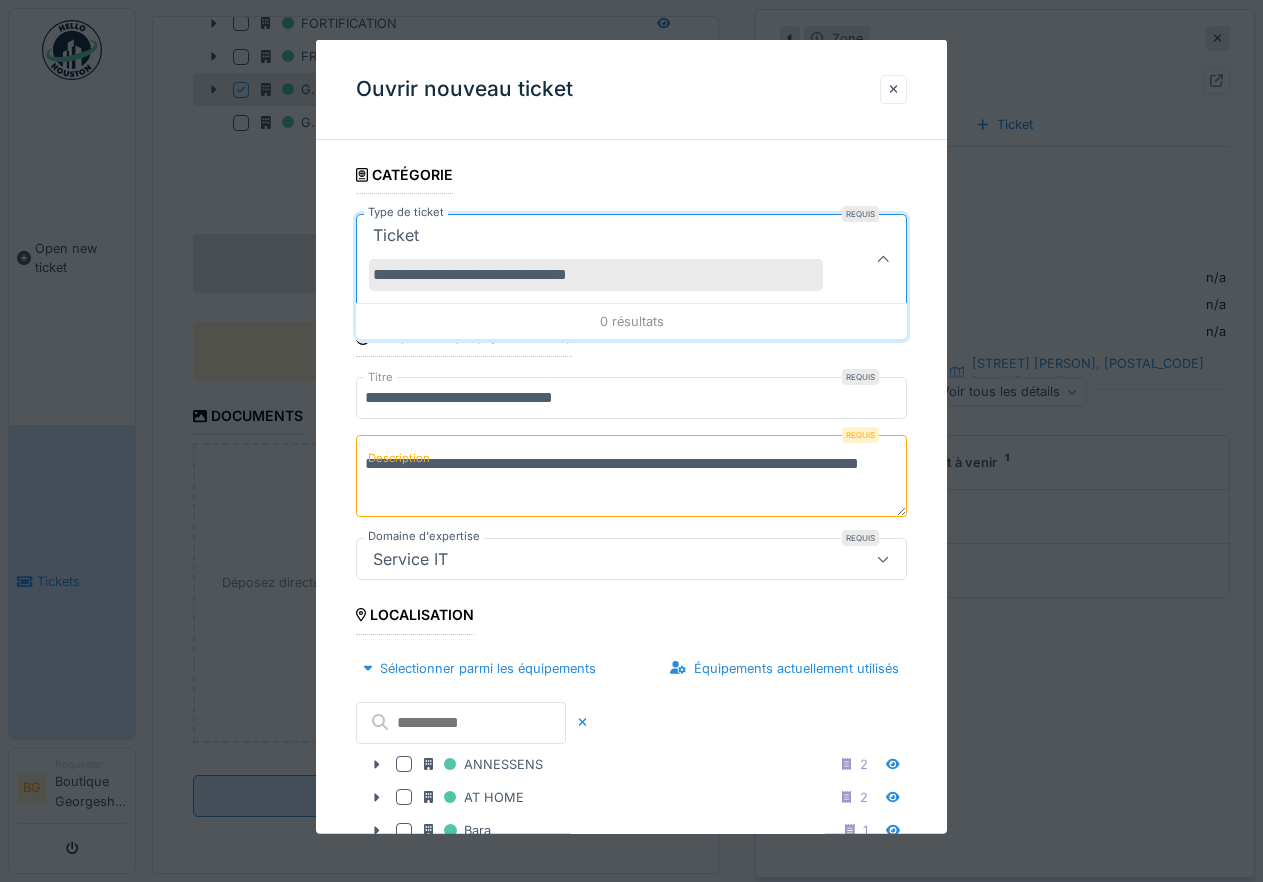 type on "**********" 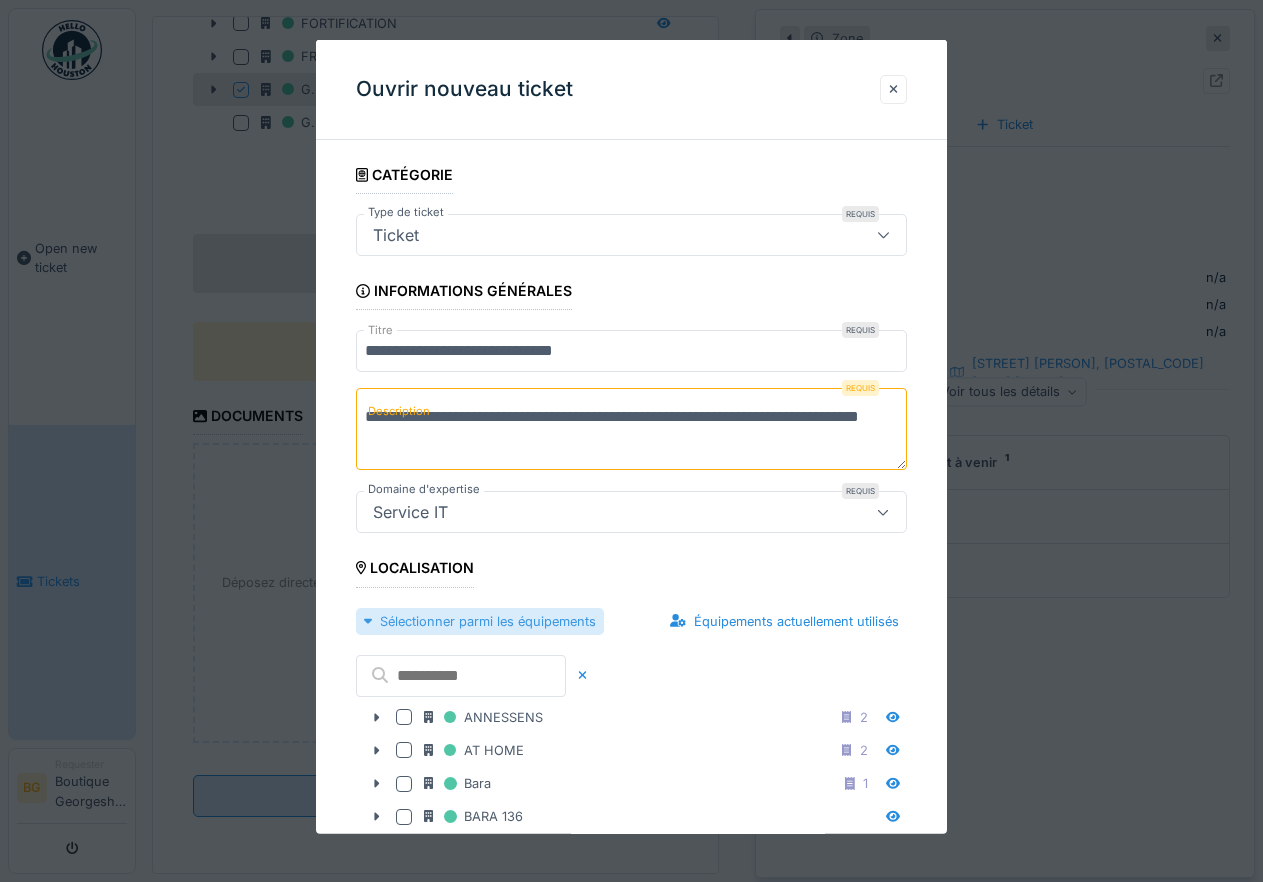 click on "Sélectionner parmi les équipements" at bounding box center [480, 620] 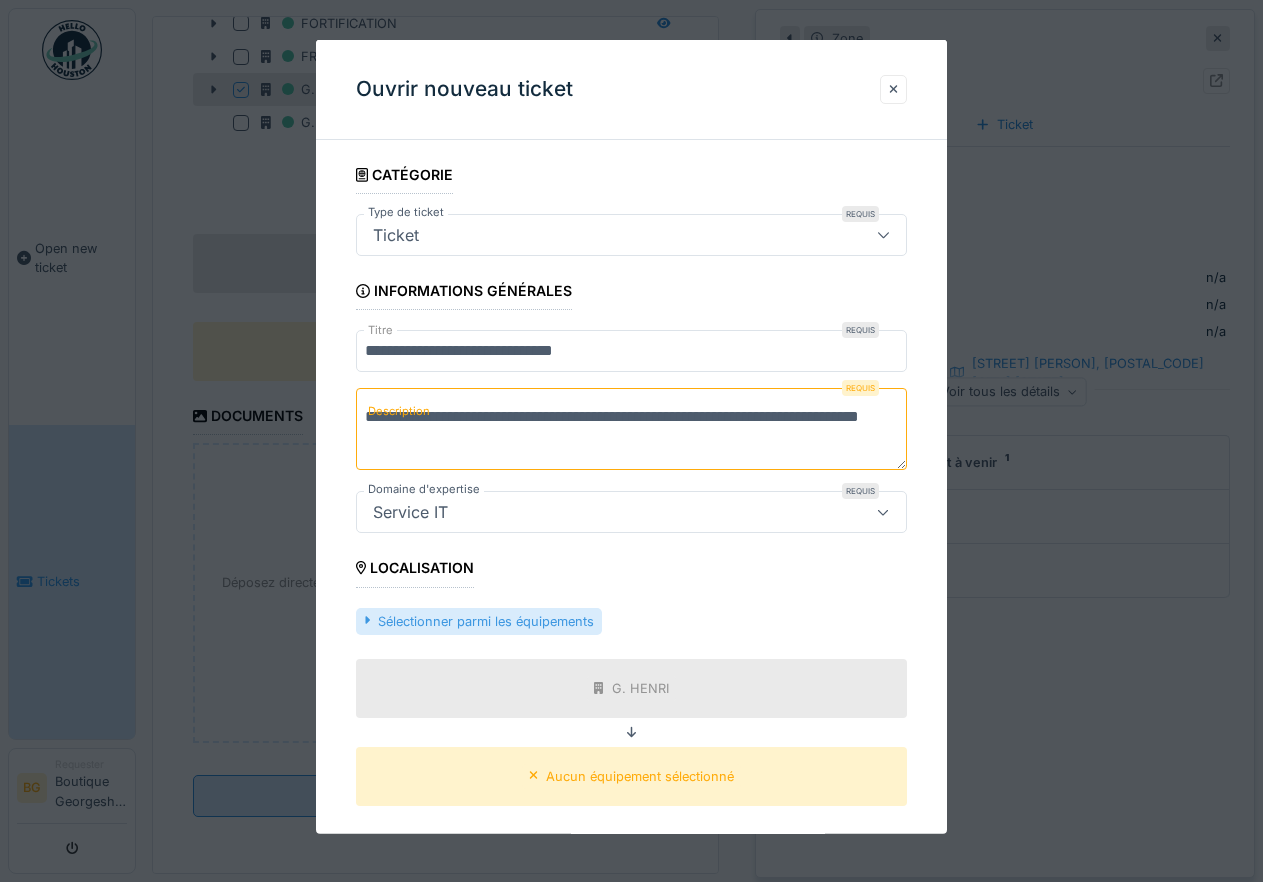 click on "Sélectionner parmi les équipements" at bounding box center [479, 620] 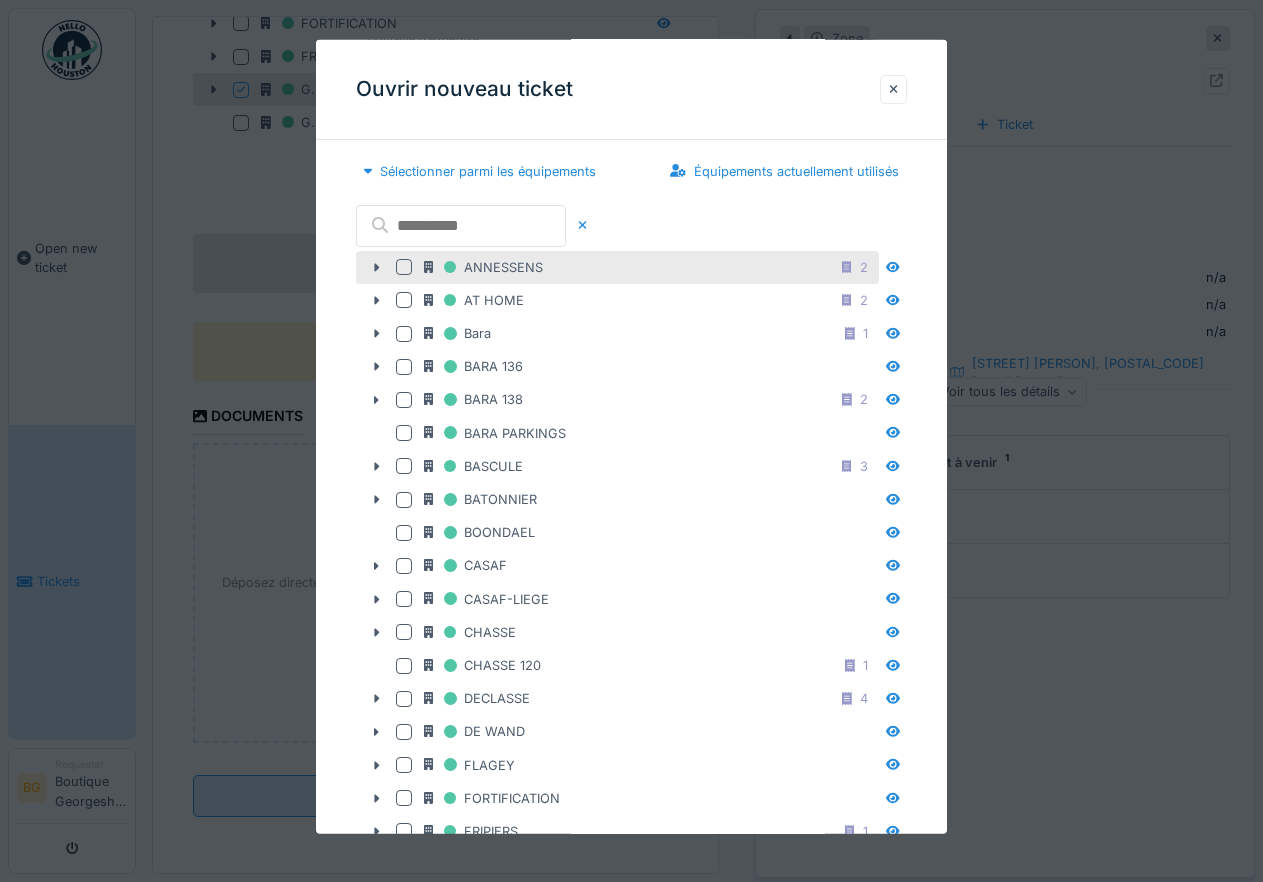 scroll, scrollTop: 810, scrollLeft: 0, axis: vertical 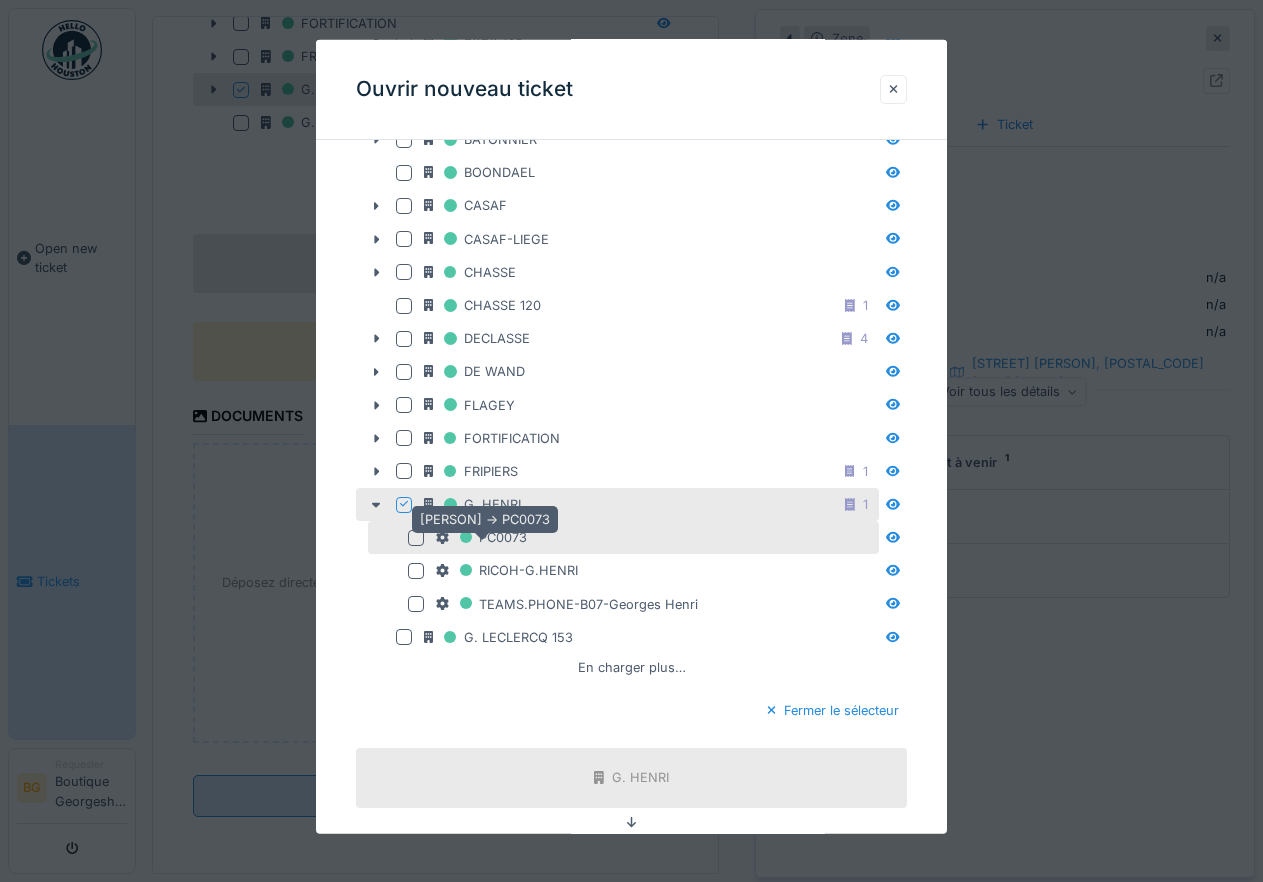 click on "PC0073" at bounding box center (482, 537) 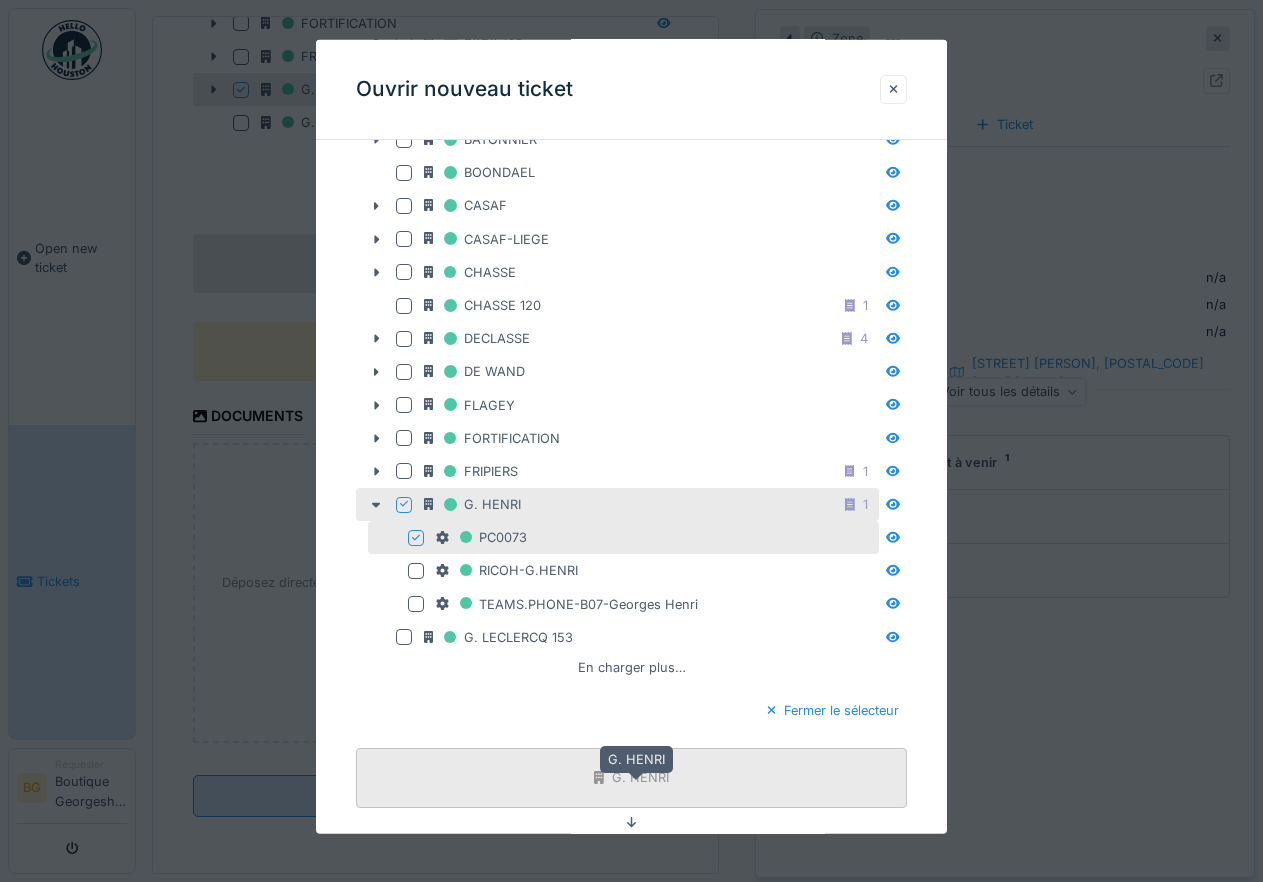 click on "G. HENRI" at bounding box center [640, 777] 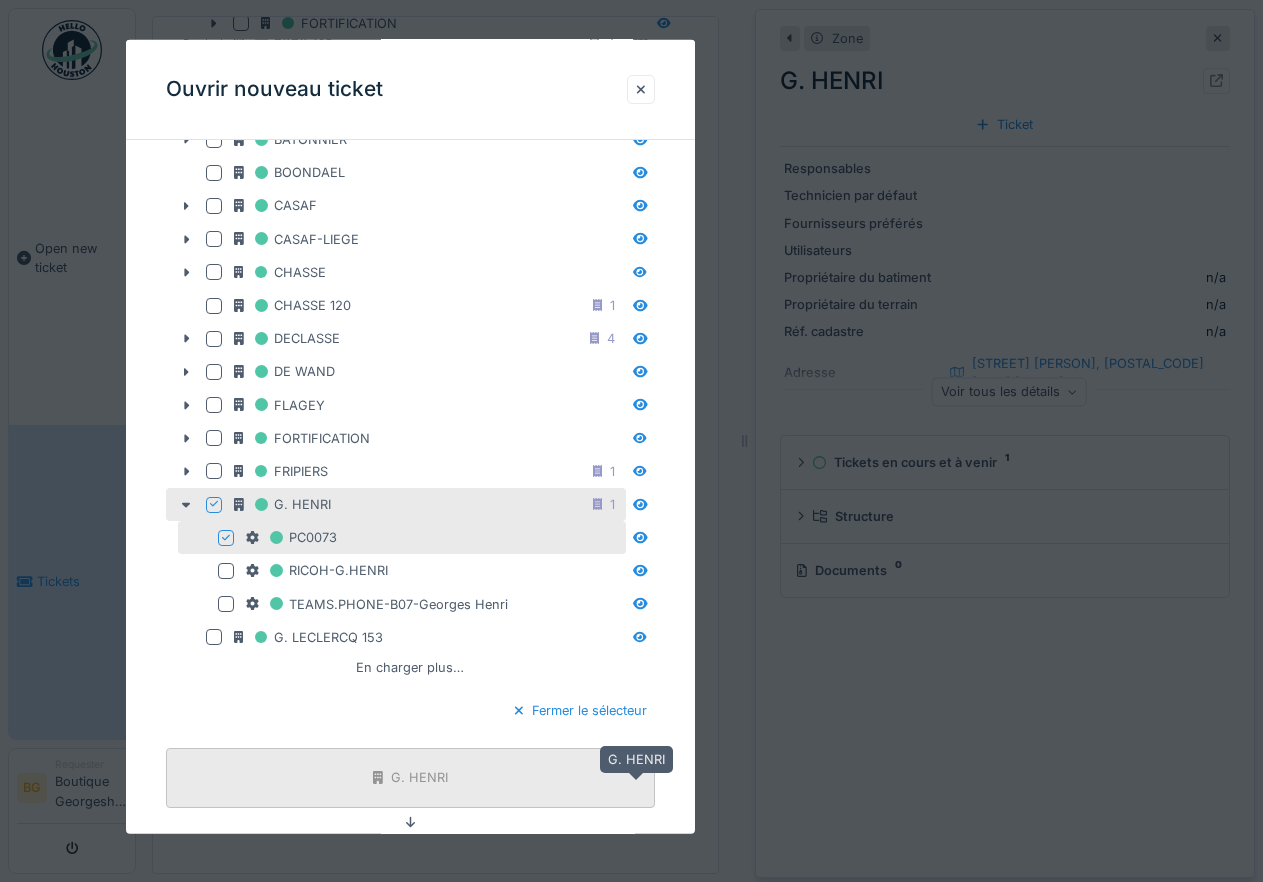 scroll, scrollTop: 837, scrollLeft: 0, axis: vertical 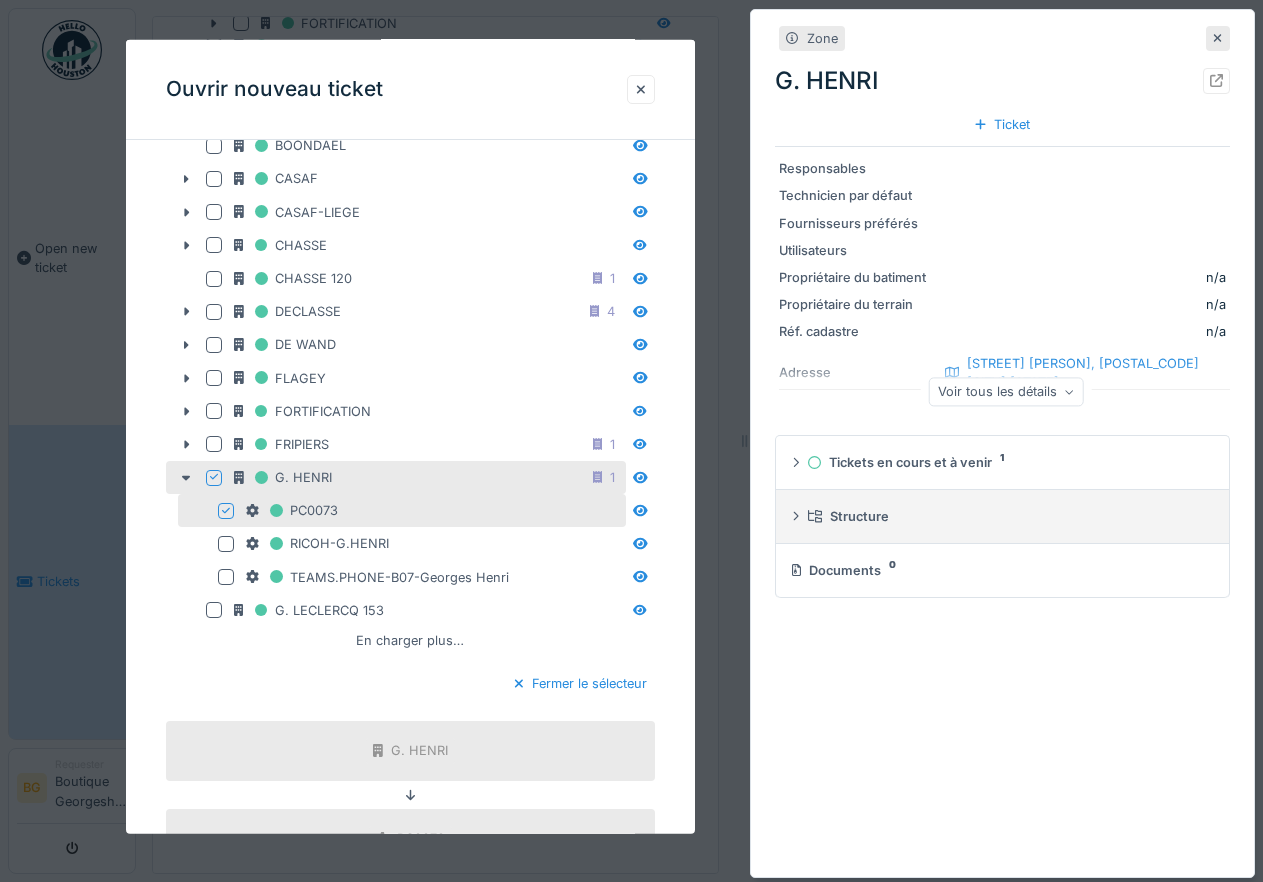 click on "Structure" at bounding box center [1006, 516] 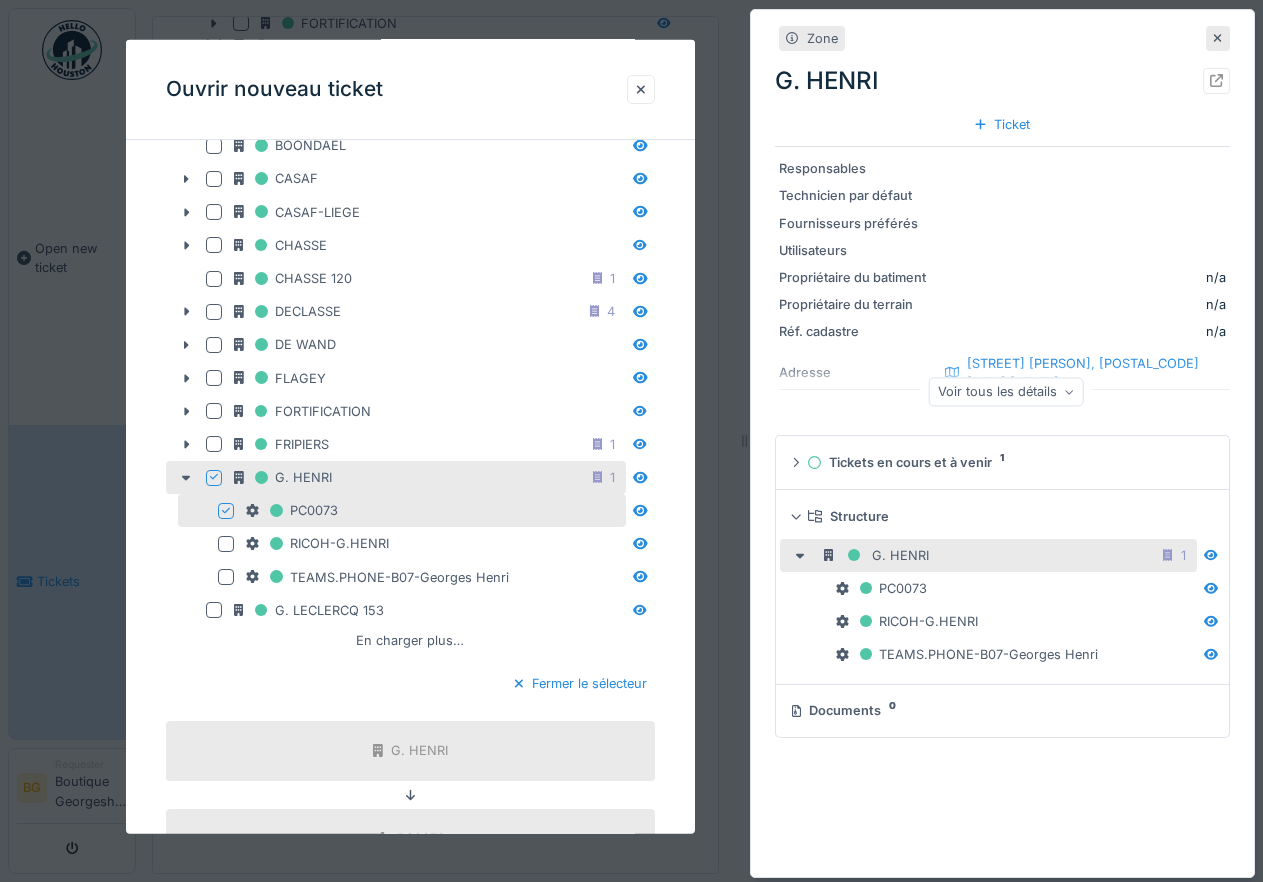 click on "Documents 0" at bounding box center [1002, 711] 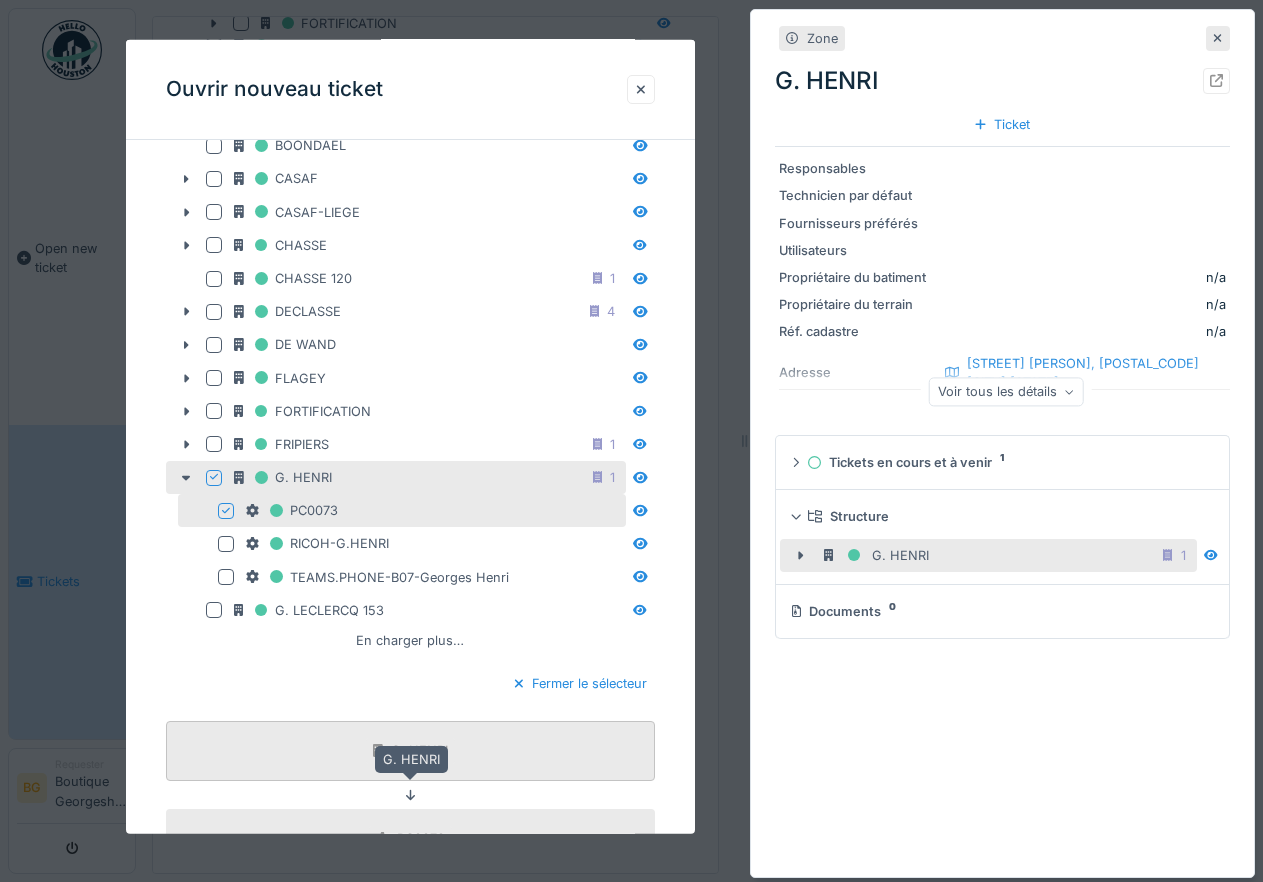 click on "G. HENRI" at bounding box center (419, 750) 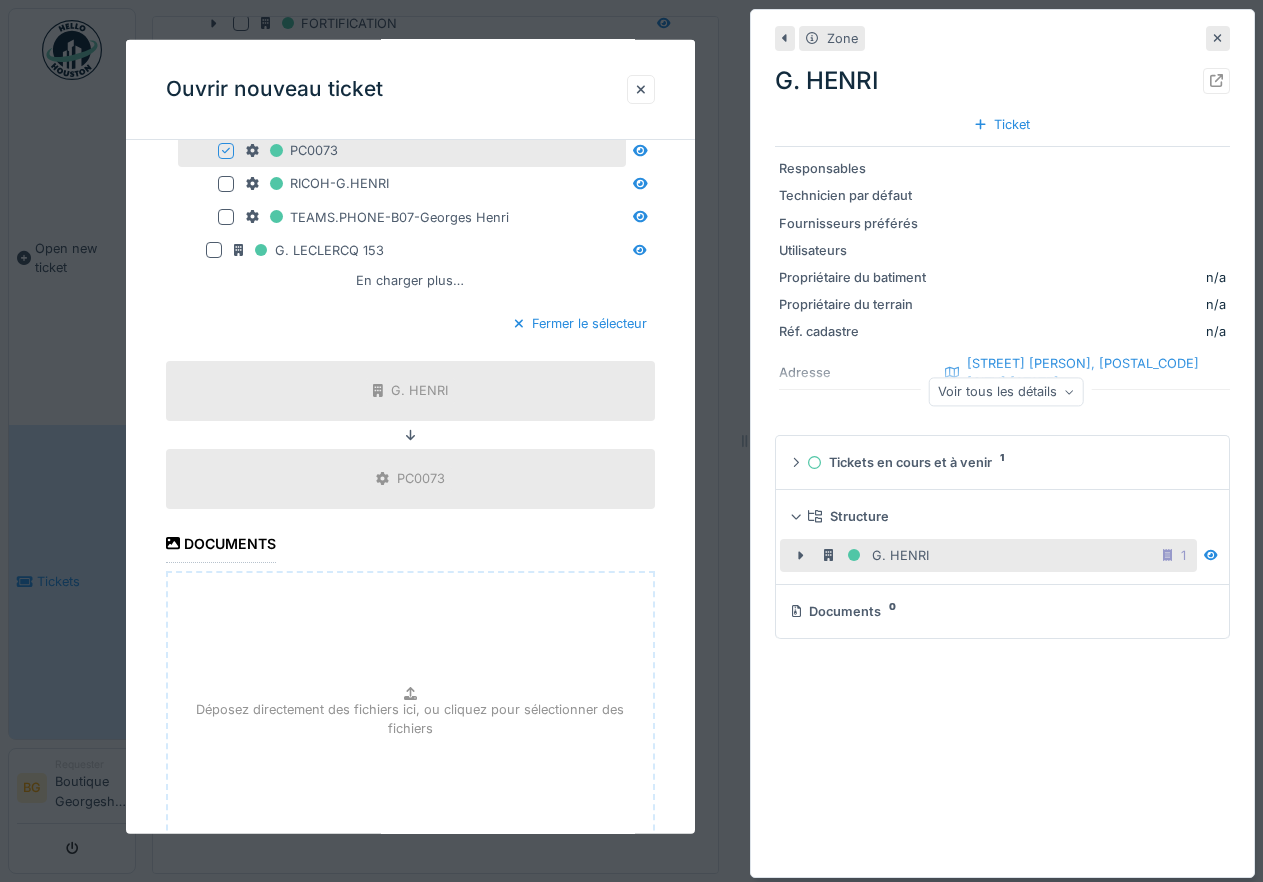 scroll, scrollTop: 1388, scrollLeft: 0, axis: vertical 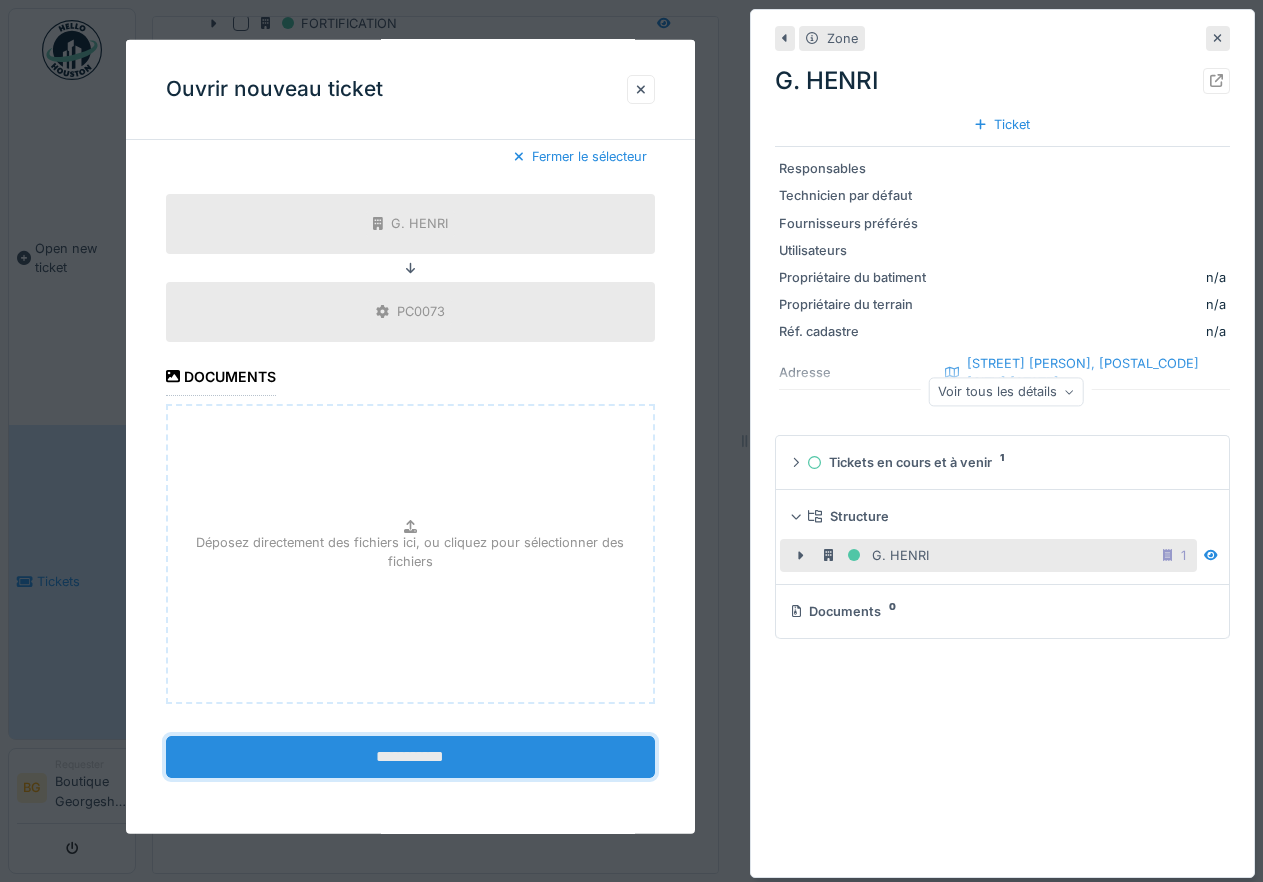 click on "**********" at bounding box center (410, 756) 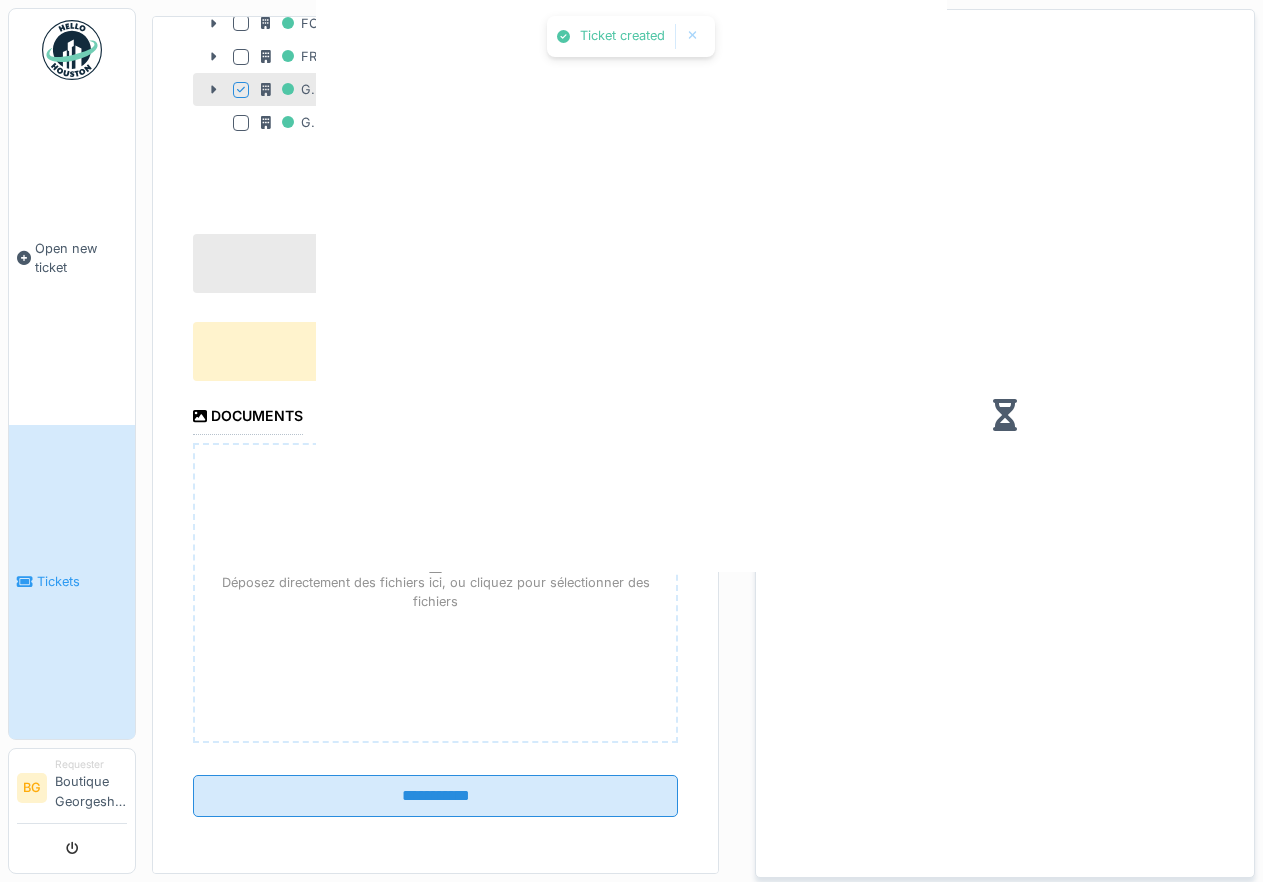 scroll, scrollTop: 0, scrollLeft: 0, axis: both 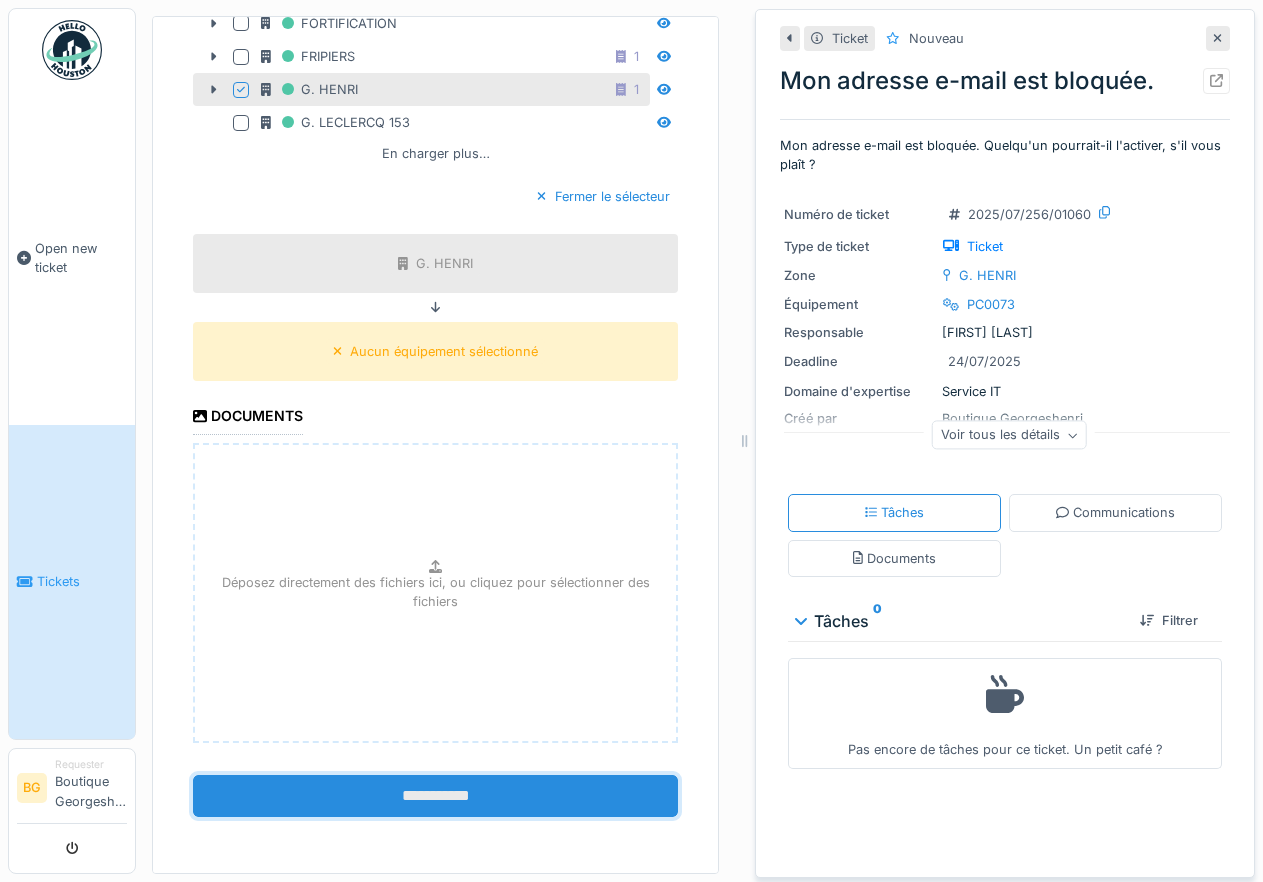 click on "**********" at bounding box center [435, 796] 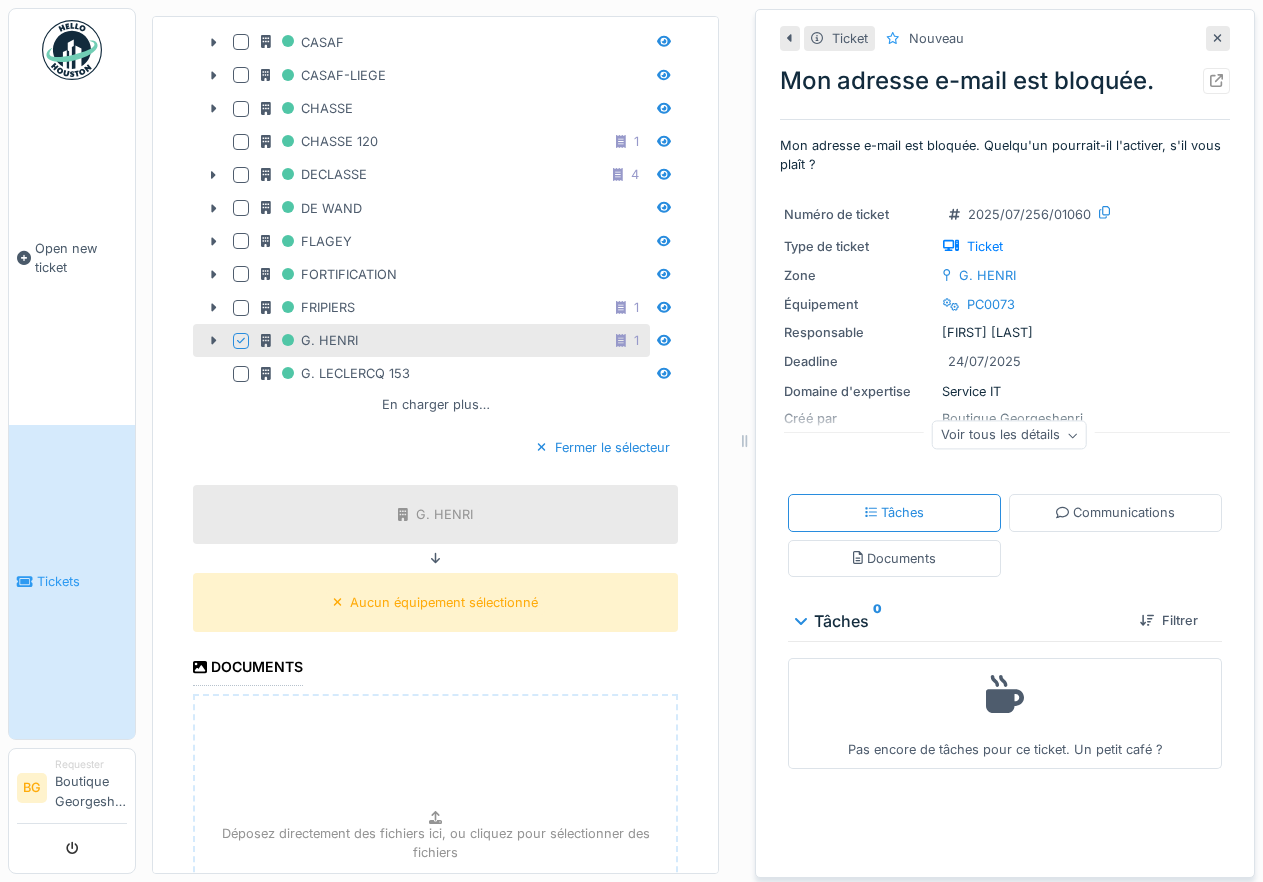 scroll, scrollTop: 1223, scrollLeft: 0, axis: vertical 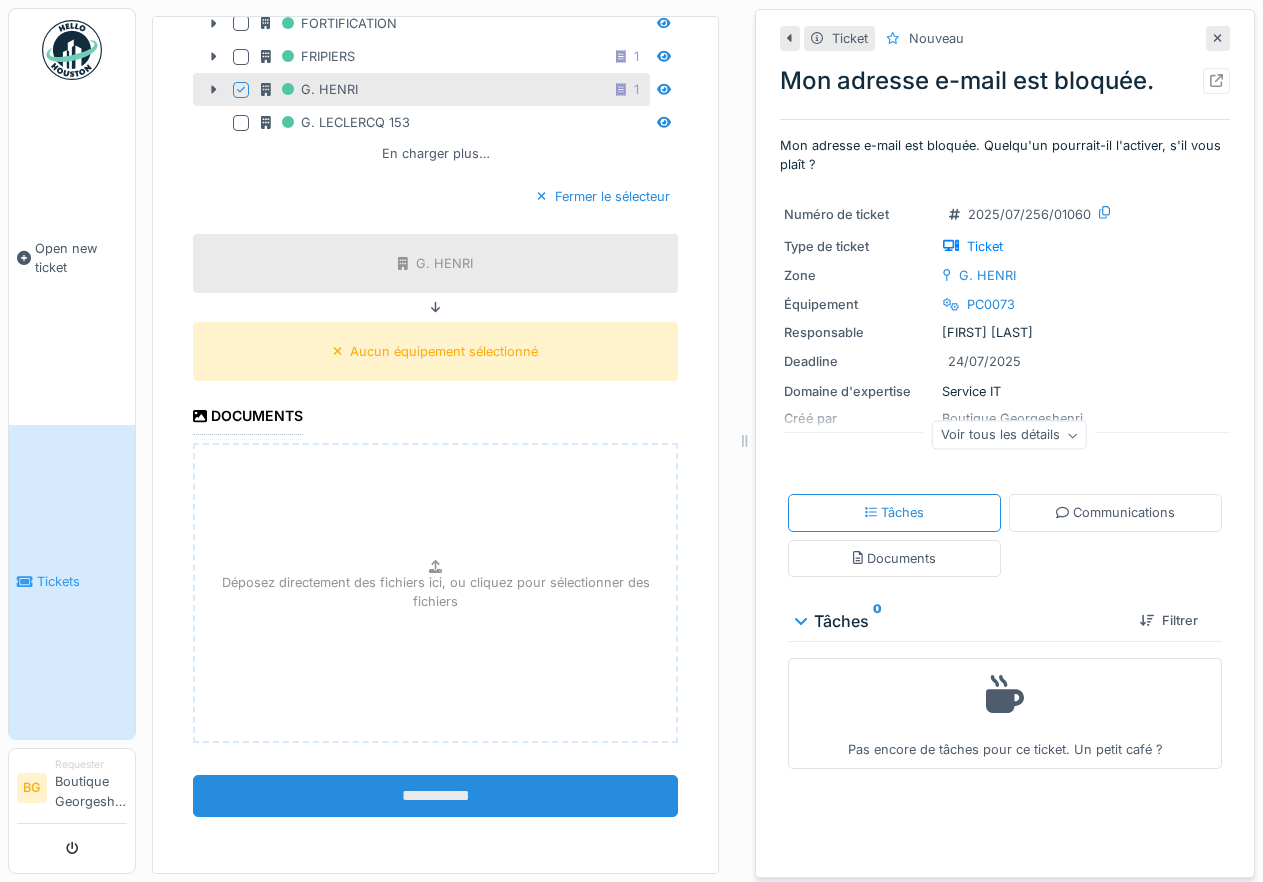 click on "**********" at bounding box center (435, 796) 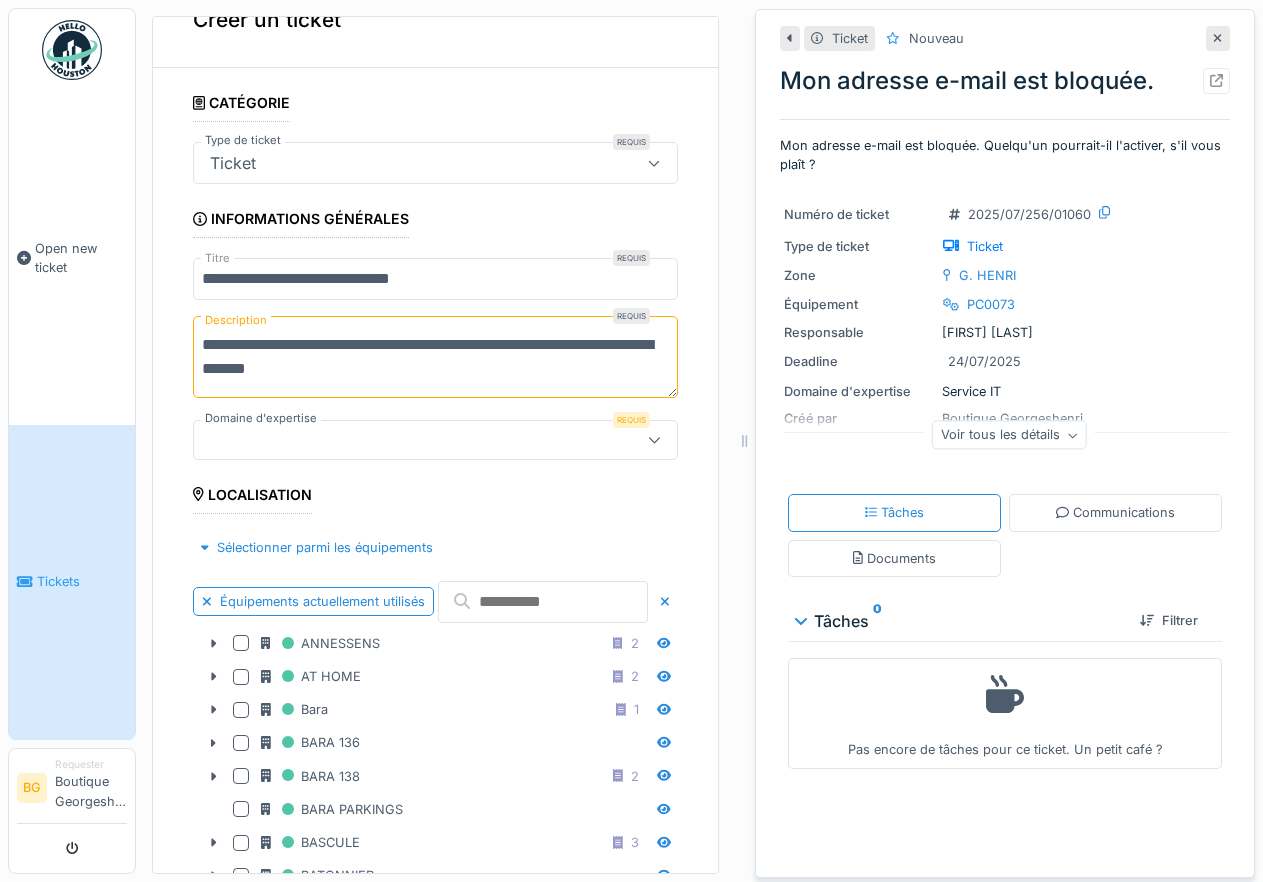 click 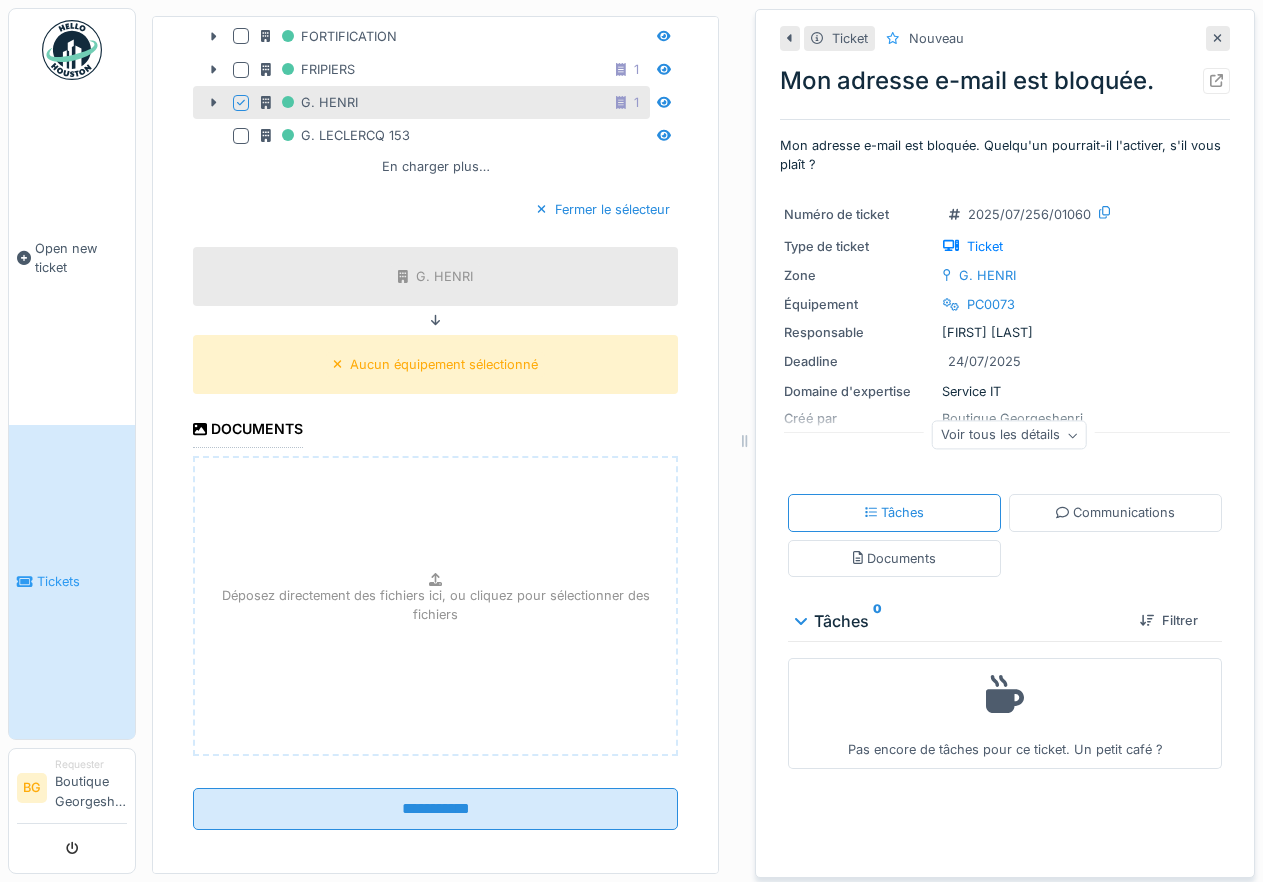 scroll, scrollTop: 1215, scrollLeft: 0, axis: vertical 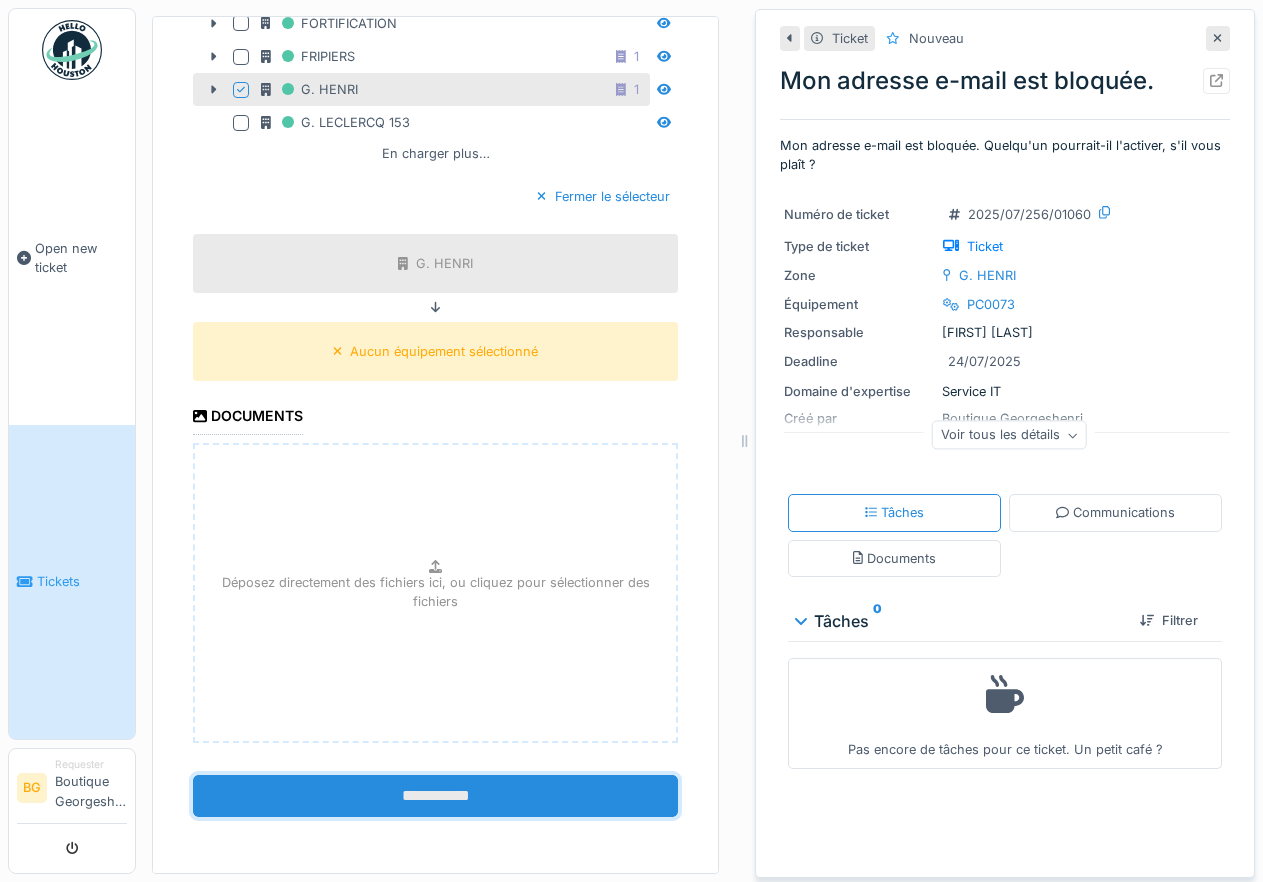 click on "**********" at bounding box center (435, 796) 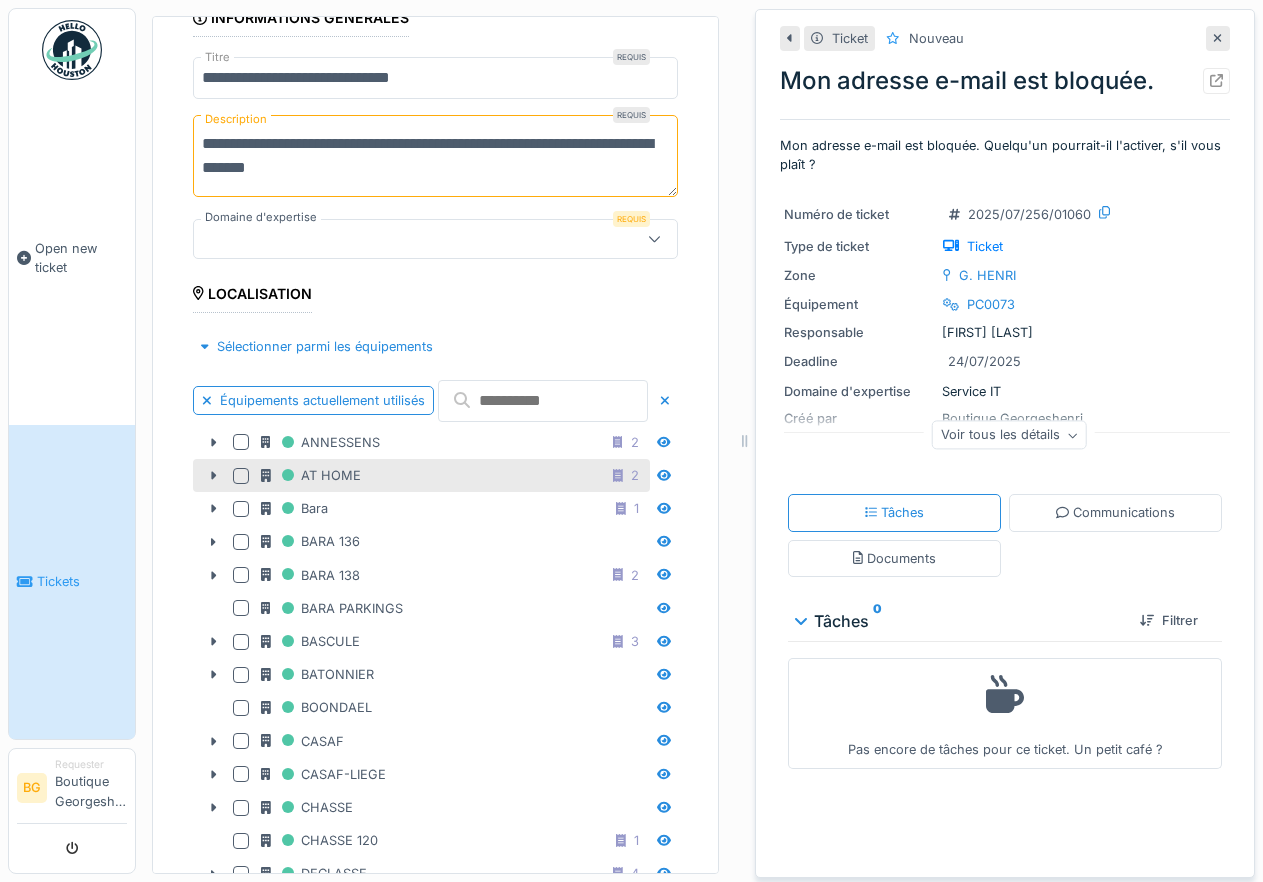 scroll, scrollTop: 315, scrollLeft: 0, axis: vertical 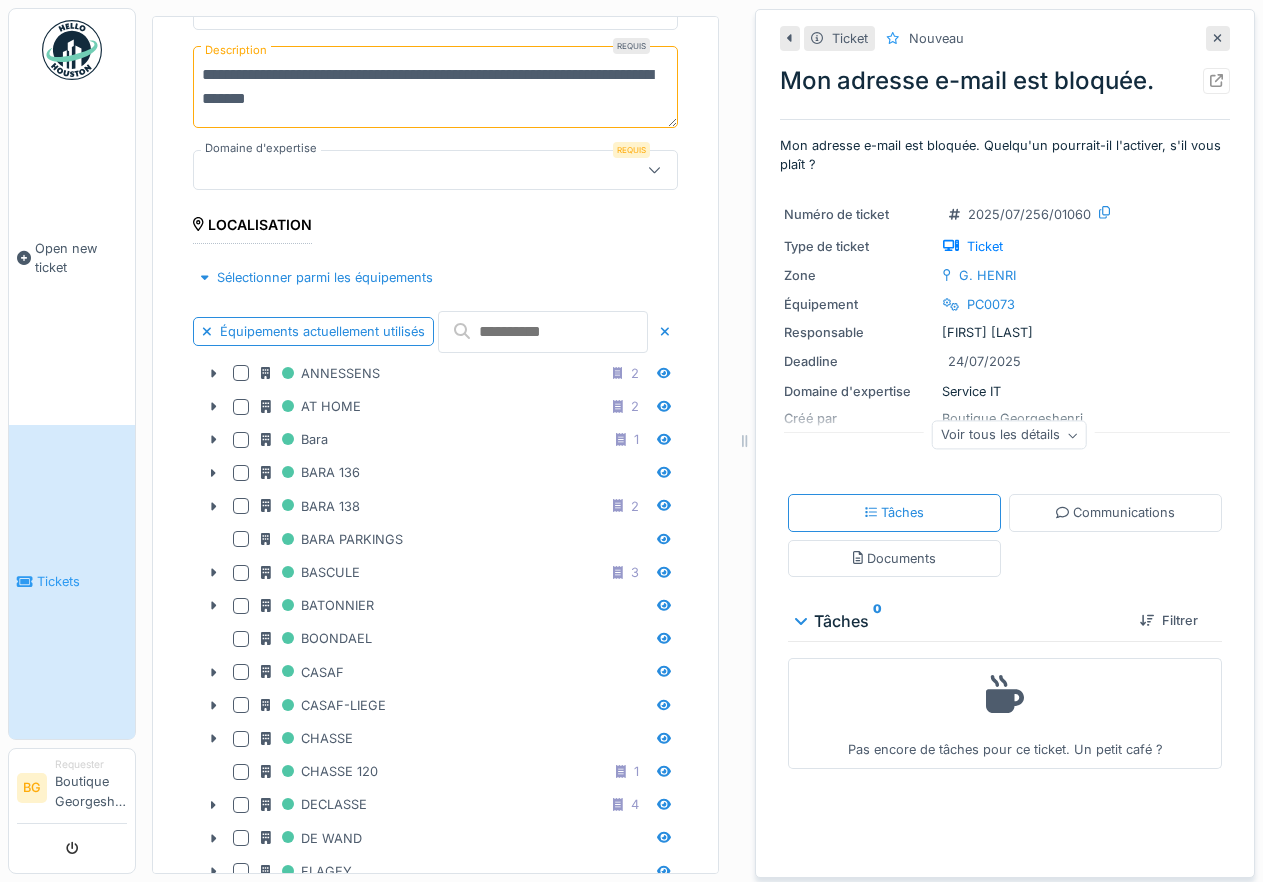 click on "**********" at bounding box center (435, 87) 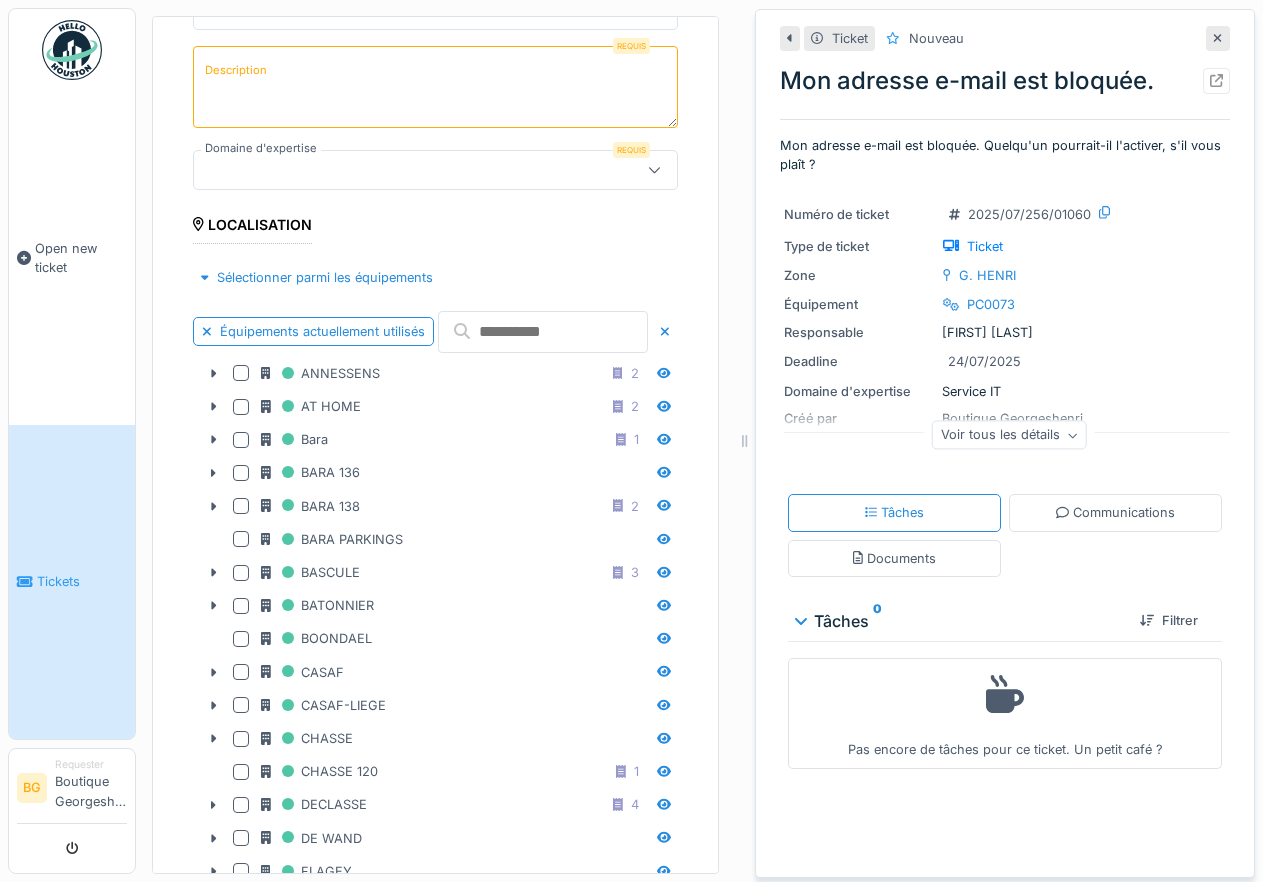 type on "*" 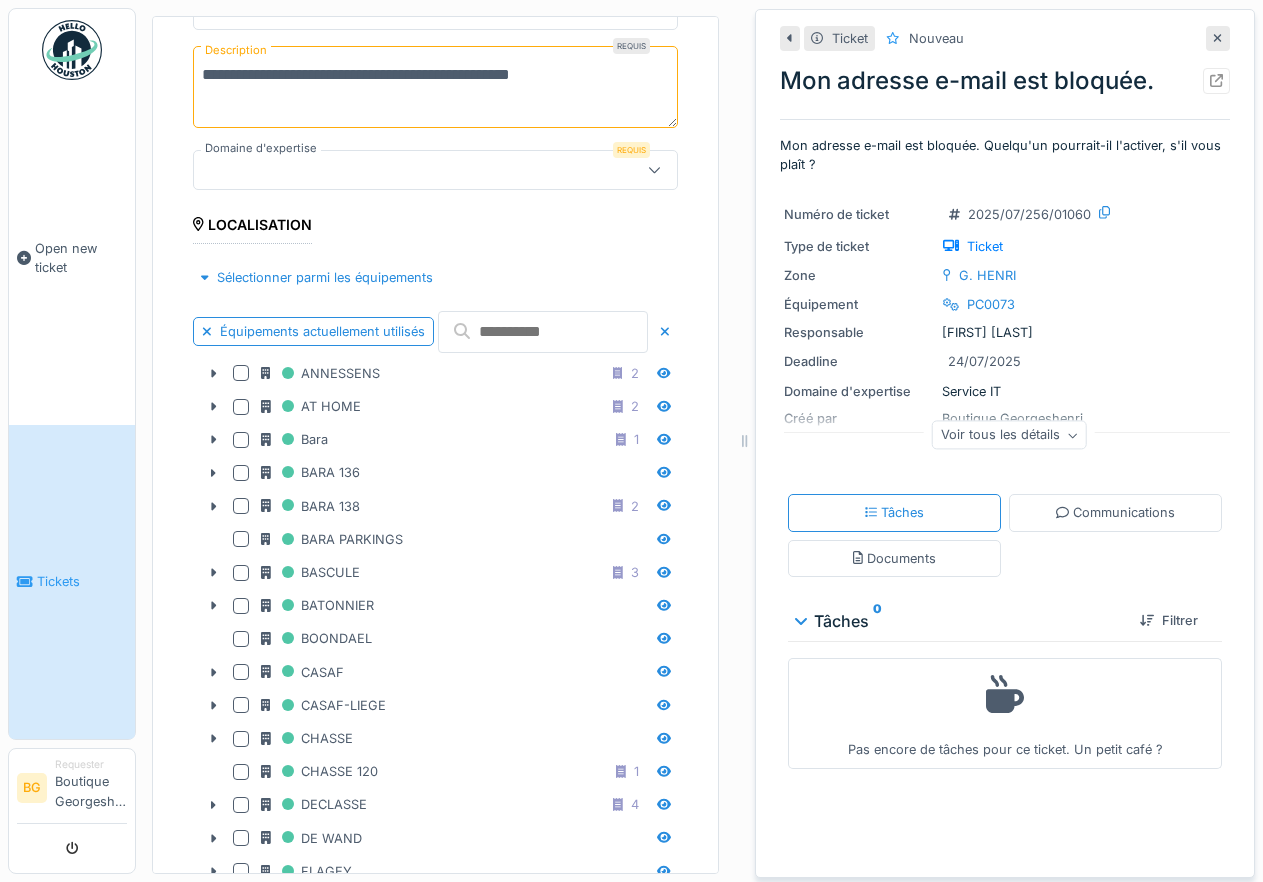 click on "**********" at bounding box center [435, 87] 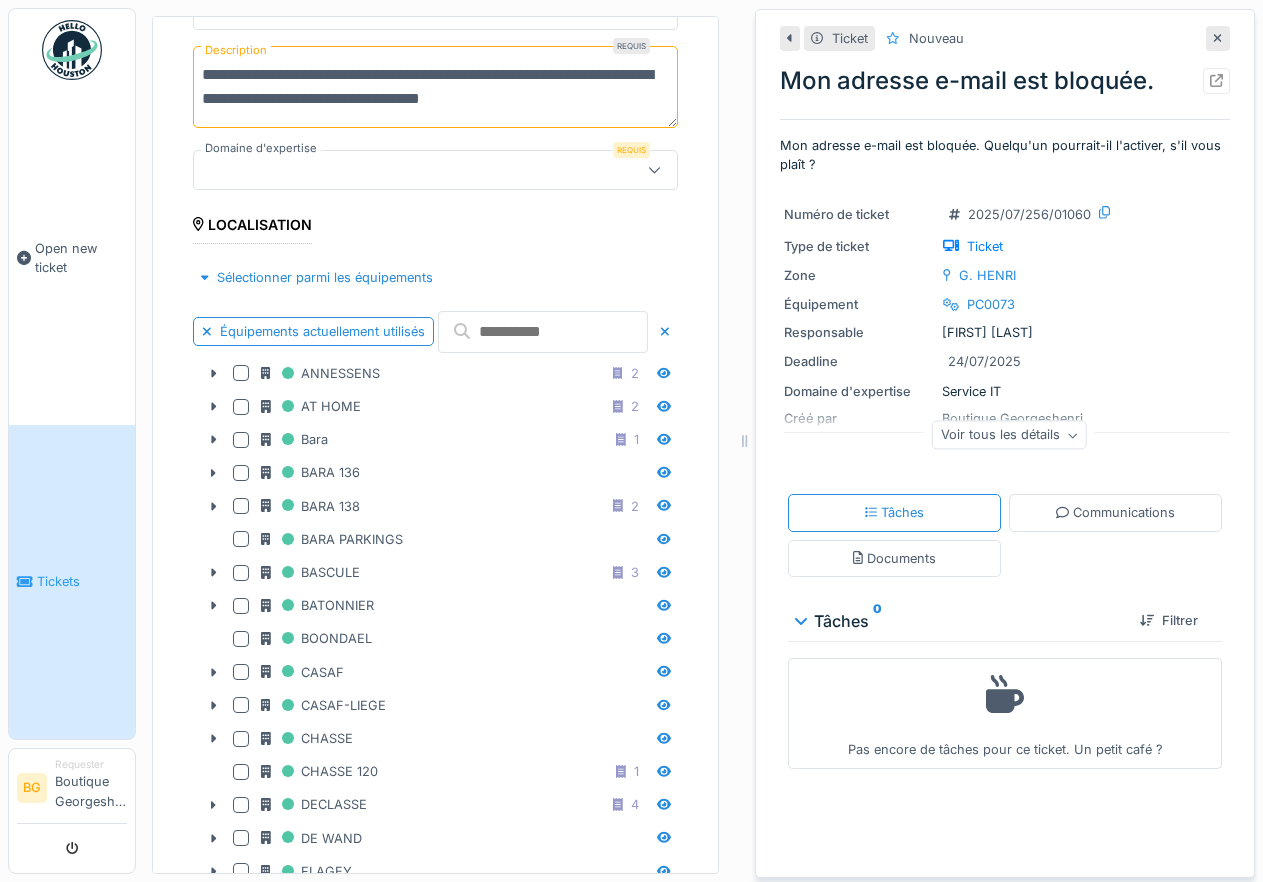 scroll, scrollTop: 6, scrollLeft: 0, axis: vertical 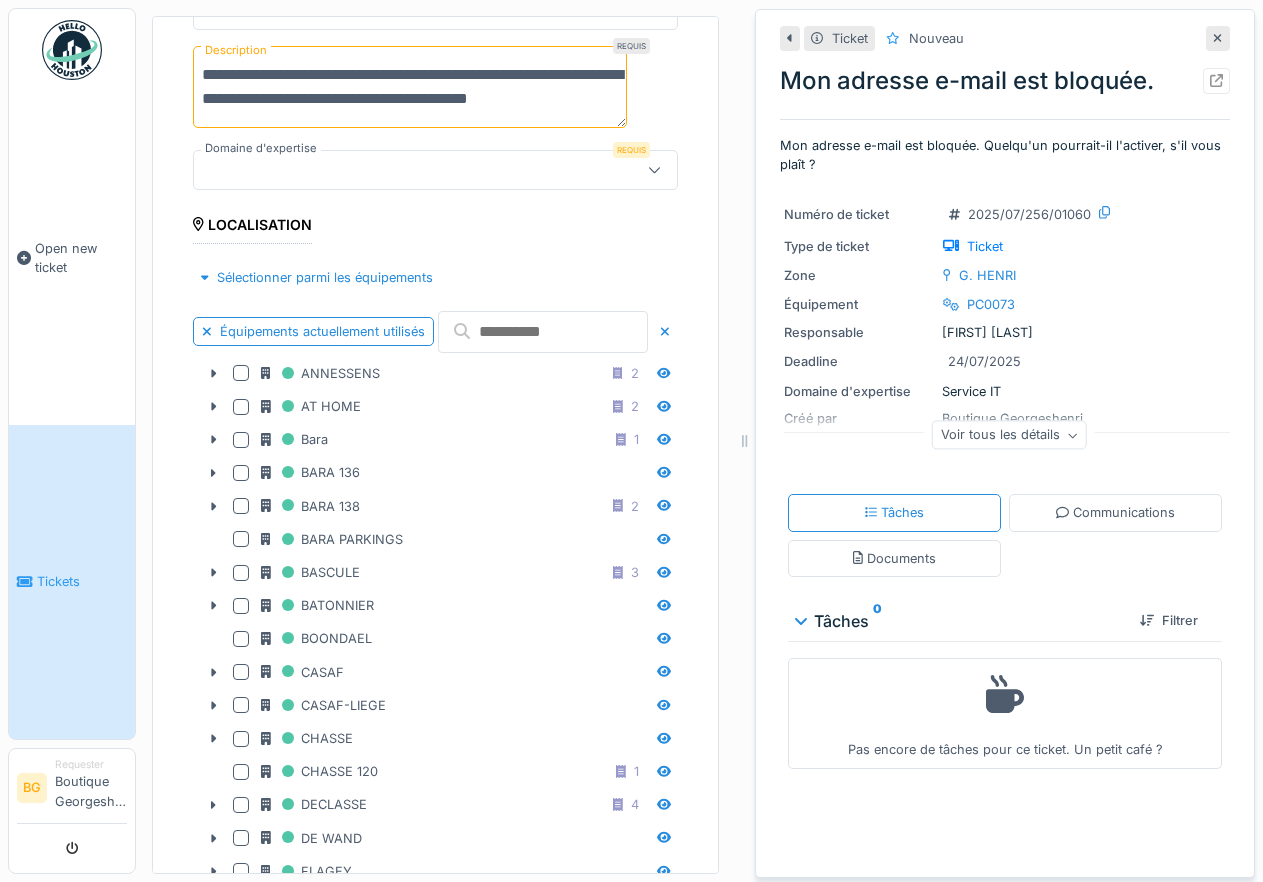 click on "**********" at bounding box center (410, 87) 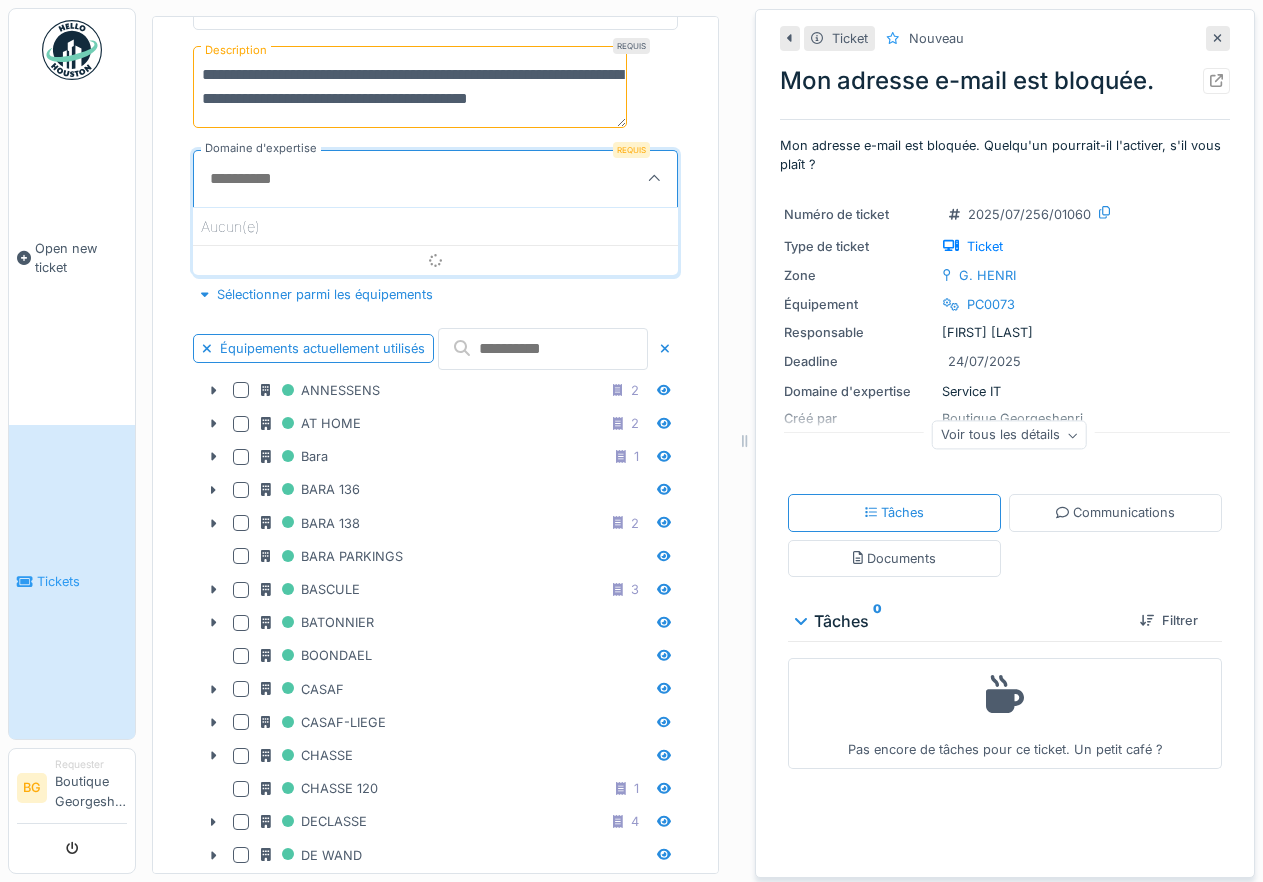 scroll, scrollTop: 3, scrollLeft: 0, axis: vertical 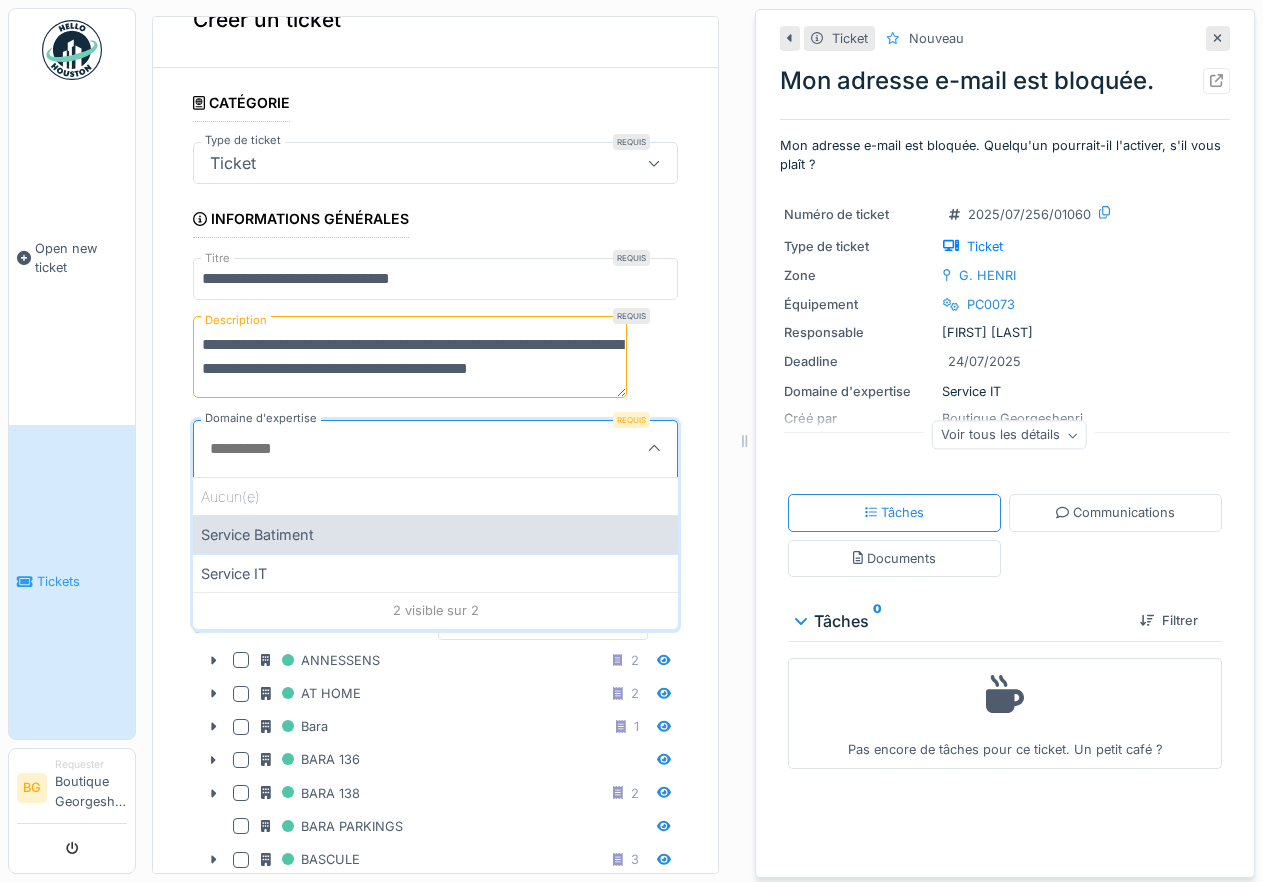 click on "Service Batiment" at bounding box center (435, 534) 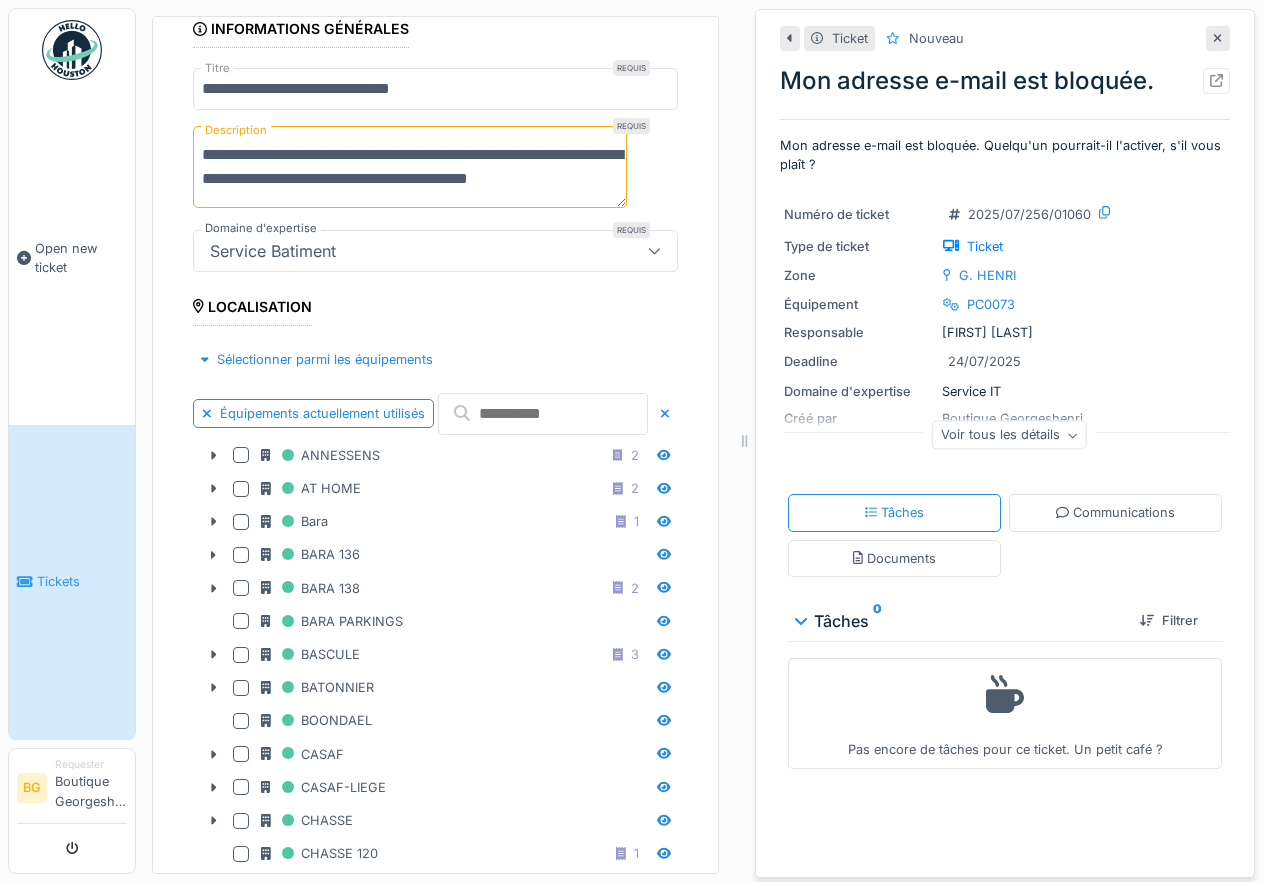 scroll, scrollTop: 0, scrollLeft: 0, axis: both 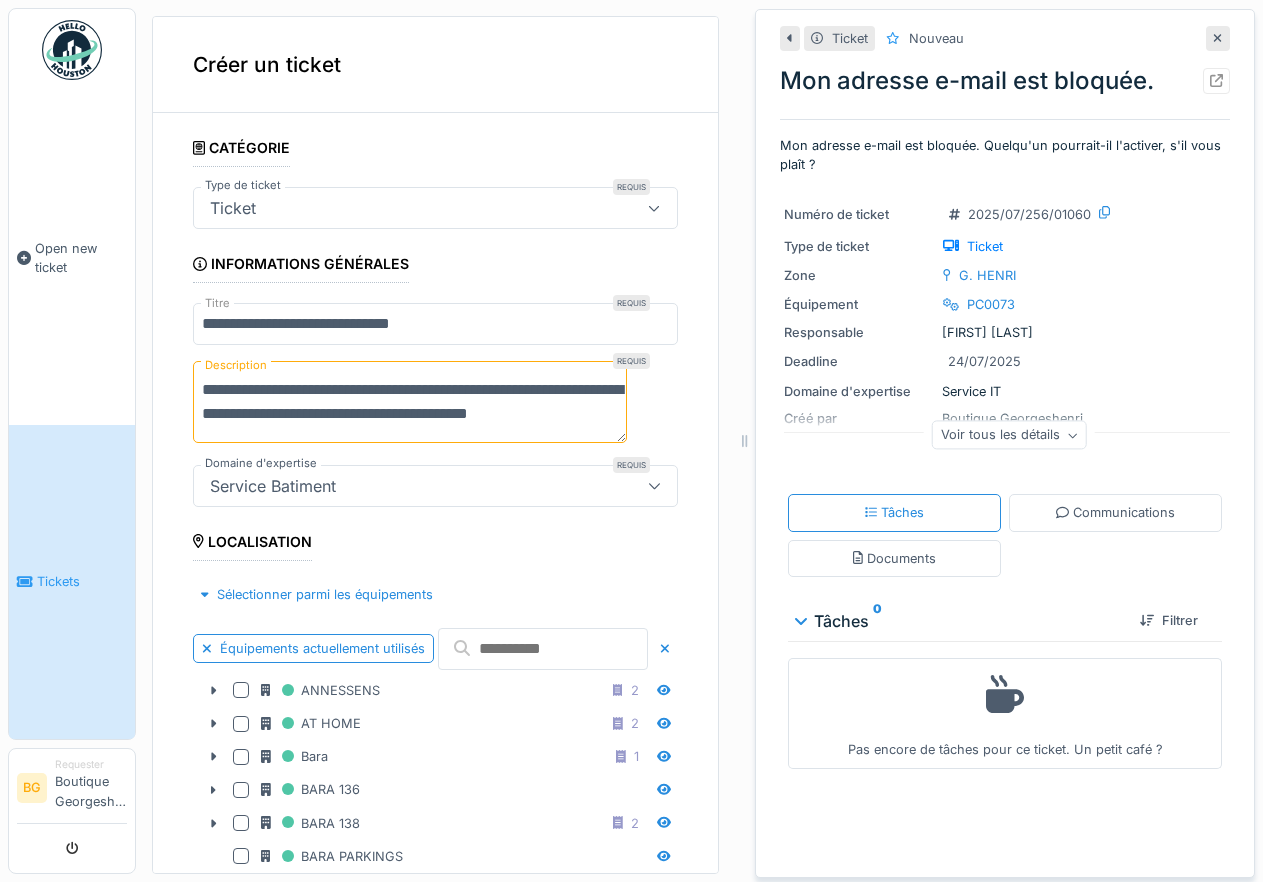 click at bounding box center [654, 486] 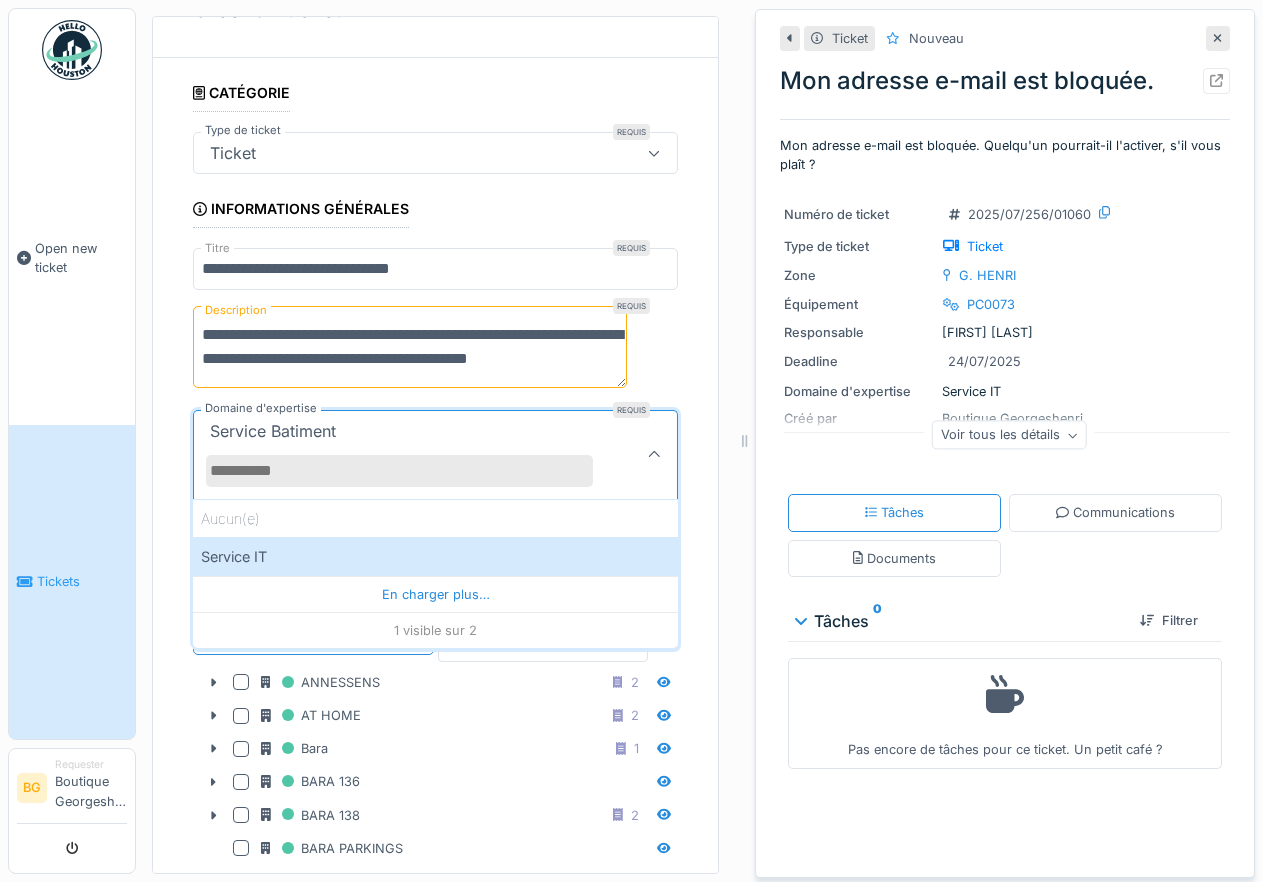 scroll, scrollTop: 61, scrollLeft: 0, axis: vertical 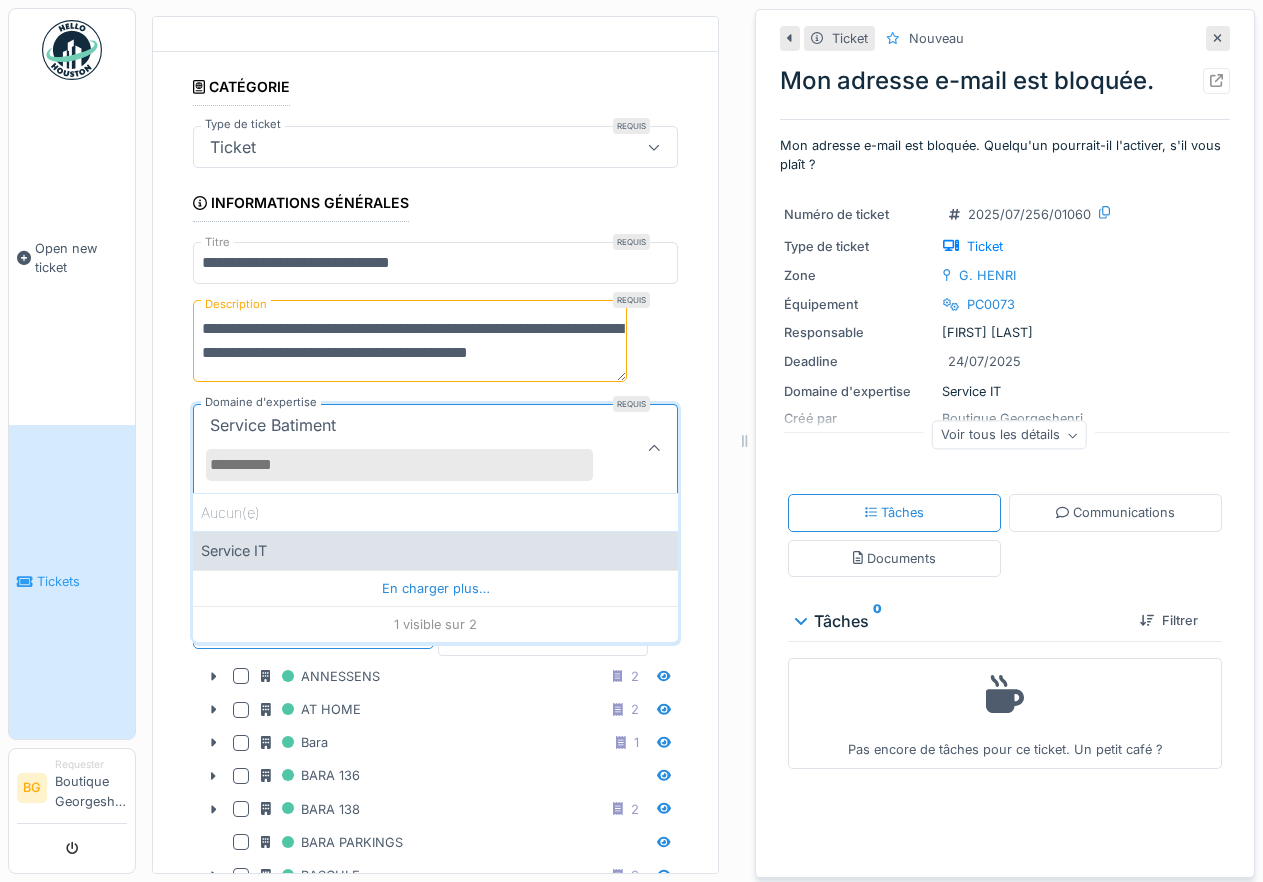 click on "Service IT" at bounding box center [435, 550] 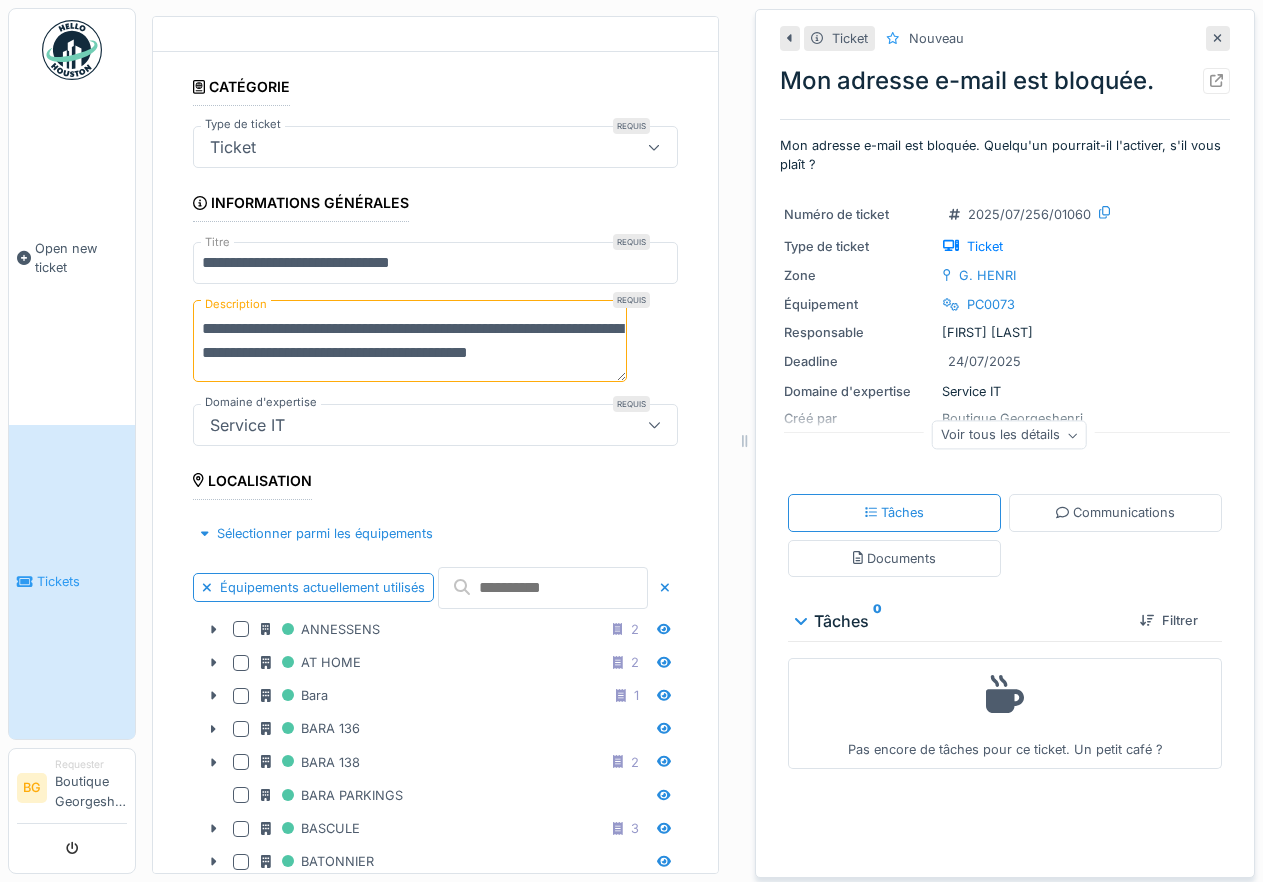 scroll, scrollTop: 24, scrollLeft: 0, axis: vertical 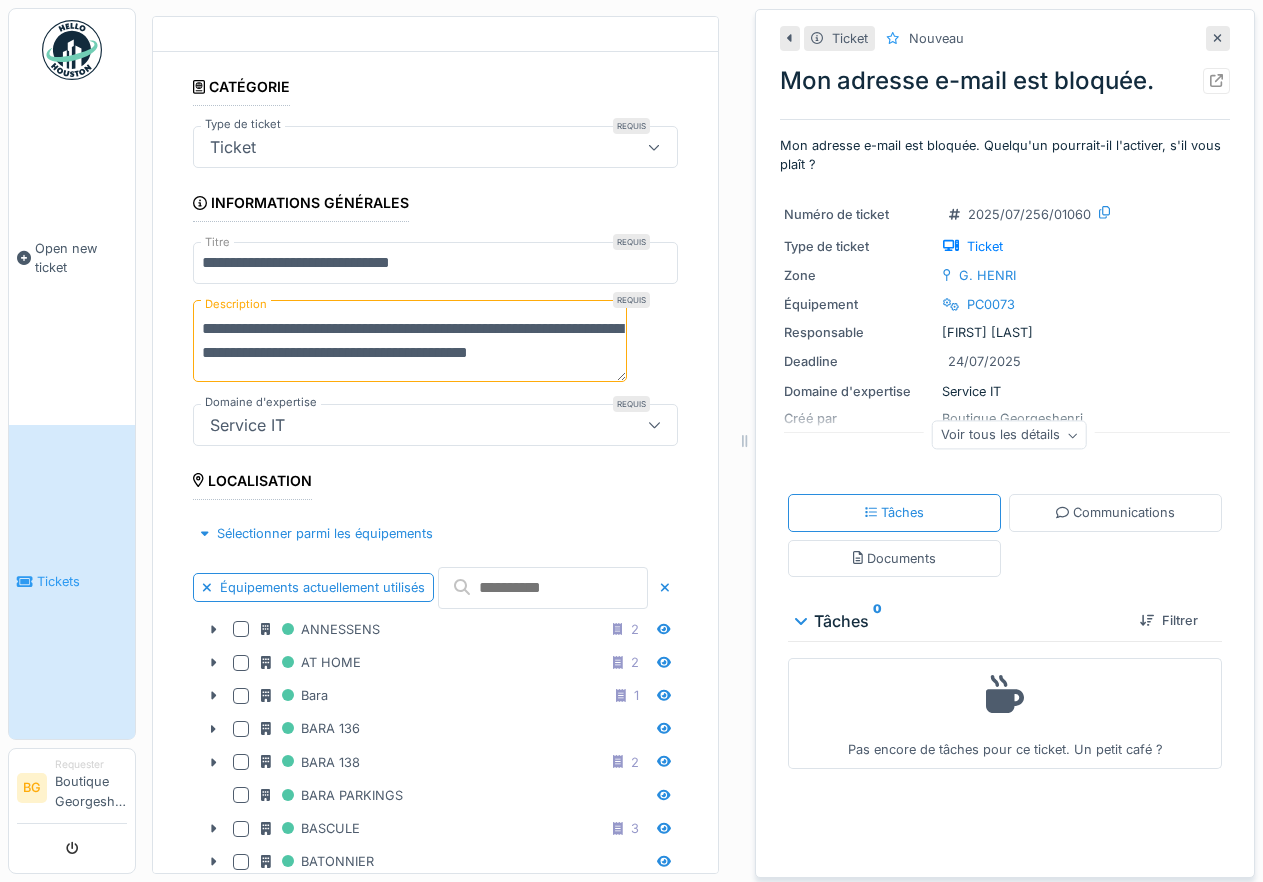 click on "**********" at bounding box center [410, 341] 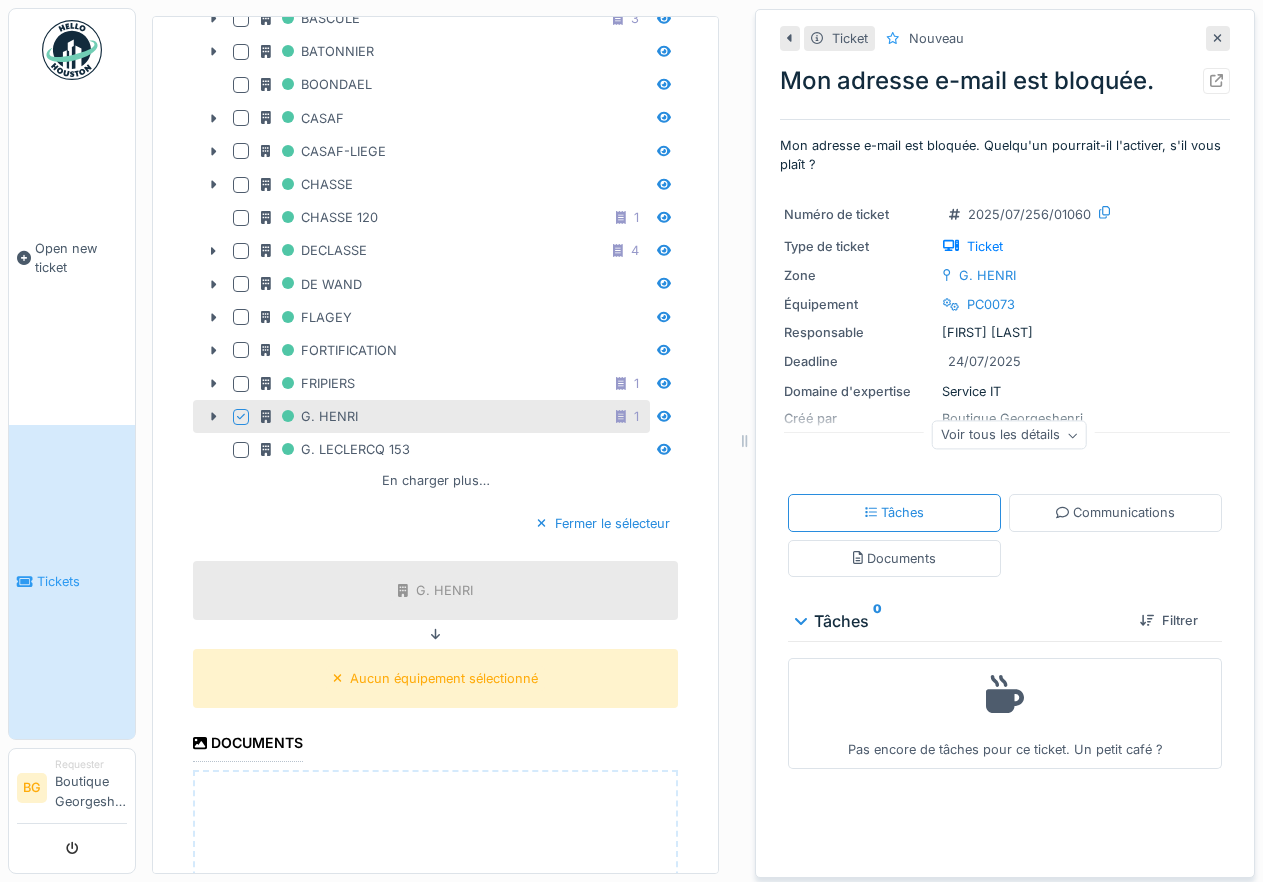 scroll, scrollTop: 1225, scrollLeft: 0, axis: vertical 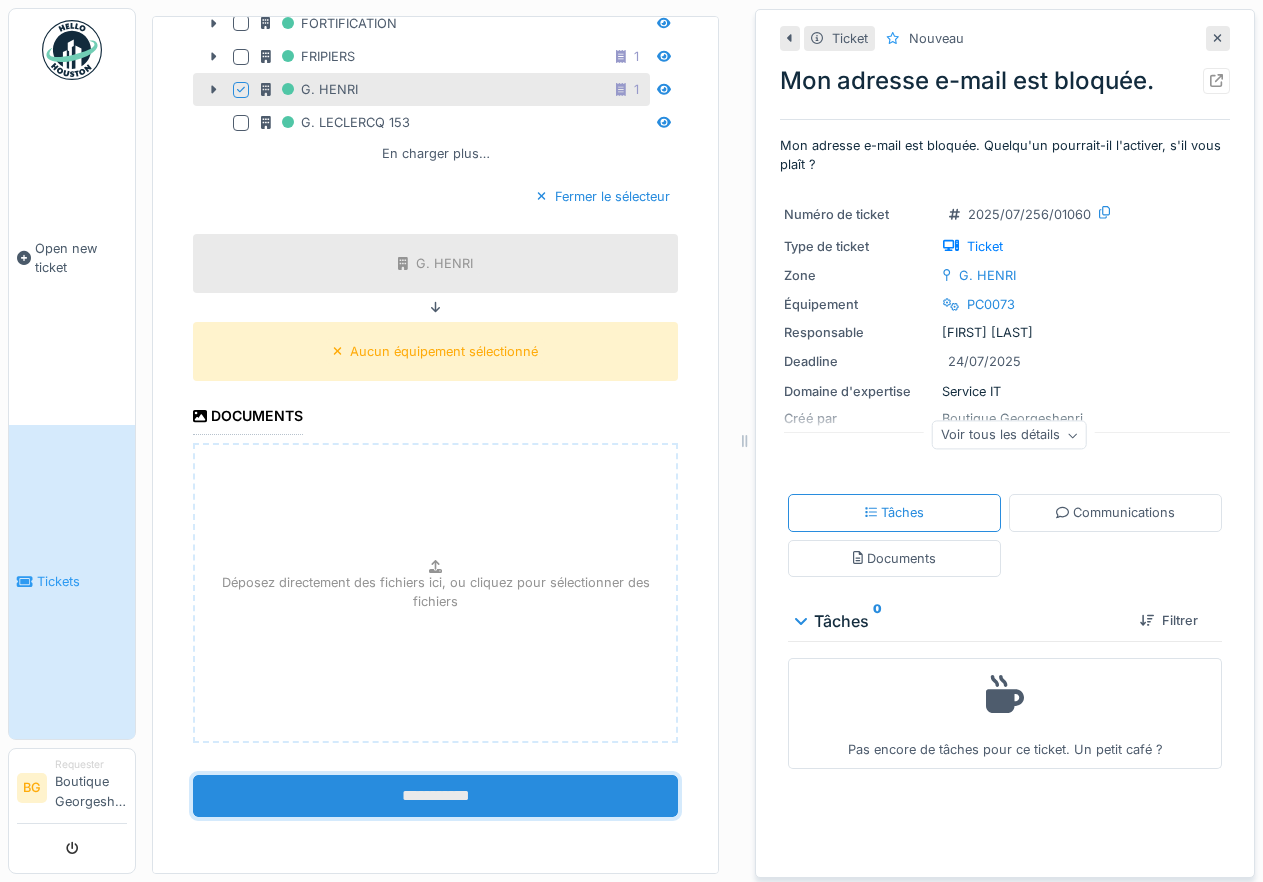 click on "**********" at bounding box center [435, 796] 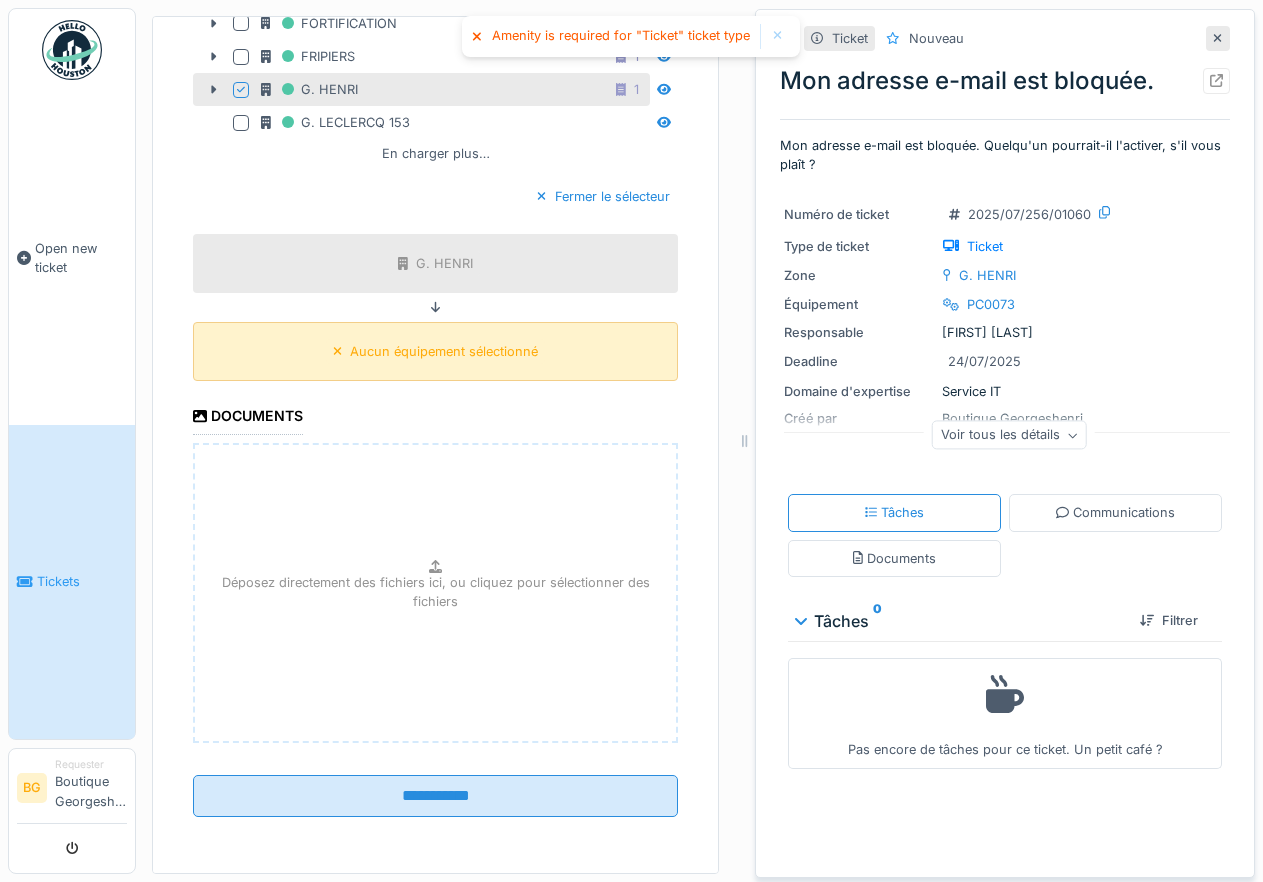 click on "Aucun équipement sélectionné" at bounding box center [436, 351] 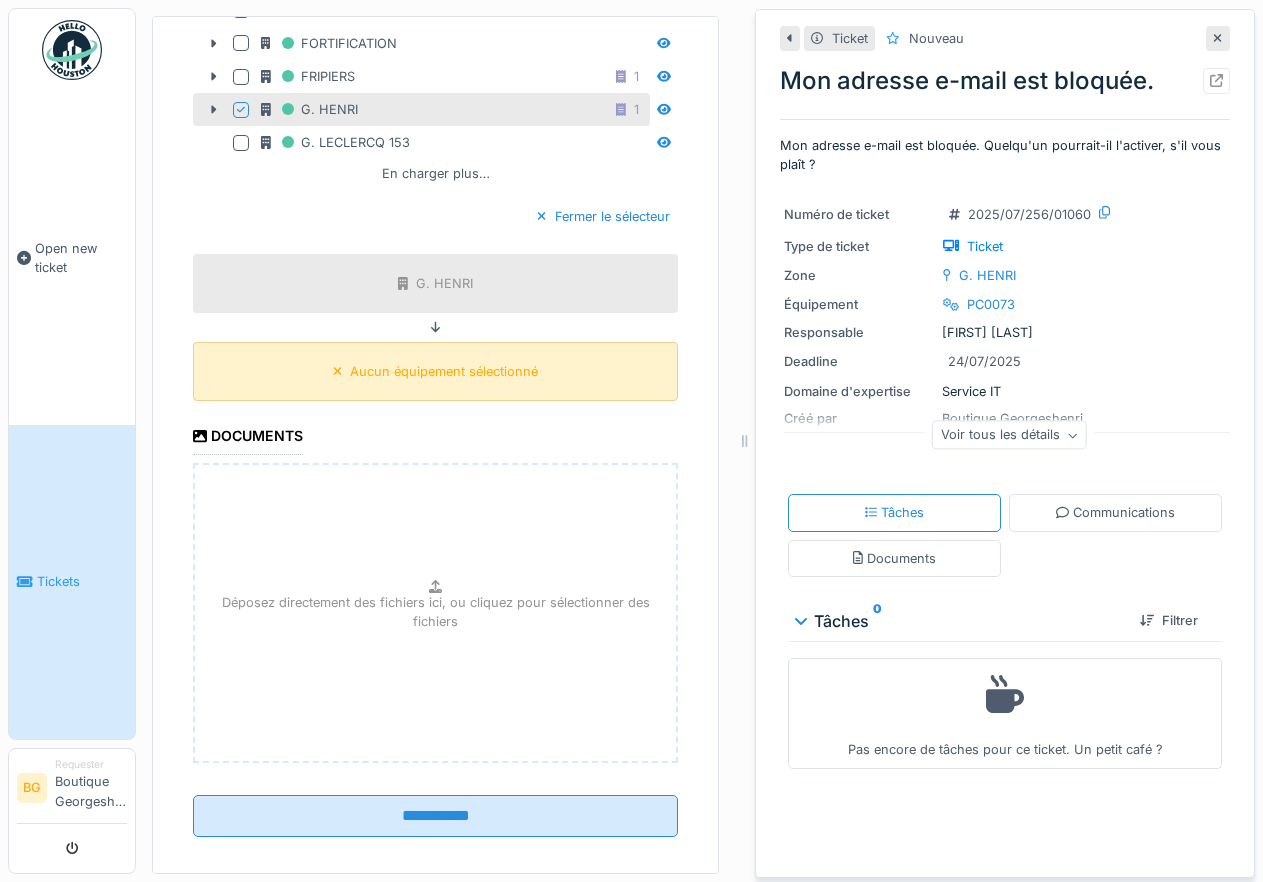 scroll, scrollTop: 1135, scrollLeft: 0, axis: vertical 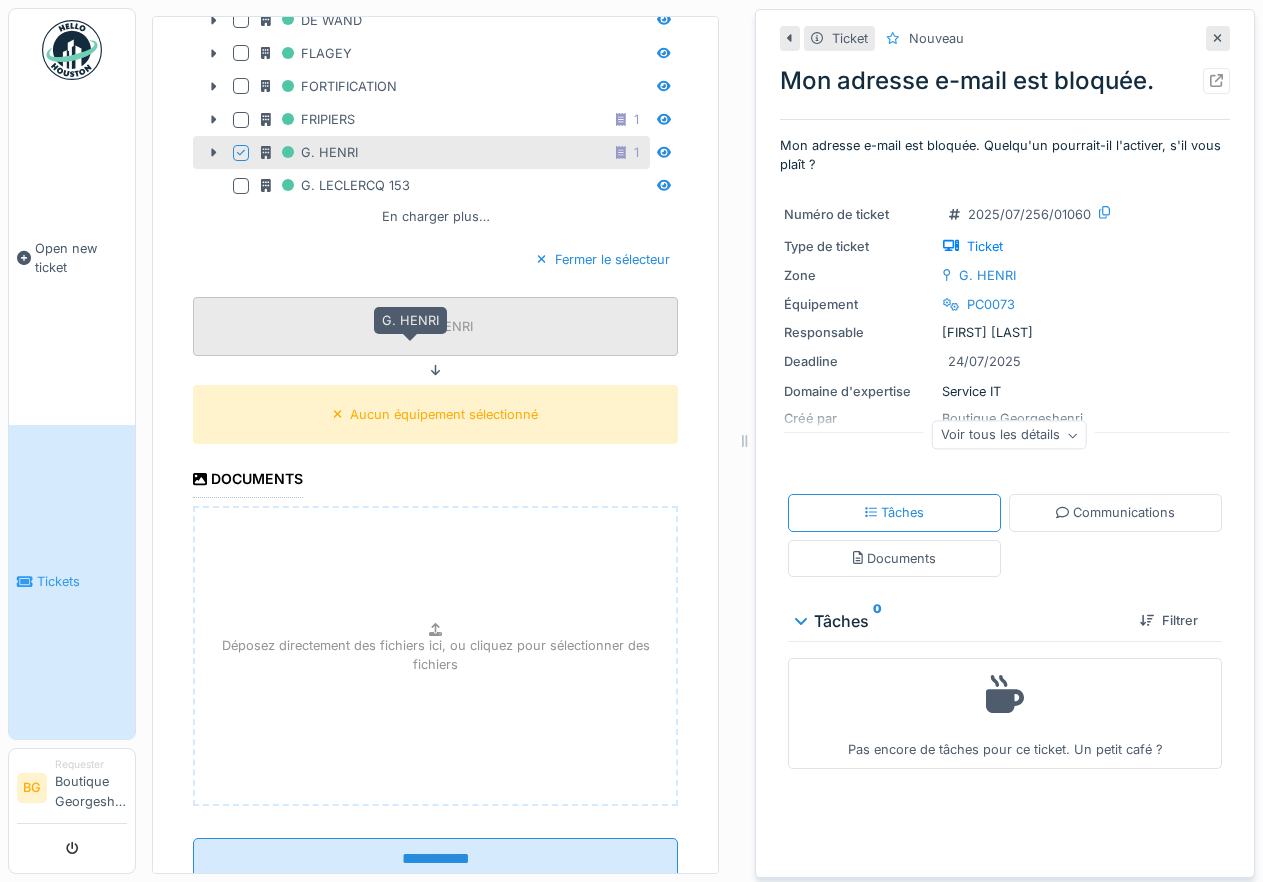 click on "G. HENRI" at bounding box center (444, 326) 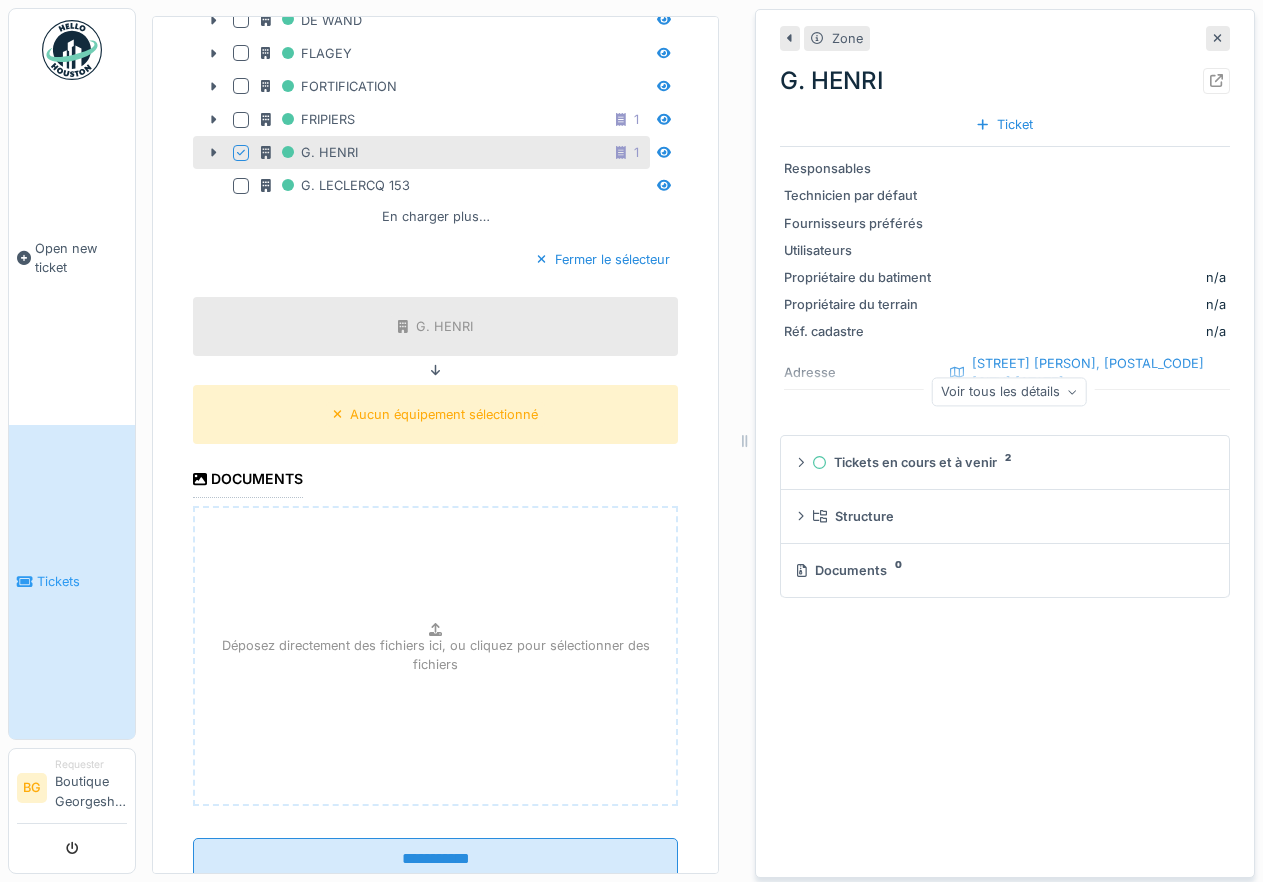 click on "Voir tous les détails" at bounding box center (1009, 391) 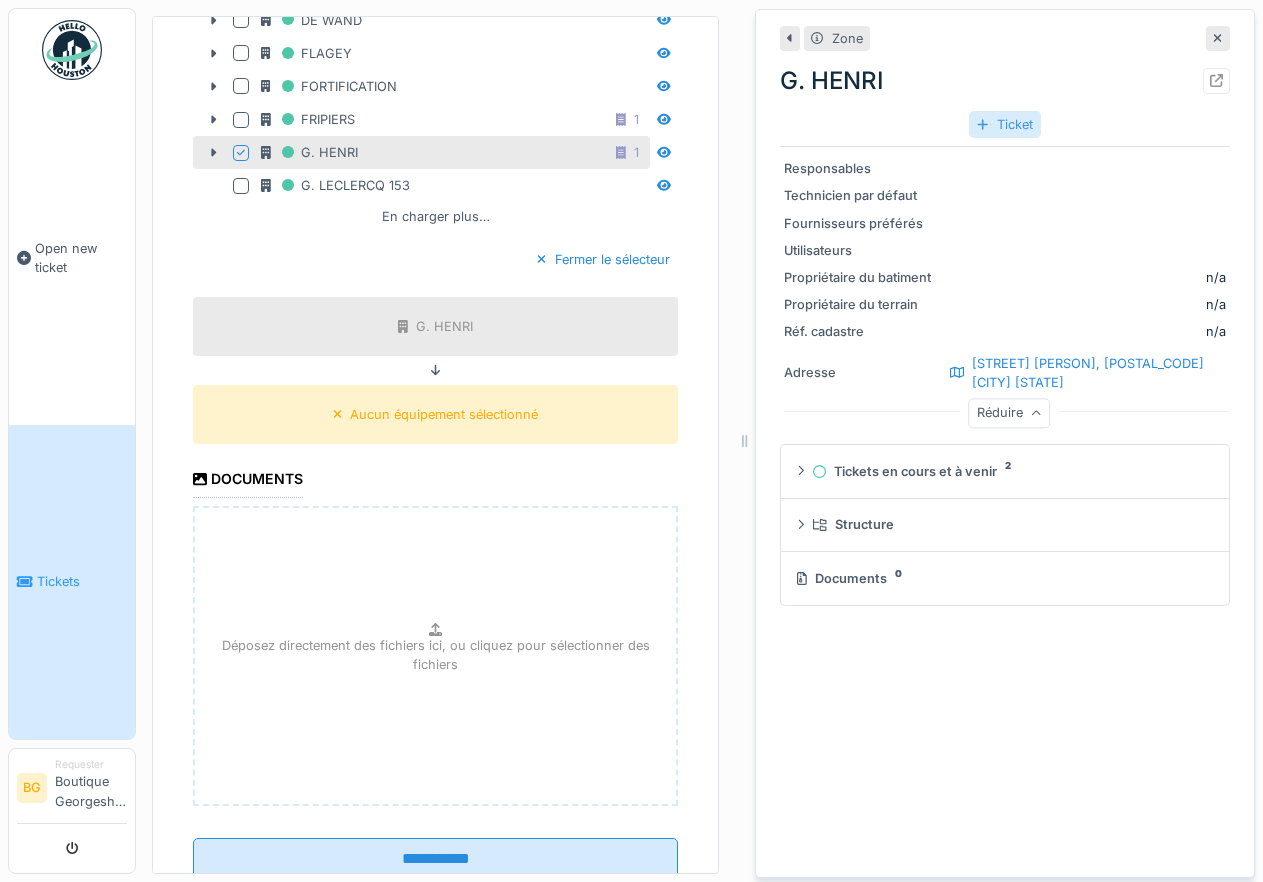 click on "Ticket" at bounding box center (1004, 124) 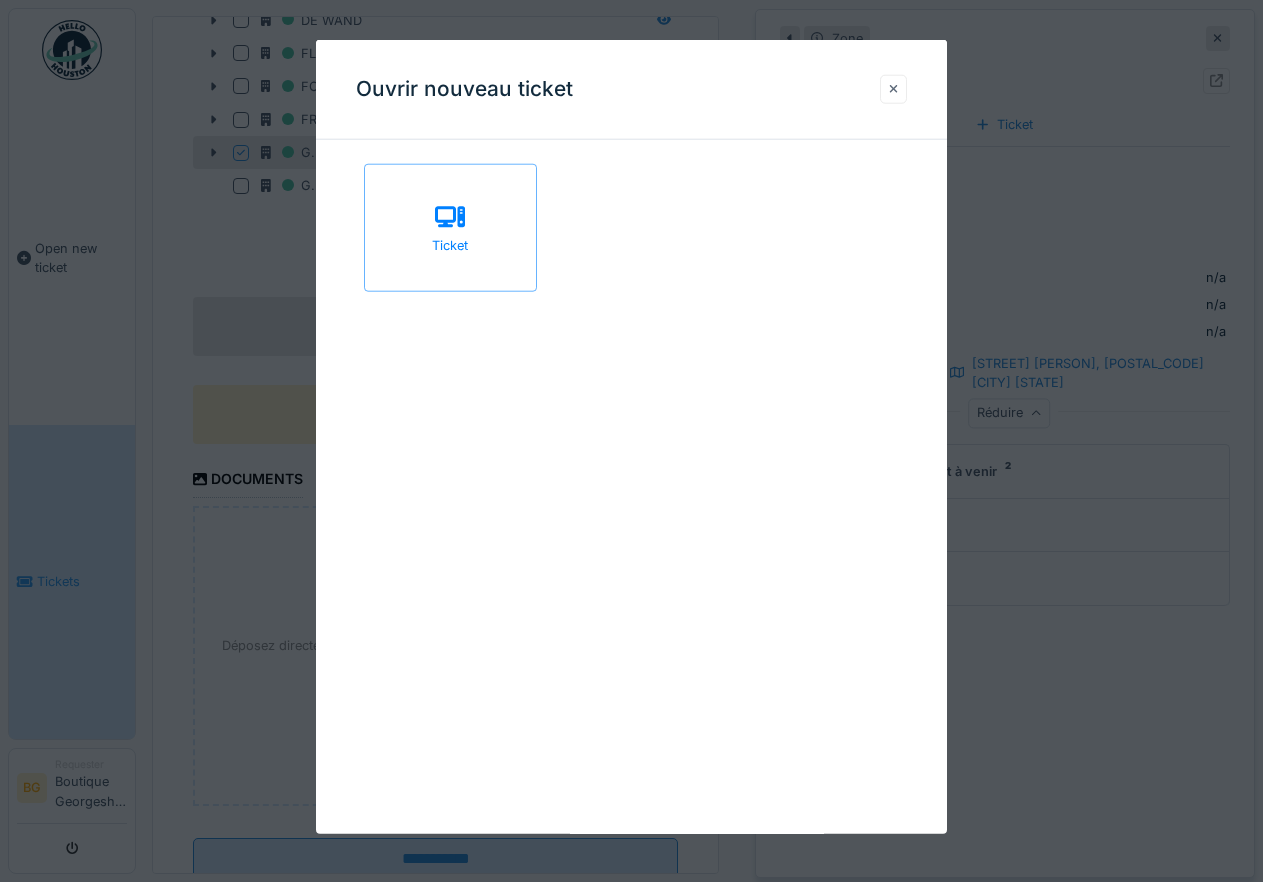 click at bounding box center [894, 89] 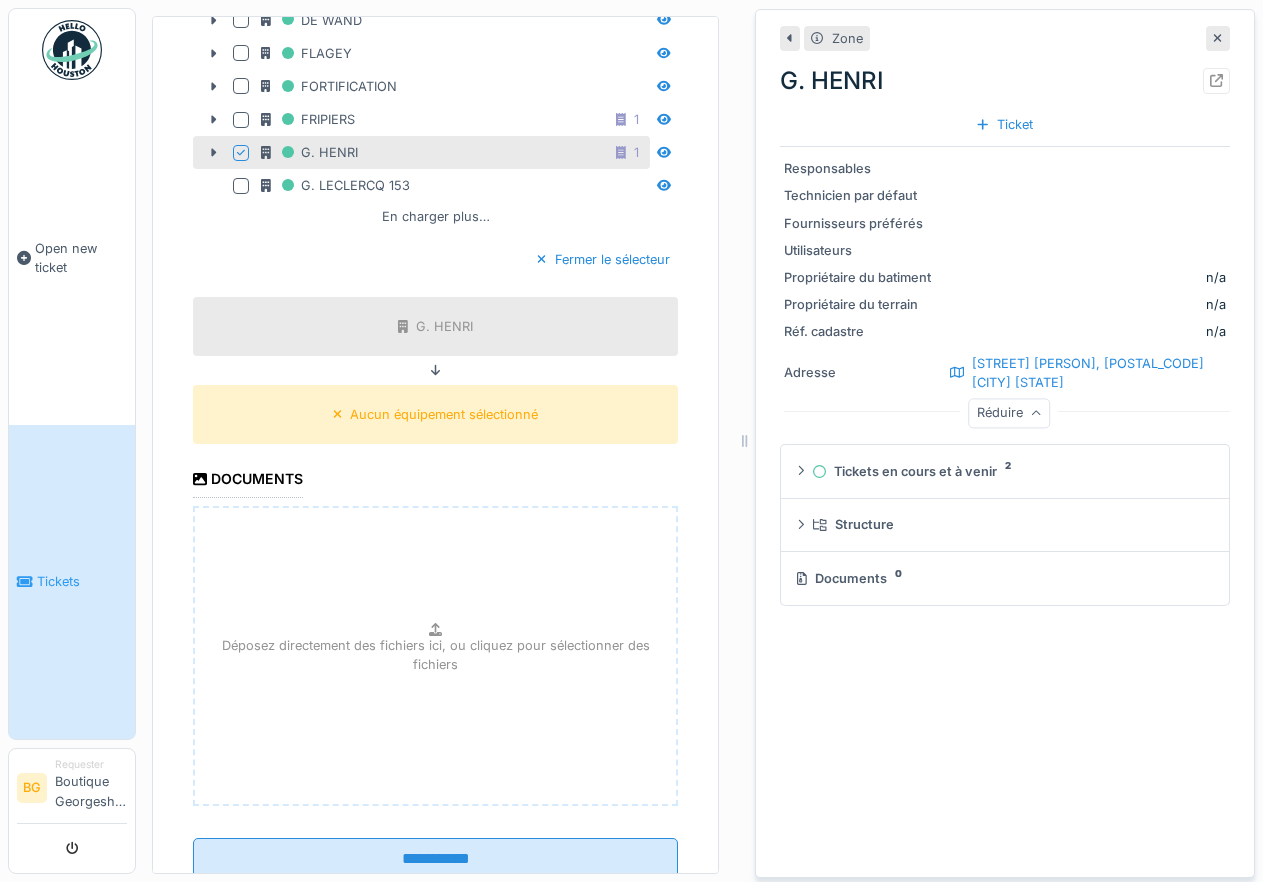 scroll, scrollTop: 1225, scrollLeft: 0, axis: vertical 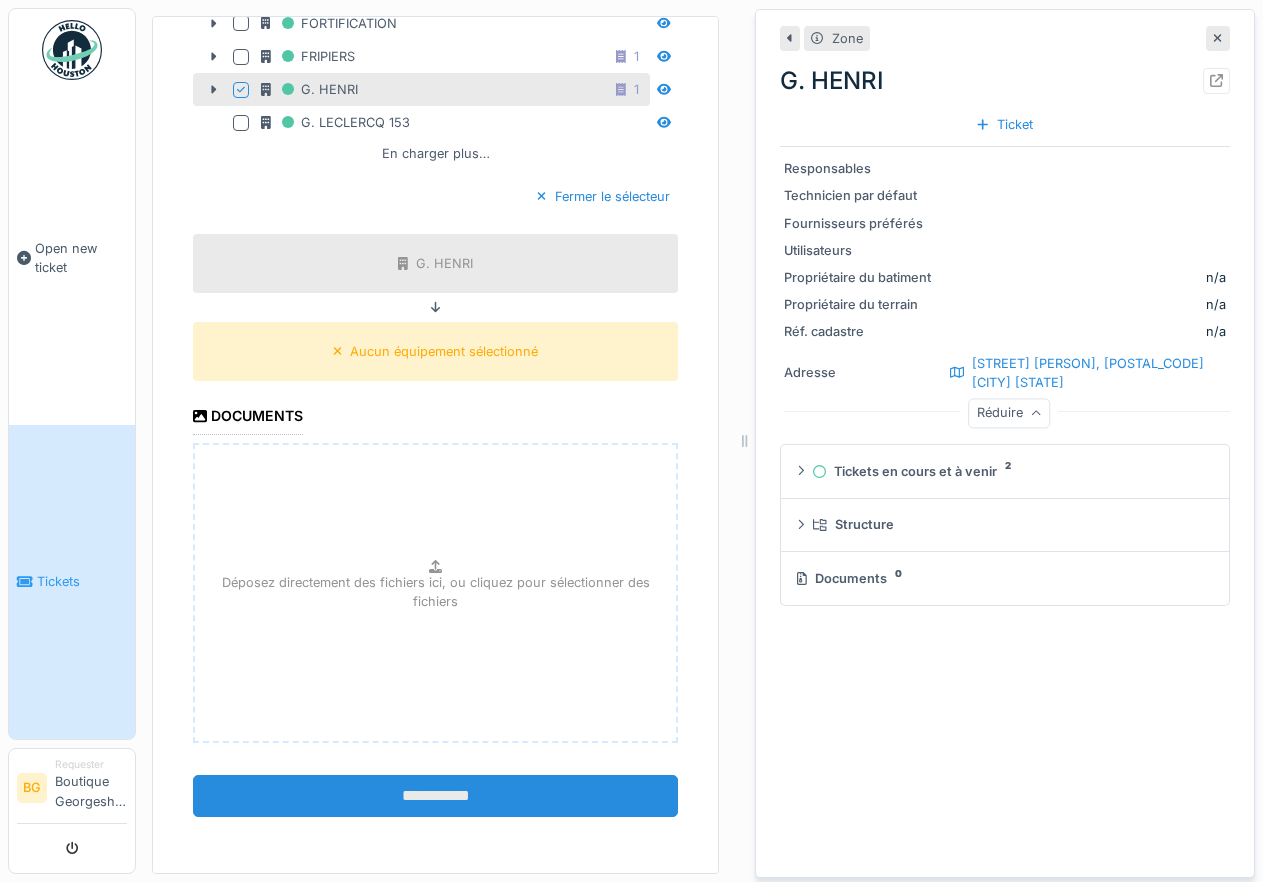 click on "**********" at bounding box center [435, 796] 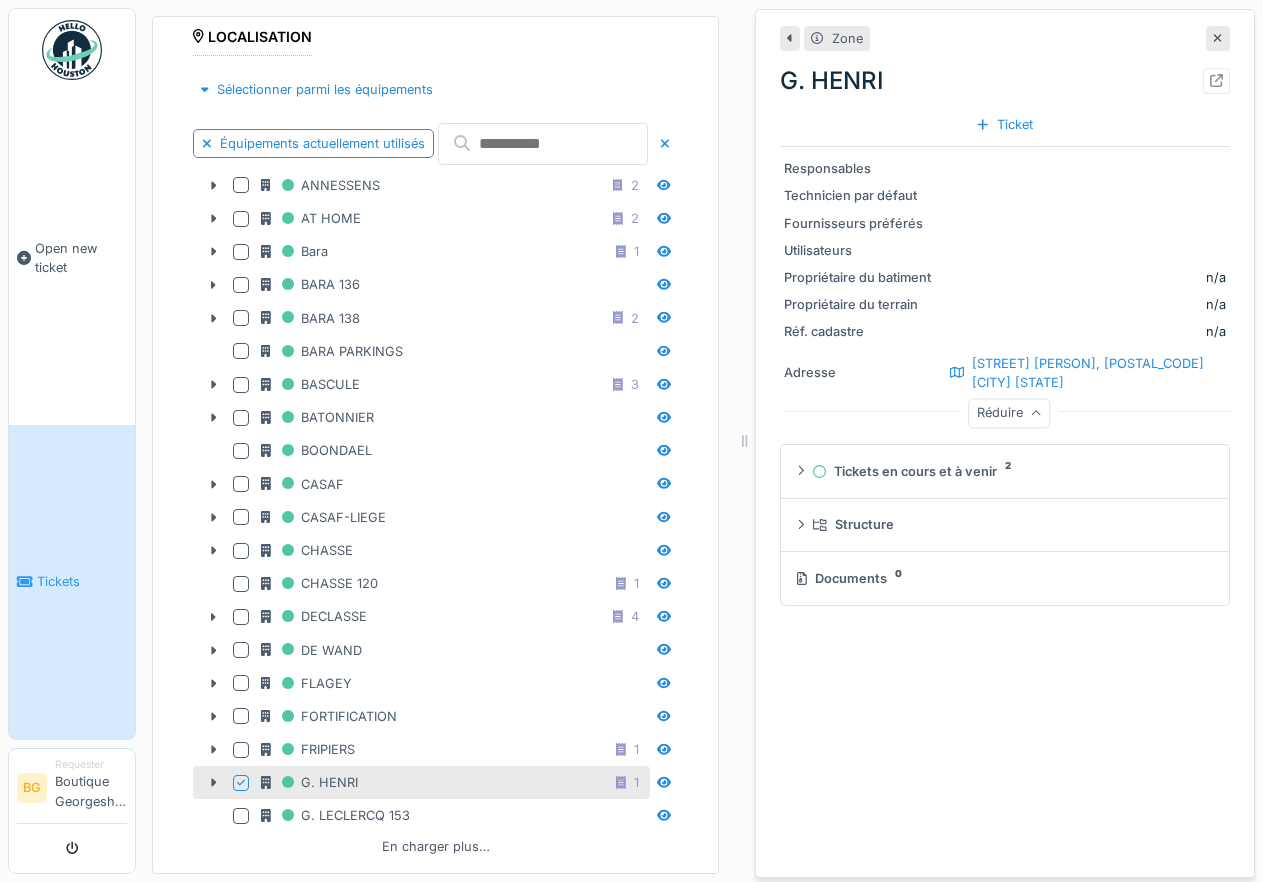scroll, scrollTop: 235, scrollLeft: 0, axis: vertical 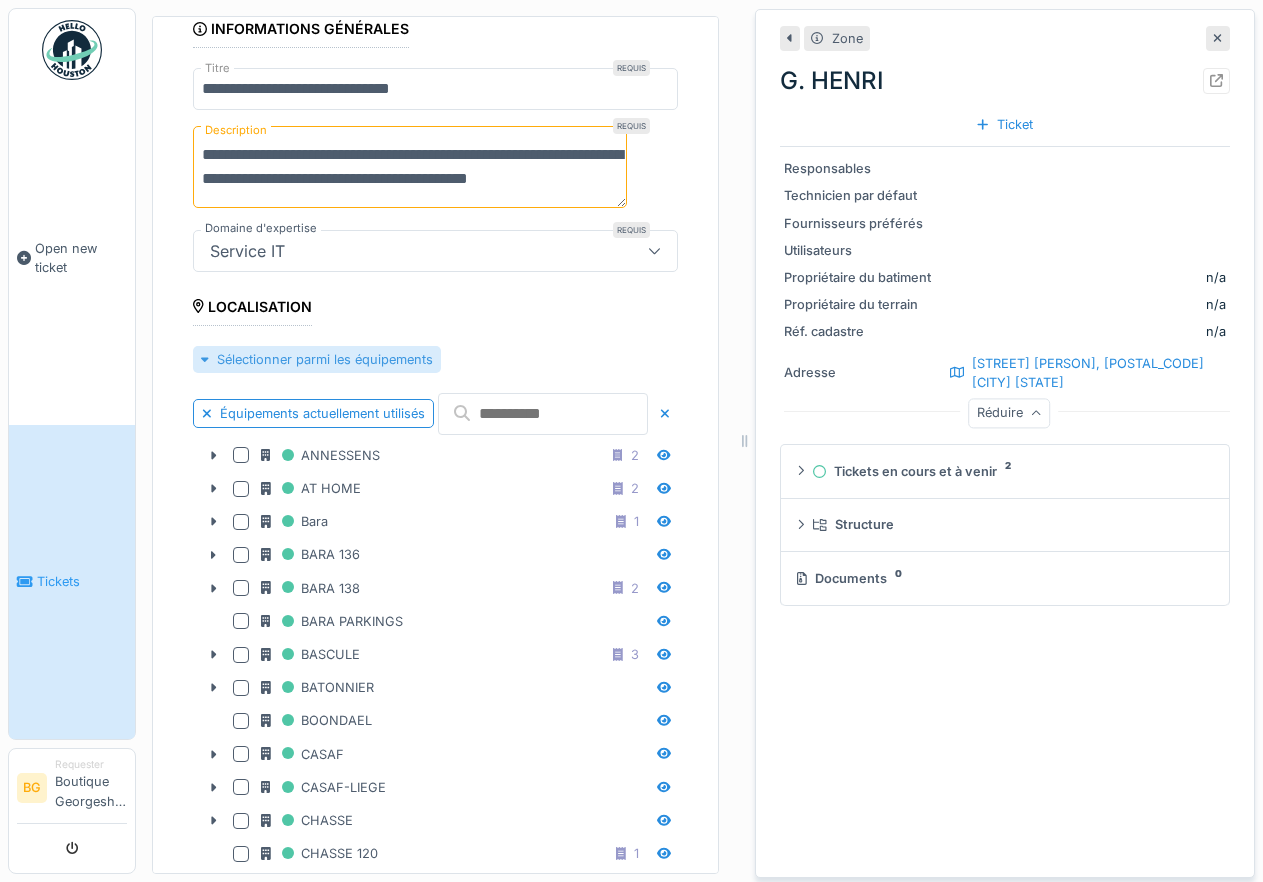 click on "Sélectionner parmi les équipements" at bounding box center [317, 359] 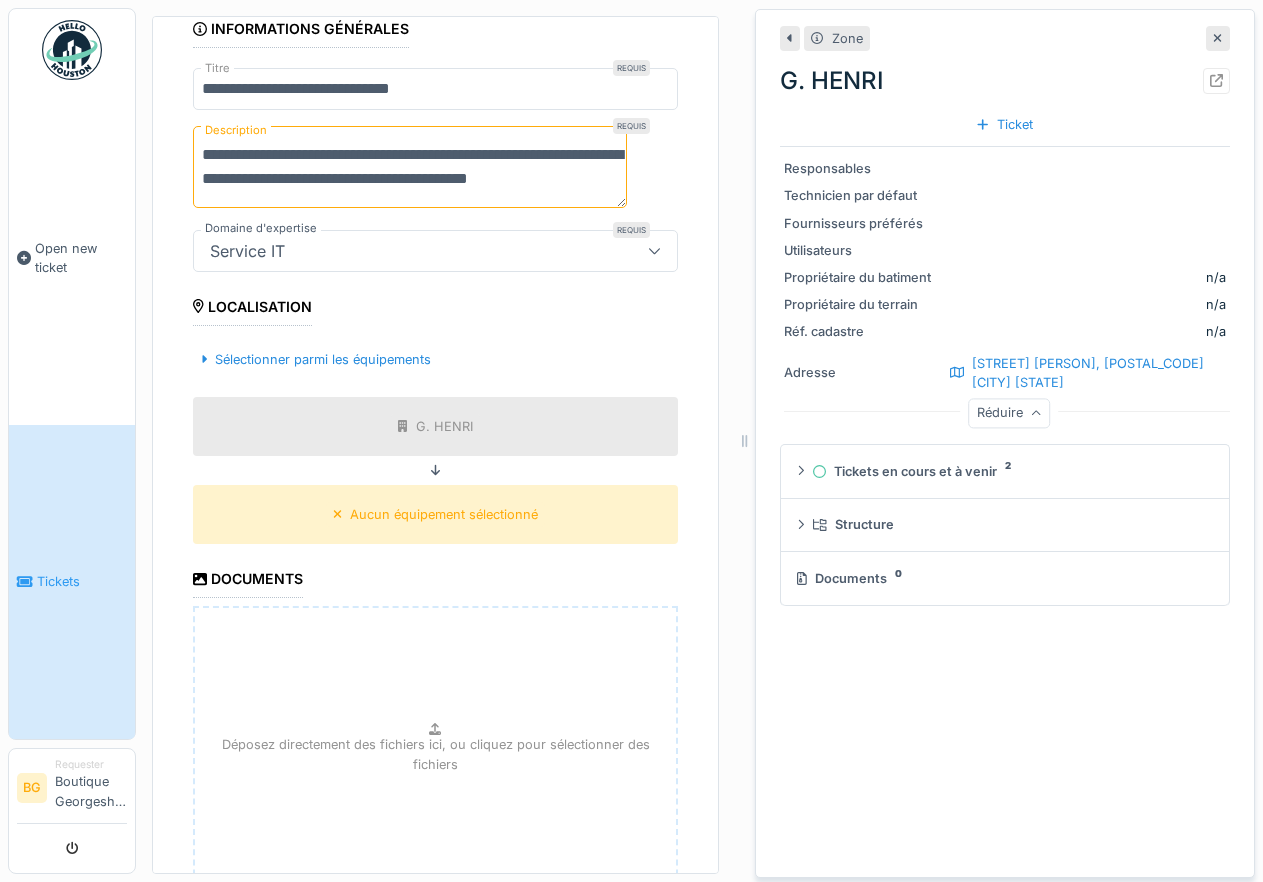 scroll, scrollTop: 55, scrollLeft: 0, axis: vertical 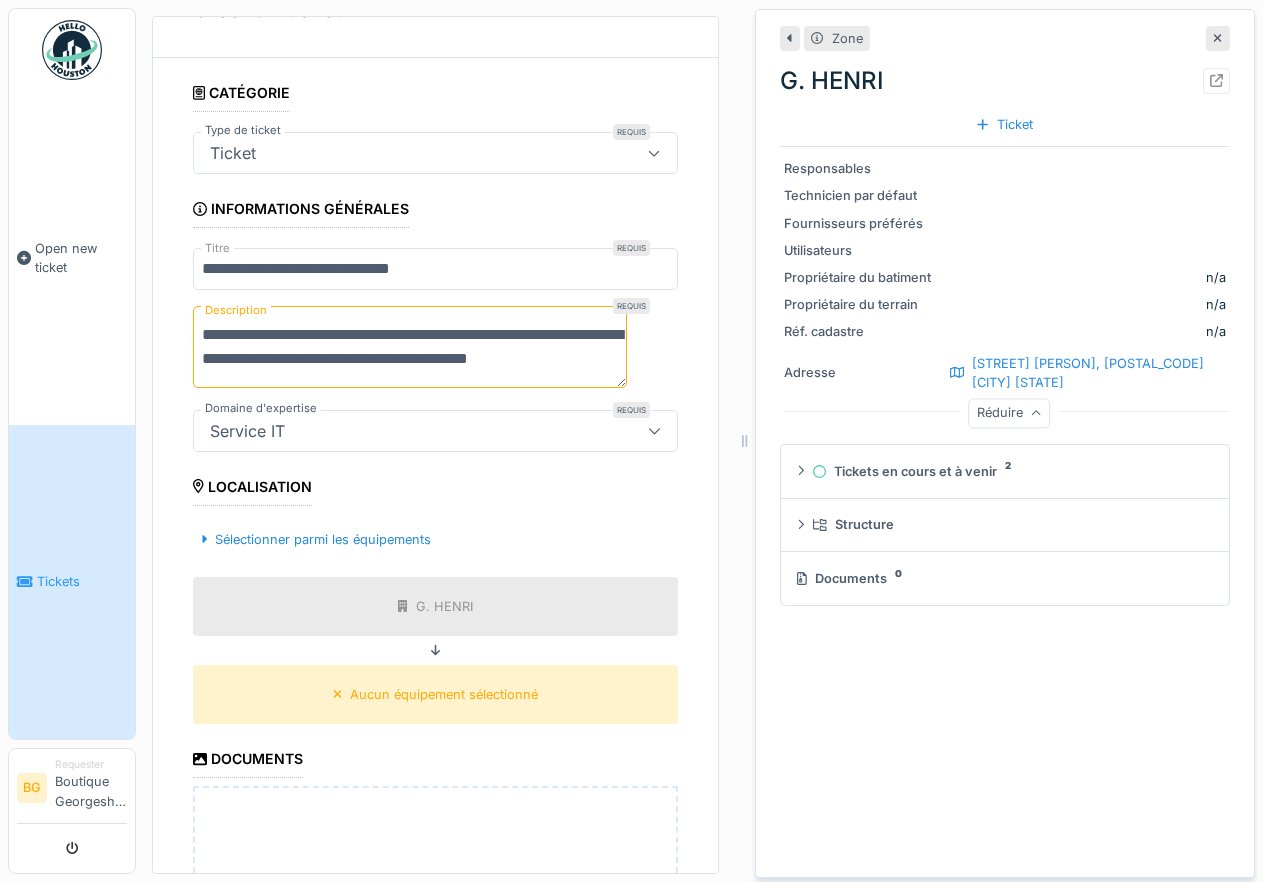 click on "**********" at bounding box center (410, 347) 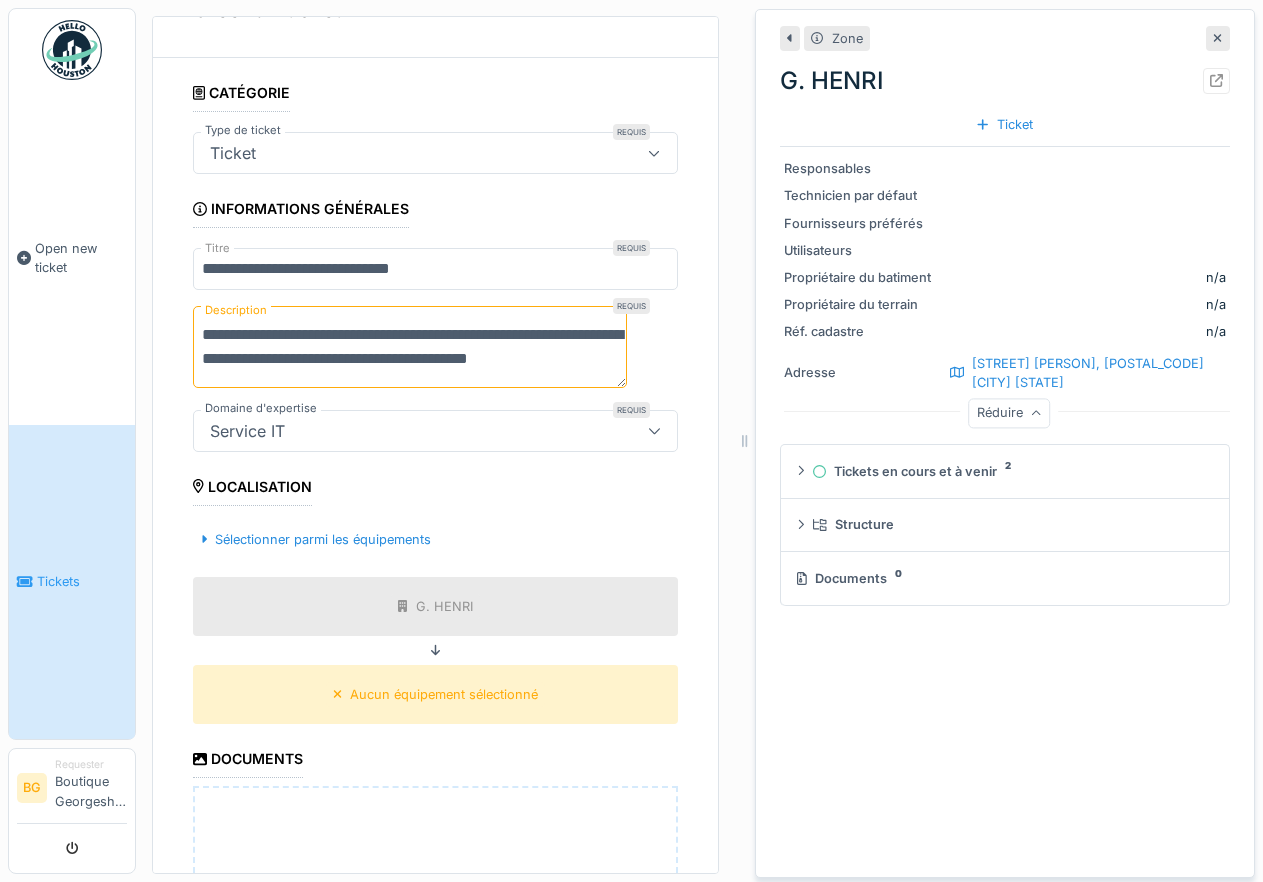 scroll, scrollTop: 0, scrollLeft: 0, axis: both 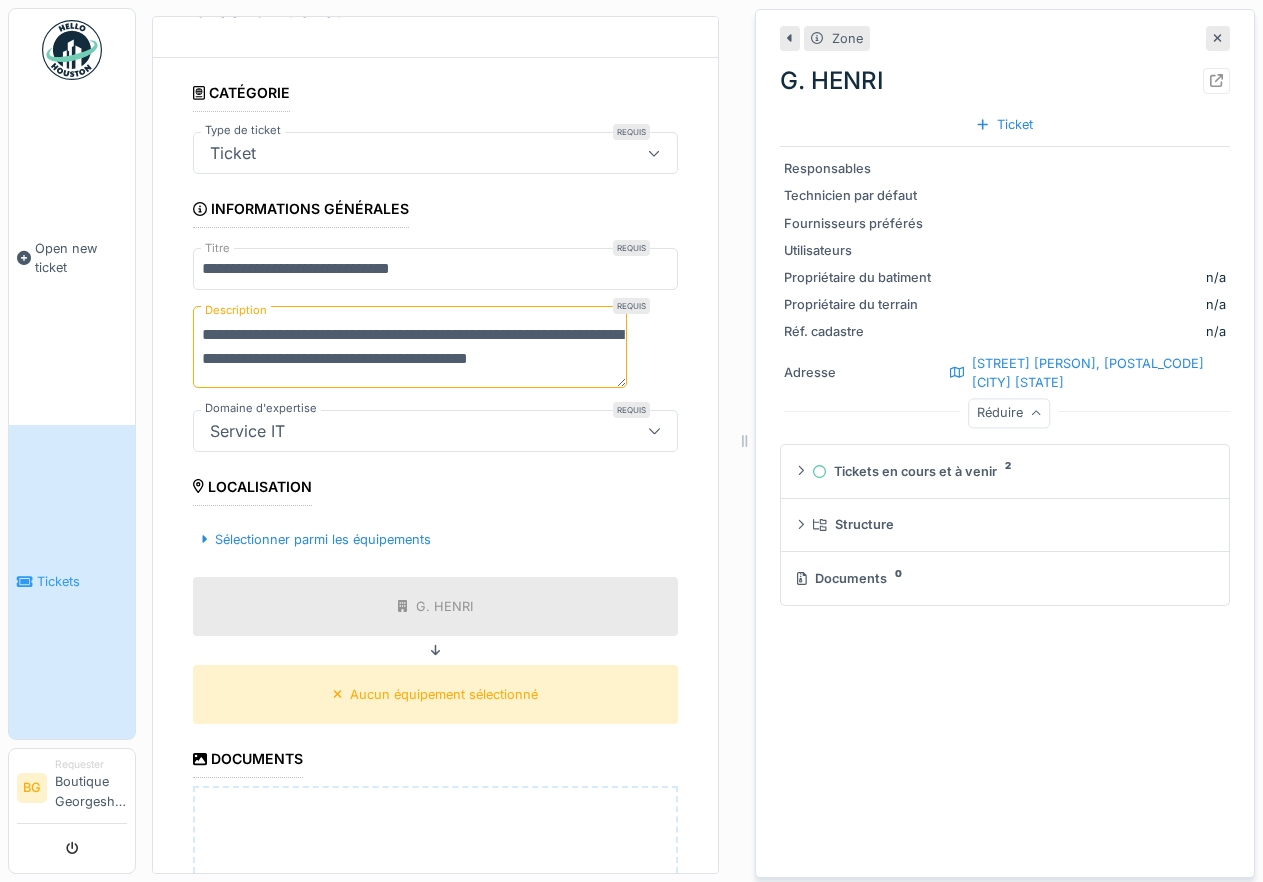 click on "**********" at bounding box center (410, 347) 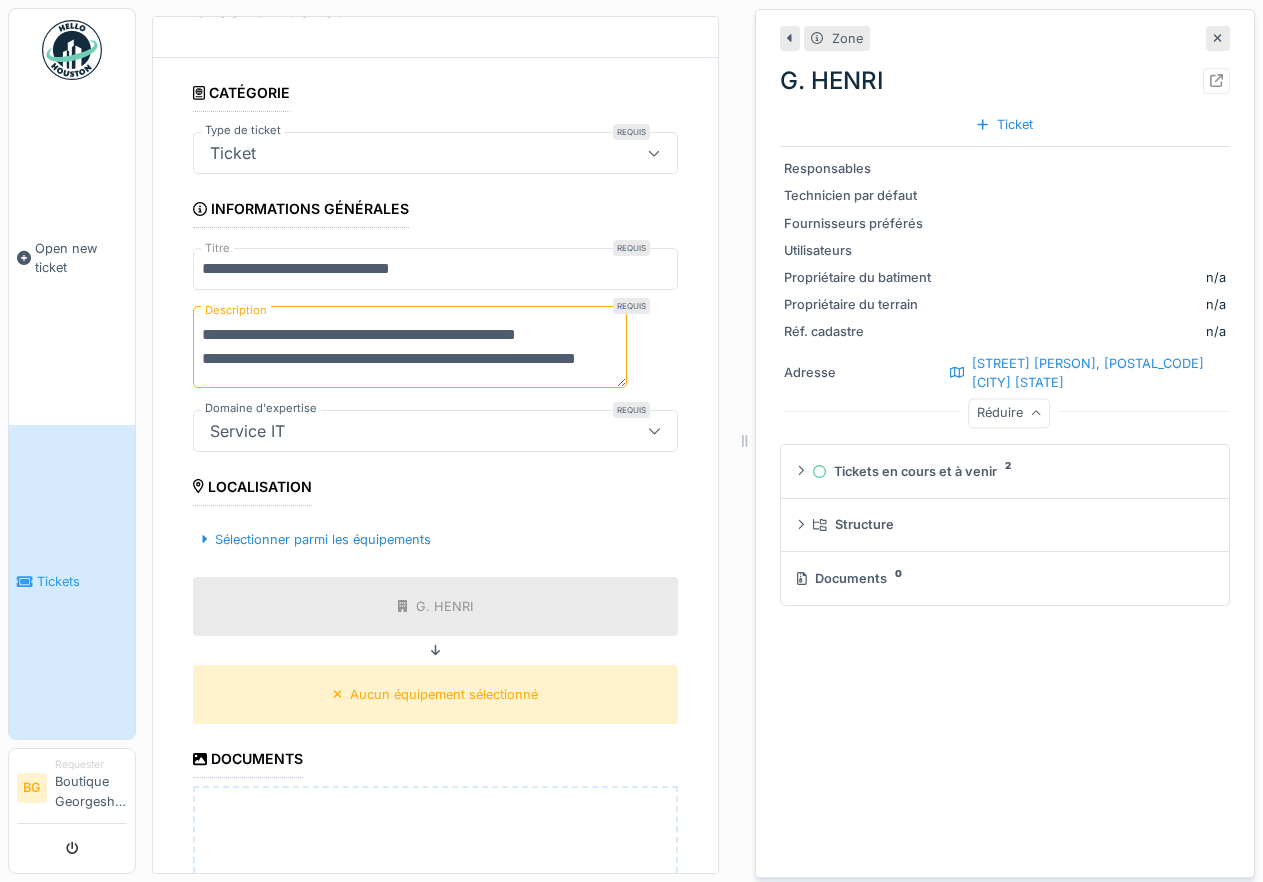 scroll, scrollTop: 48, scrollLeft: 0, axis: vertical 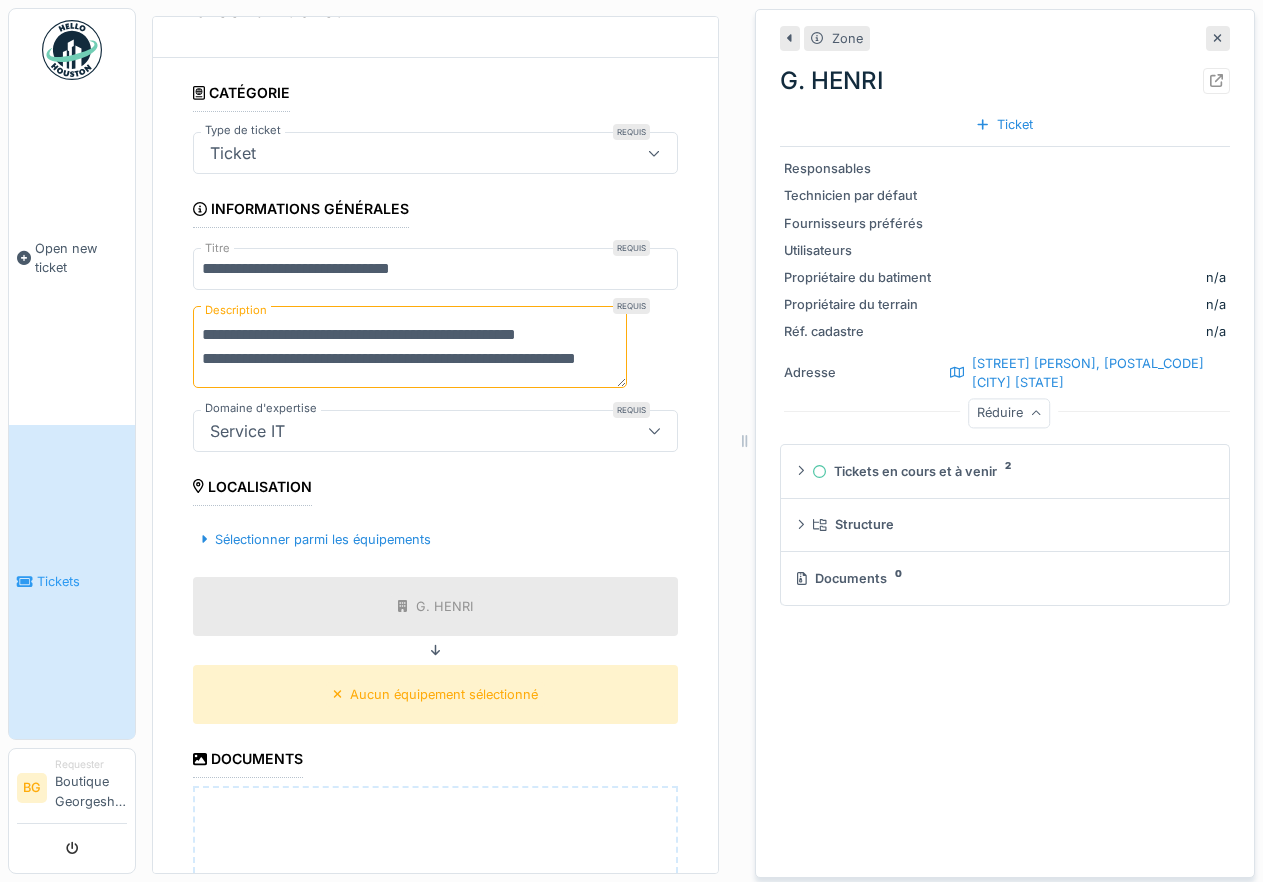 click on "**********" at bounding box center [410, 347] 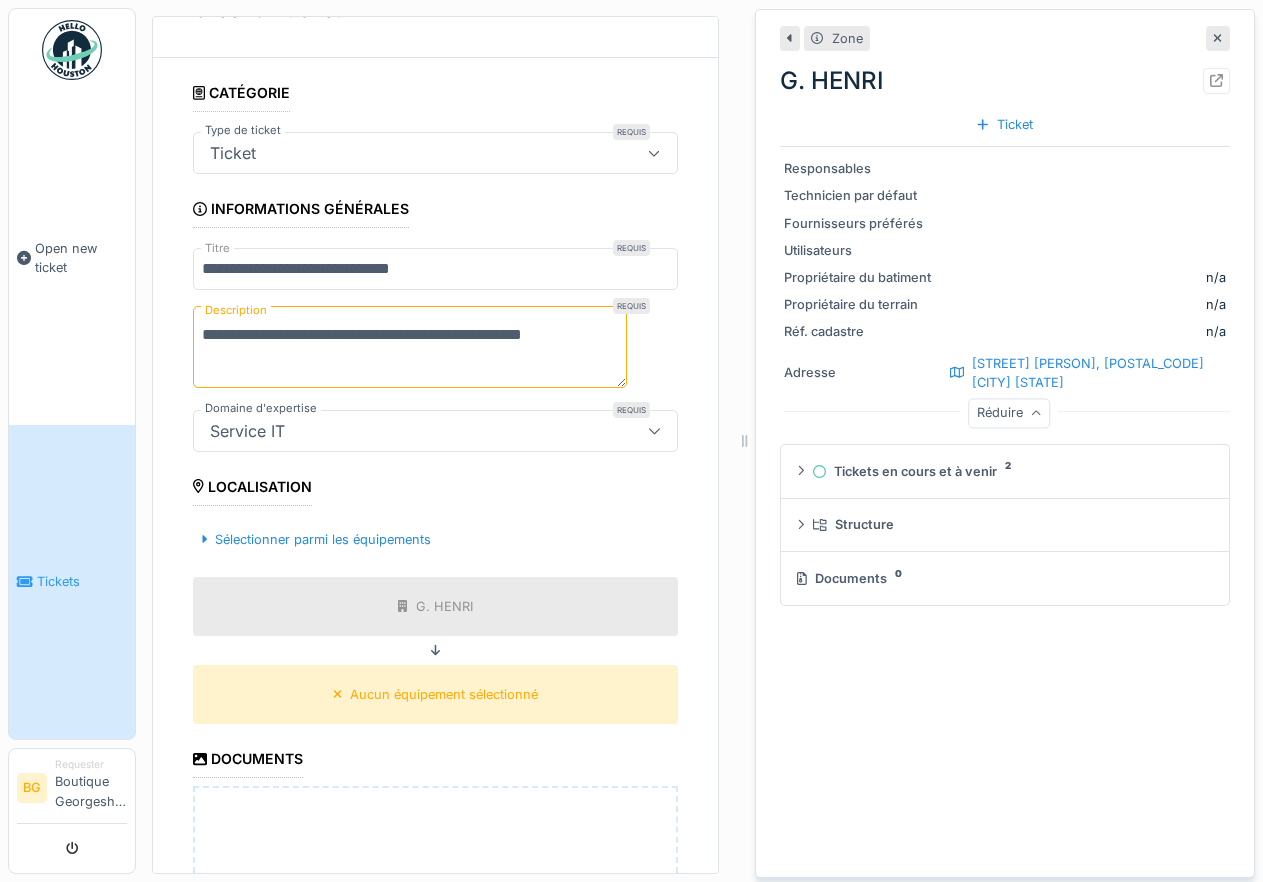 scroll, scrollTop: 0, scrollLeft: 0, axis: both 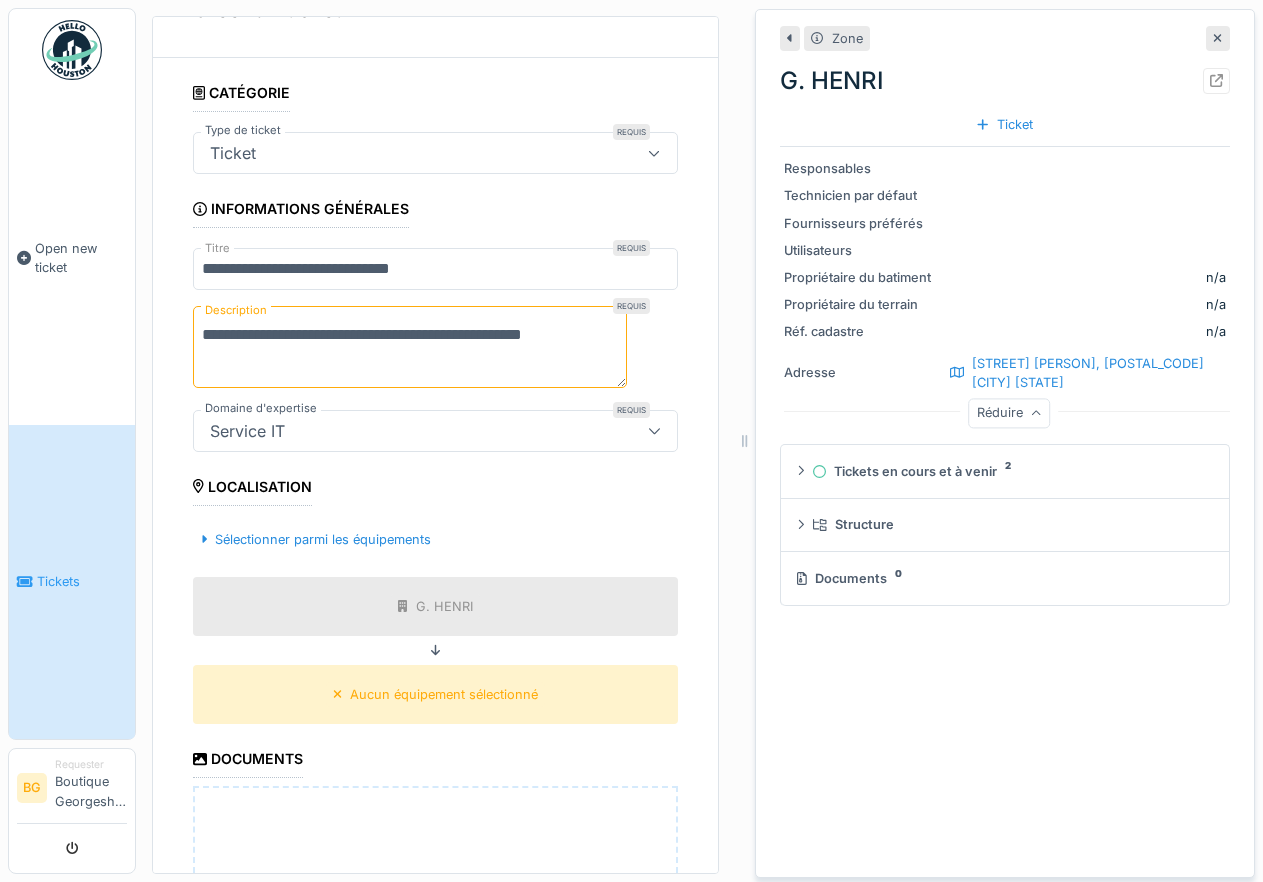 click on "**********" at bounding box center [410, 347] 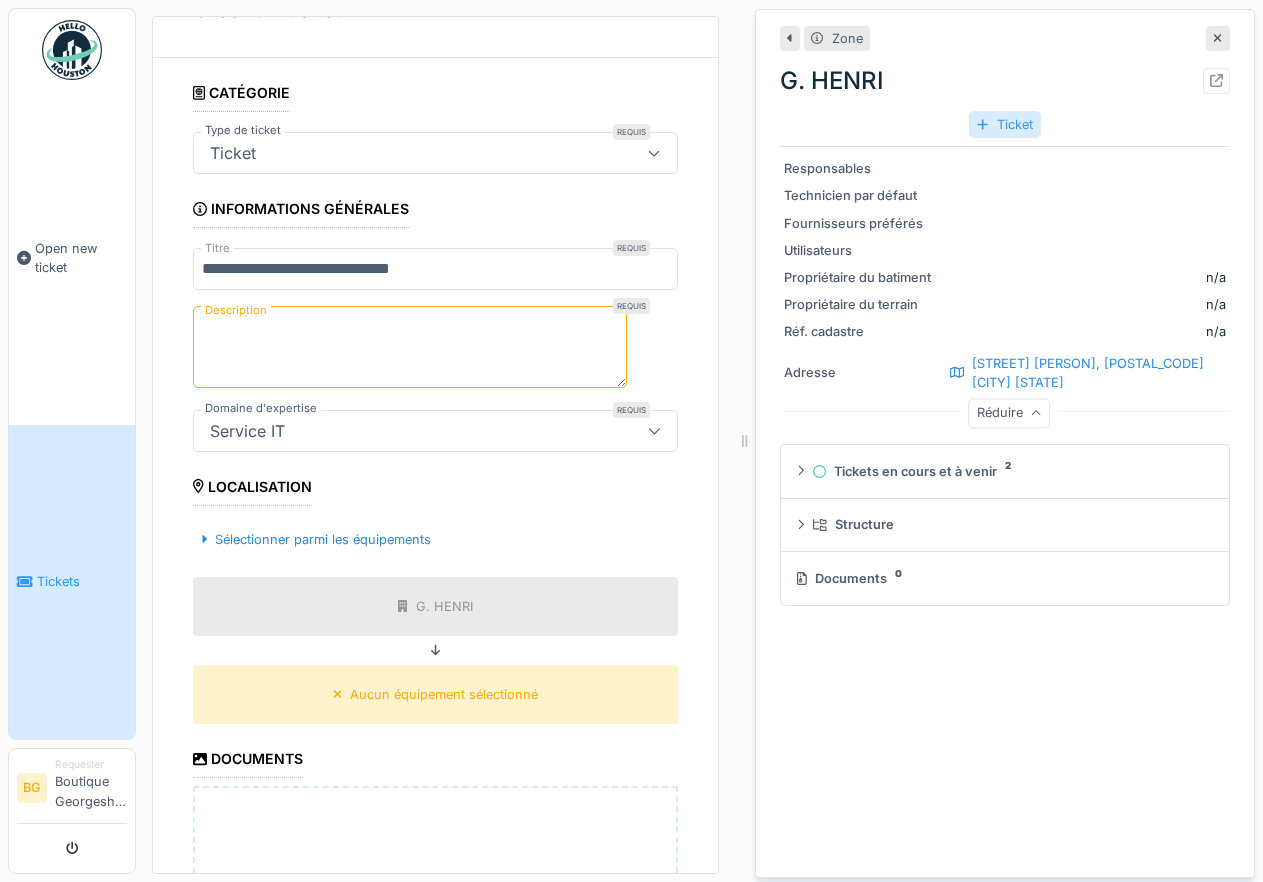 type 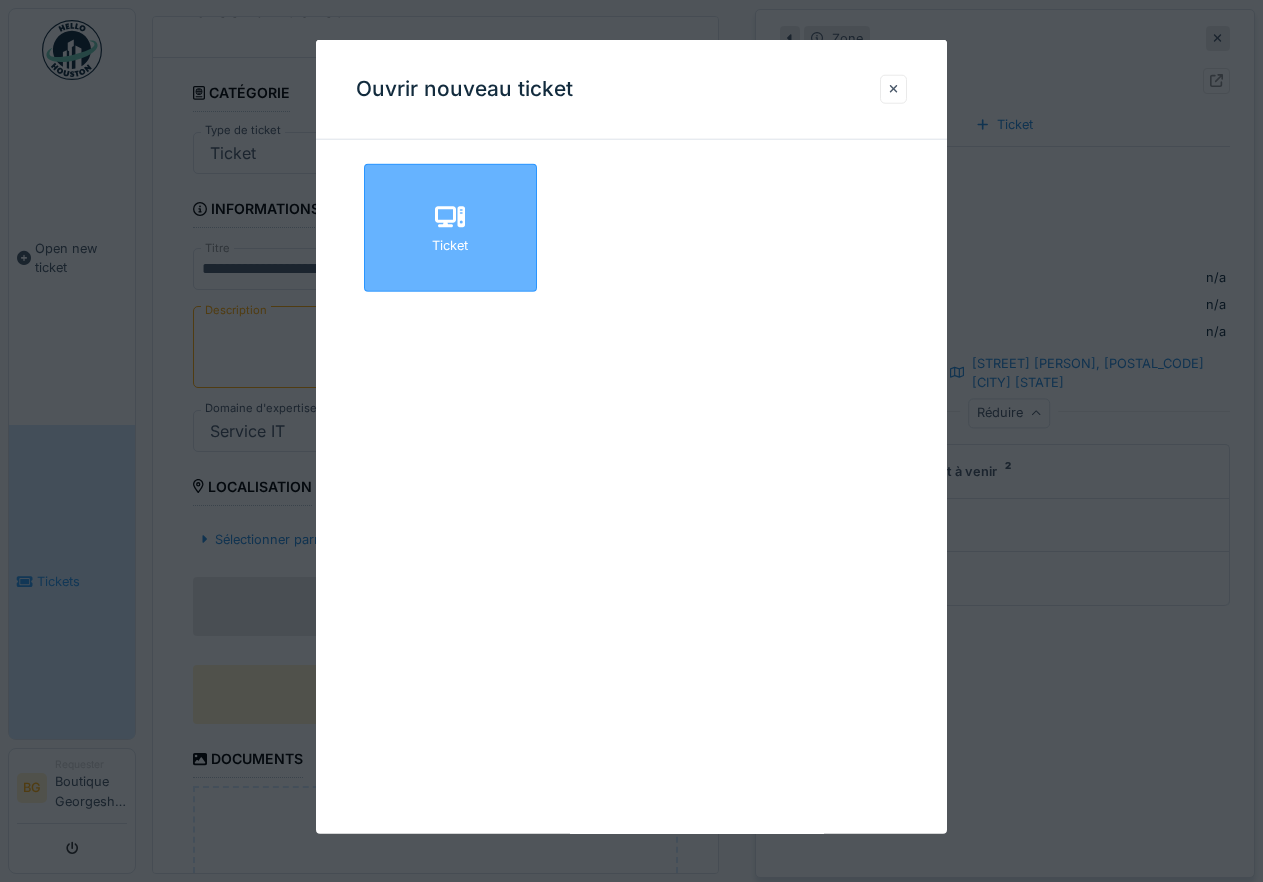 click on "Ticket" at bounding box center (450, 228) 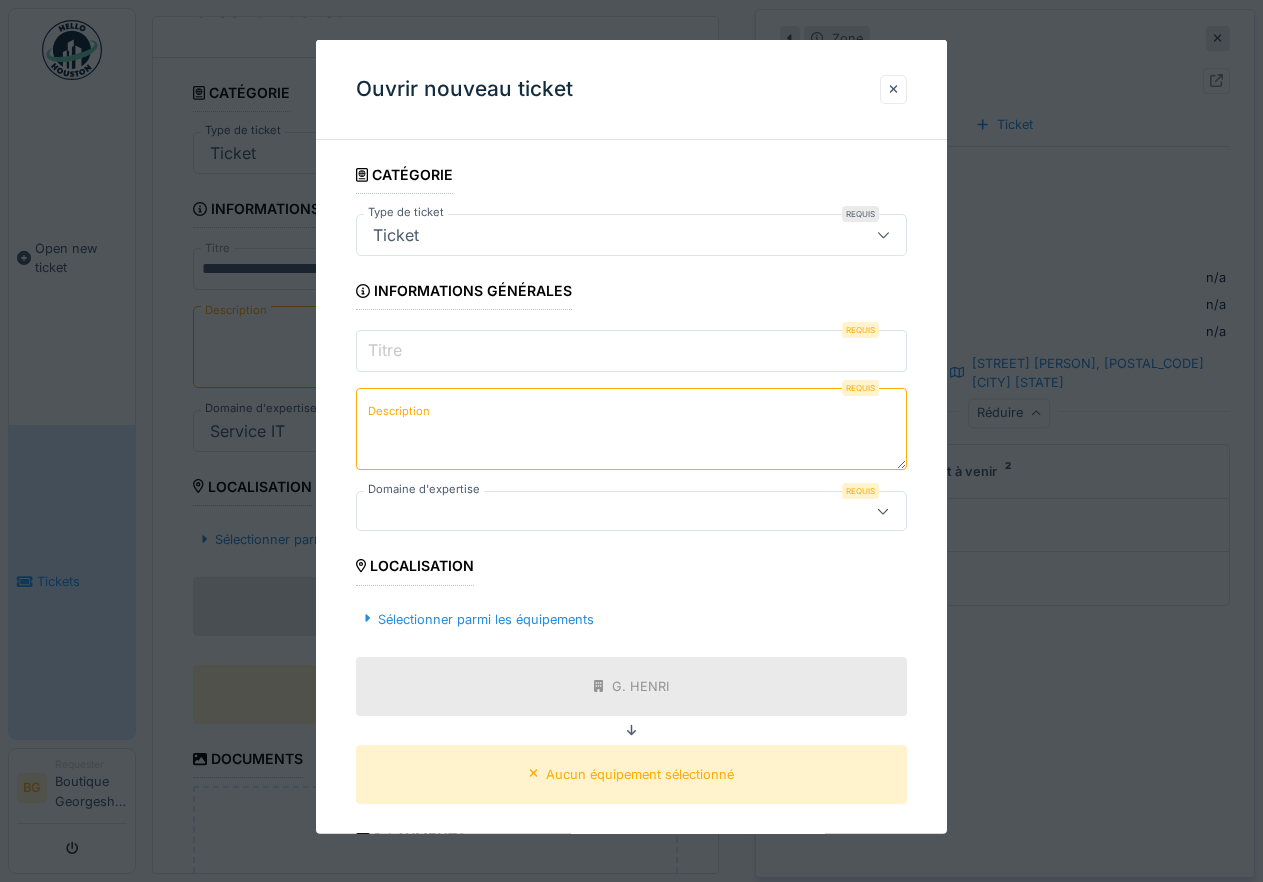 click on "Titre" at bounding box center (632, 351) 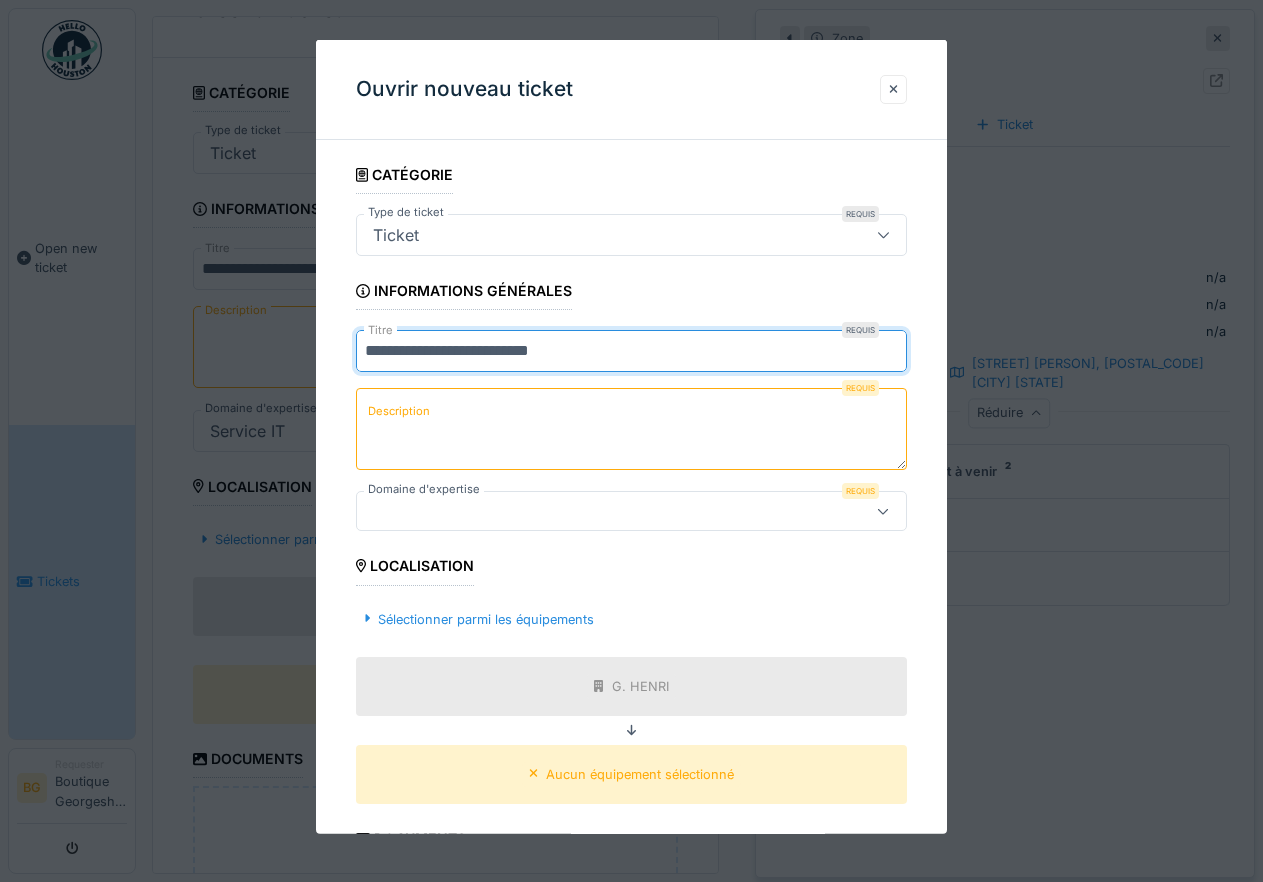 drag, startPoint x: 608, startPoint y: 356, endPoint x: 449, endPoint y: 350, distance: 159.11317 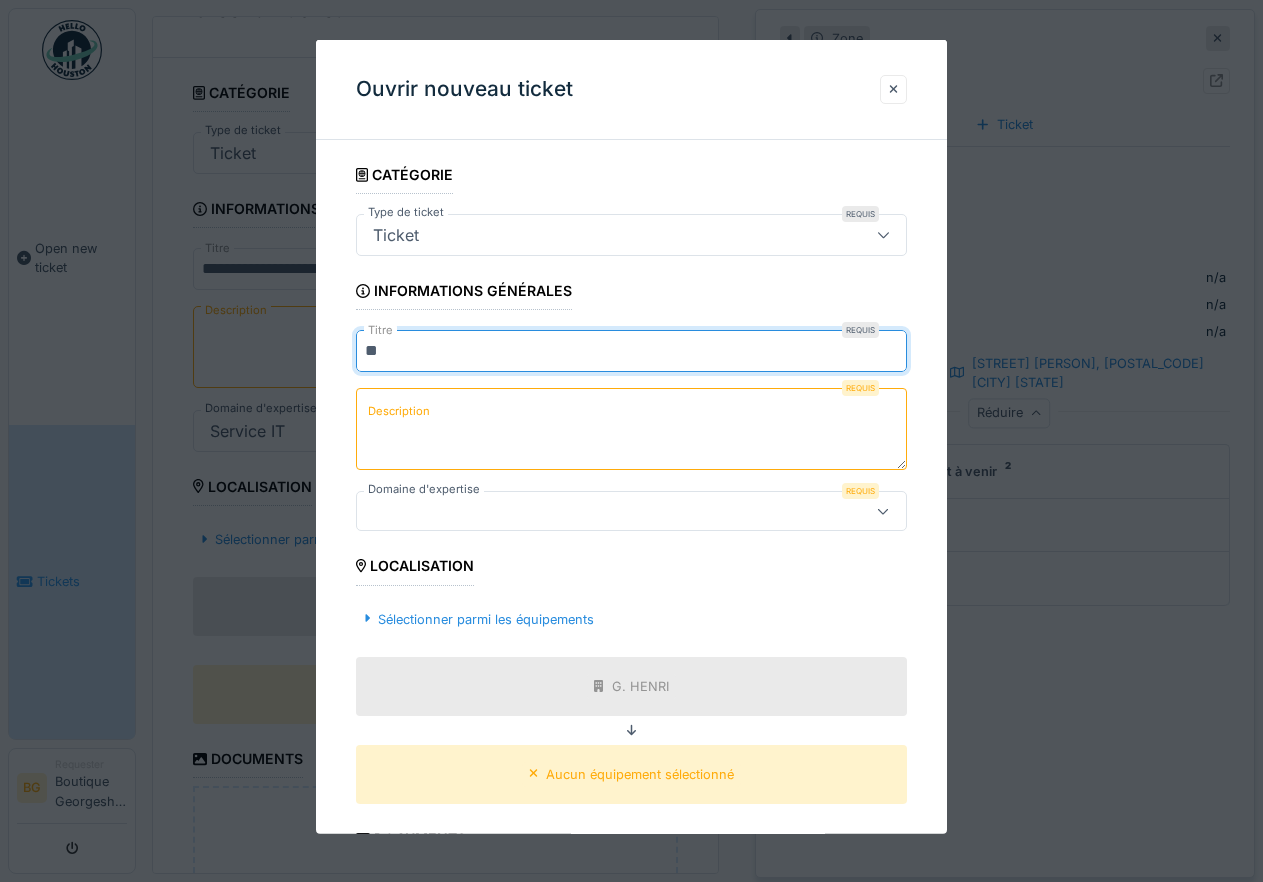 type on "*" 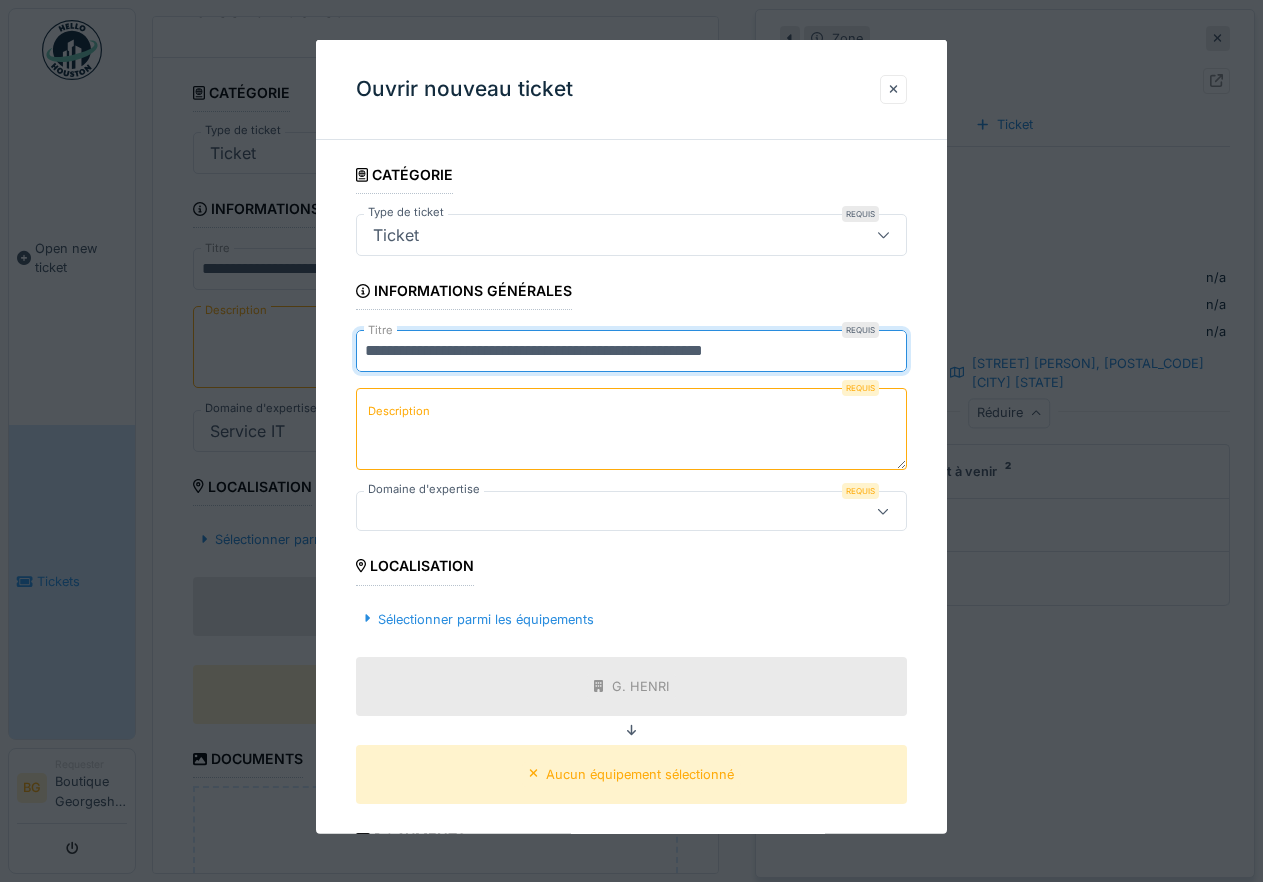 type on "**********" 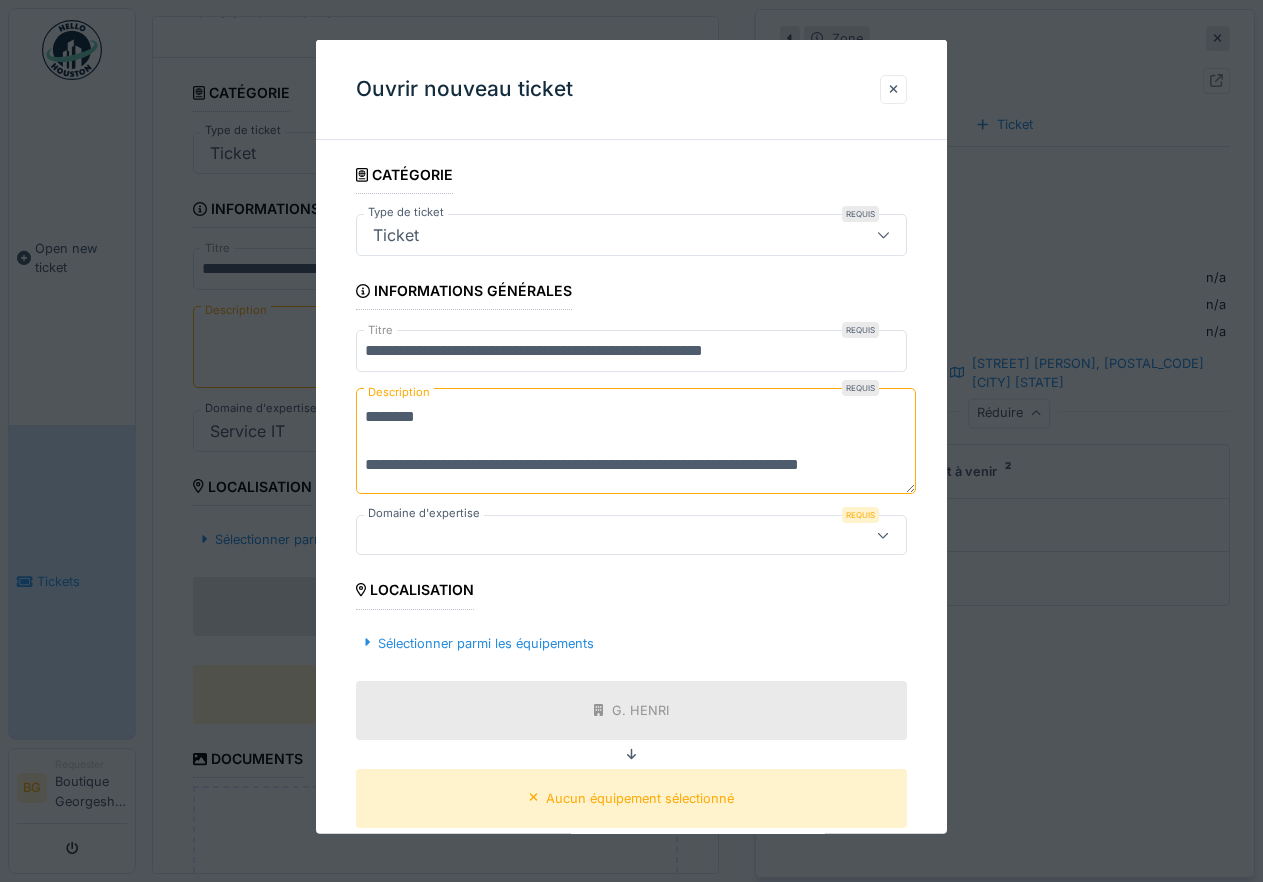 scroll, scrollTop: 6, scrollLeft: 0, axis: vertical 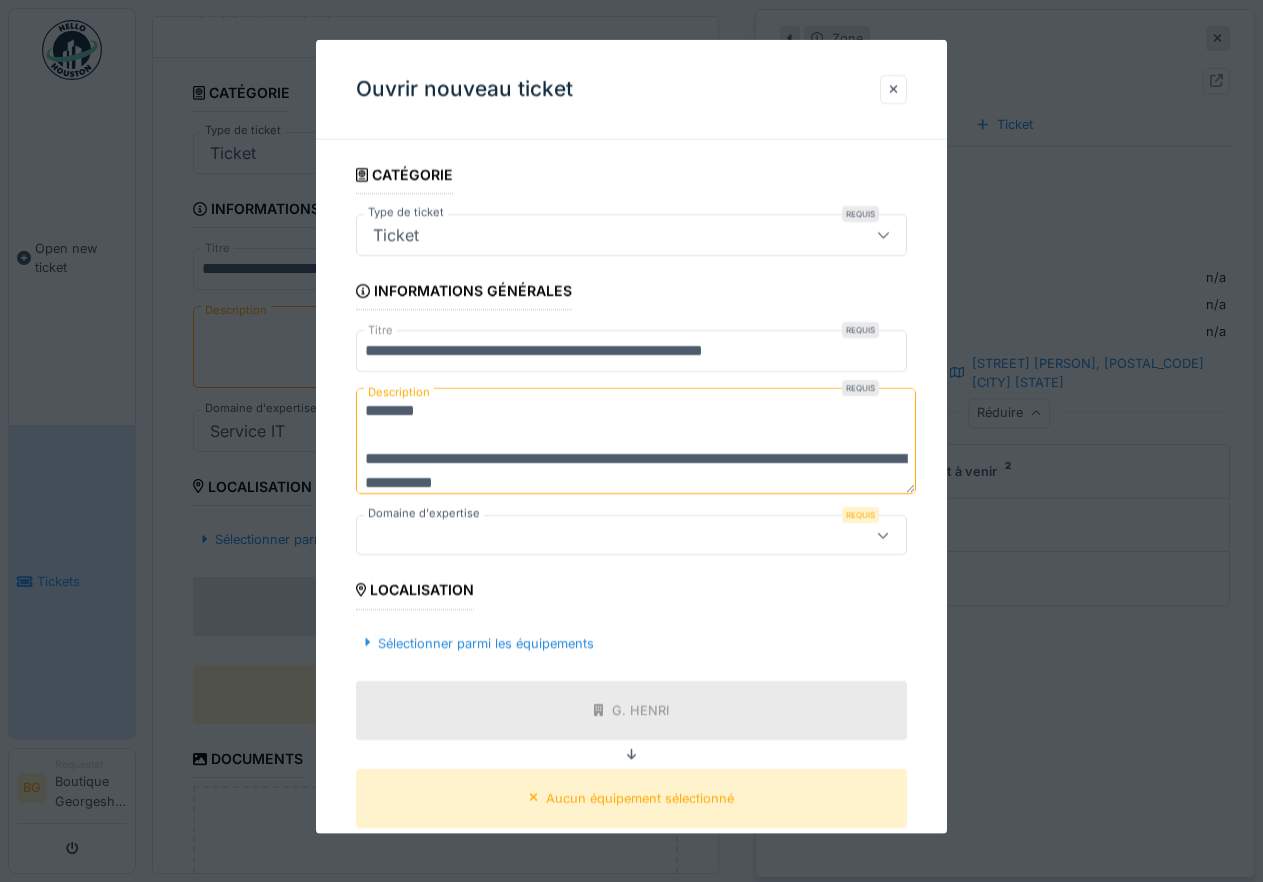 click on "**********" at bounding box center (636, 441) 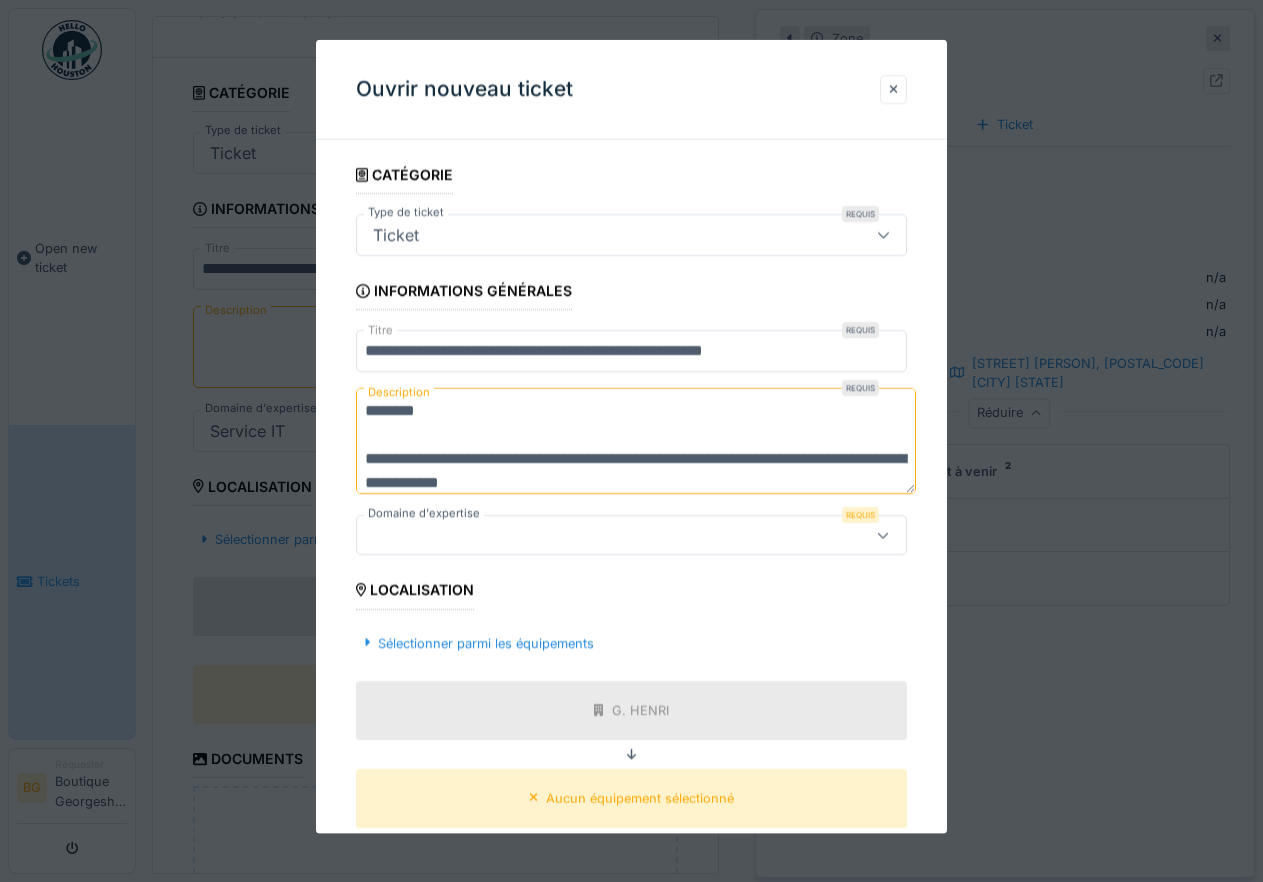 click on "**********" at bounding box center [636, 441] 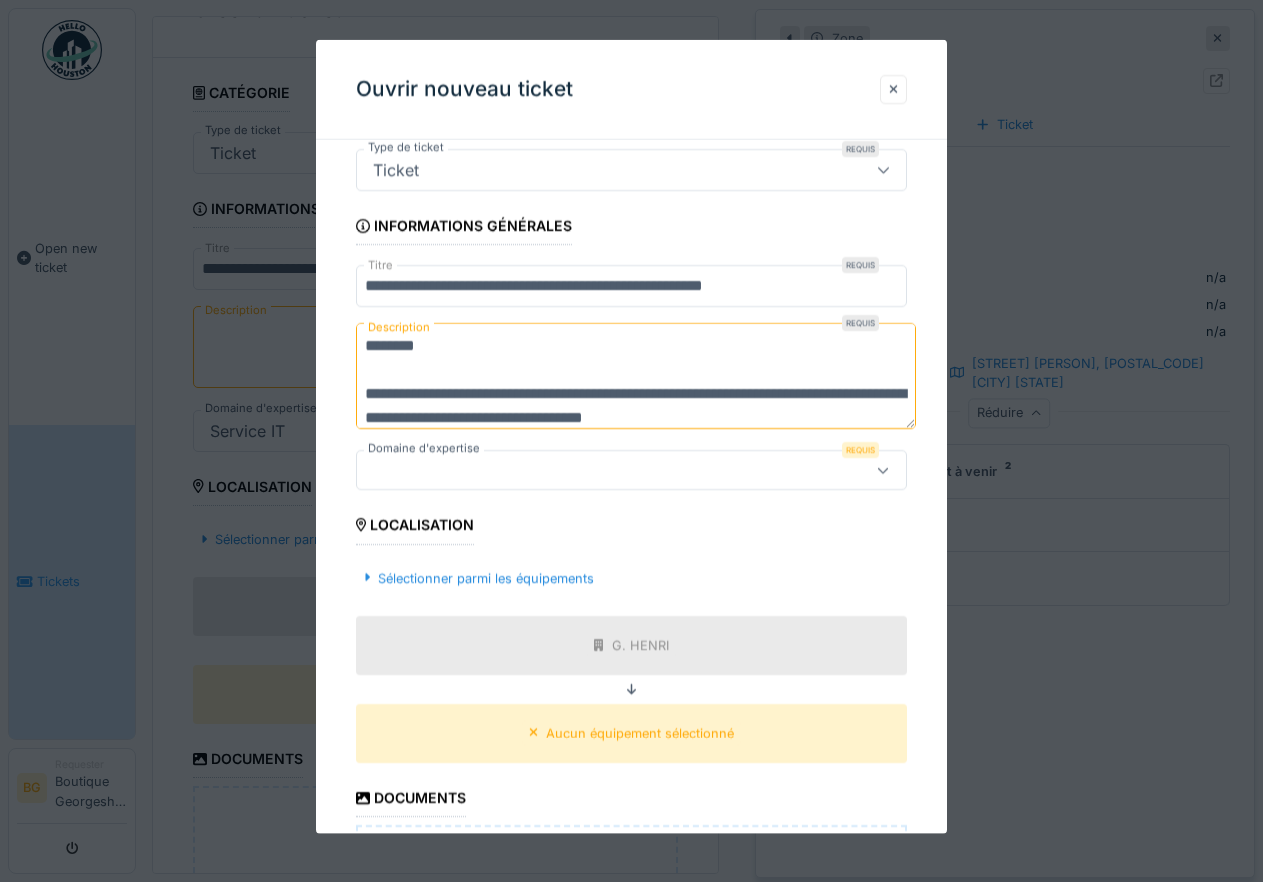 scroll, scrollTop: 90, scrollLeft: 0, axis: vertical 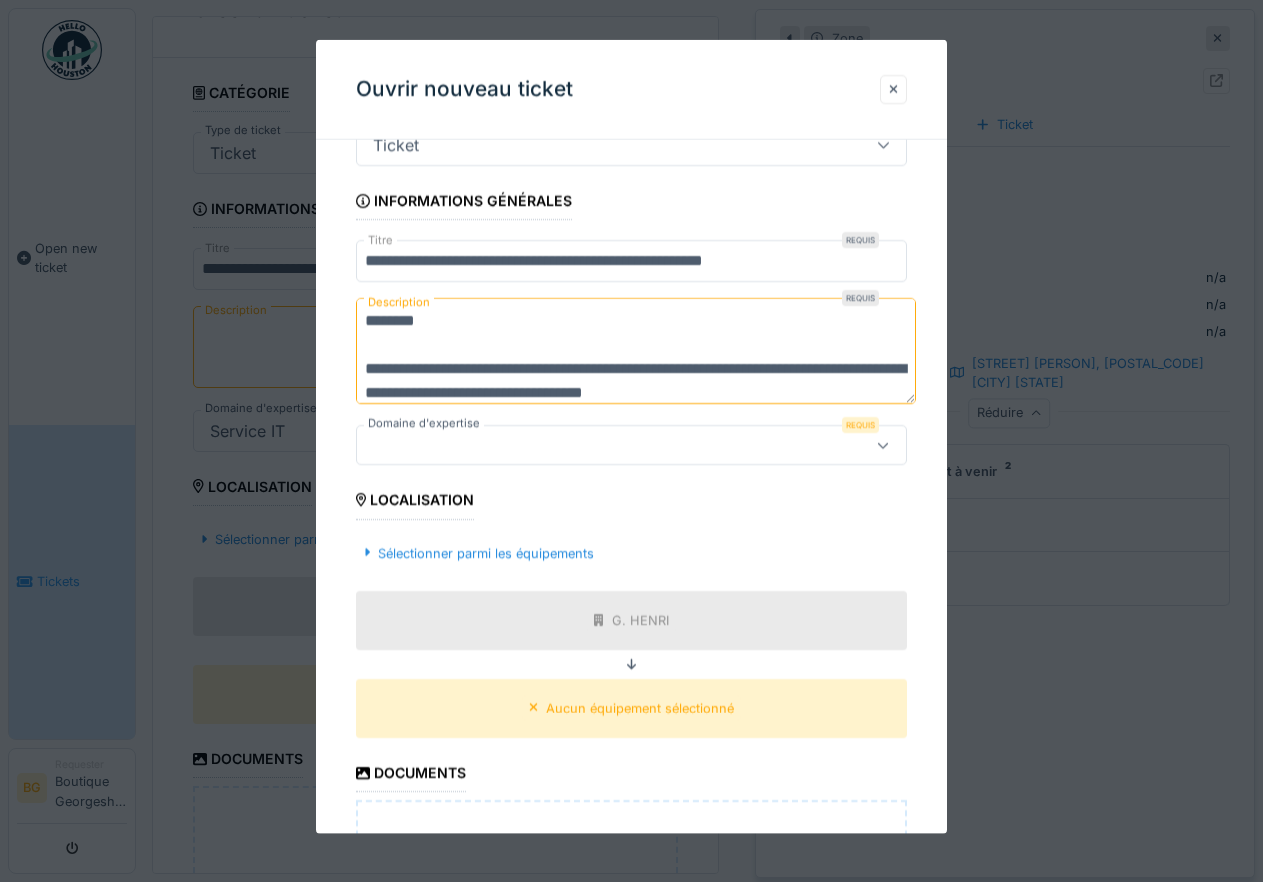 type on "**********" 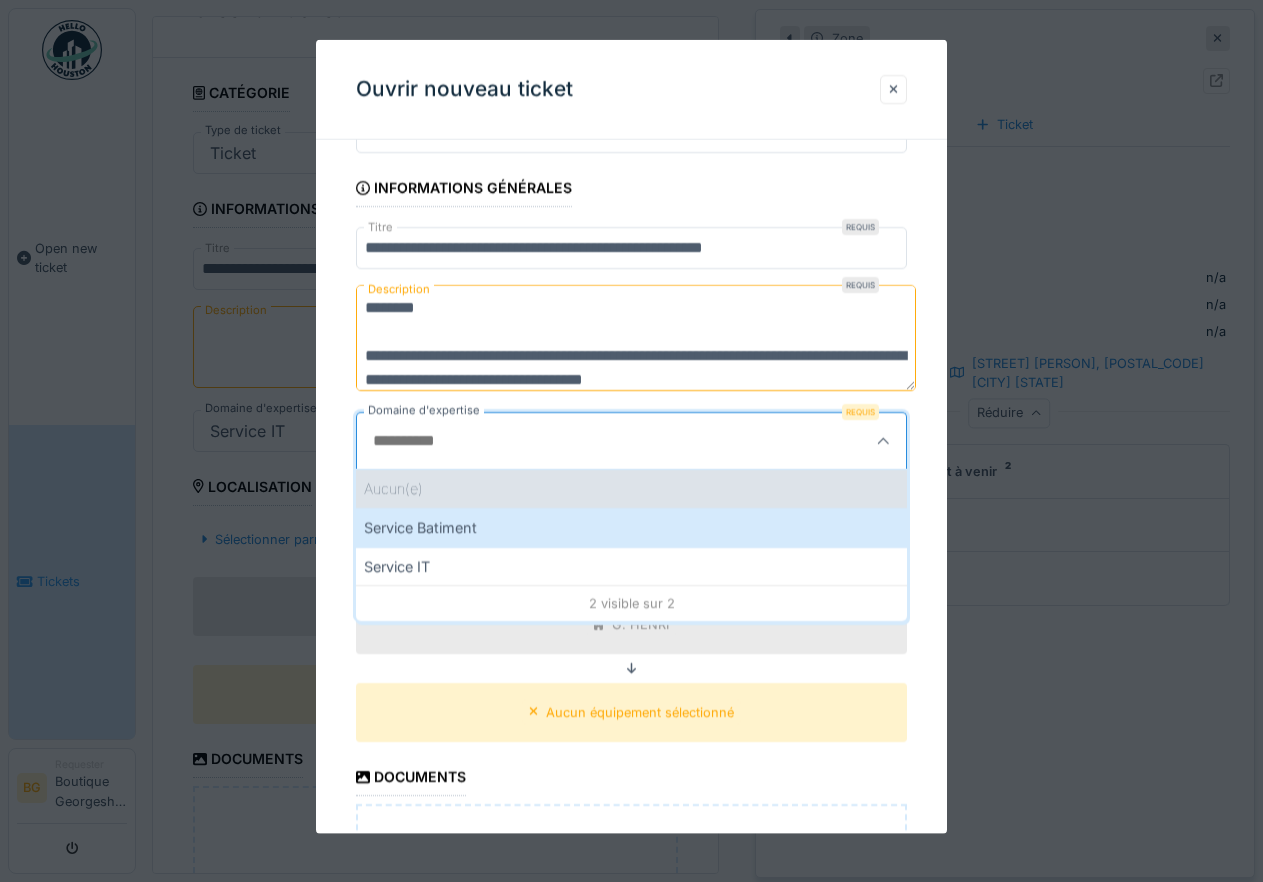 scroll, scrollTop: 104, scrollLeft: 0, axis: vertical 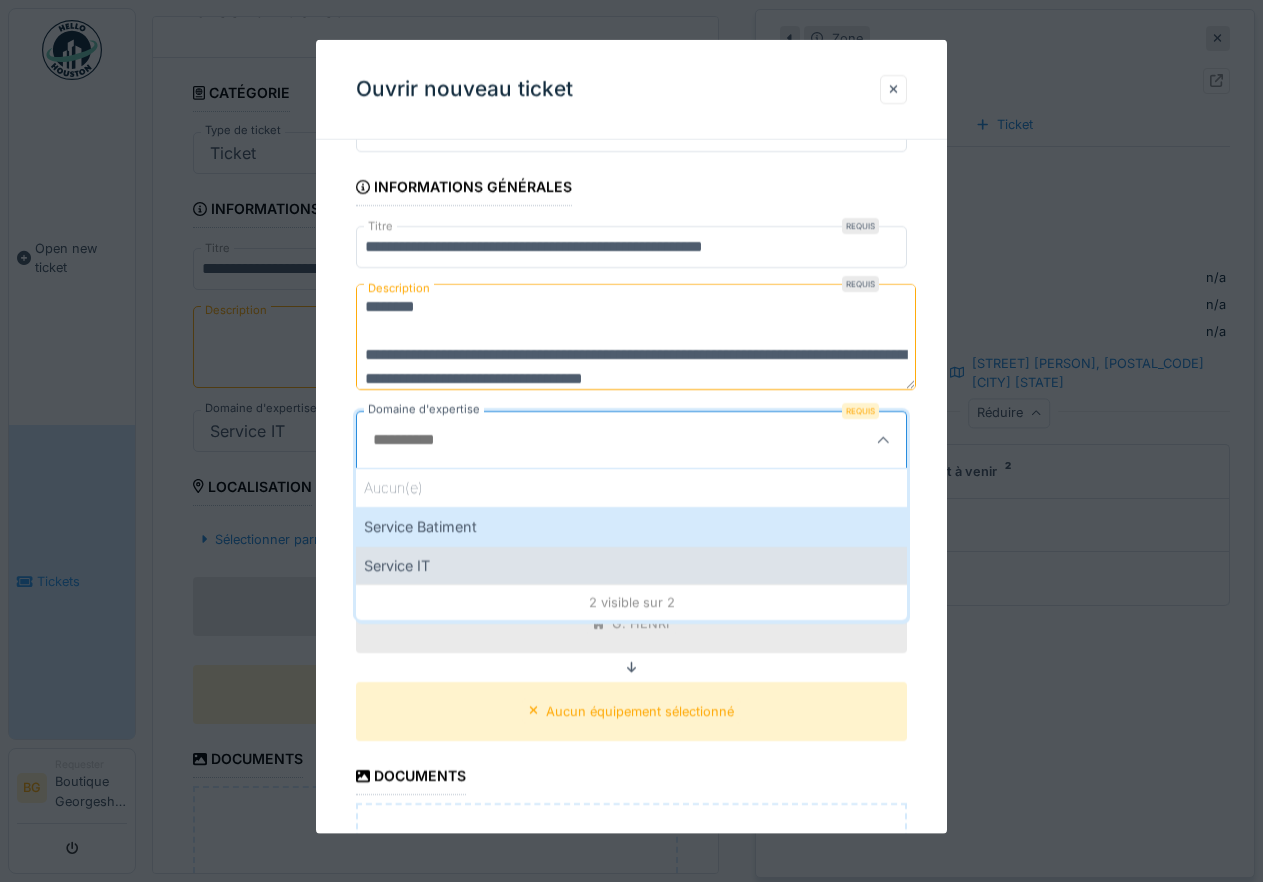 click on "Service IT" at bounding box center (632, 564) 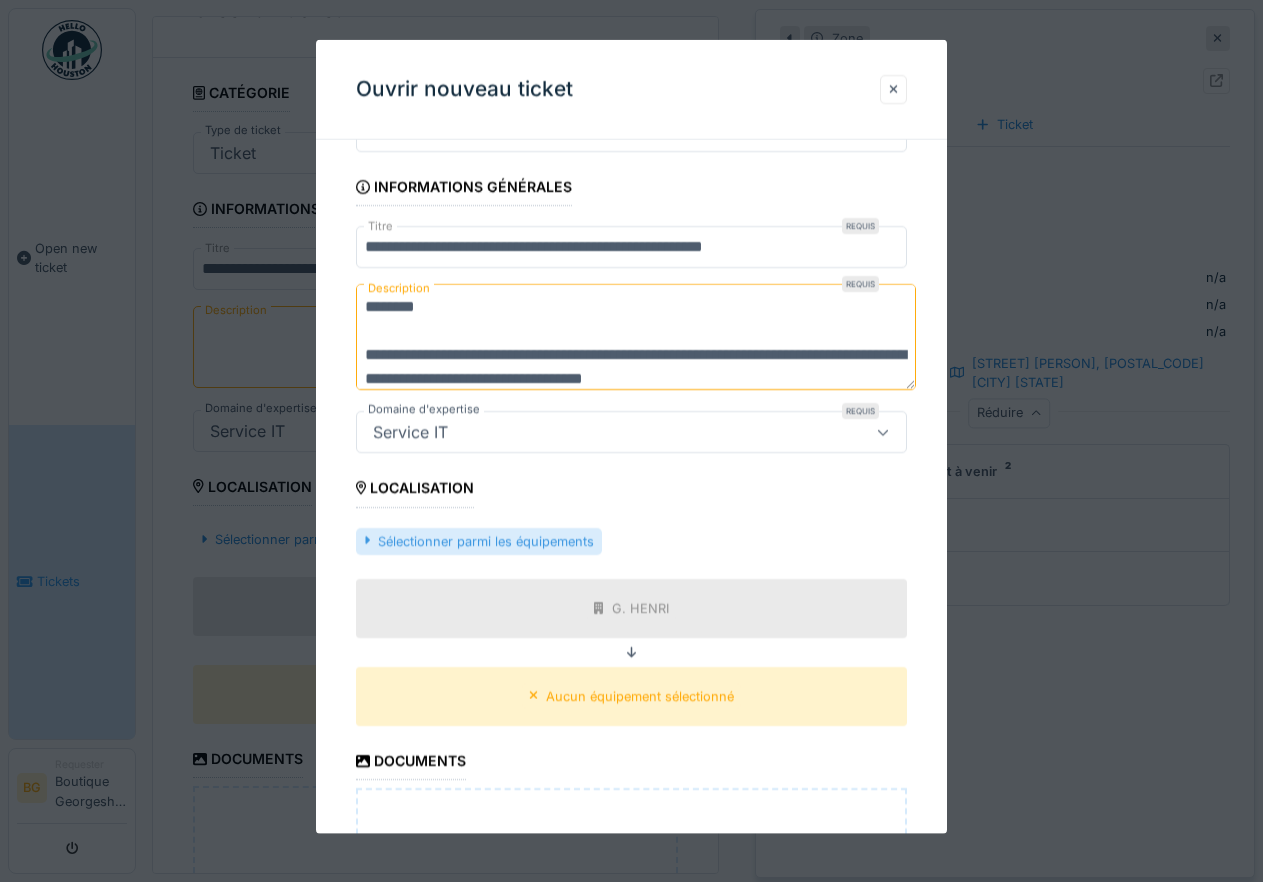 click on "Sélectionner parmi les équipements" at bounding box center [479, 540] 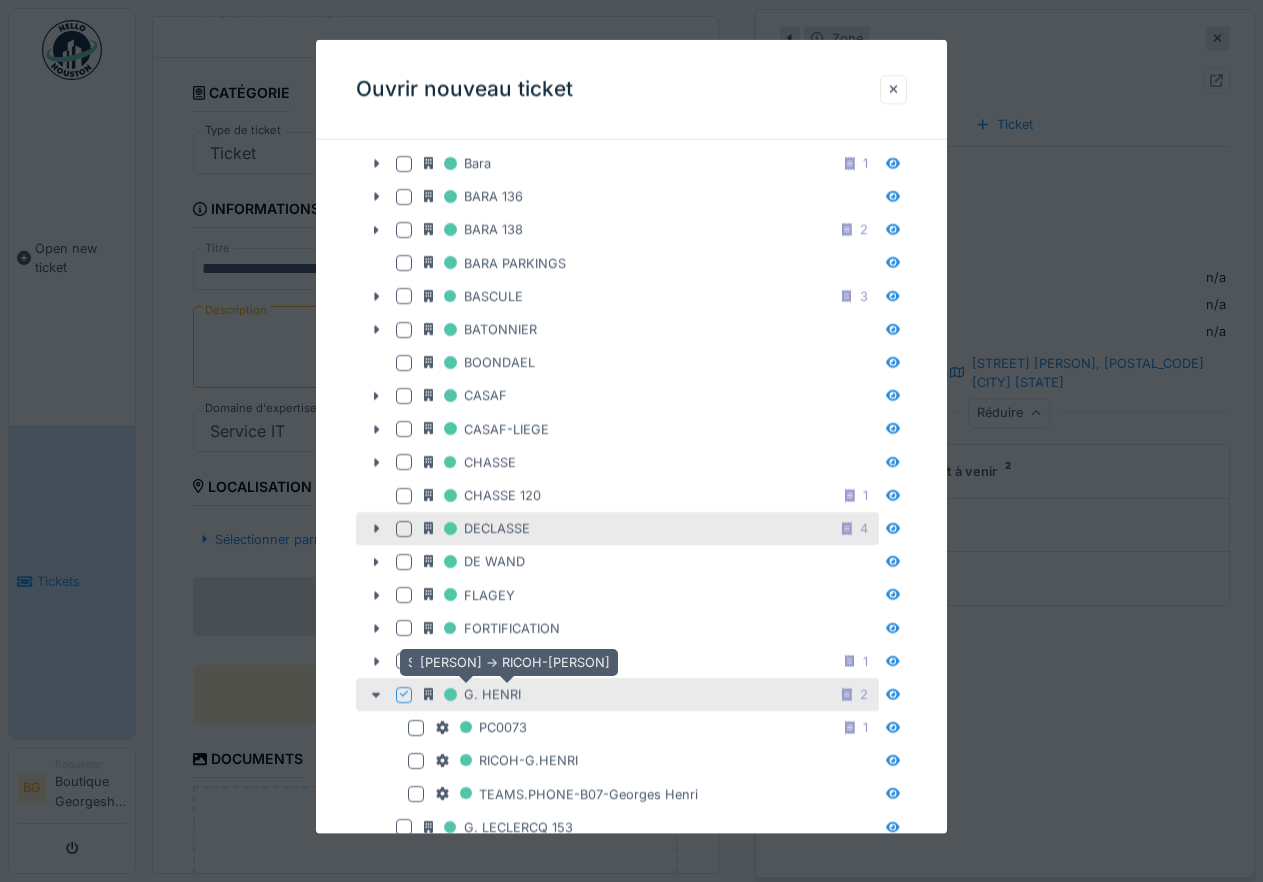 scroll, scrollTop: 824, scrollLeft: 0, axis: vertical 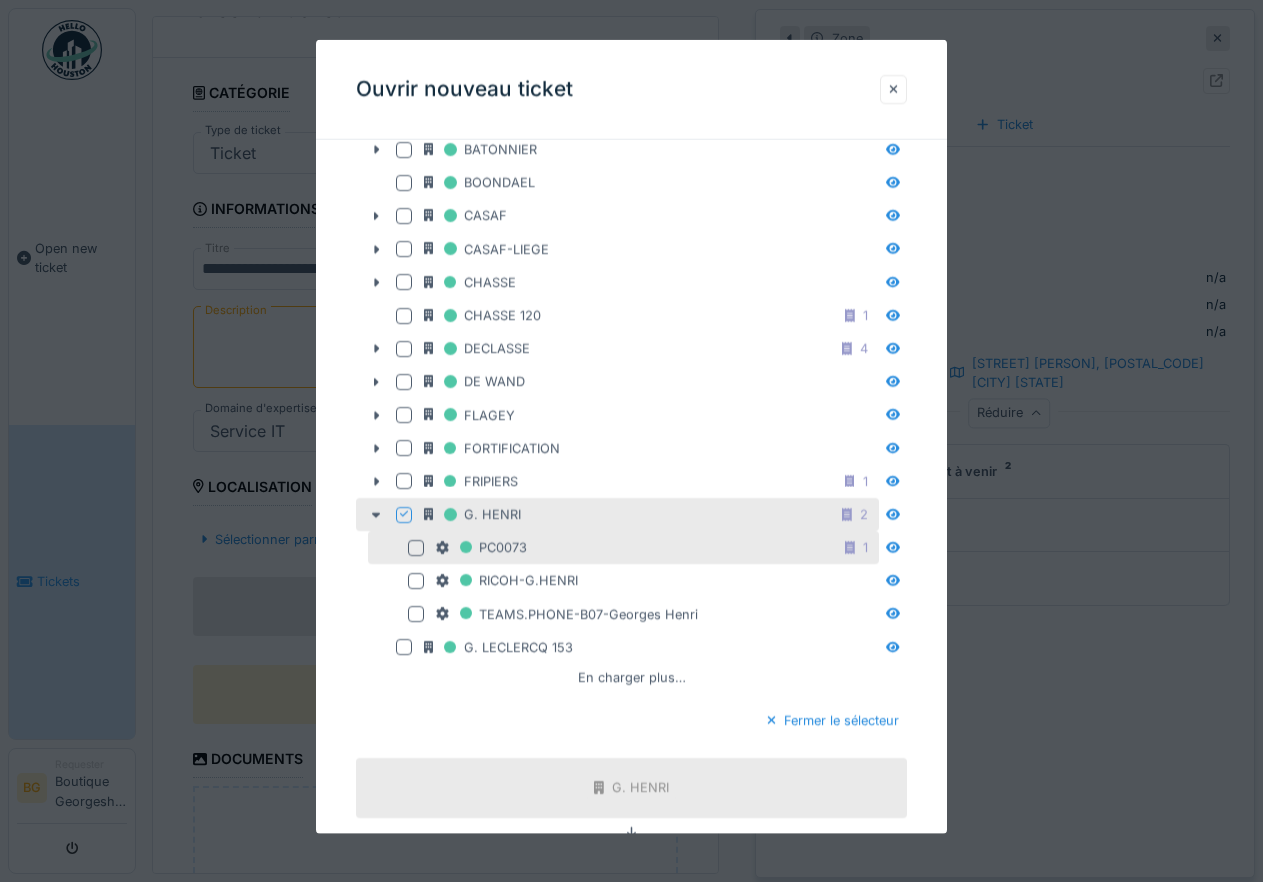 click at bounding box center [416, 548] 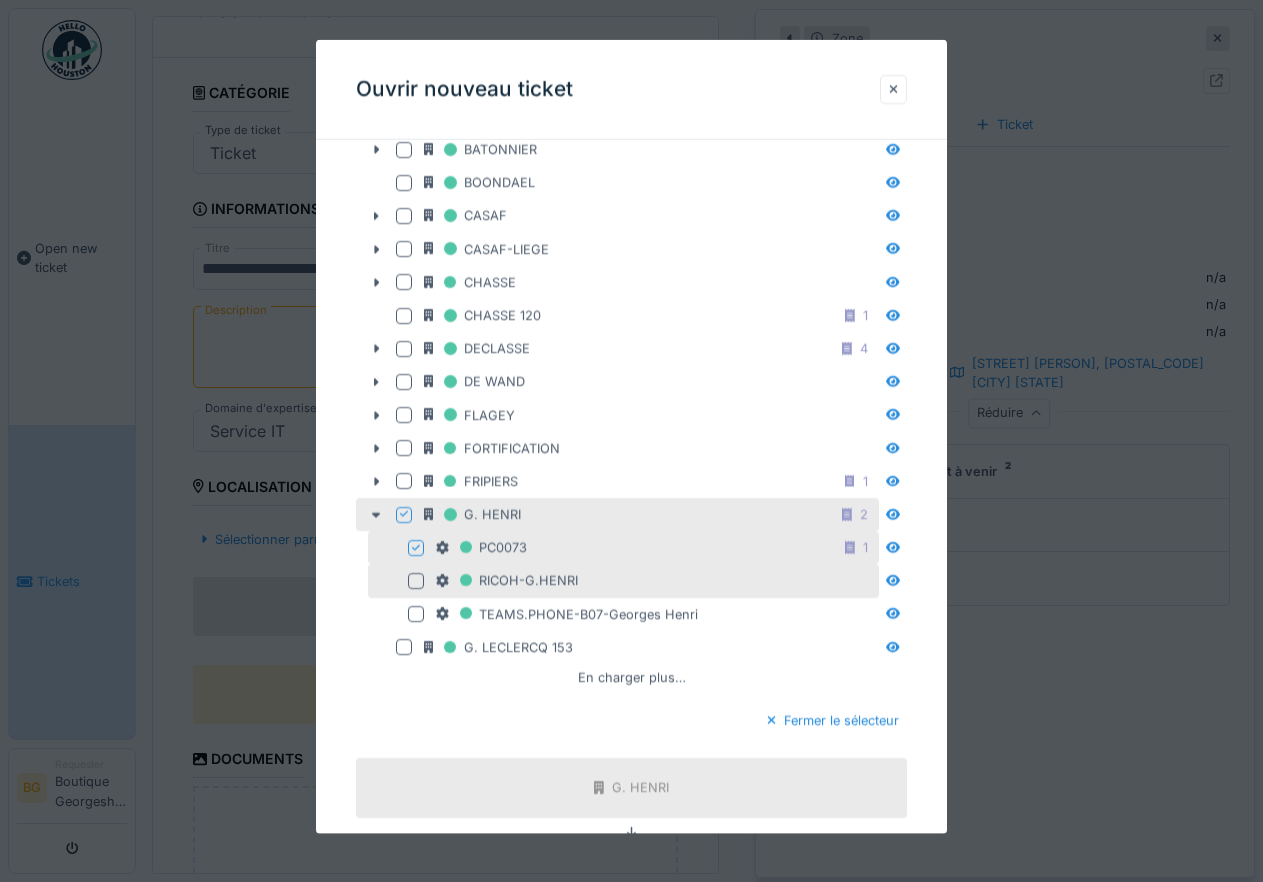 click at bounding box center [416, 581] 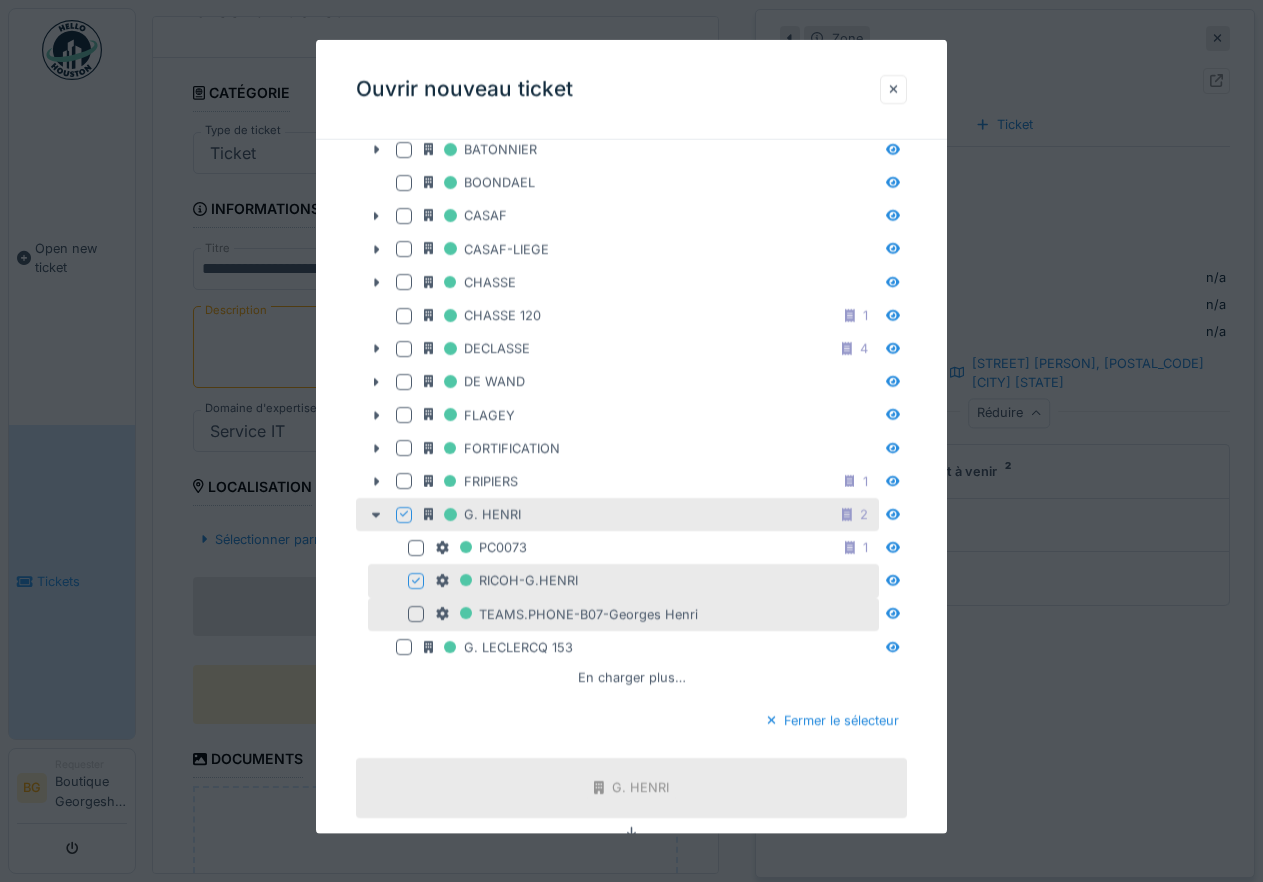 click at bounding box center (416, 614) 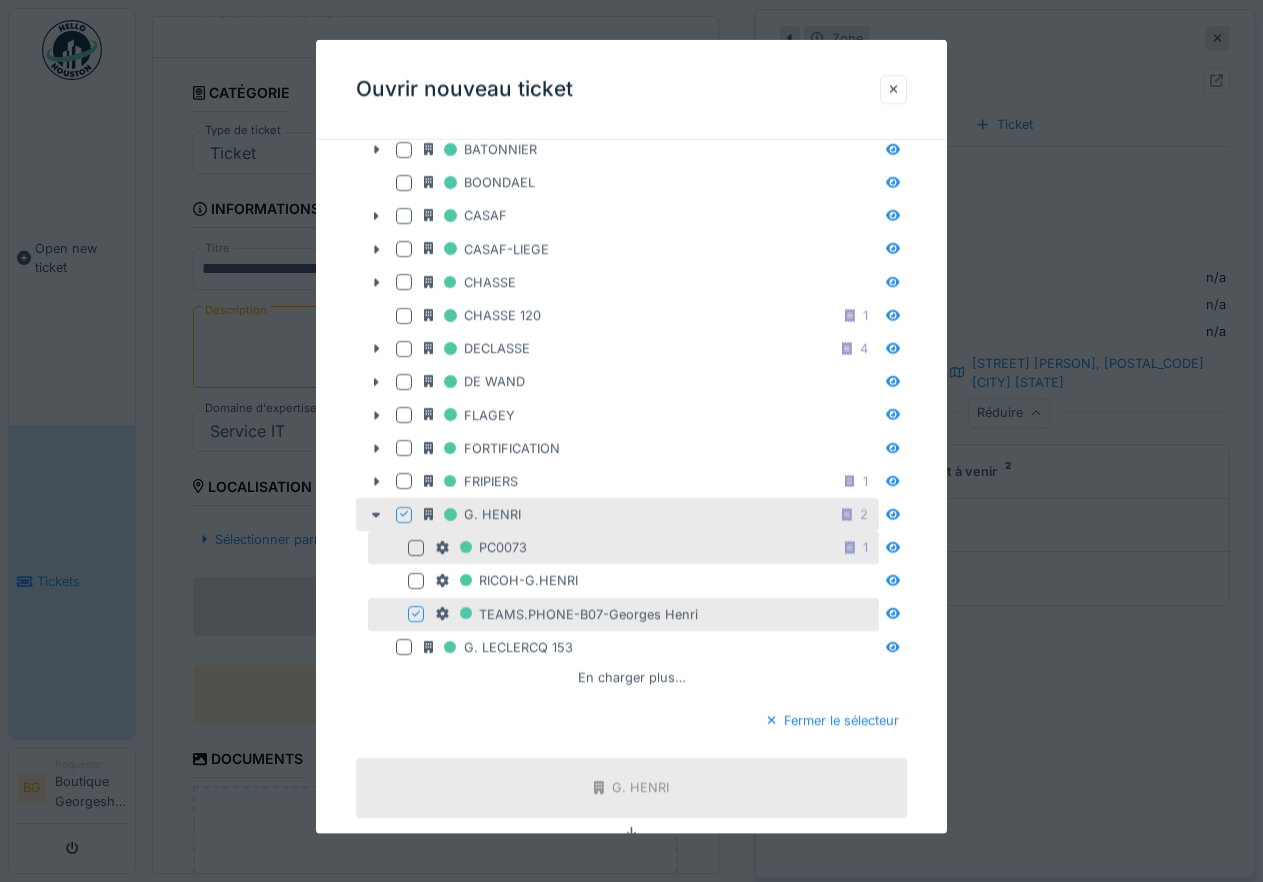 click at bounding box center (416, 548) 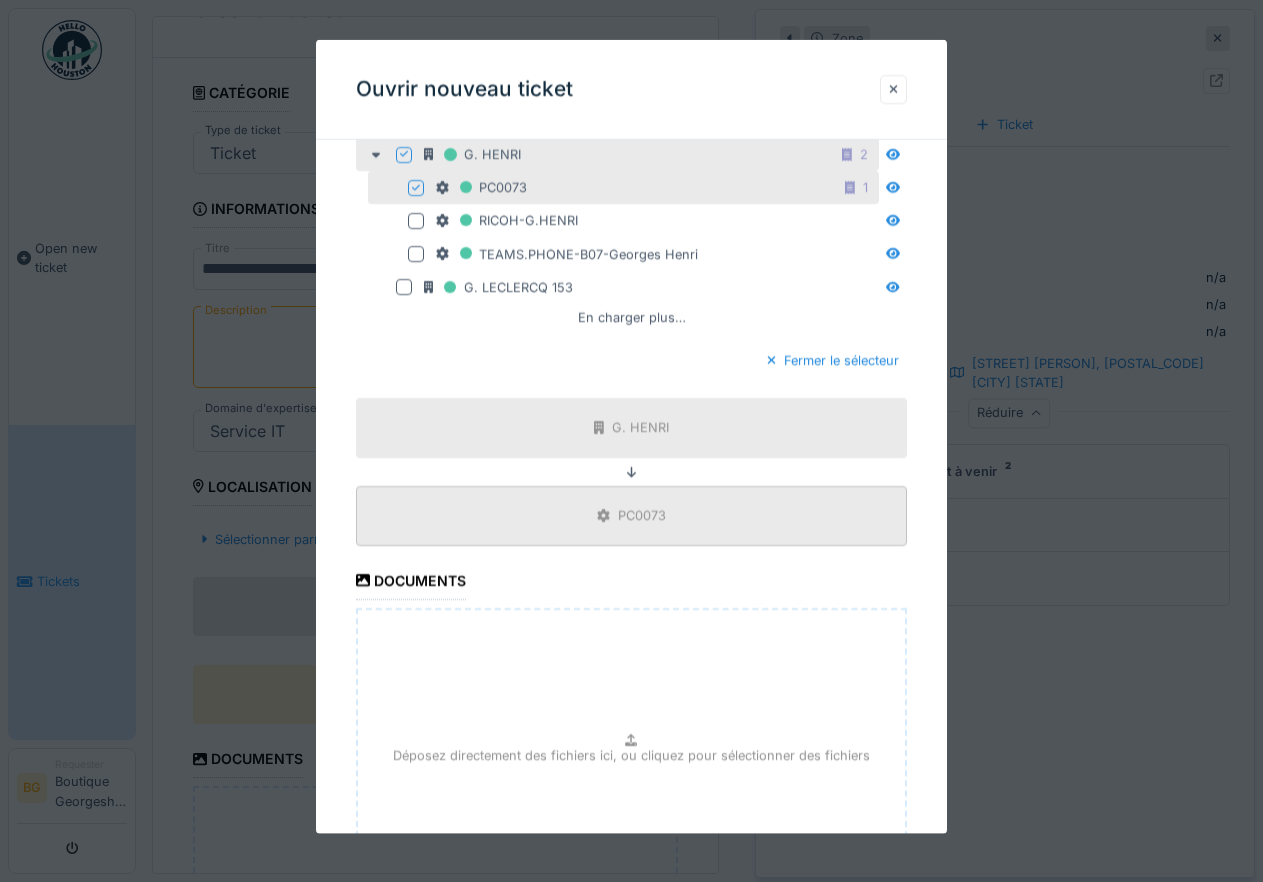 scroll, scrollTop: 1385, scrollLeft: 0, axis: vertical 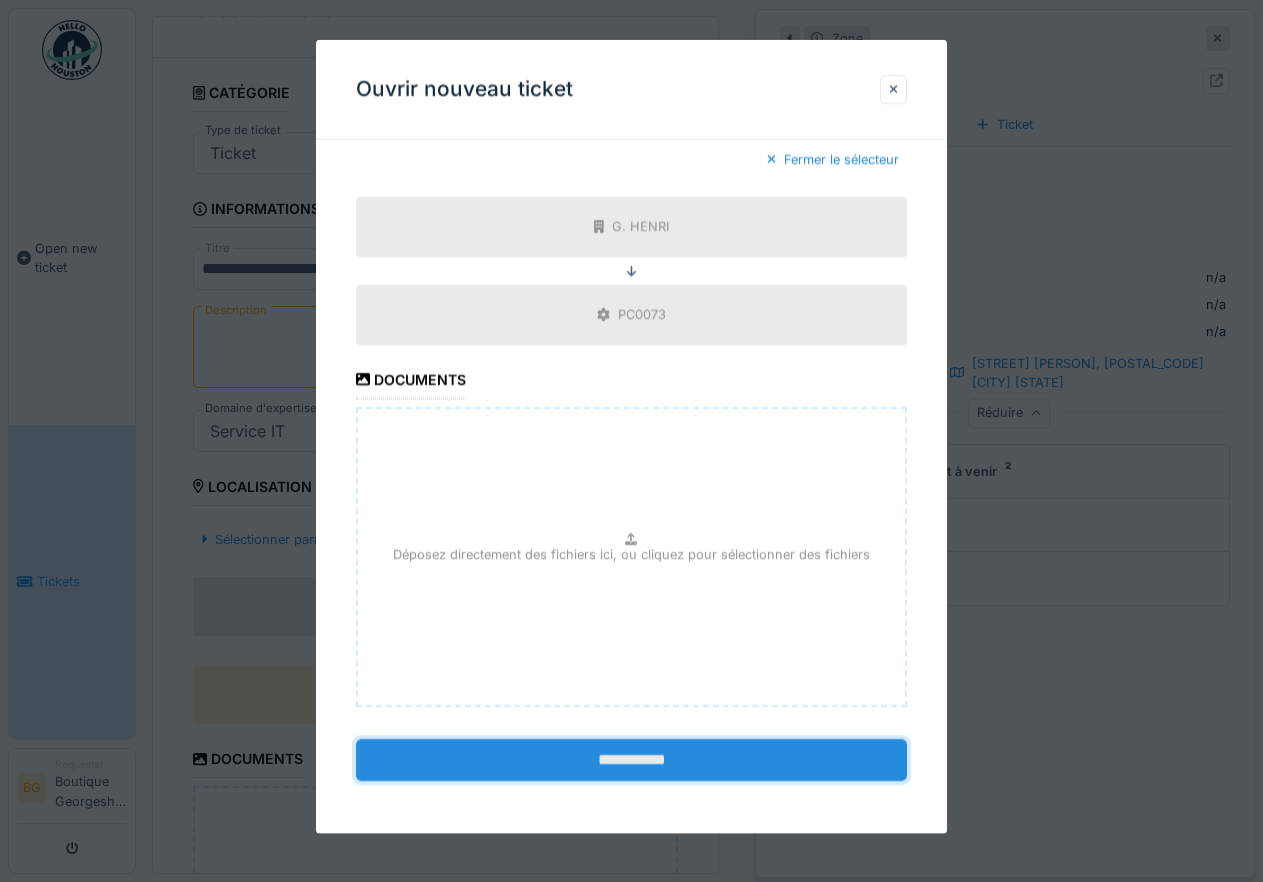 click on "**********" at bounding box center (632, 759) 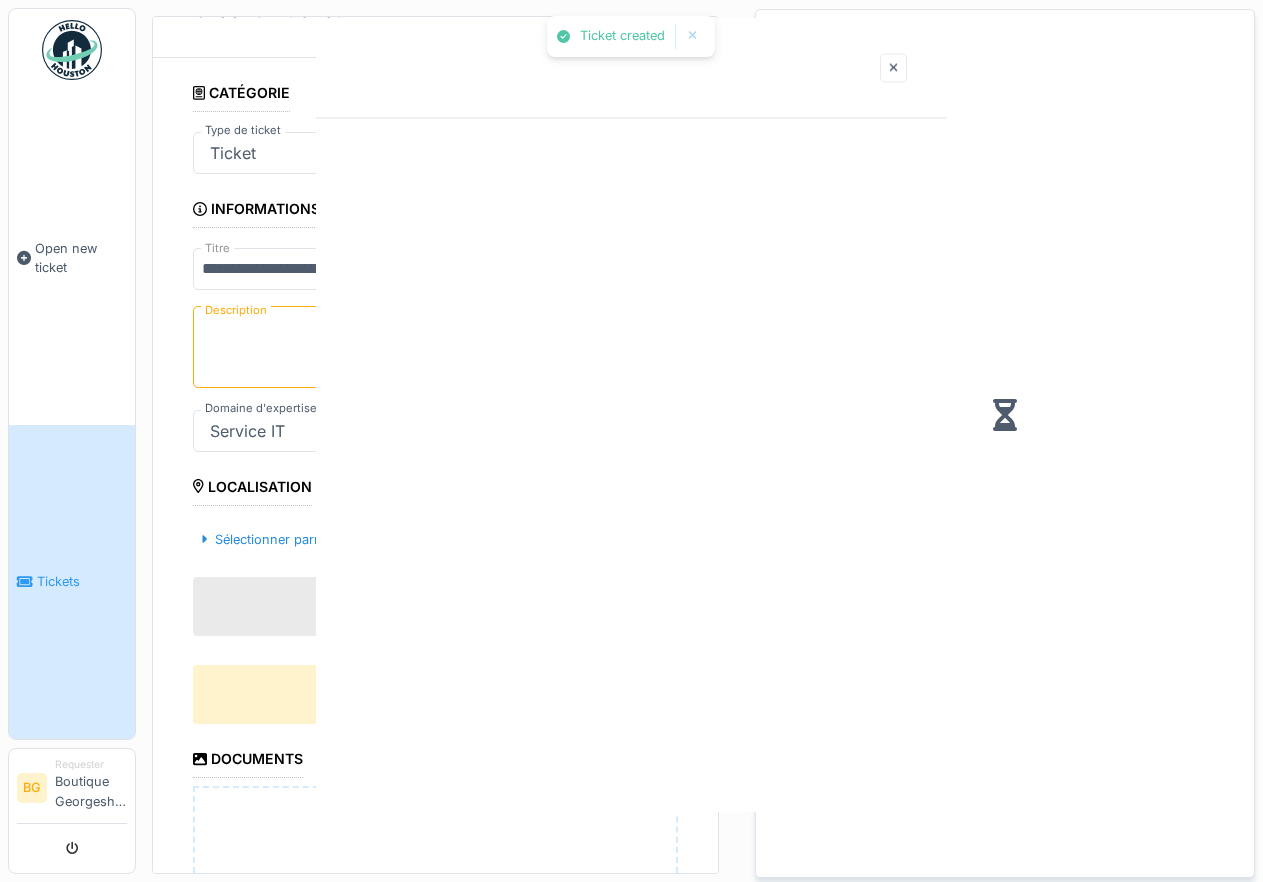scroll, scrollTop: 0, scrollLeft: 0, axis: both 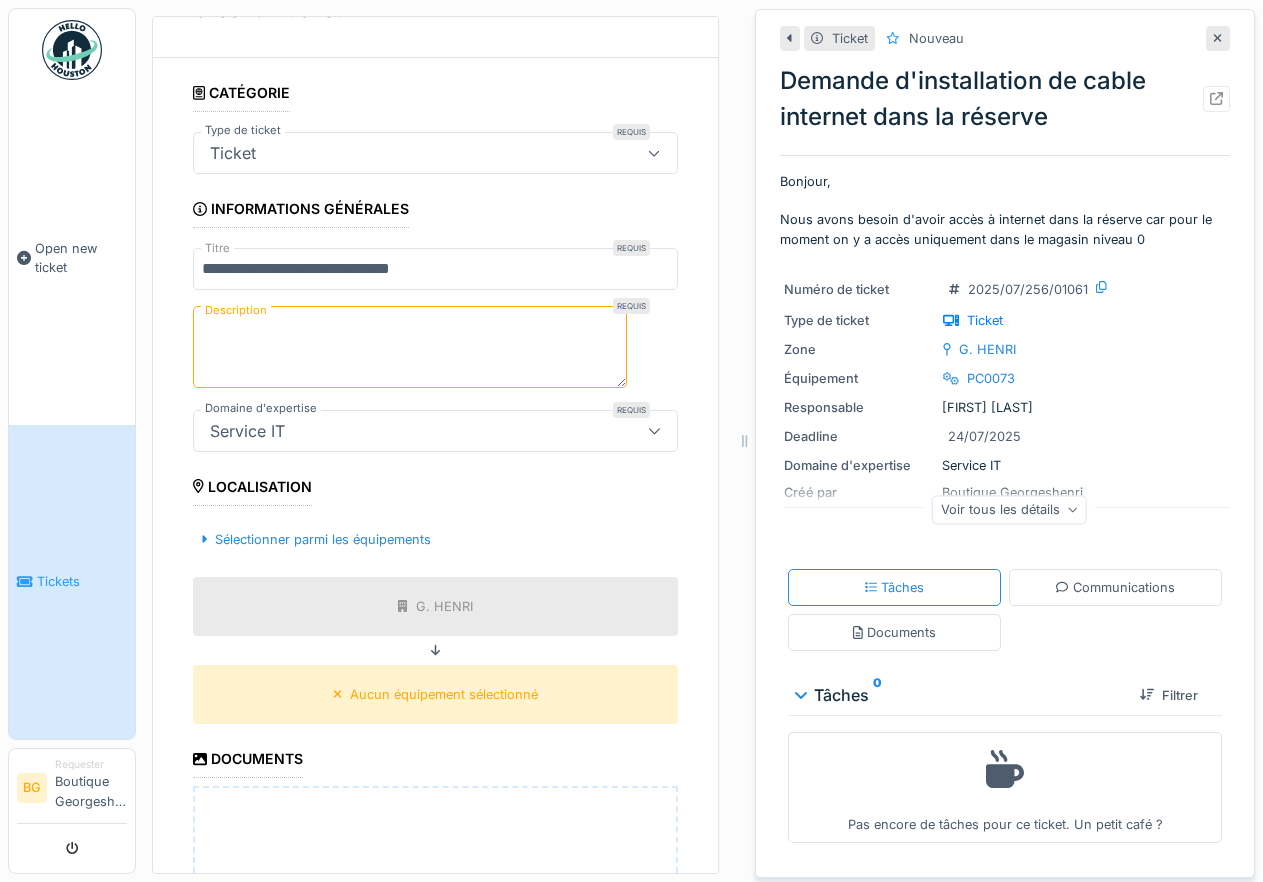 click on "Voir tous les détails" at bounding box center [1009, 509] 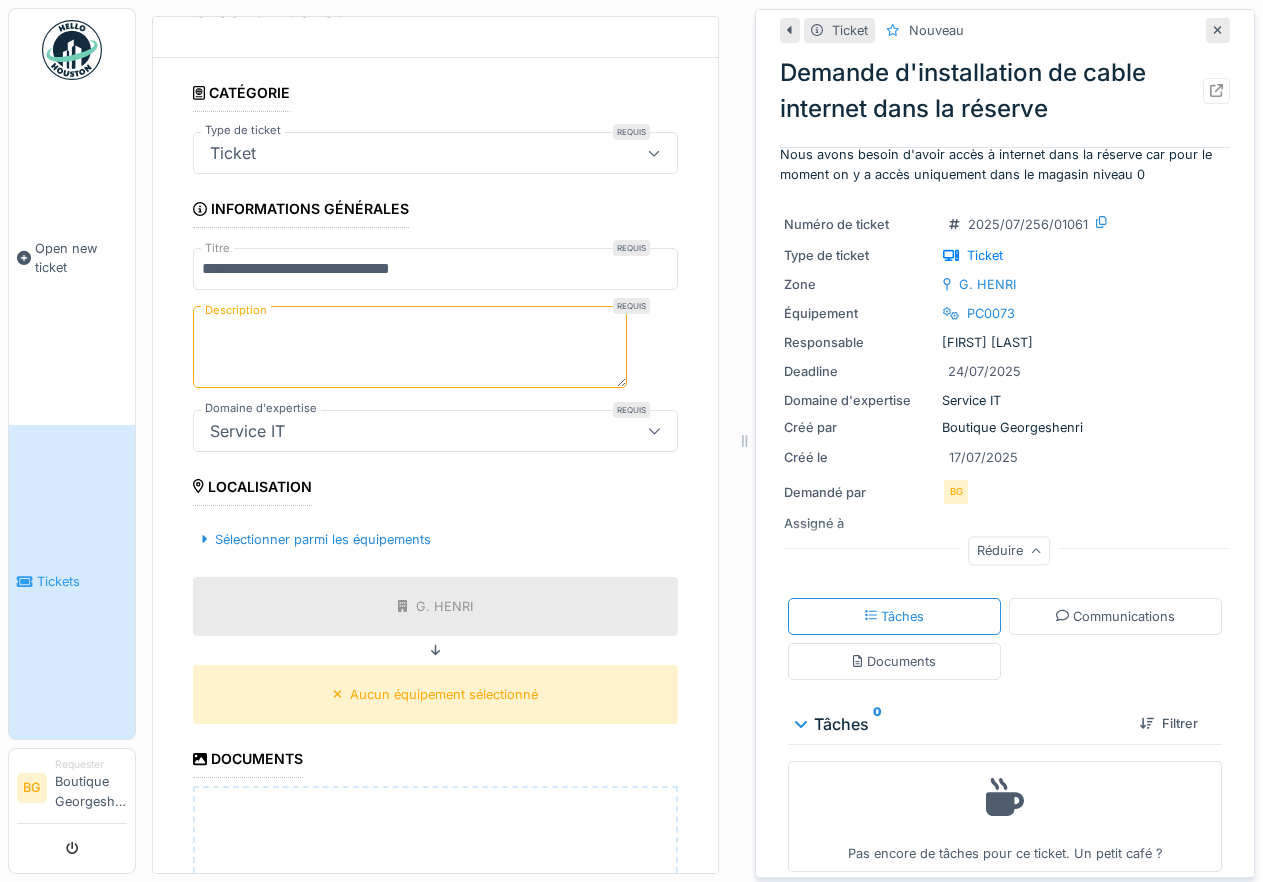 scroll, scrollTop: 84, scrollLeft: 0, axis: vertical 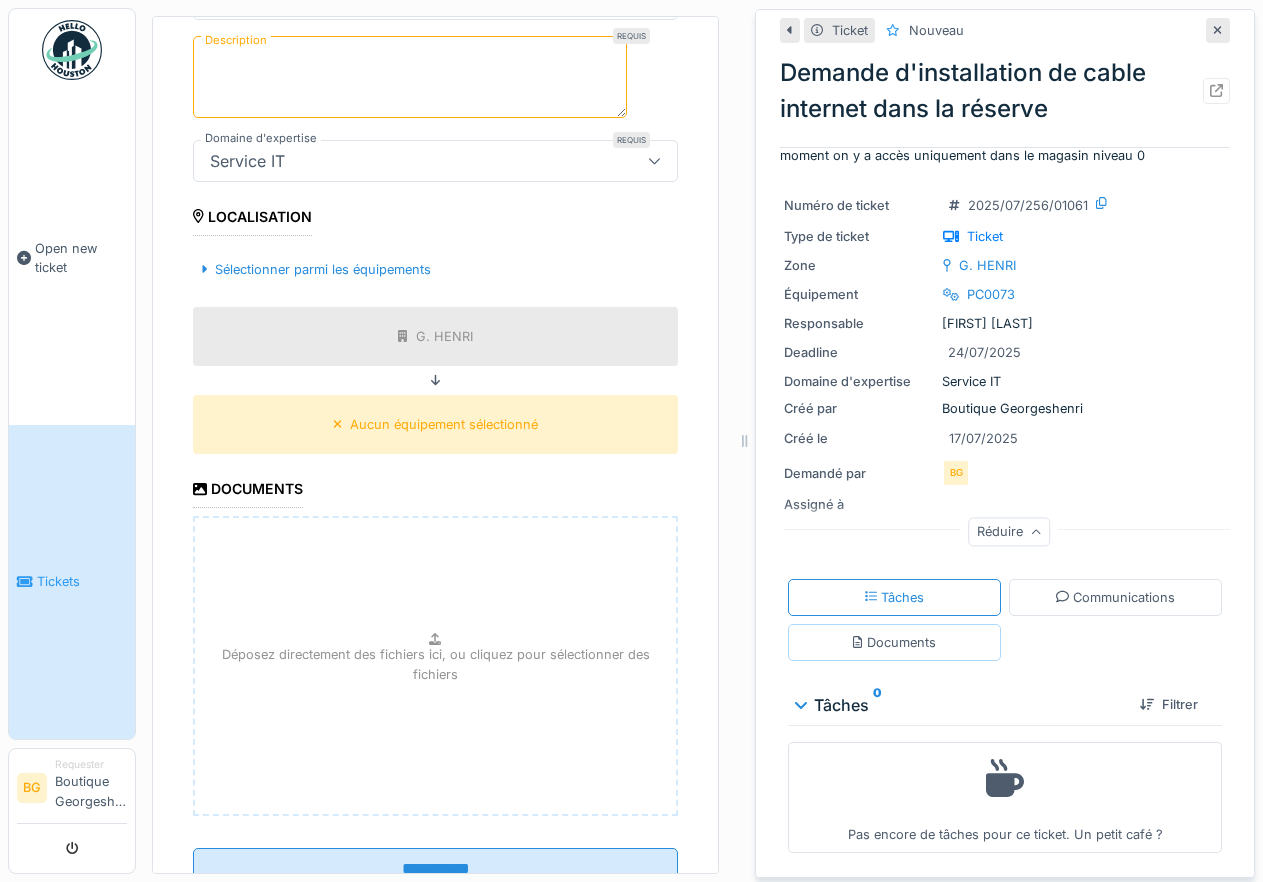 click on "Documents" at bounding box center (894, 642) 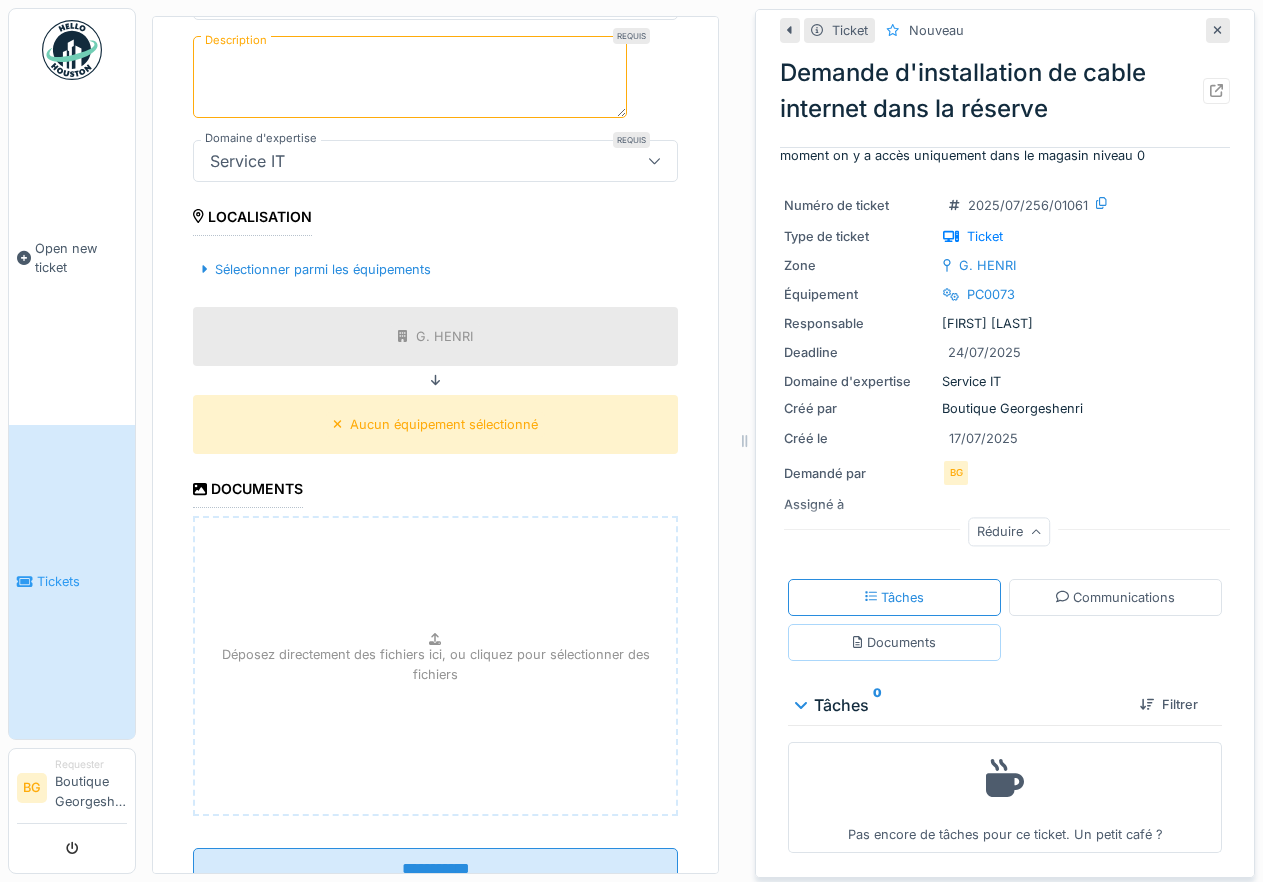 scroll, scrollTop: 0, scrollLeft: 0, axis: both 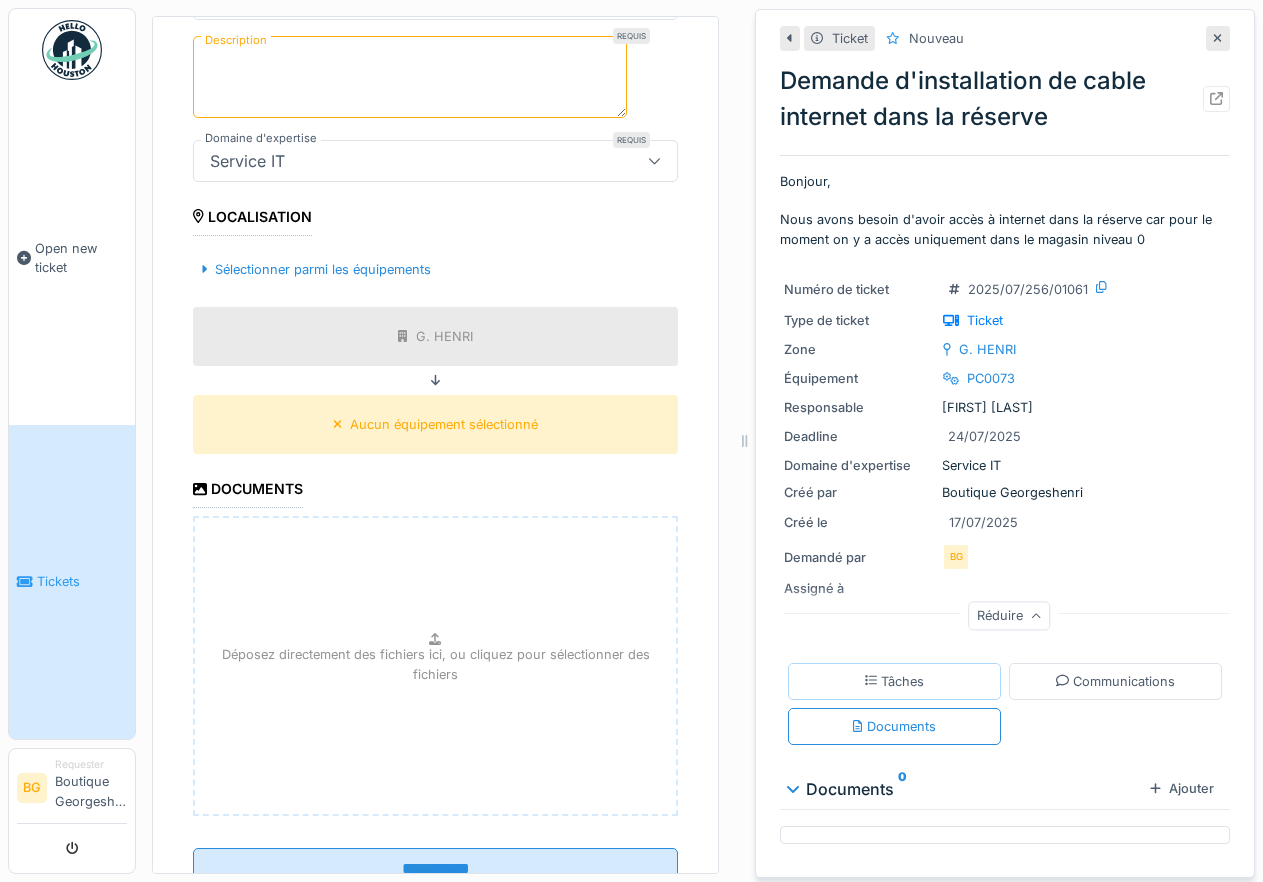 click on "Tâches" at bounding box center [894, 681] 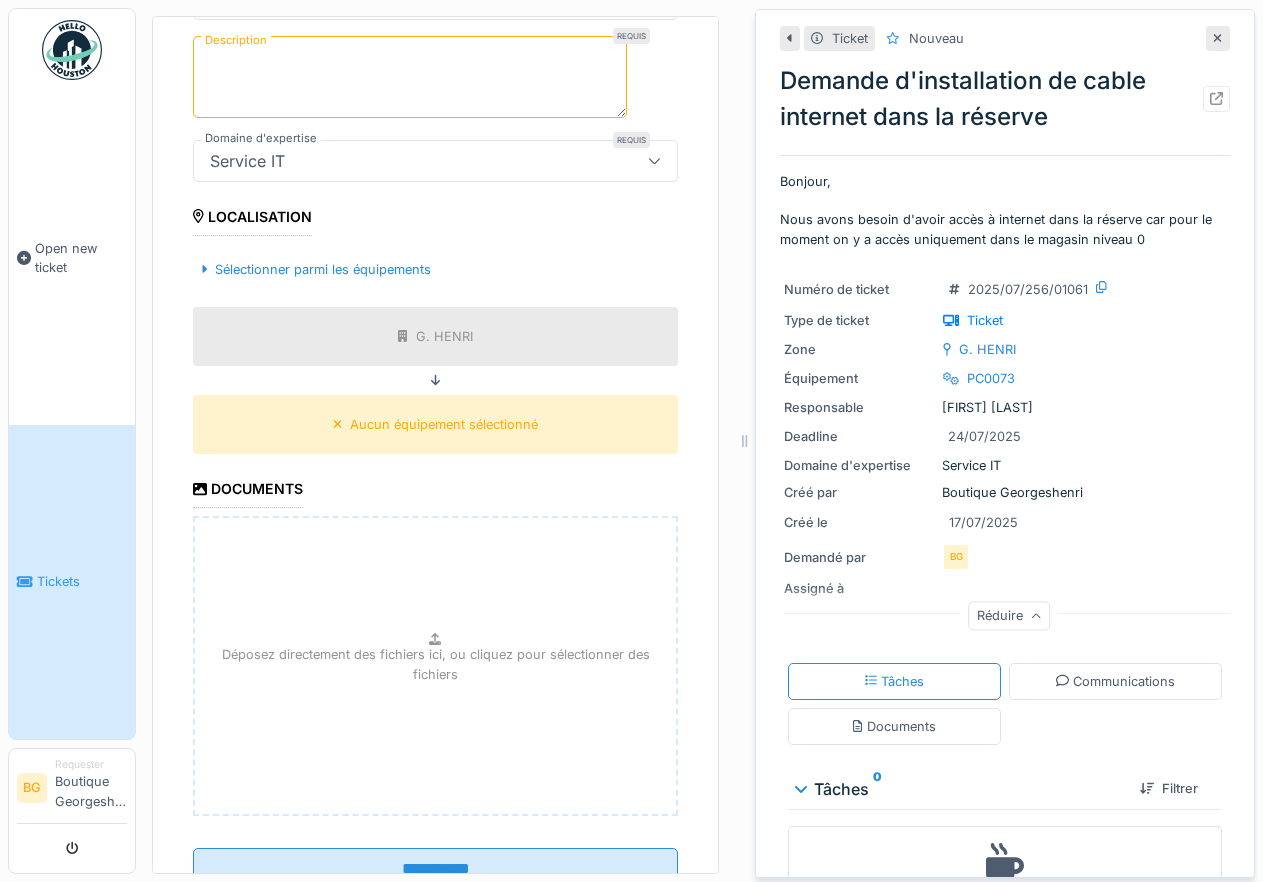 scroll, scrollTop: 84, scrollLeft: 0, axis: vertical 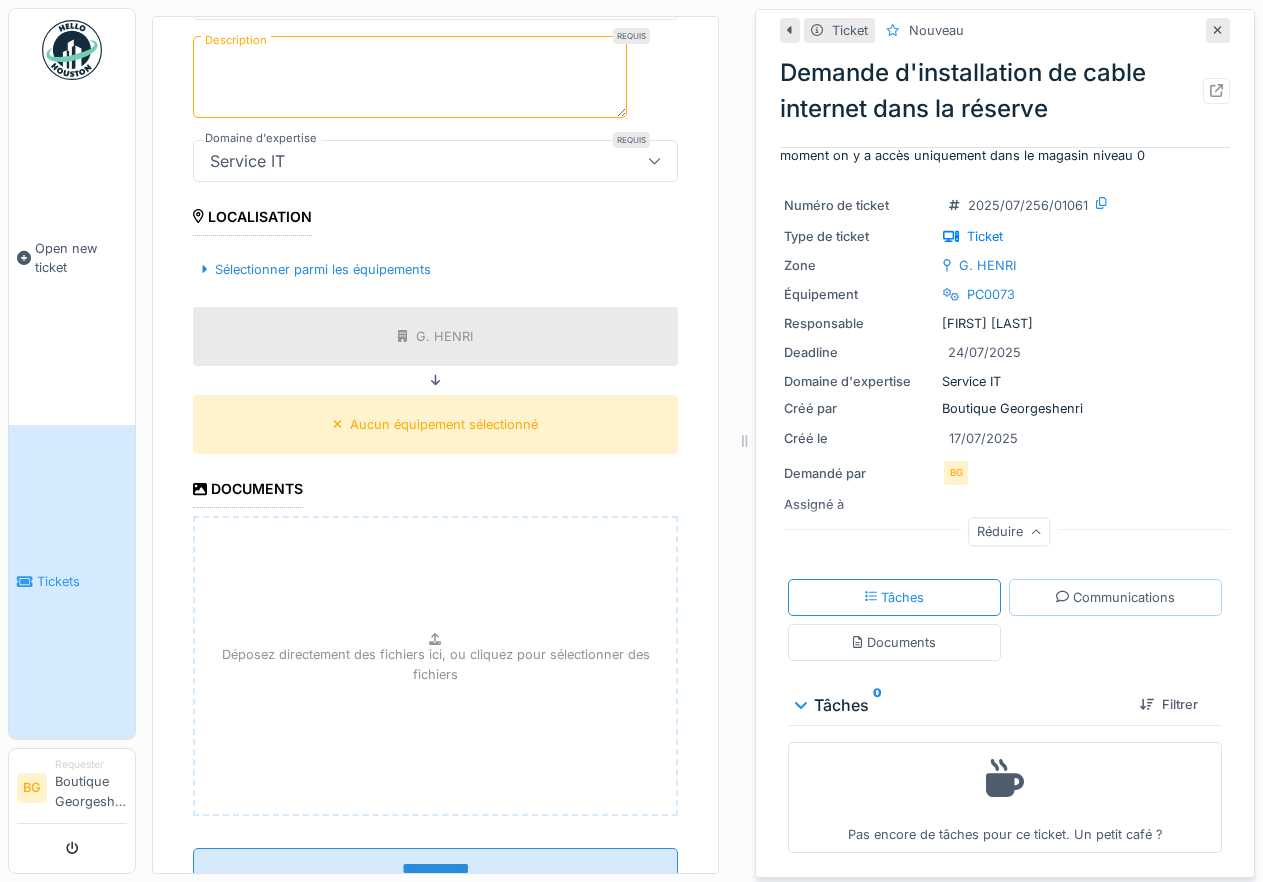 click 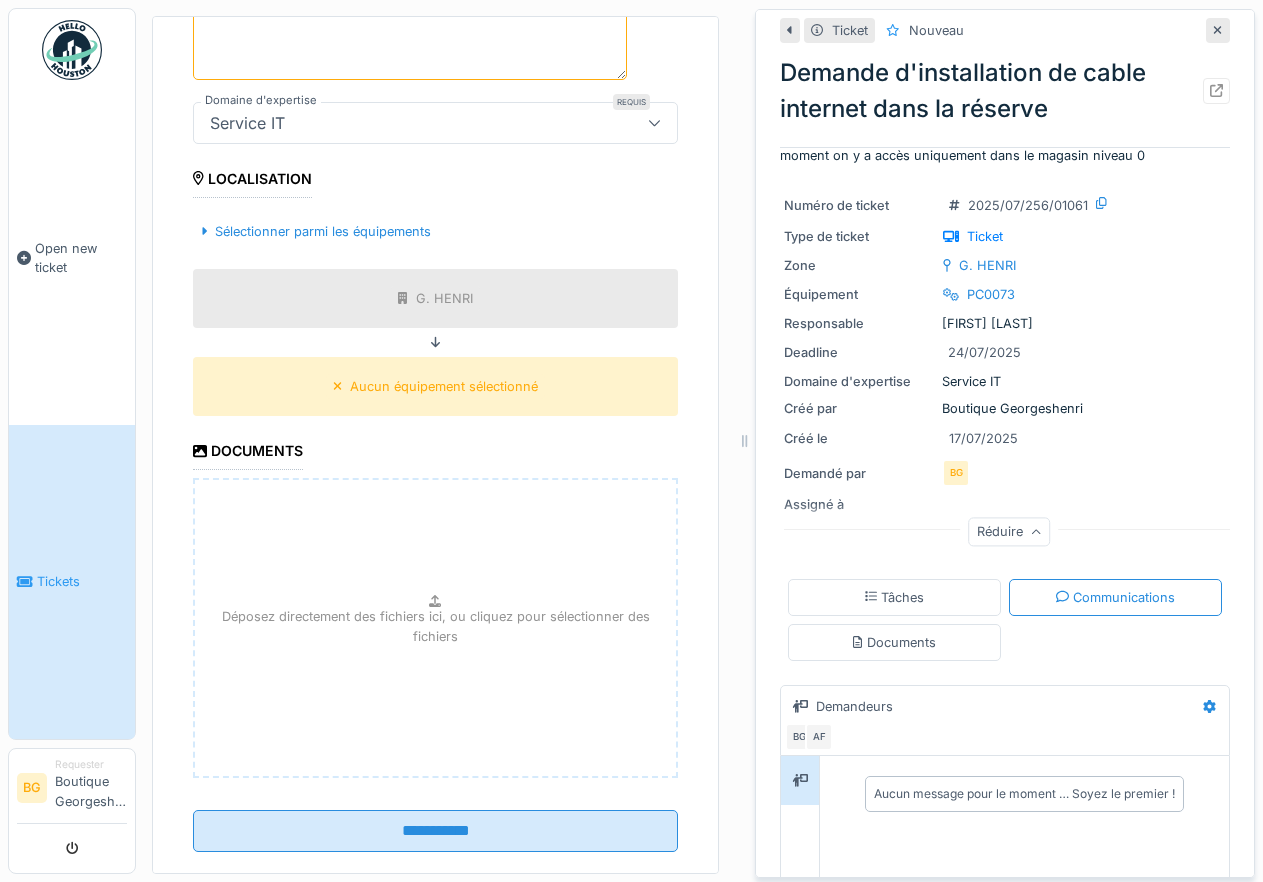 scroll, scrollTop: 395, scrollLeft: 0, axis: vertical 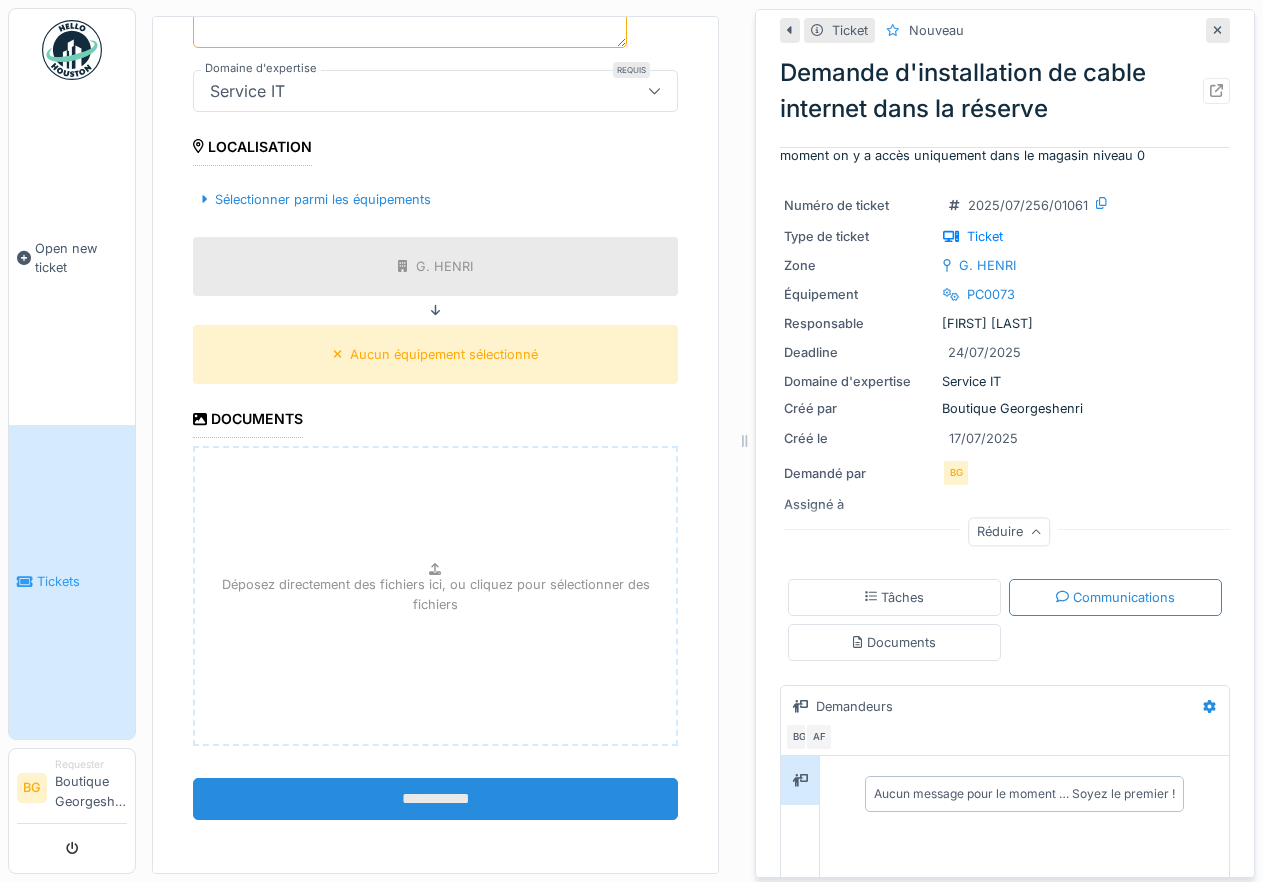 click on "**********" at bounding box center (435, 799) 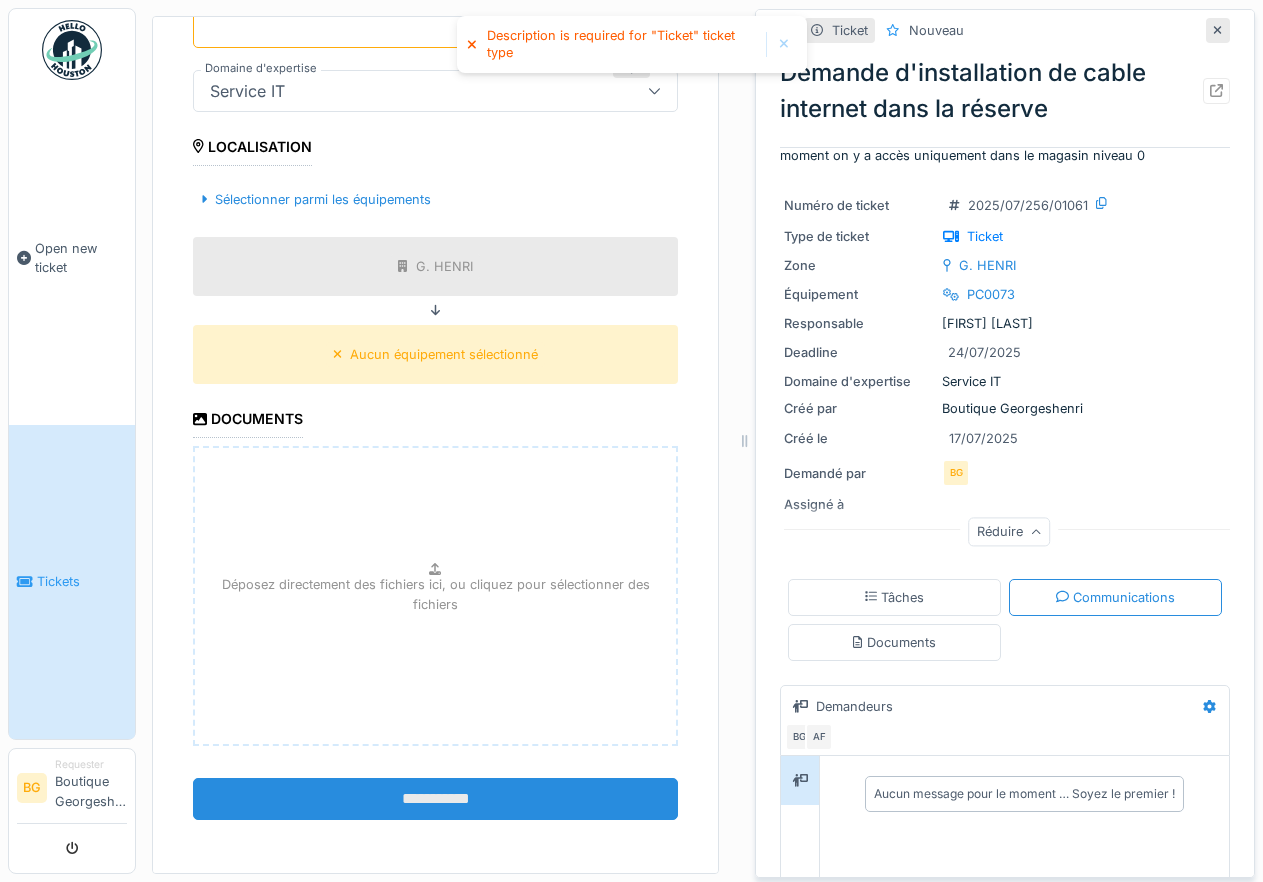 click on "**********" at bounding box center (435, 799) 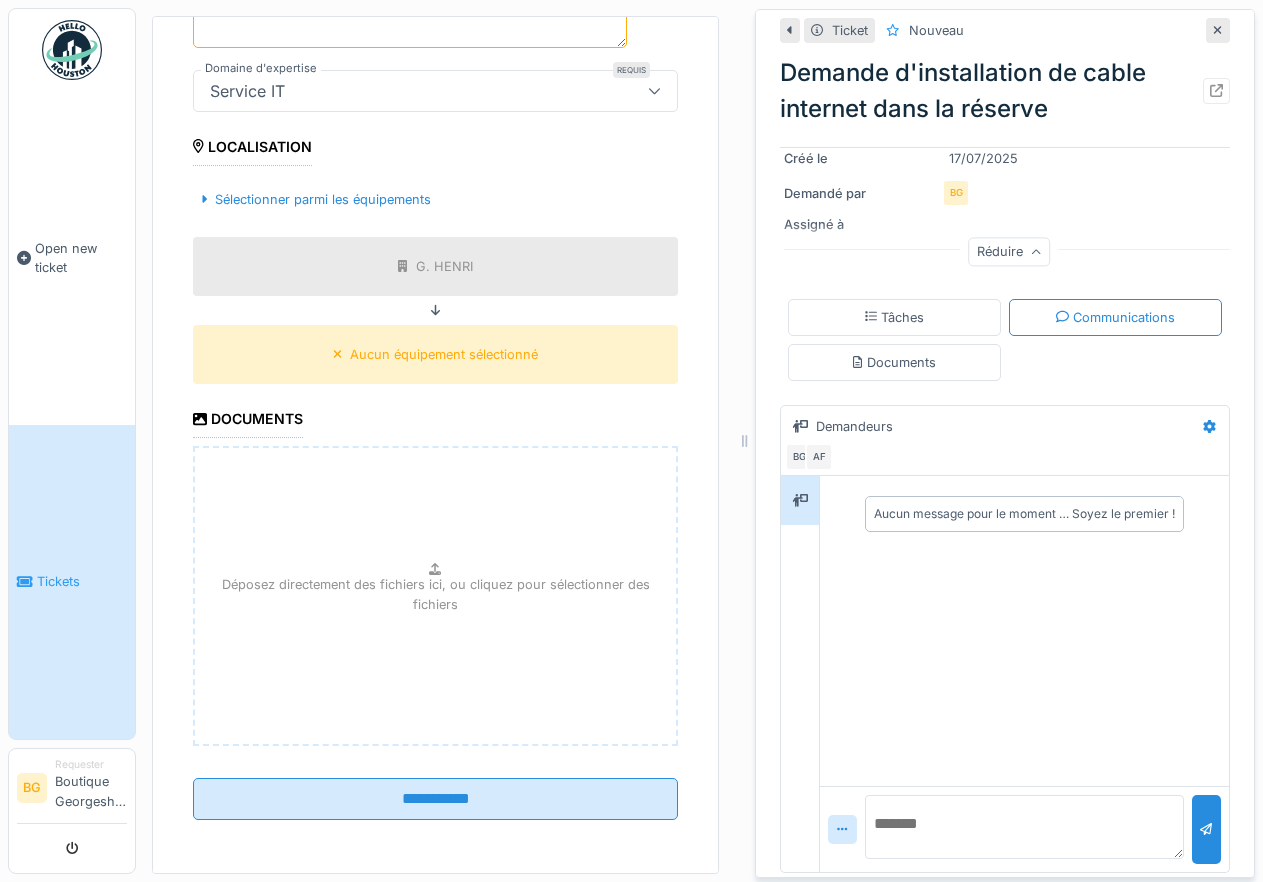 scroll, scrollTop: 368, scrollLeft: 0, axis: vertical 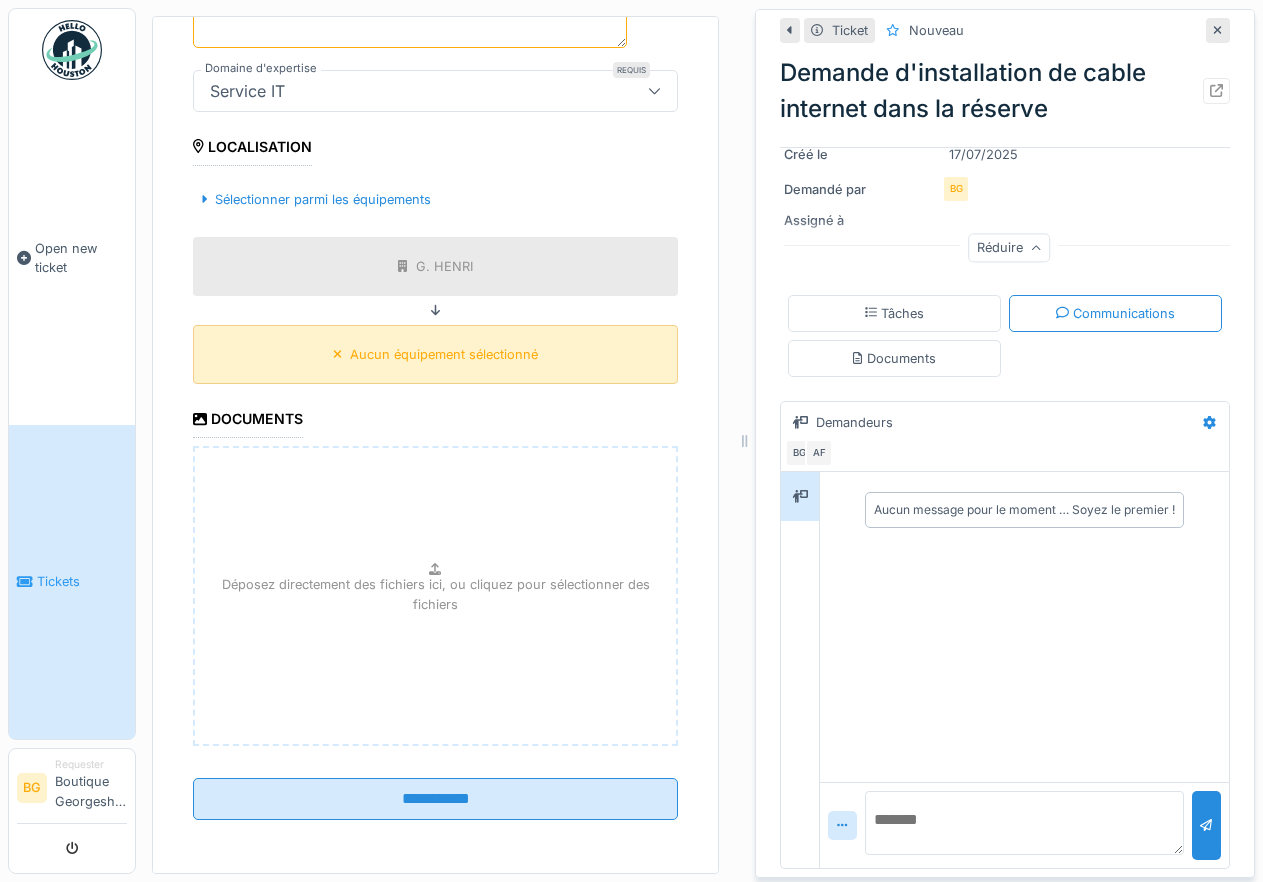 click 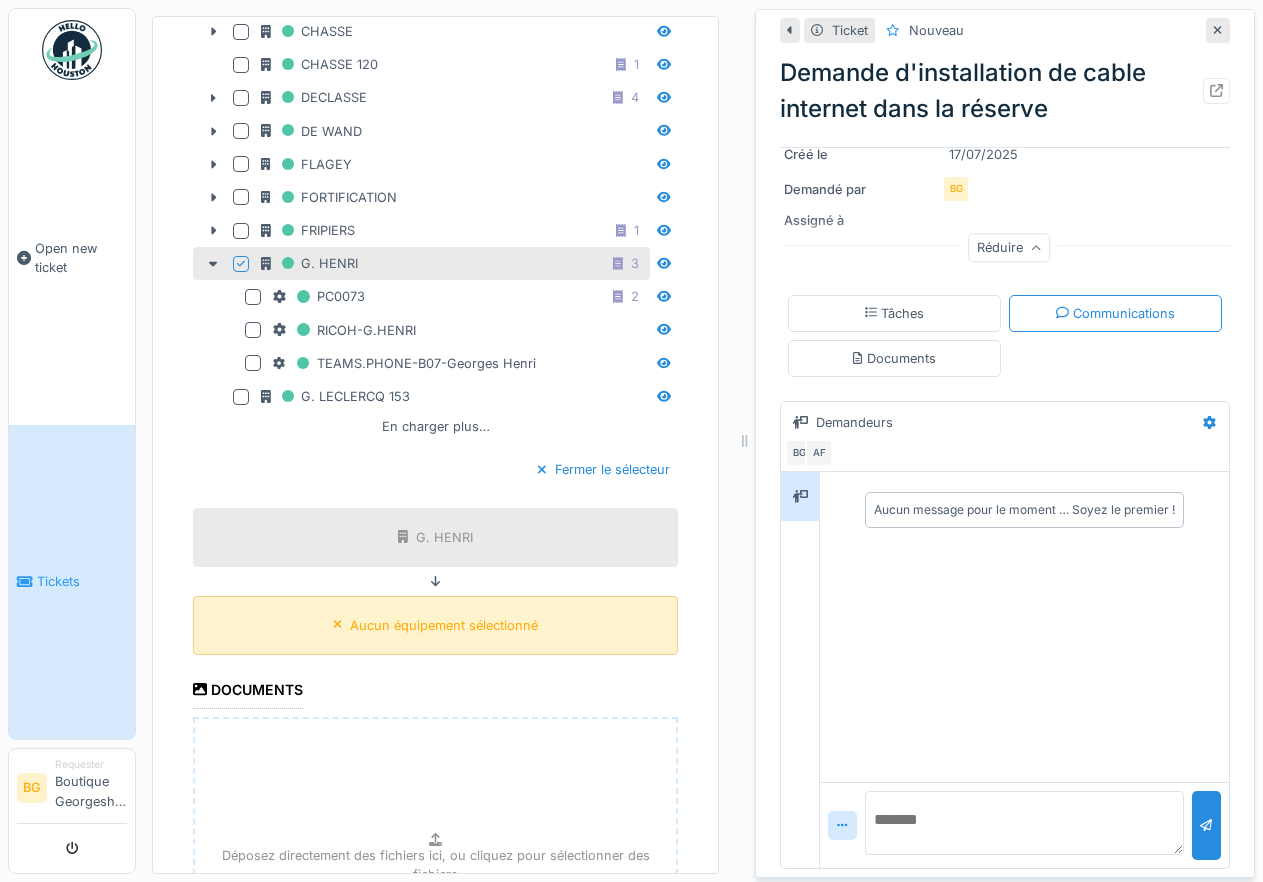 scroll, scrollTop: 1025, scrollLeft: 0, axis: vertical 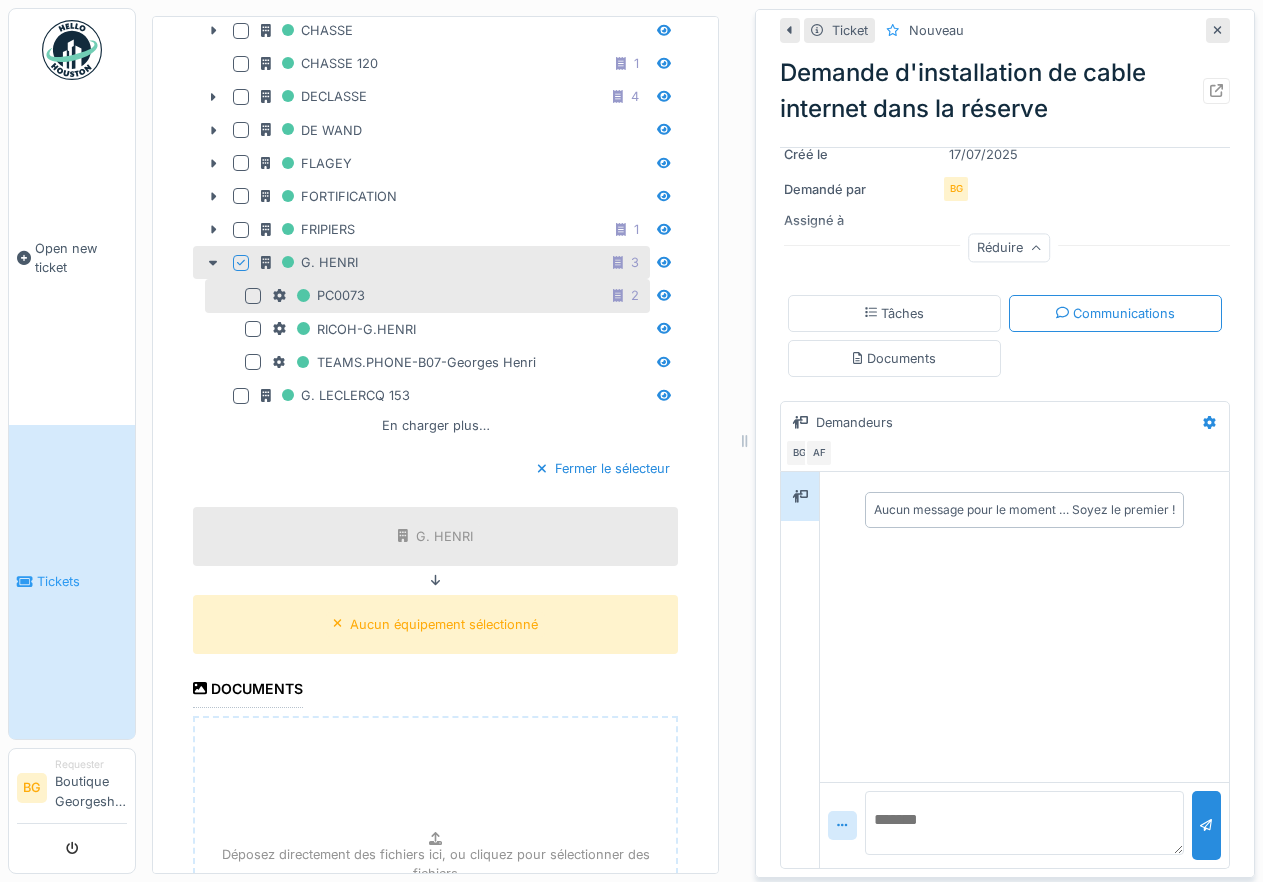 click at bounding box center [253, 296] 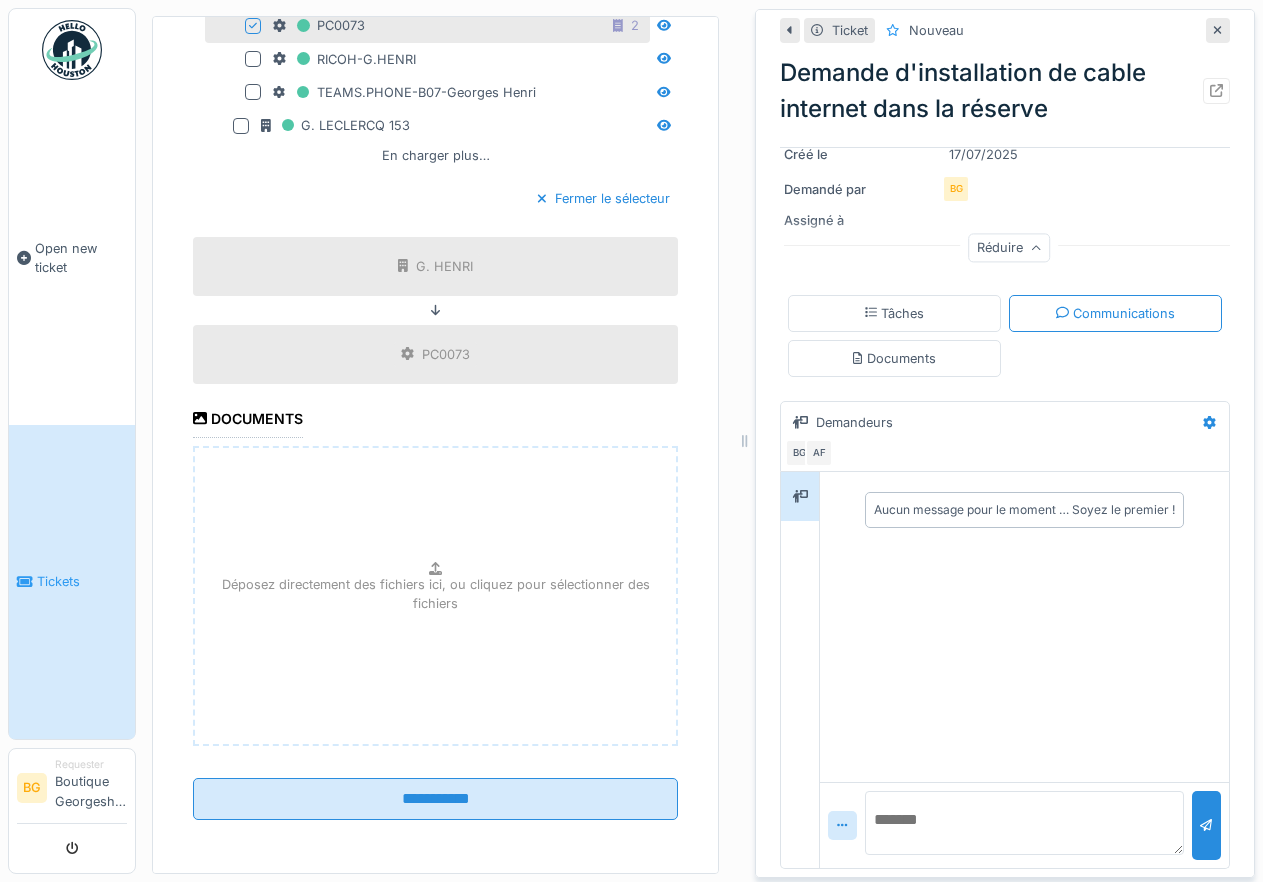 scroll, scrollTop: 1324, scrollLeft: 0, axis: vertical 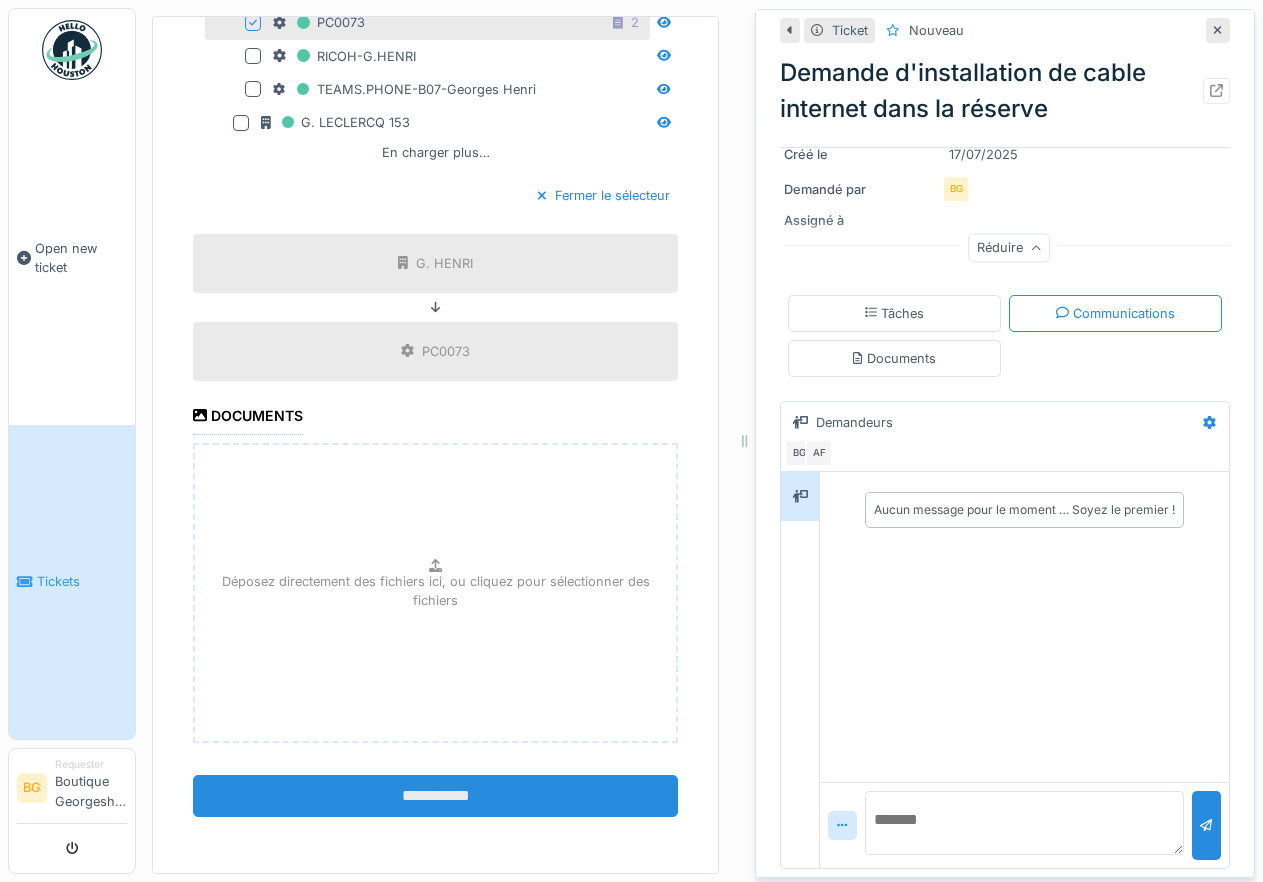 click on "**********" at bounding box center [435, 796] 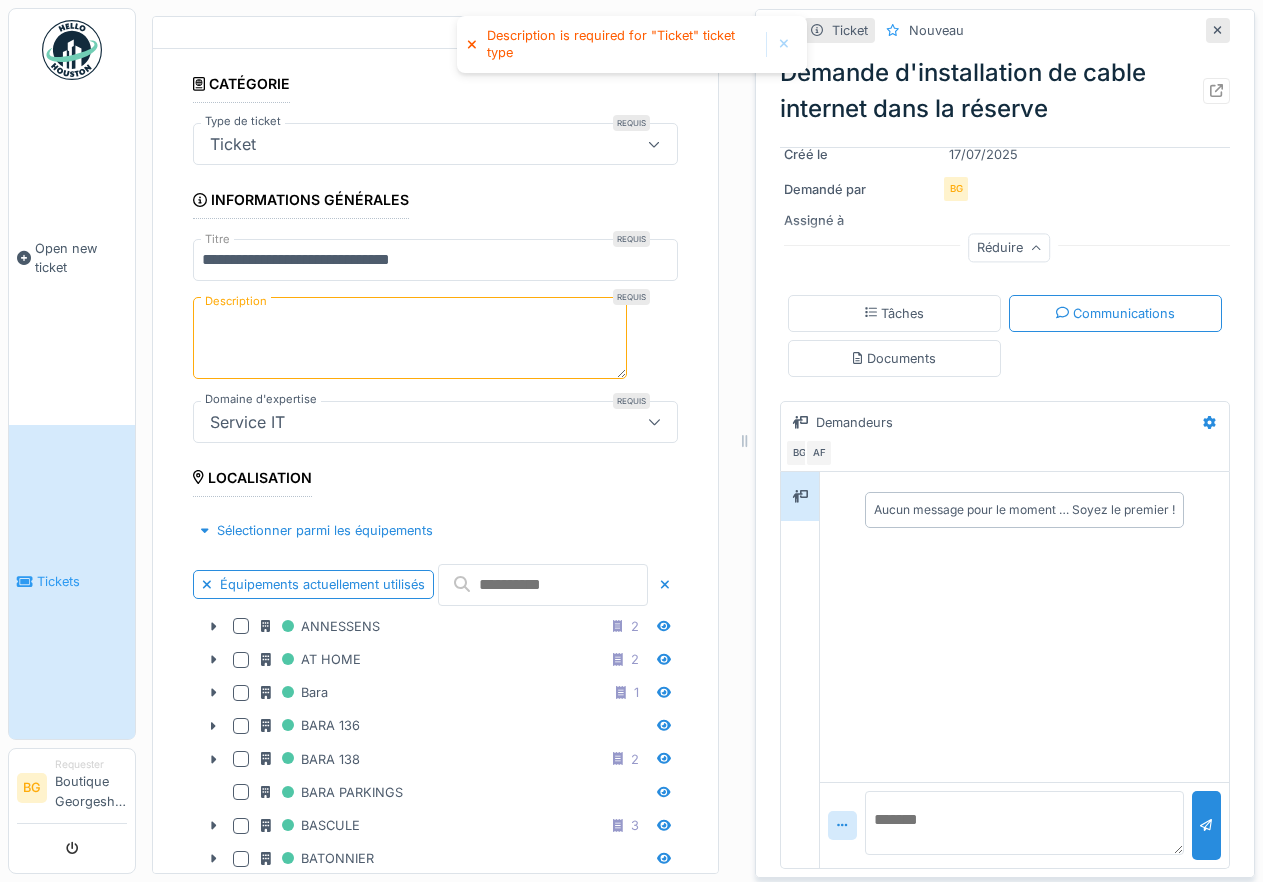 scroll, scrollTop: 0, scrollLeft: 0, axis: both 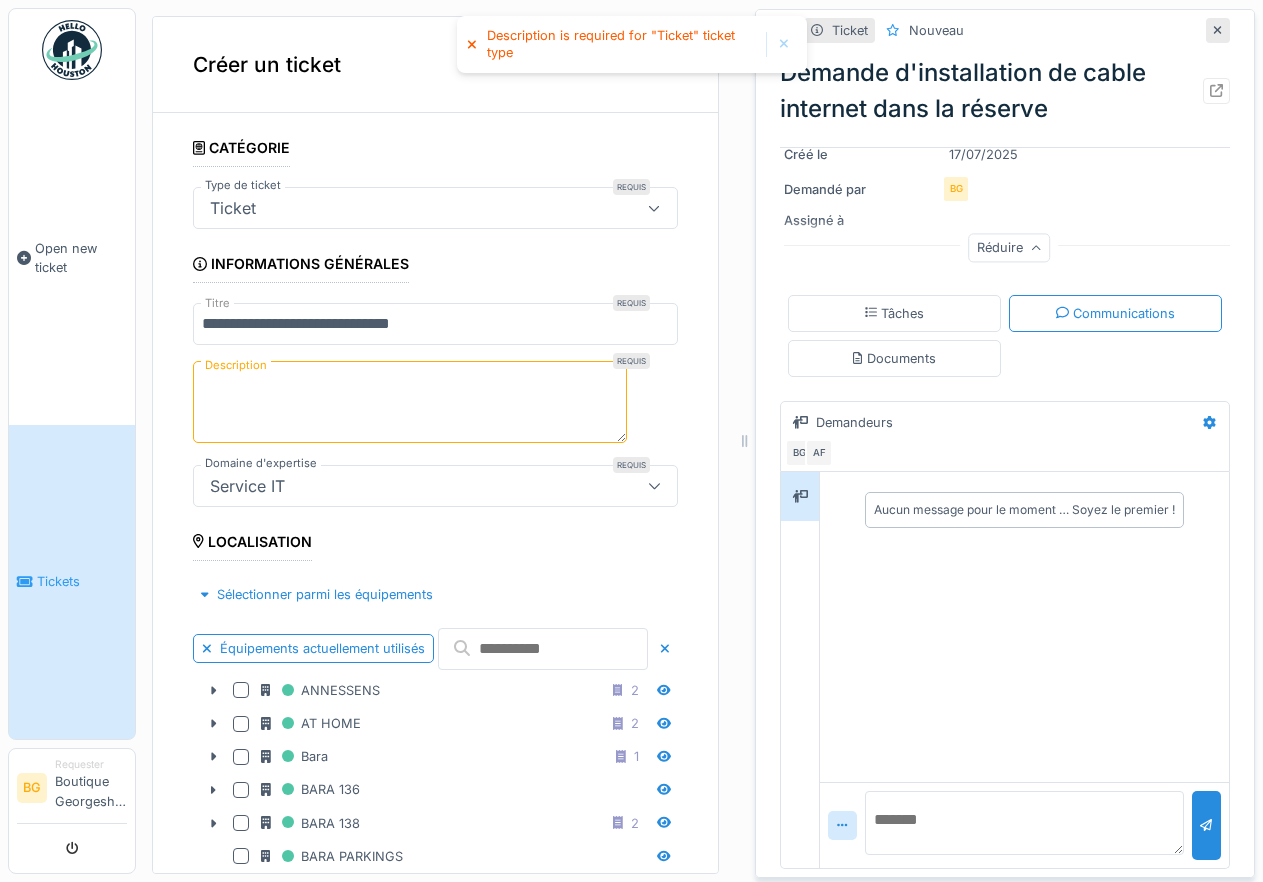 click on "Description" at bounding box center (410, 402) 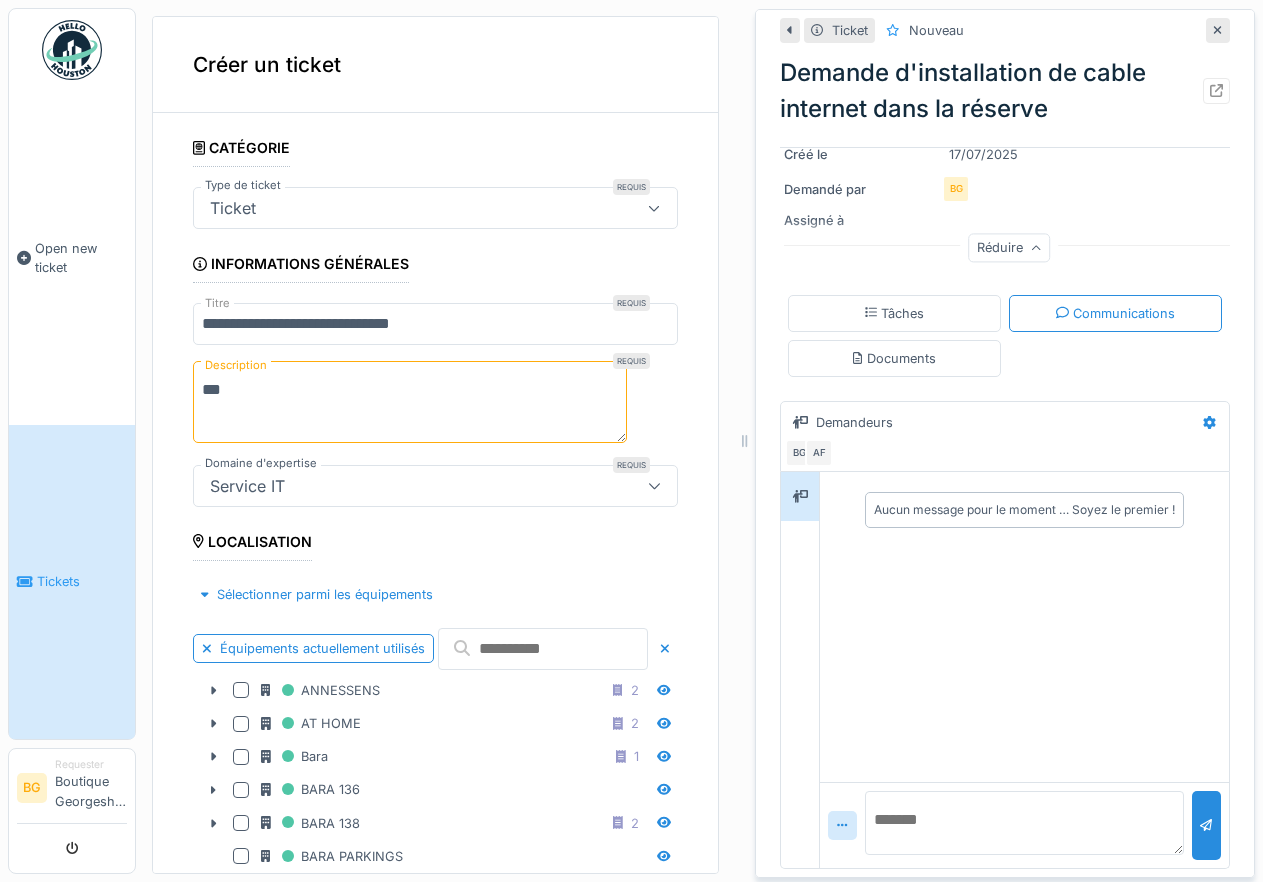 type on "*" 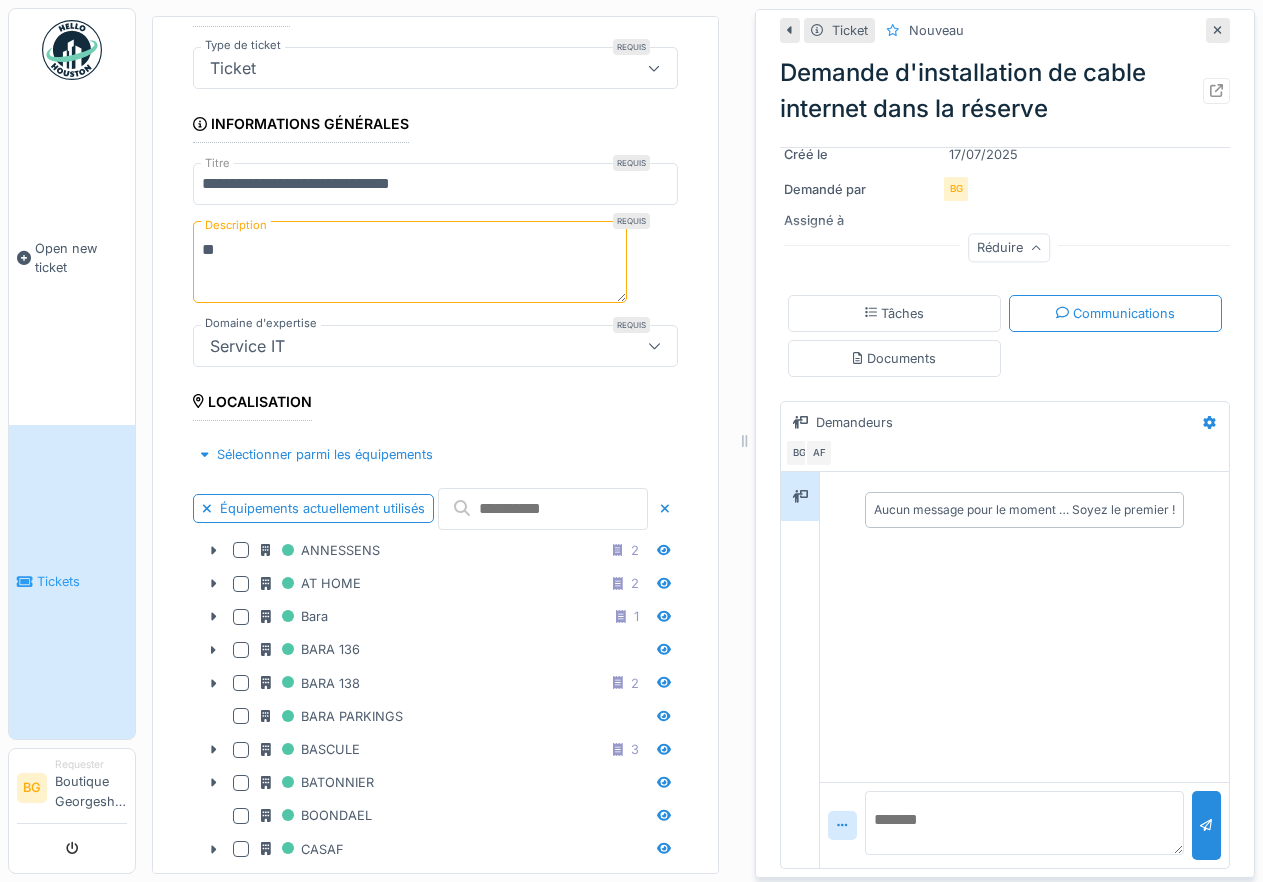 scroll, scrollTop: 180, scrollLeft: 0, axis: vertical 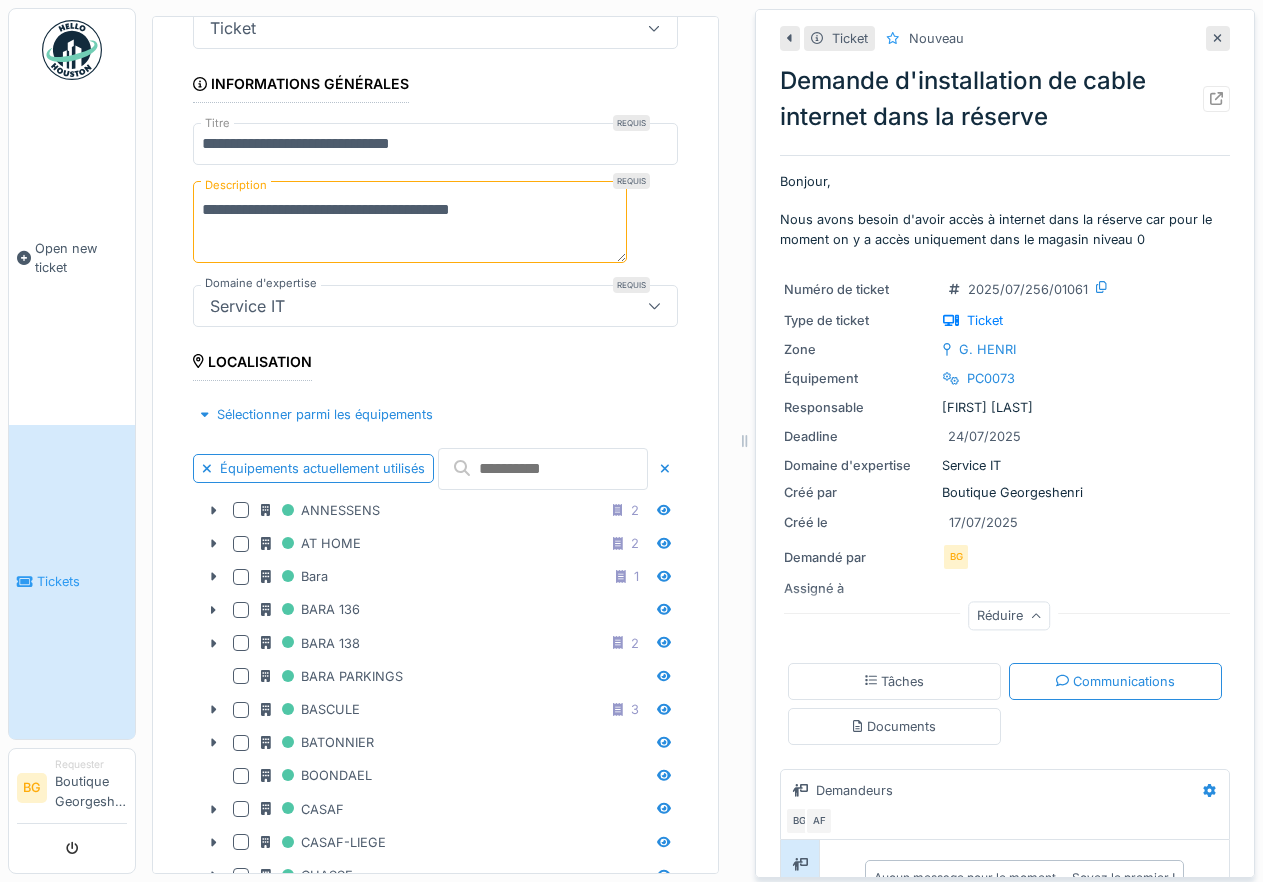 click on "**********" at bounding box center [410, 222] 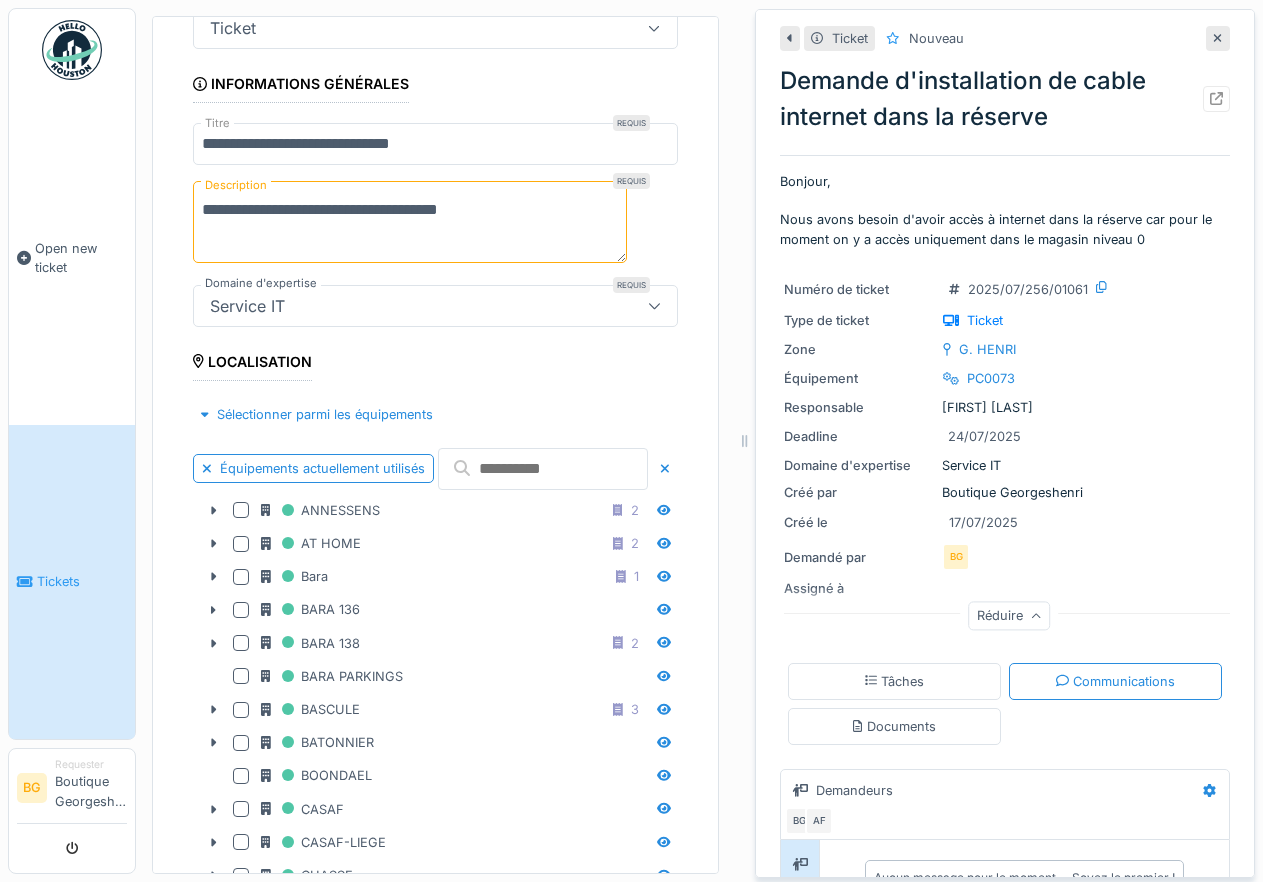 click on "**********" at bounding box center (410, 222) 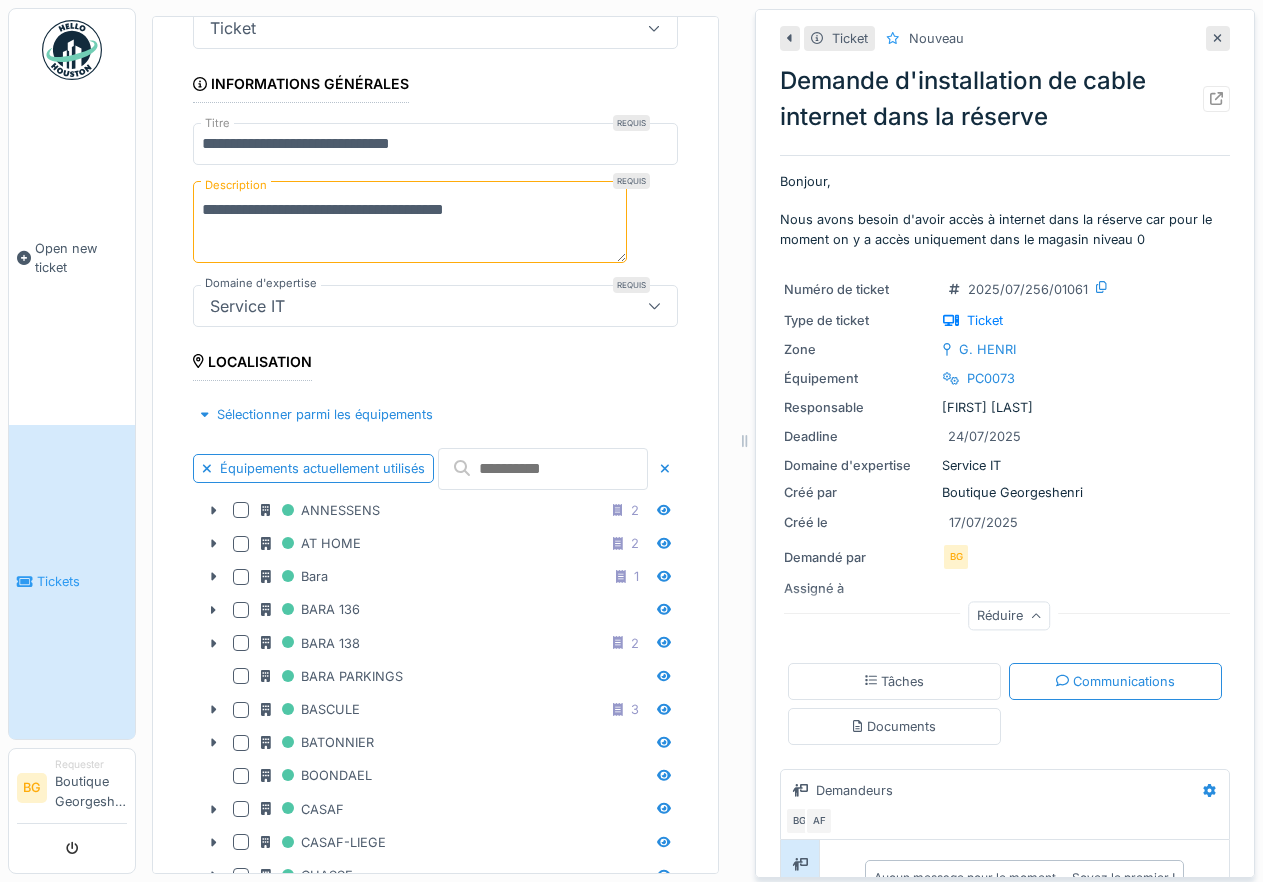 click on "**********" at bounding box center (410, 222) 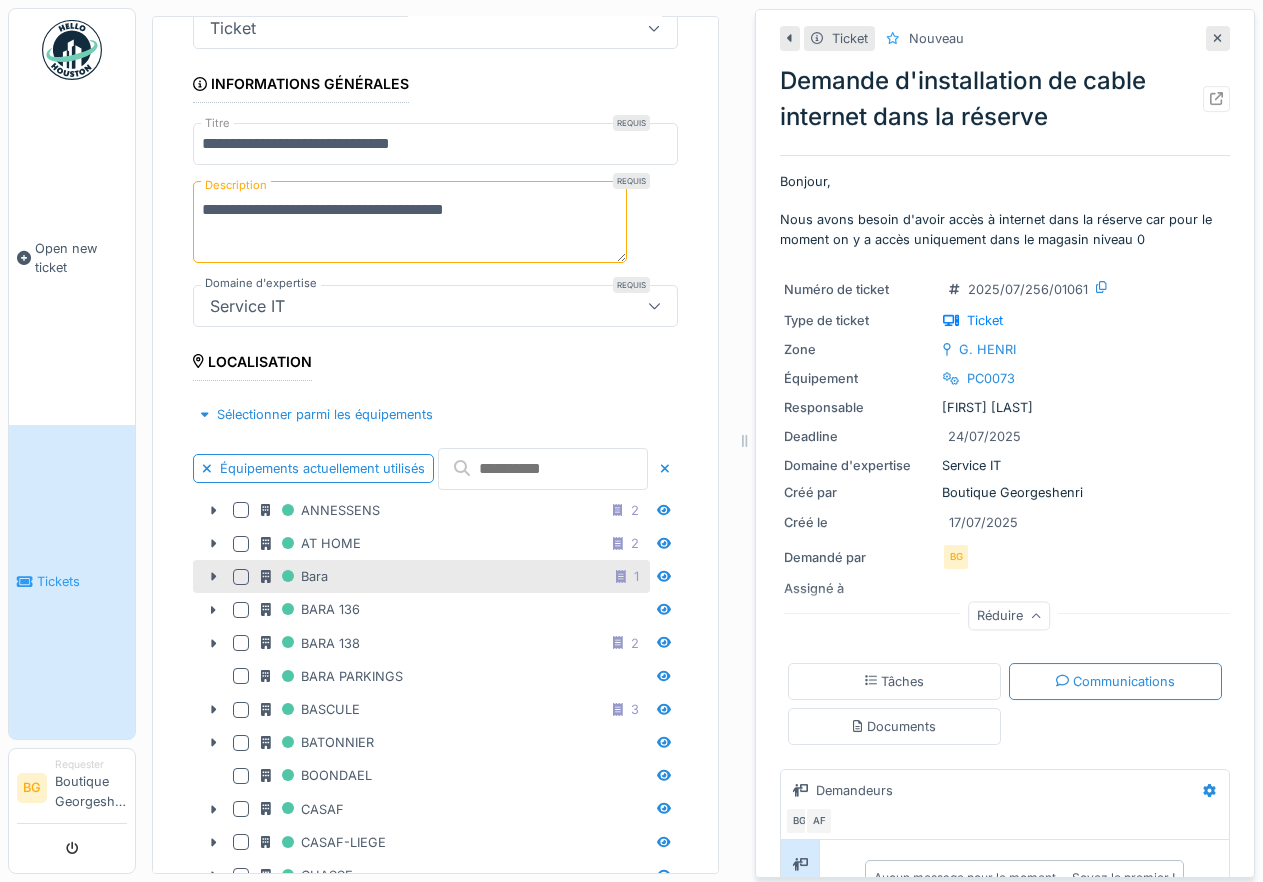 scroll, scrollTop: 17, scrollLeft: 0, axis: vertical 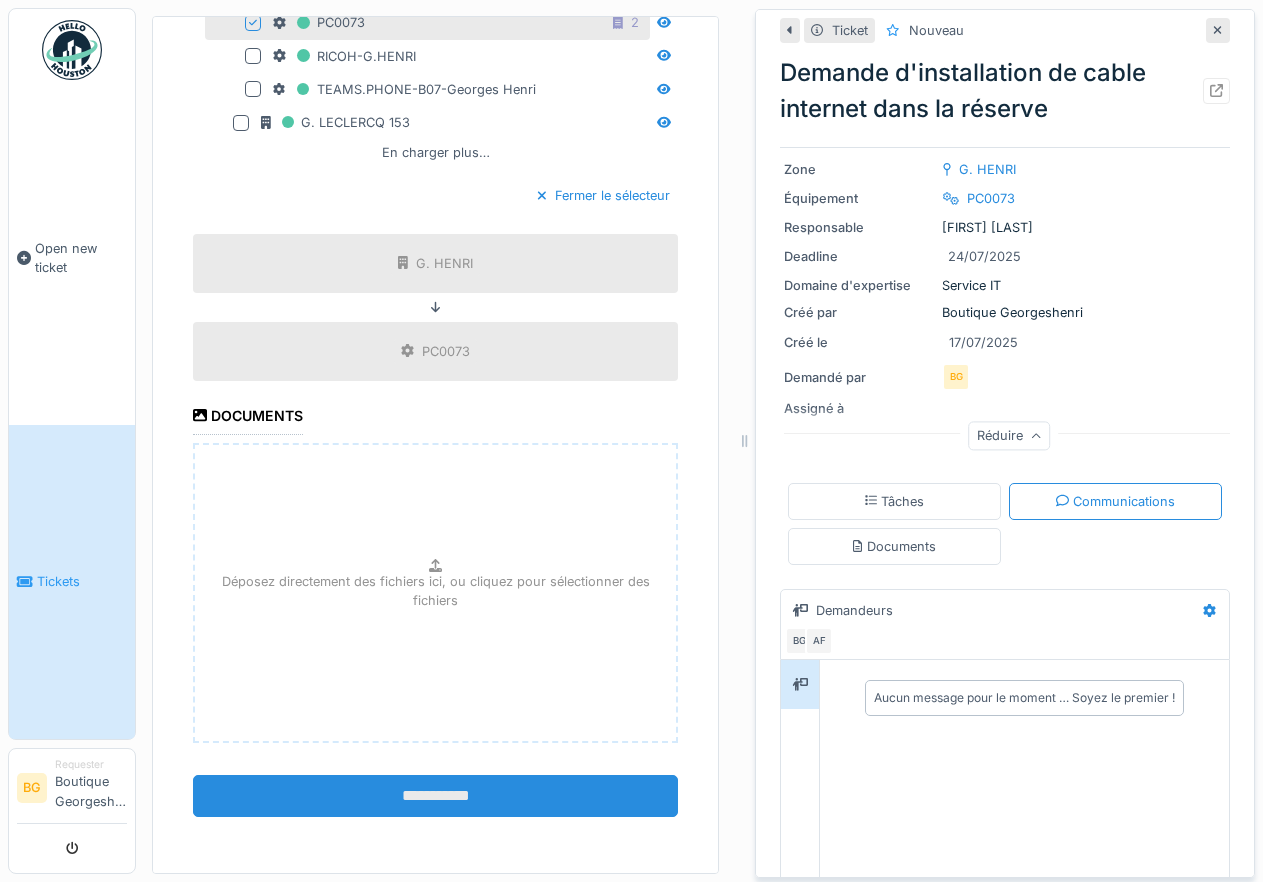 type on "**********" 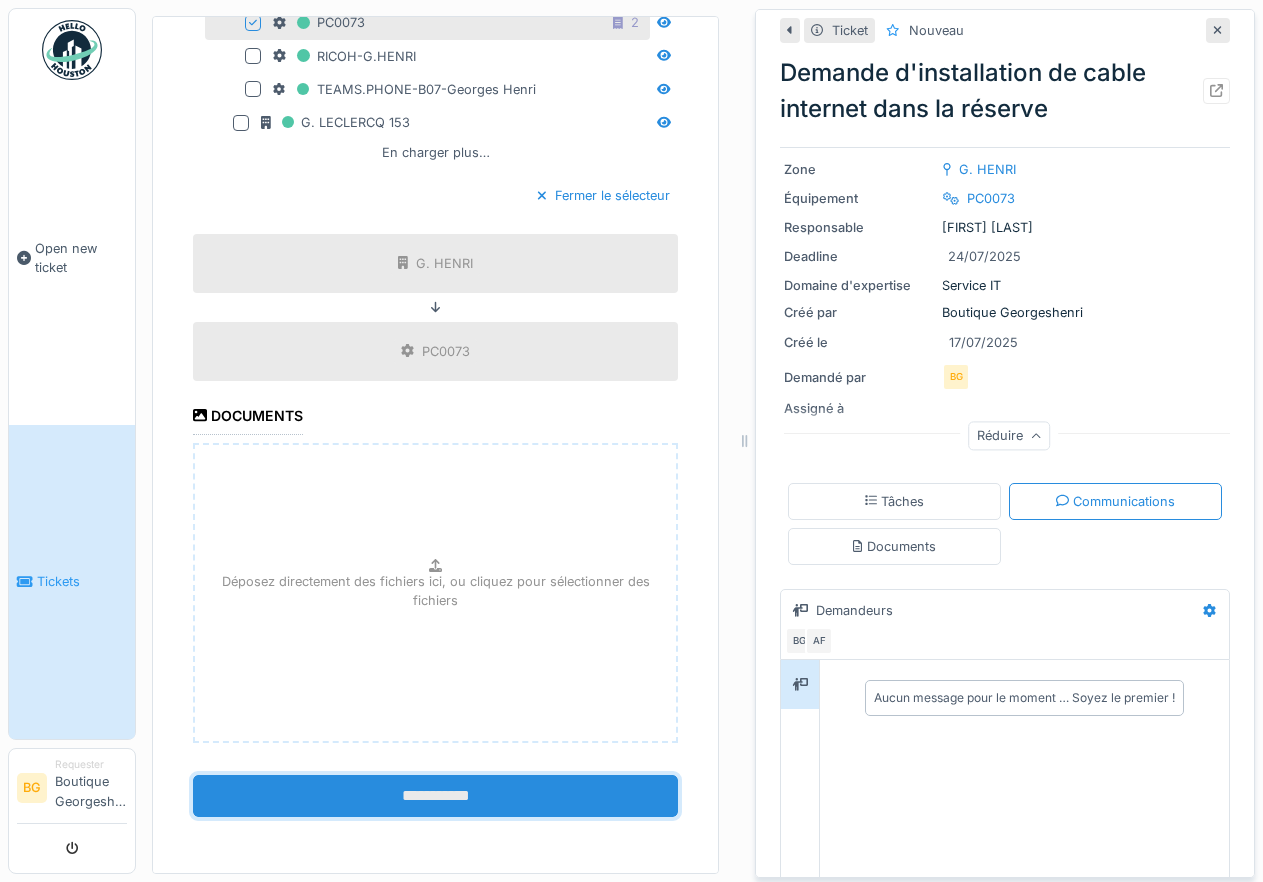 click on "**********" at bounding box center (435, 796) 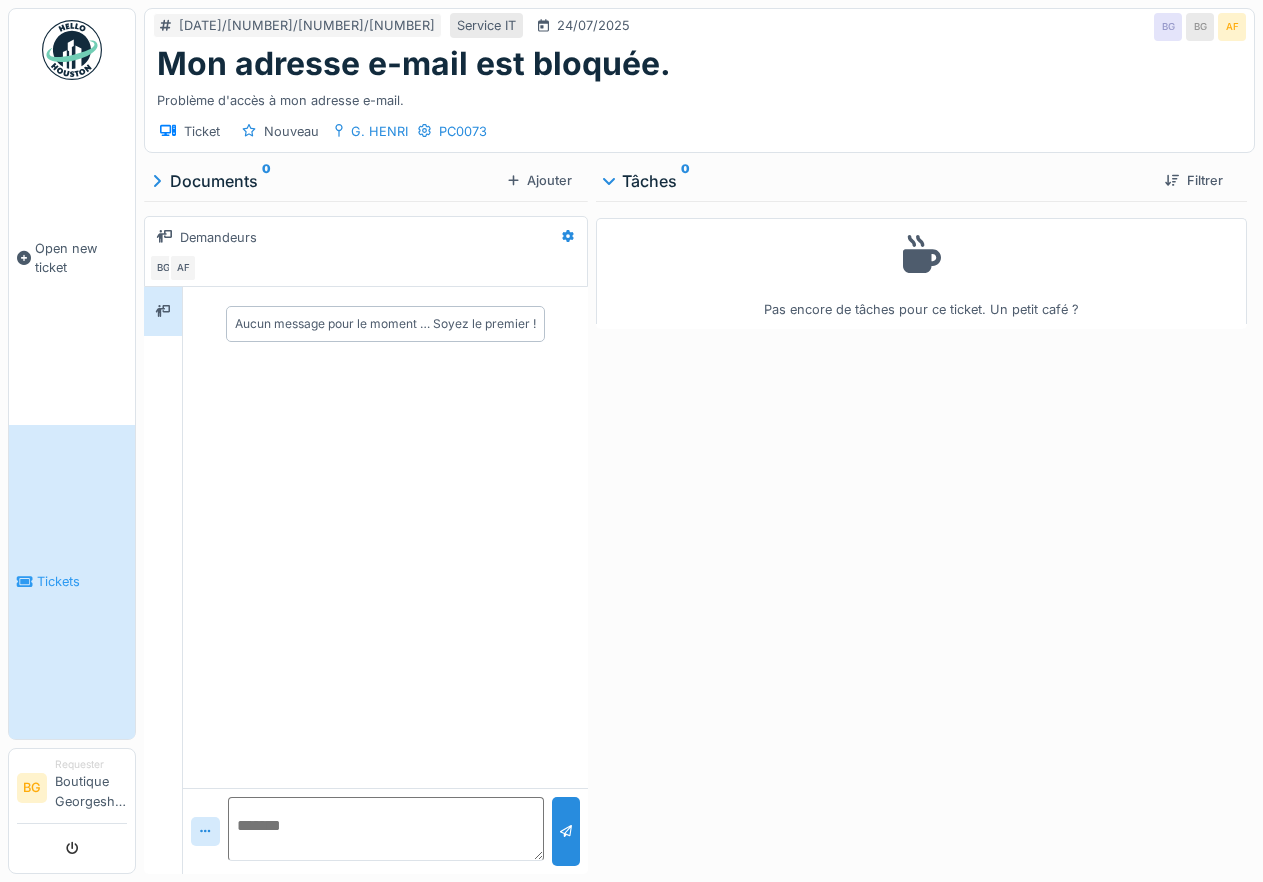 scroll, scrollTop: 17, scrollLeft: 0, axis: vertical 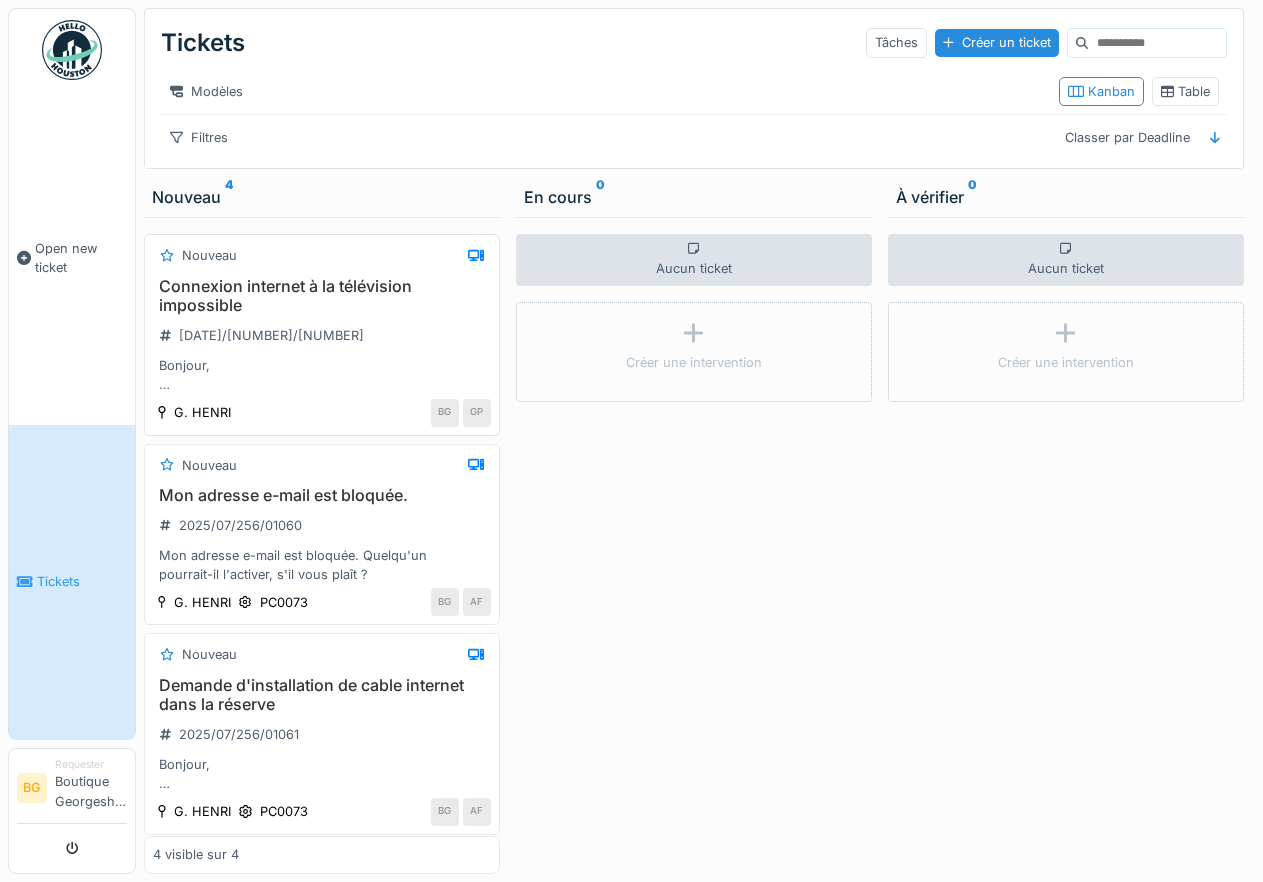 click on "Bonjour,
Nous n'arrivons plus à connecter internet à la télévision.
Un technicien est venu installer la fibre optique. Après le passage de proximus et le passage d'[NAME] tout fonctionnait normalement jusqu'à la semaine passée.
La connexion ne se fait plus avec le câble internet branché sur la télévision et au modem.
Il semble que ce soit un problème technique. Quelle est ton expertise?" at bounding box center [322, 375] 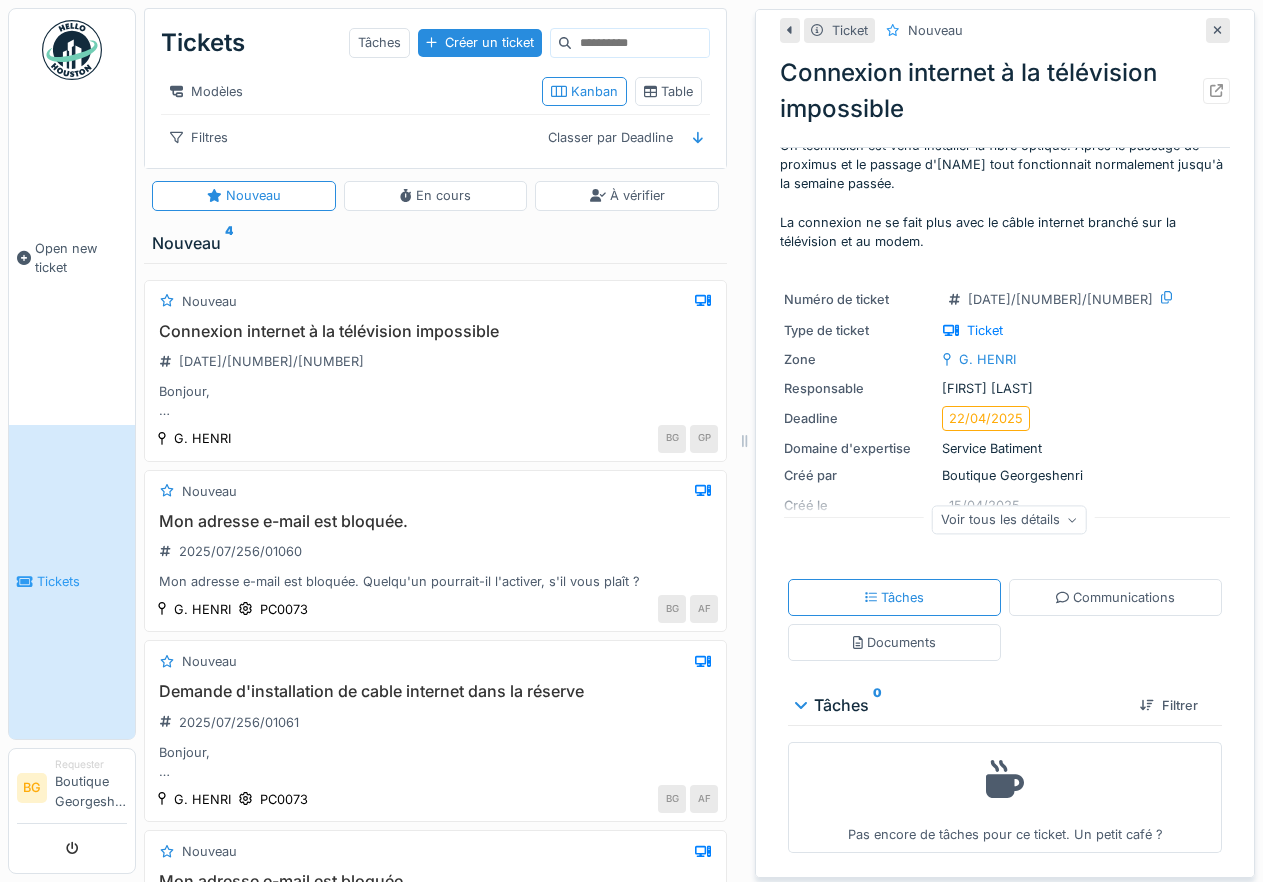 scroll, scrollTop: 116, scrollLeft: 0, axis: vertical 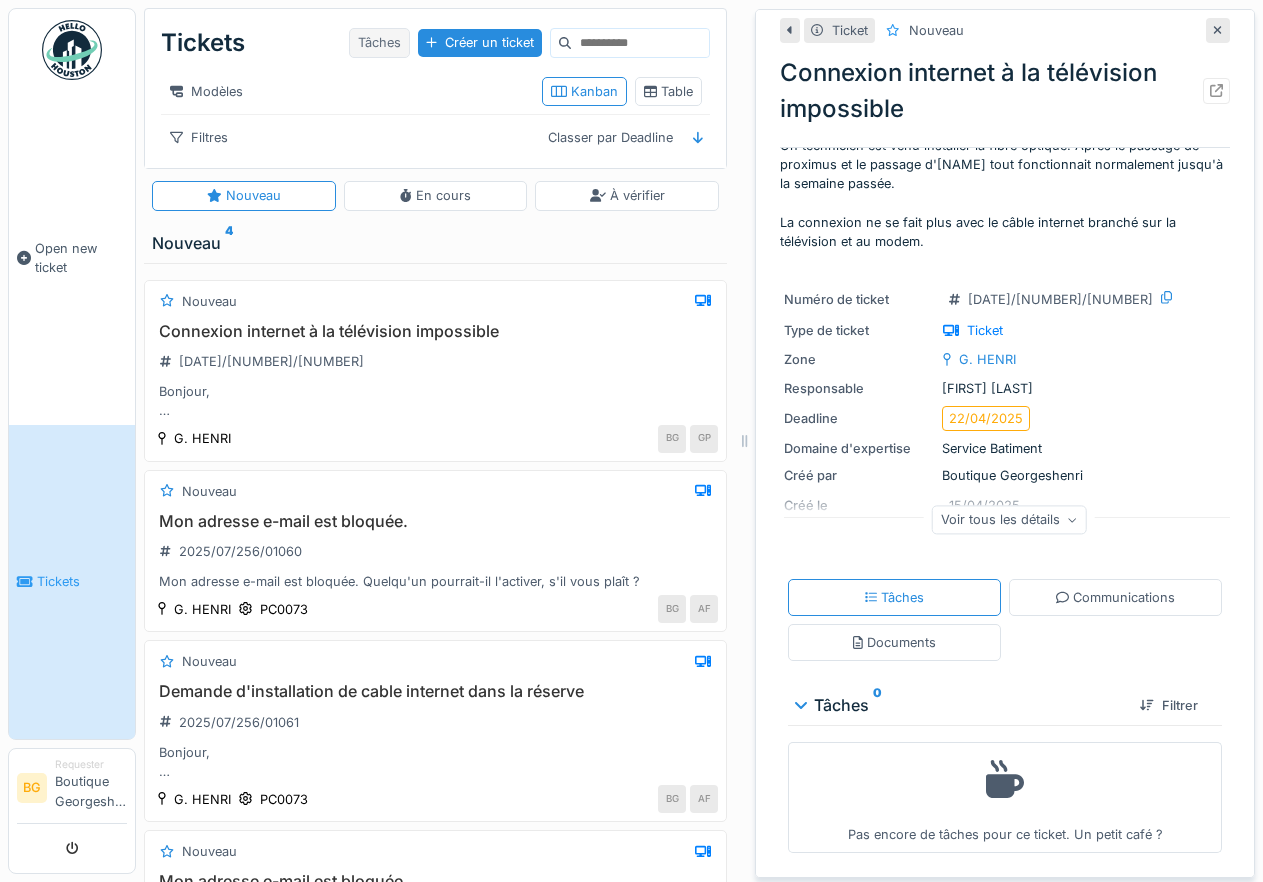 click on "Tâches" at bounding box center [379, 42] 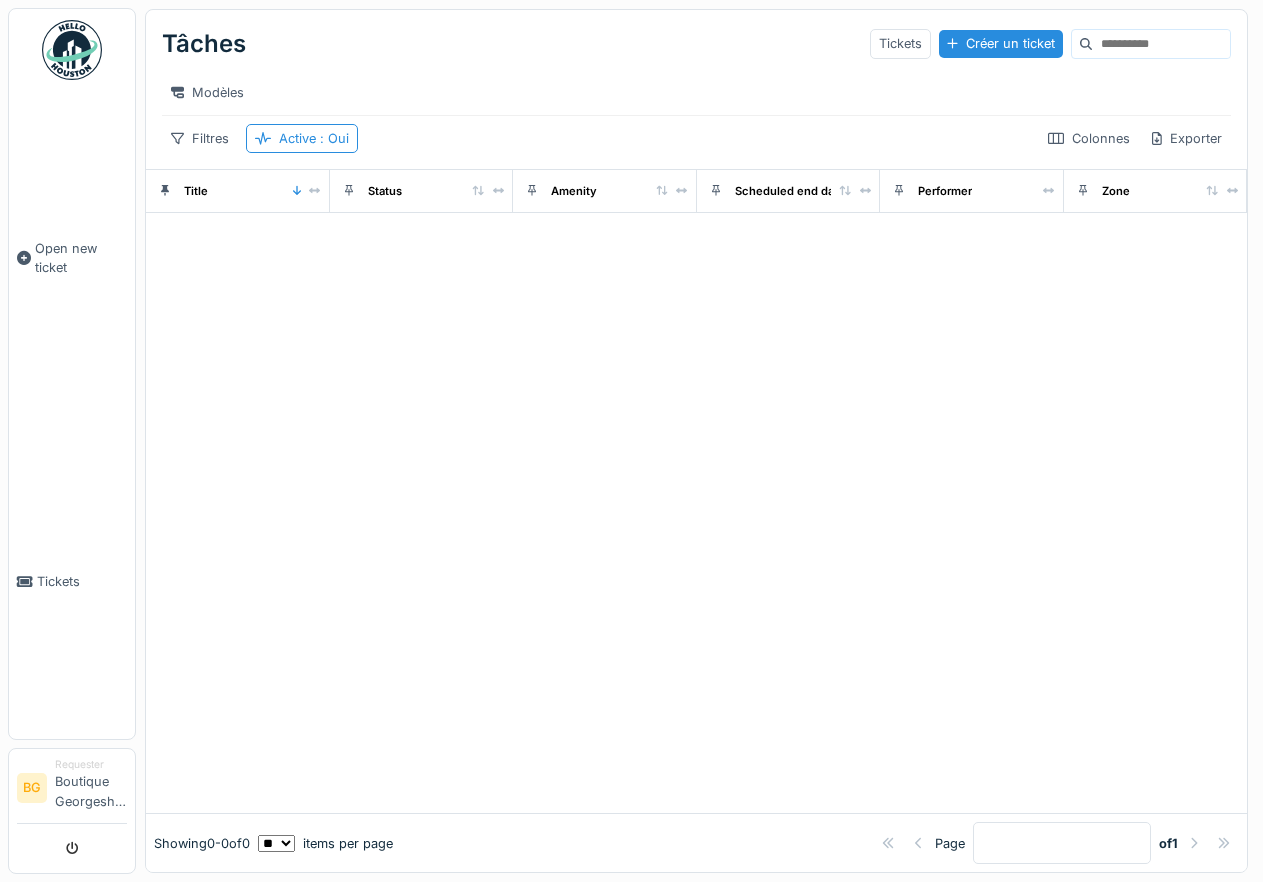 scroll, scrollTop: 0, scrollLeft: 0, axis: both 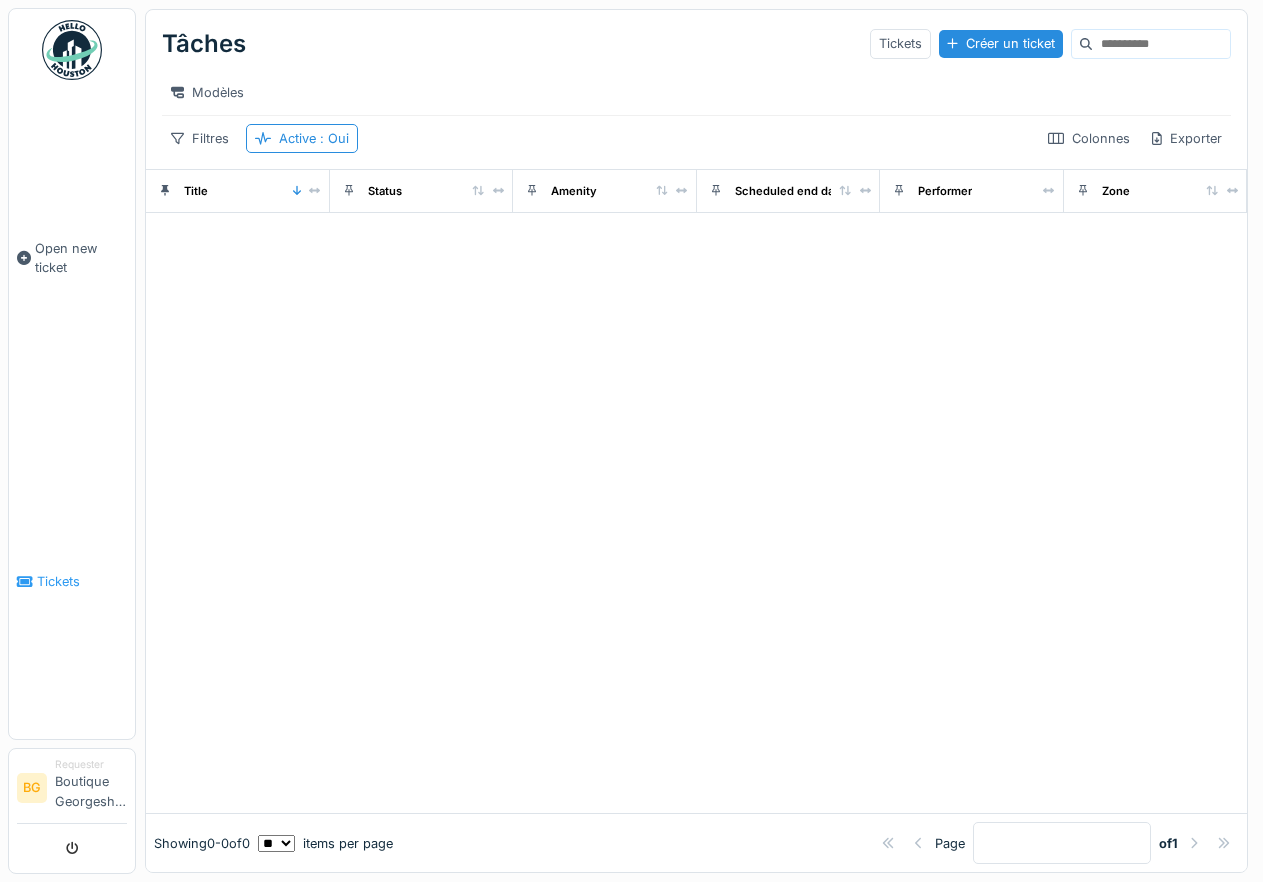 click on "Tickets" at bounding box center (82, 581) 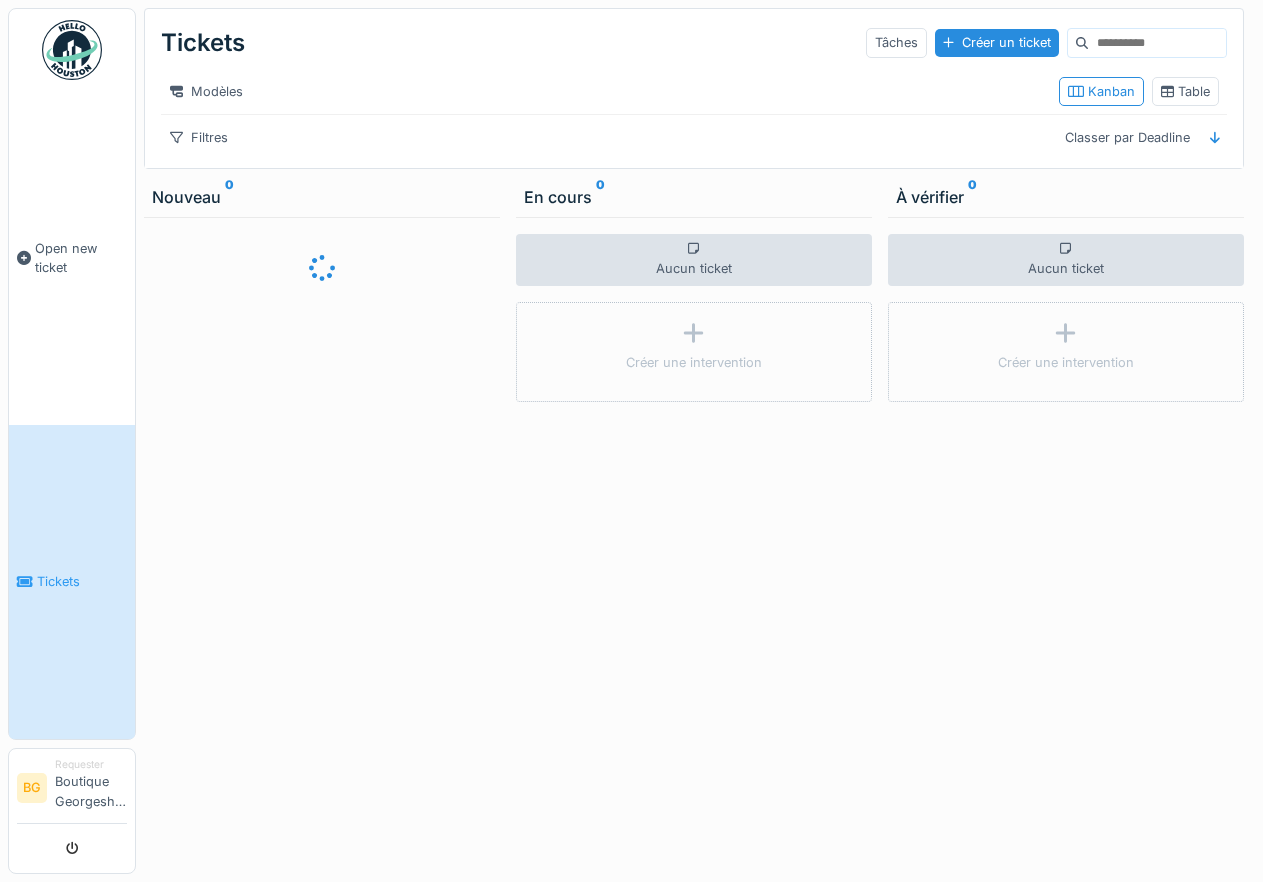 scroll, scrollTop: 0, scrollLeft: 0, axis: both 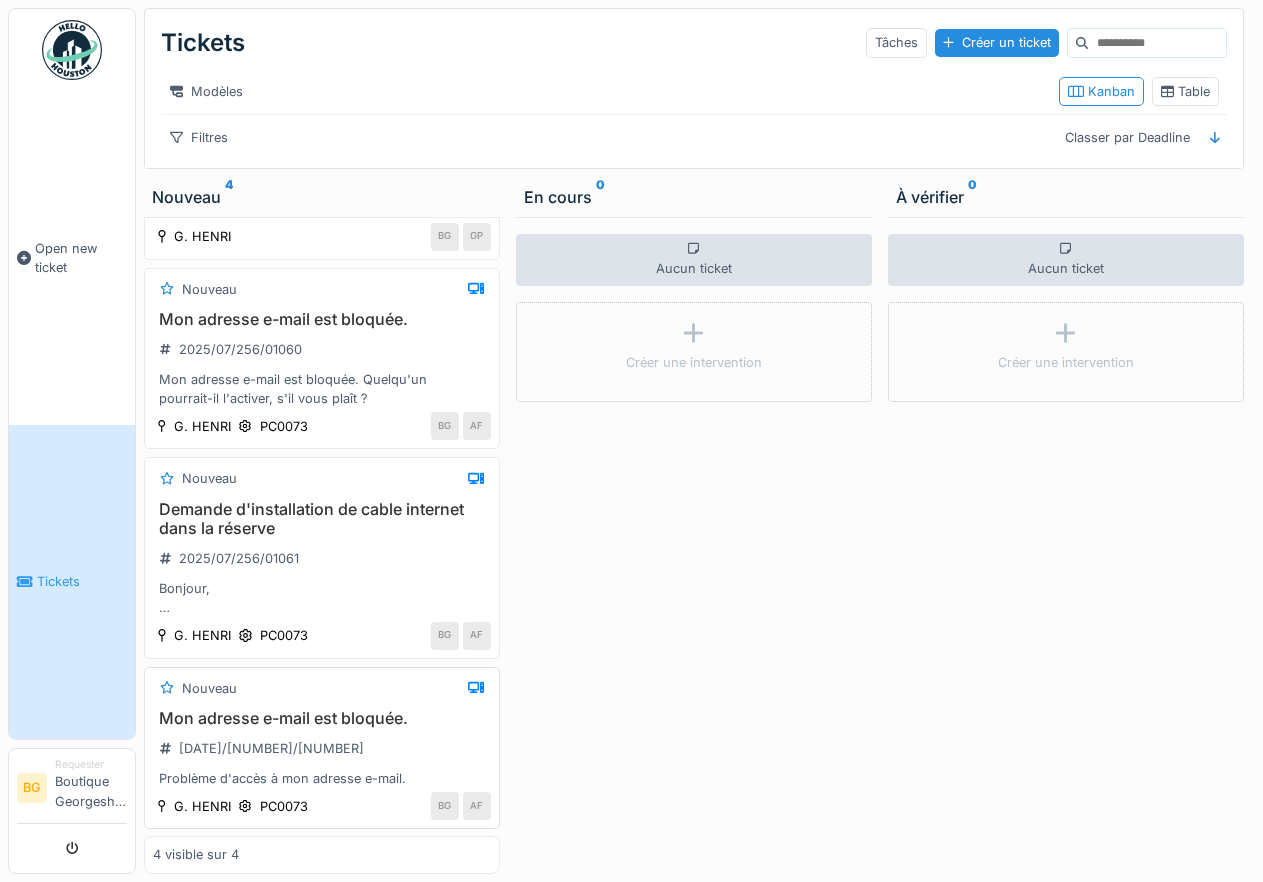 click on "Mon adresse e-mail est bloquée." at bounding box center [322, 718] 